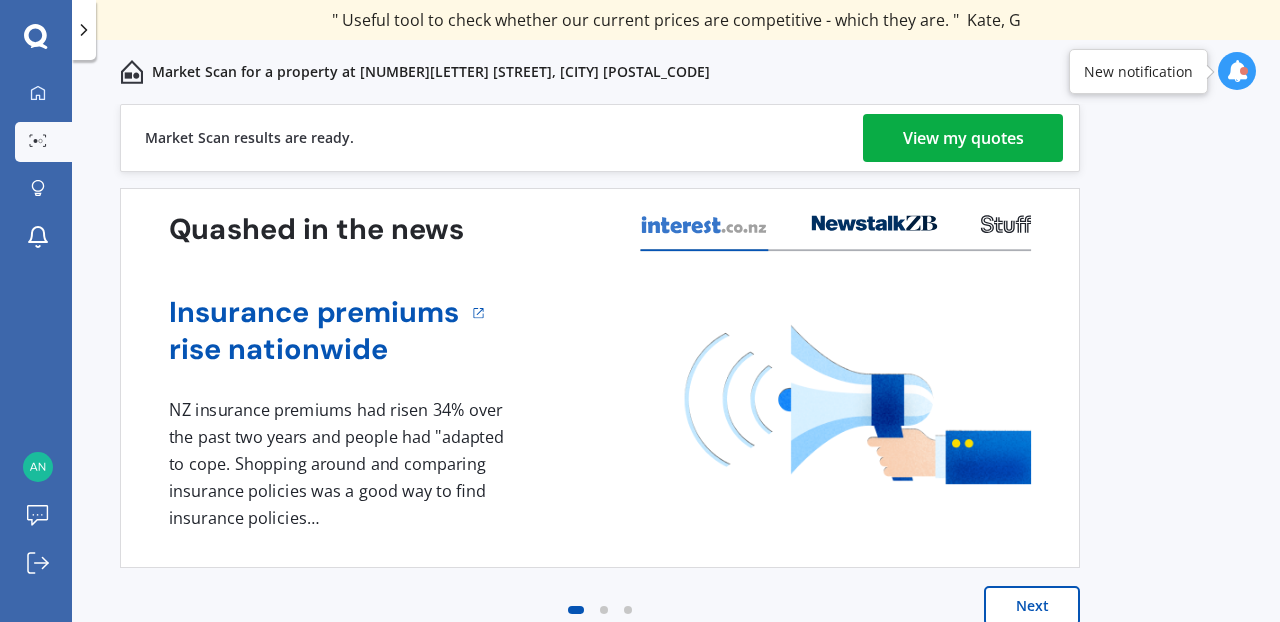 scroll, scrollTop: 0, scrollLeft: 0, axis: both 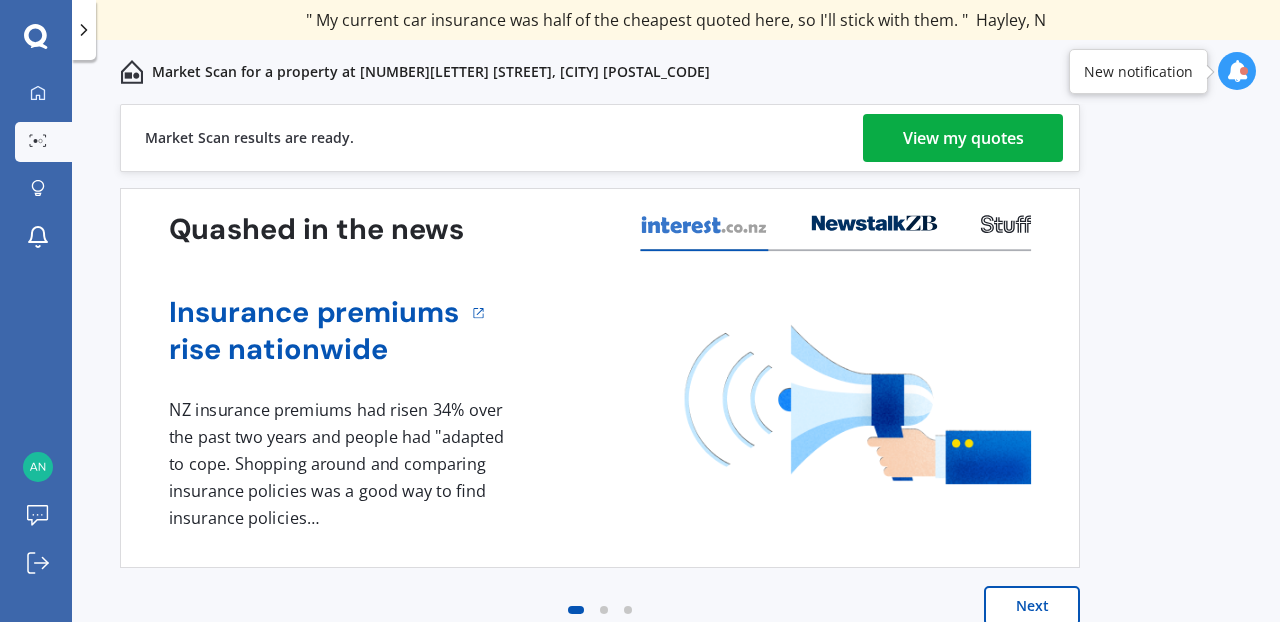click on "View my quotes" at bounding box center (963, 138) 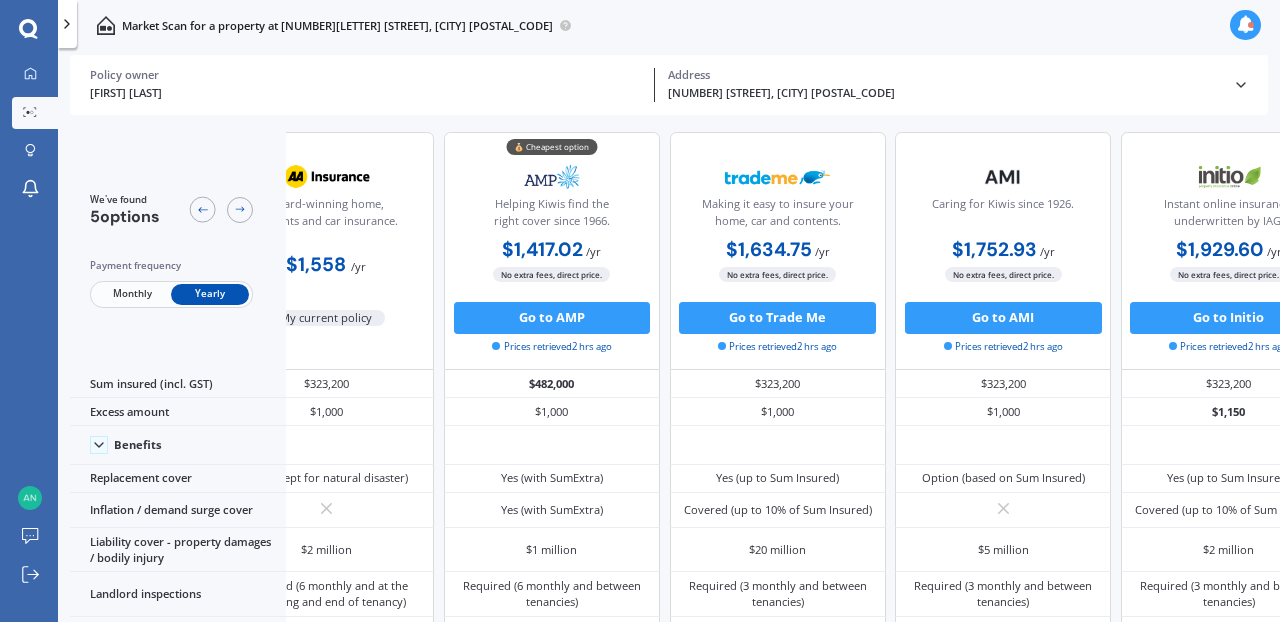 scroll, scrollTop: 0, scrollLeft: 165, axis: horizontal 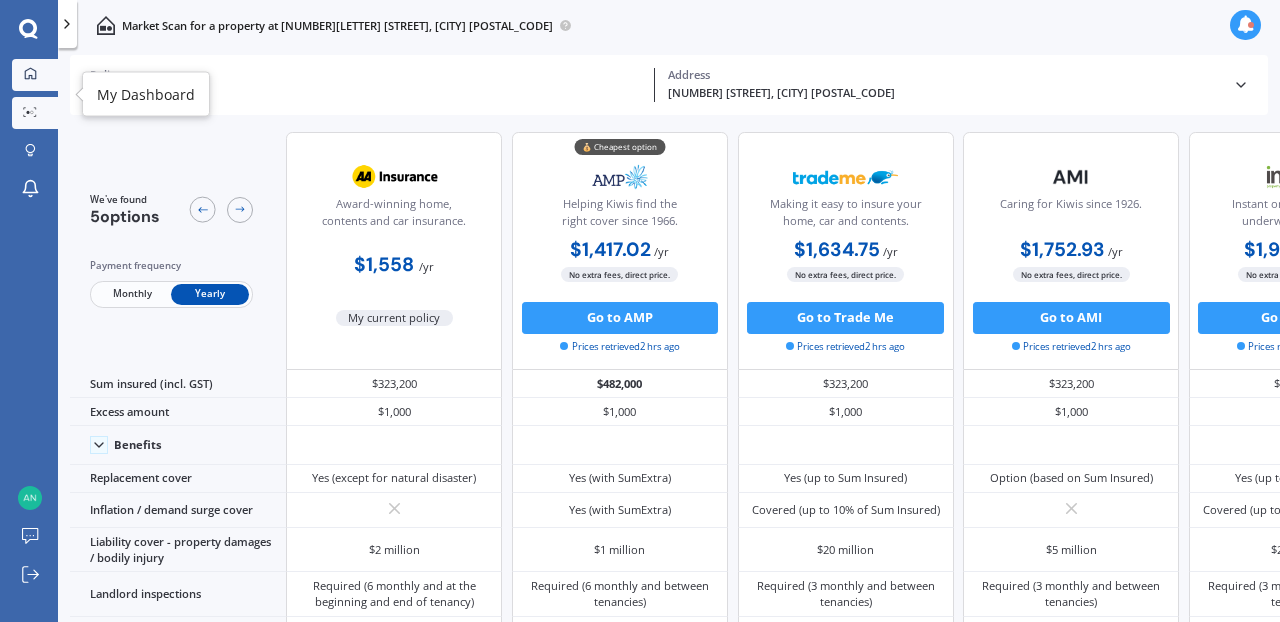 click at bounding box center [30, 74] 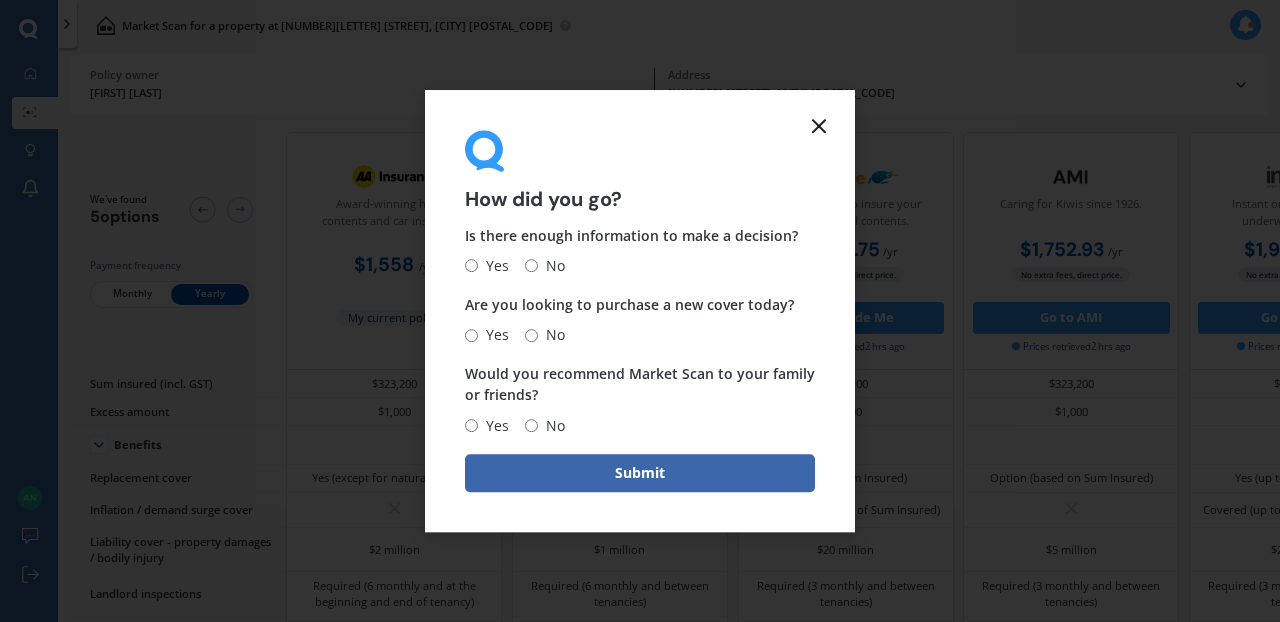 click 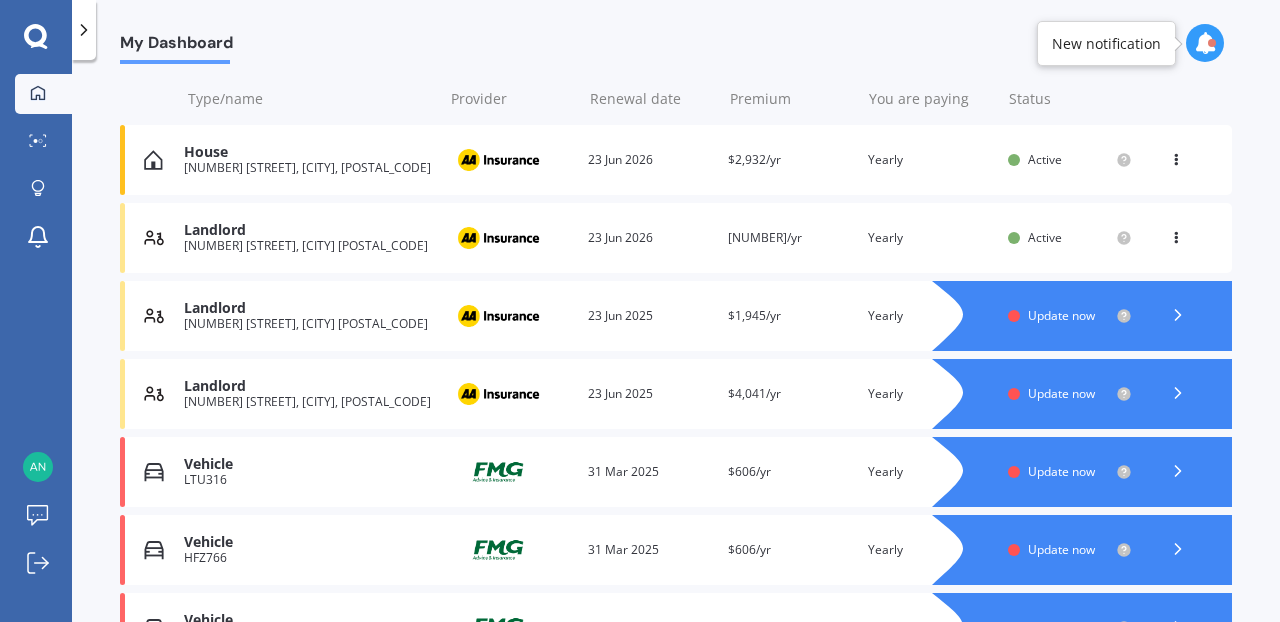 scroll, scrollTop: 237, scrollLeft: 0, axis: vertical 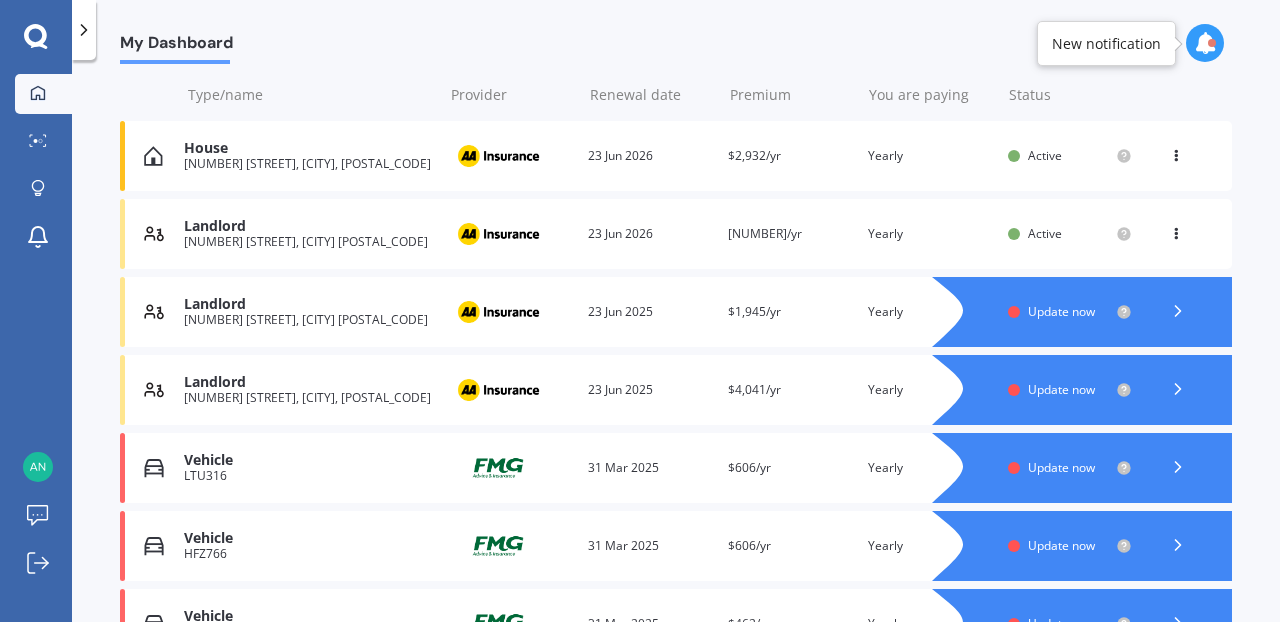 click on "Update now" at bounding box center (1061, 311) 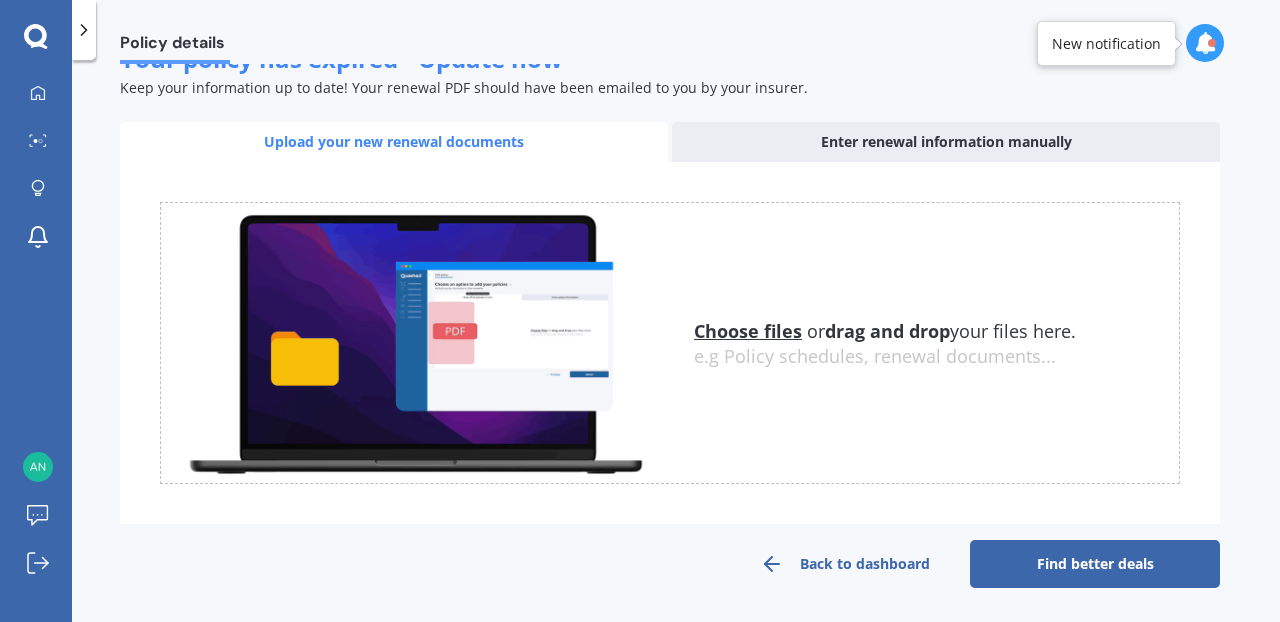 scroll, scrollTop: 284, scrollLeft: 0, axis: vertical 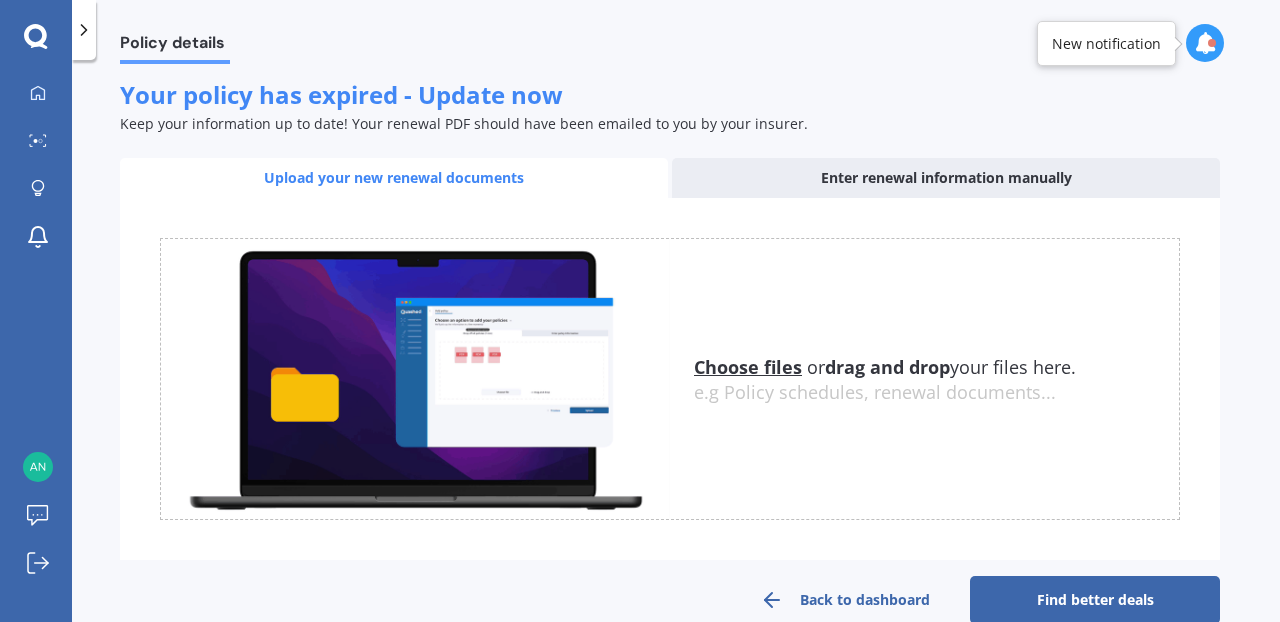 click on "Find better deals" at bounding box center (1095, 600) 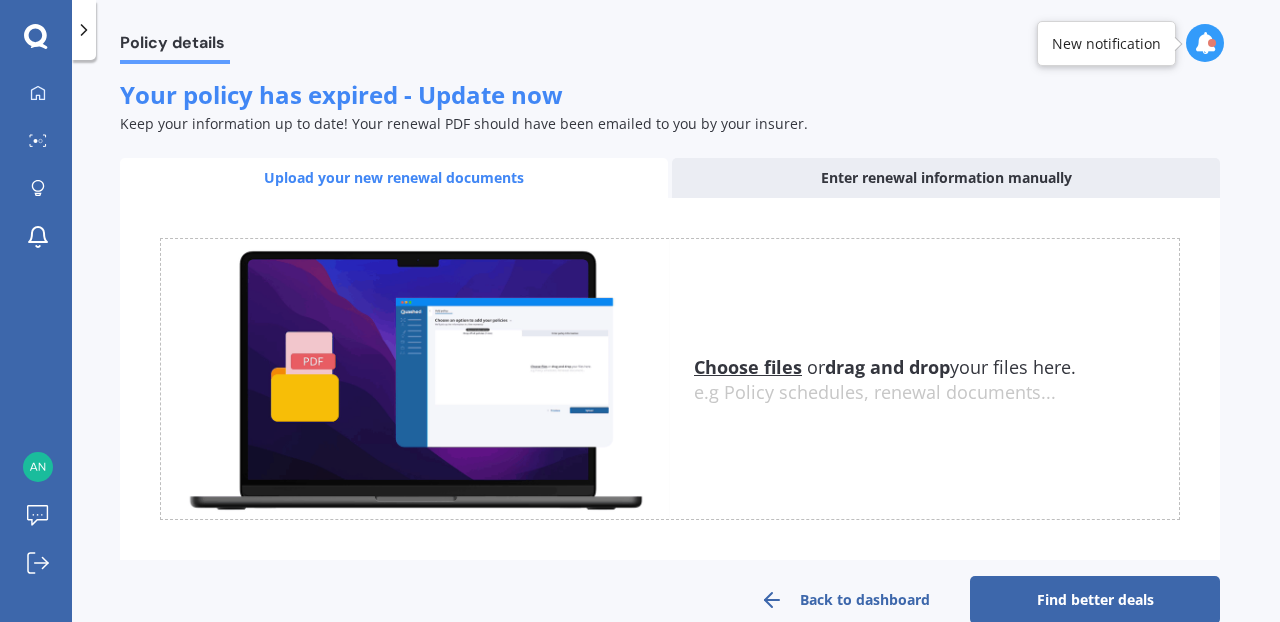 scroll, scrollTop: 0, scrollLeft: 0, axis: both 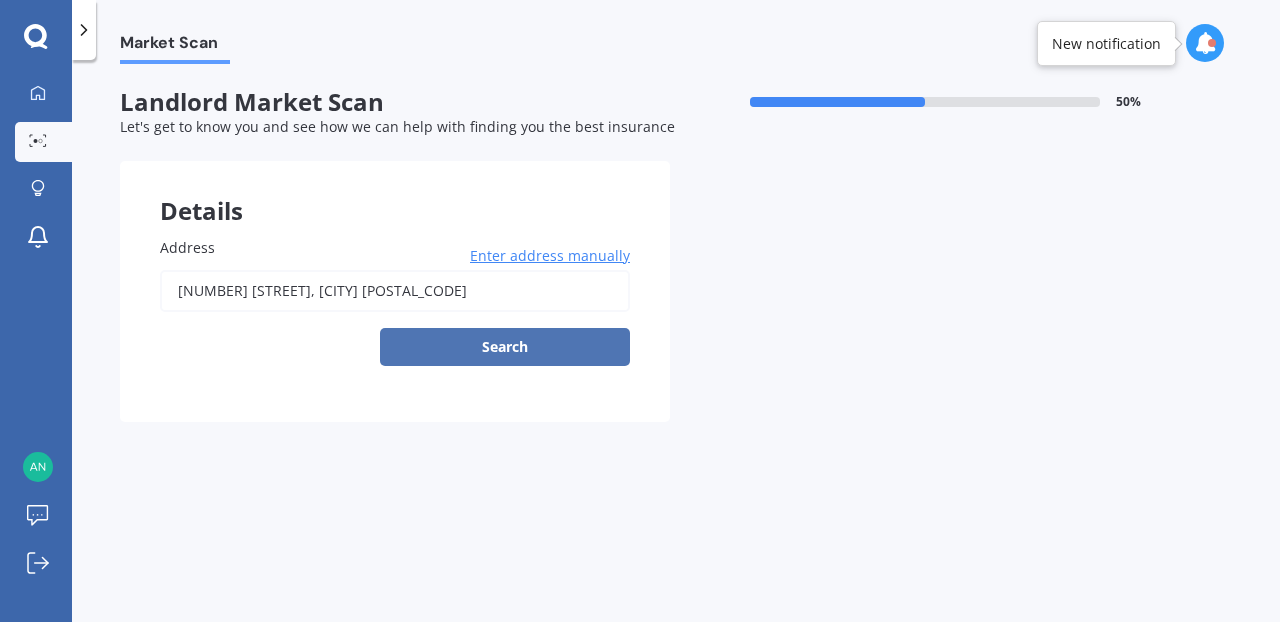 click on "Search" at bounding box center (505, 347) 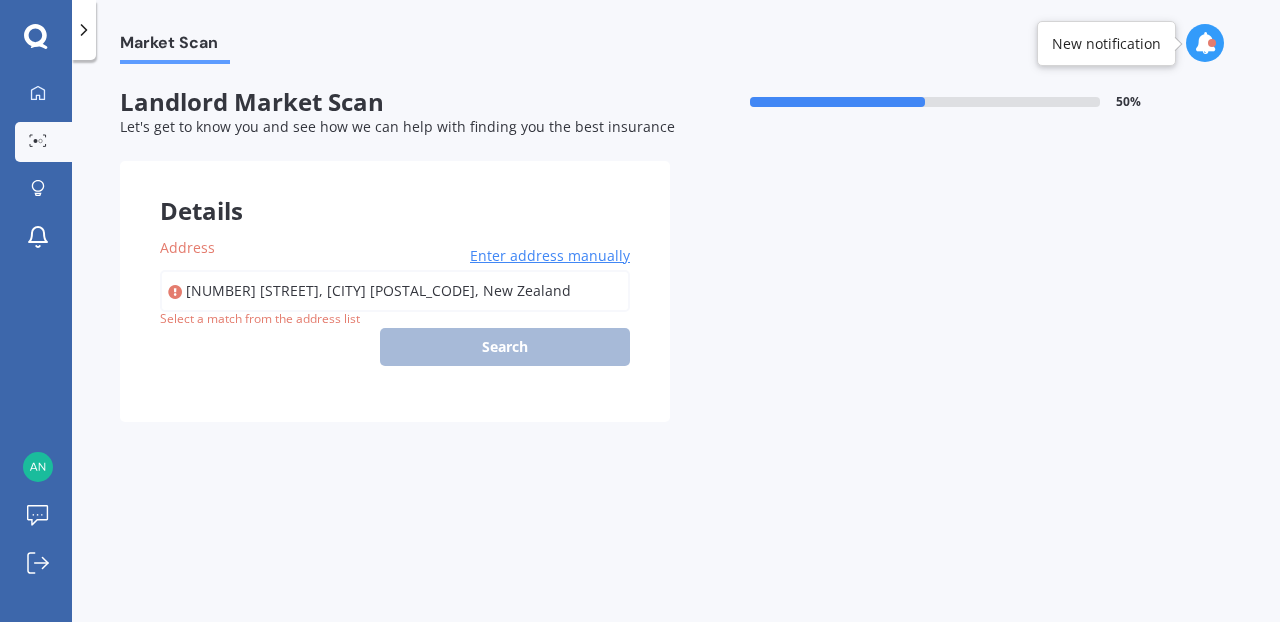 type on "[NUMBER] [STREET], [CITY] [POSTAL_CODE]" 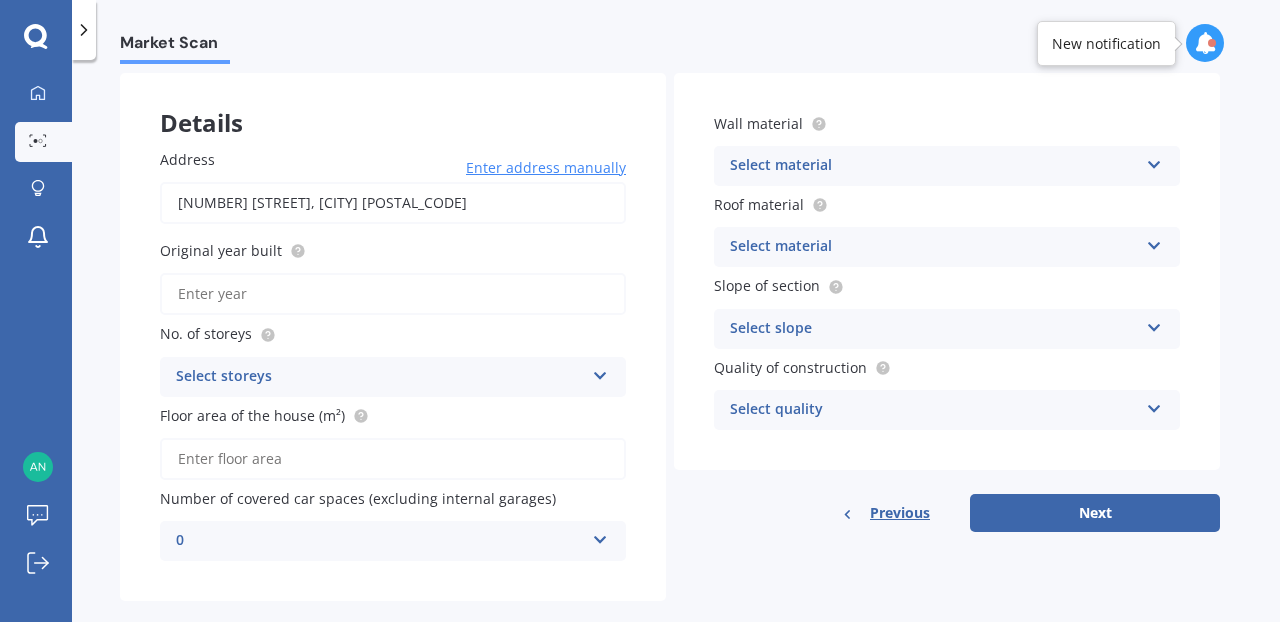 scroll, scrollTop: 114, scrollLeft: 0, axis: vertical 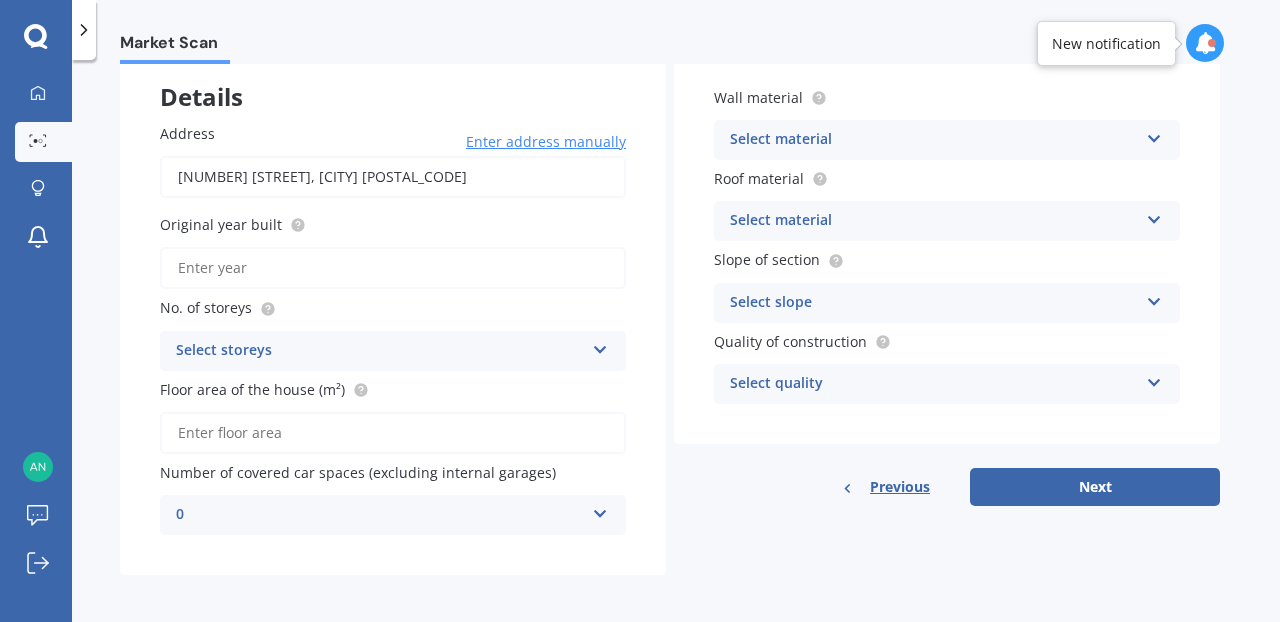 click on "Original year built" at bounding box center (393, 268) 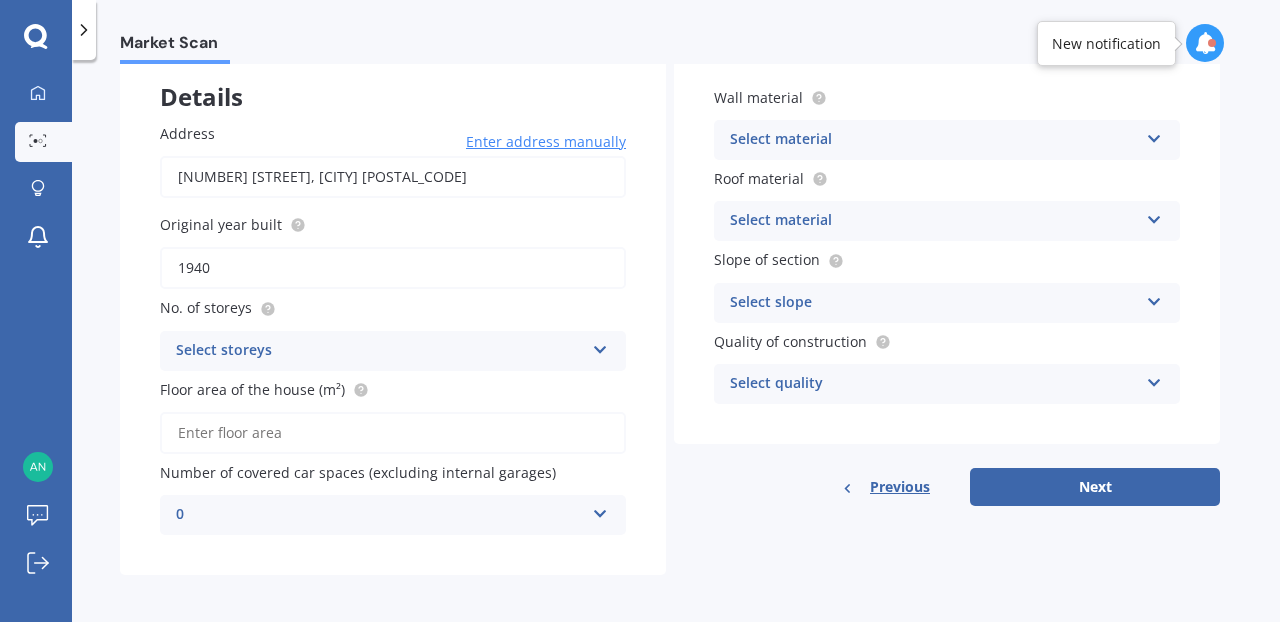 type on "1940" 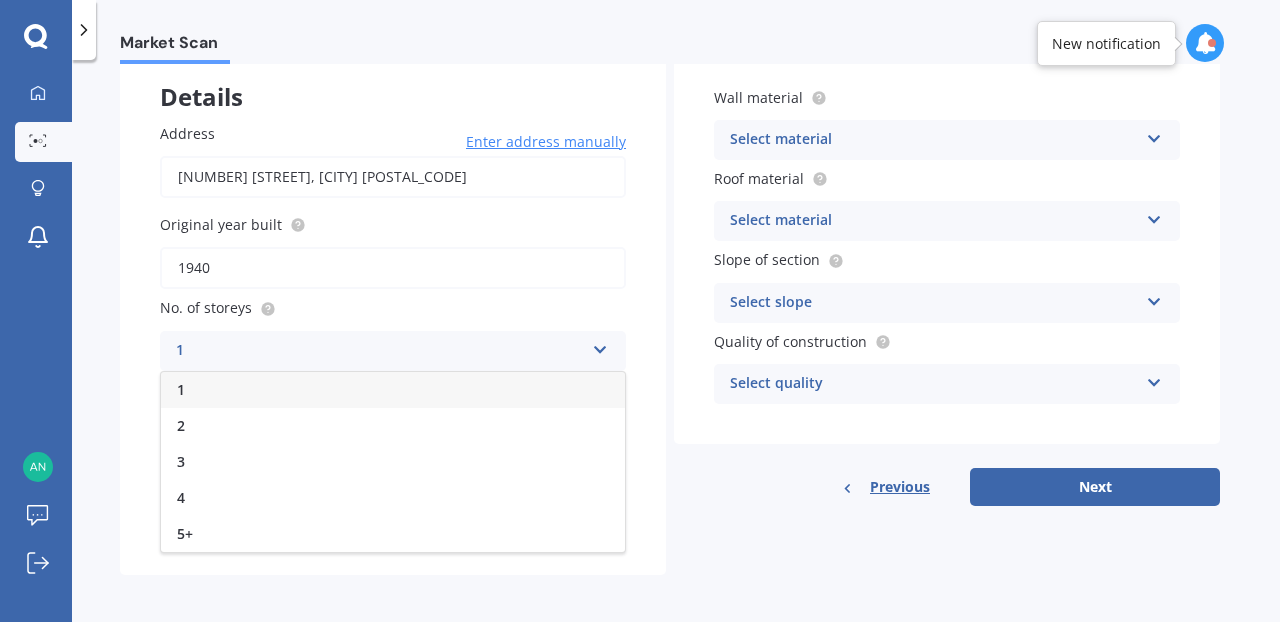 click on "1" at bounding box center [393, 390] 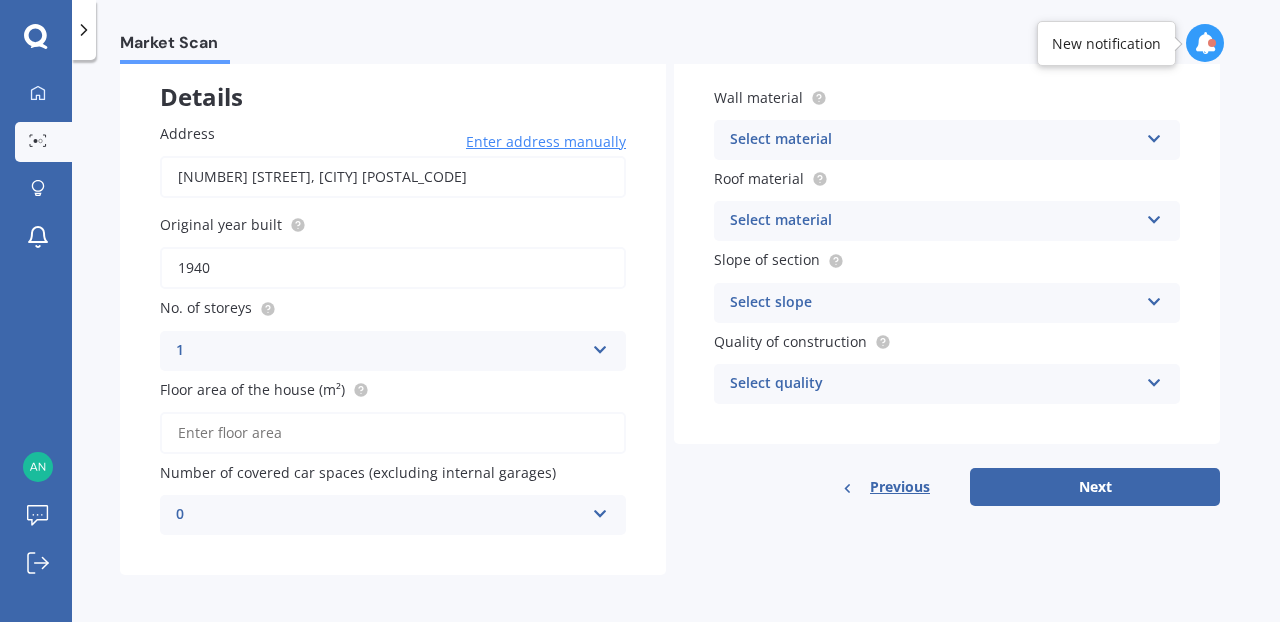 click on "Floor area of the house (m²)" at bounding box center [393, 433] 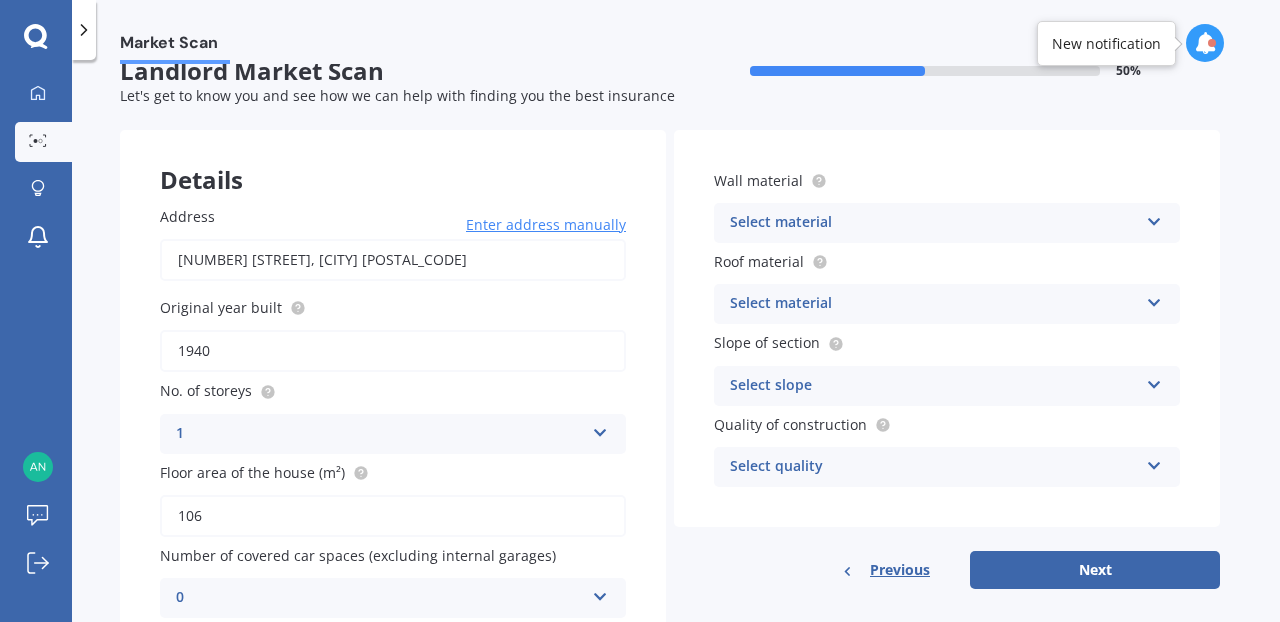 scroll, scrollTop: 27, scrollLeft: 0, axis: vertical 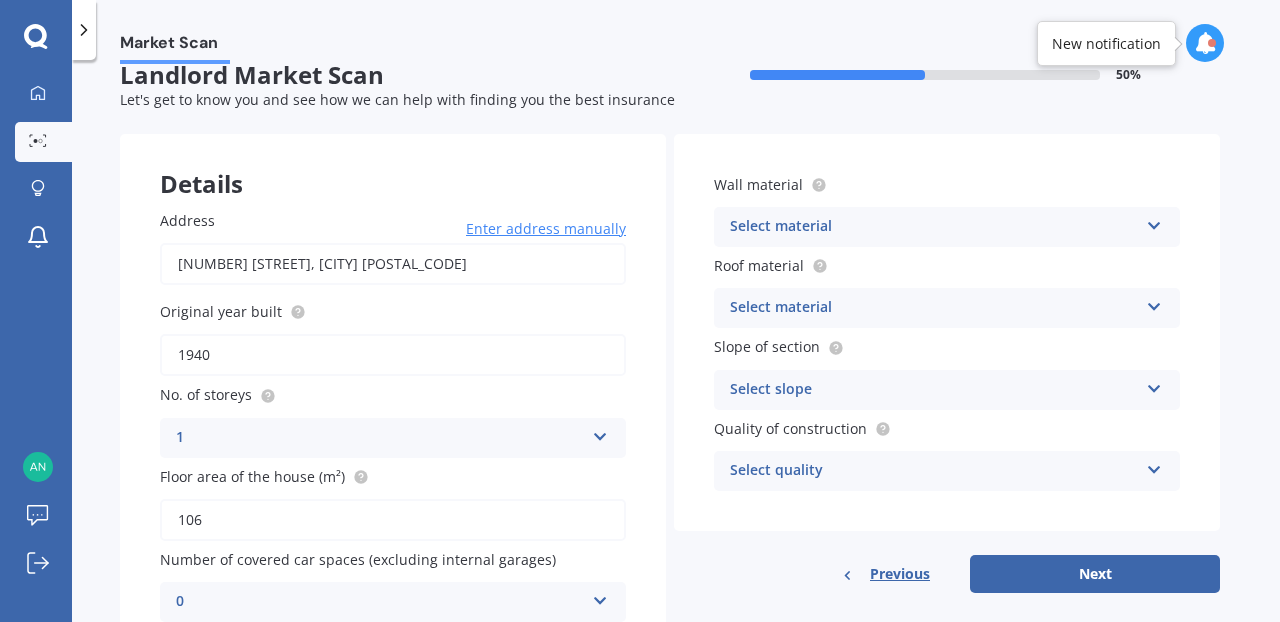 type on "106" 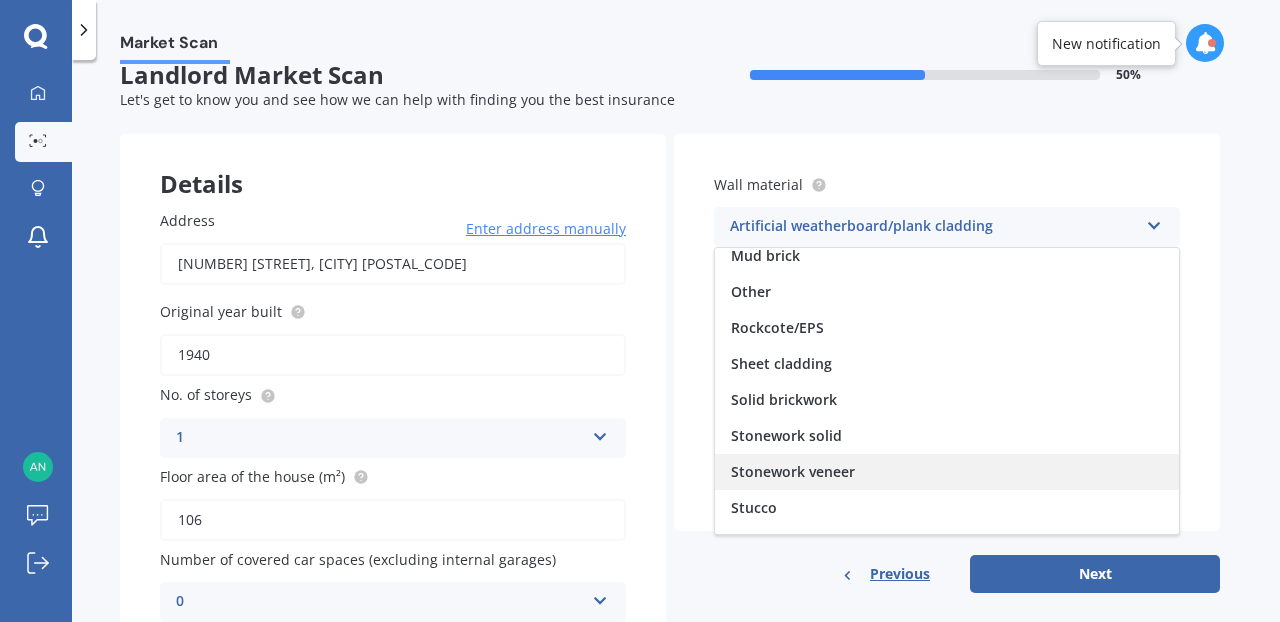 scroll, scrollTop: 182, scrollLeft: 0, axis: vertical 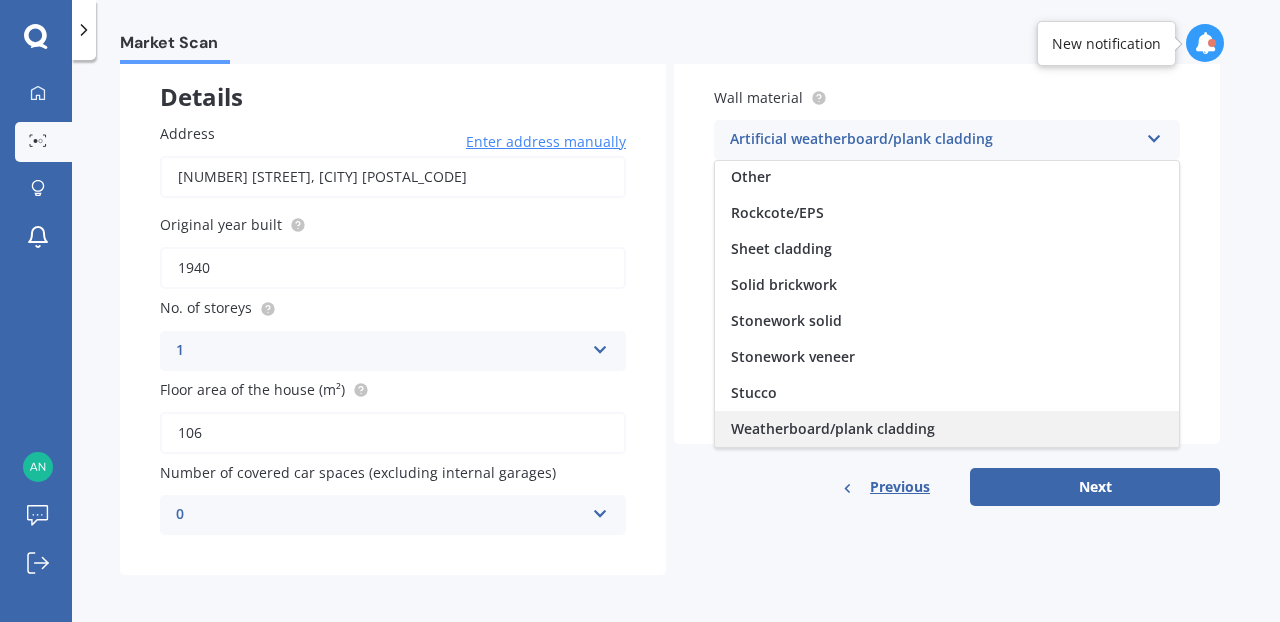 click on "Weatherboard/plank cladding" at bounding box center (833, 428) 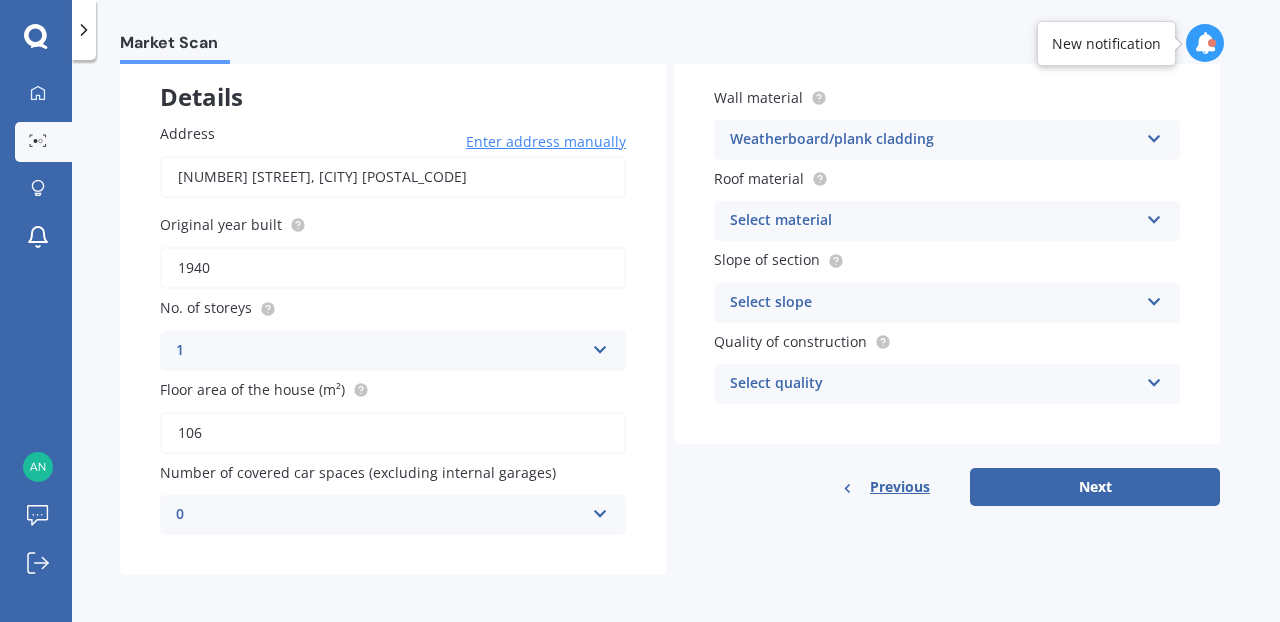 click at bounding box center (1154, 216) 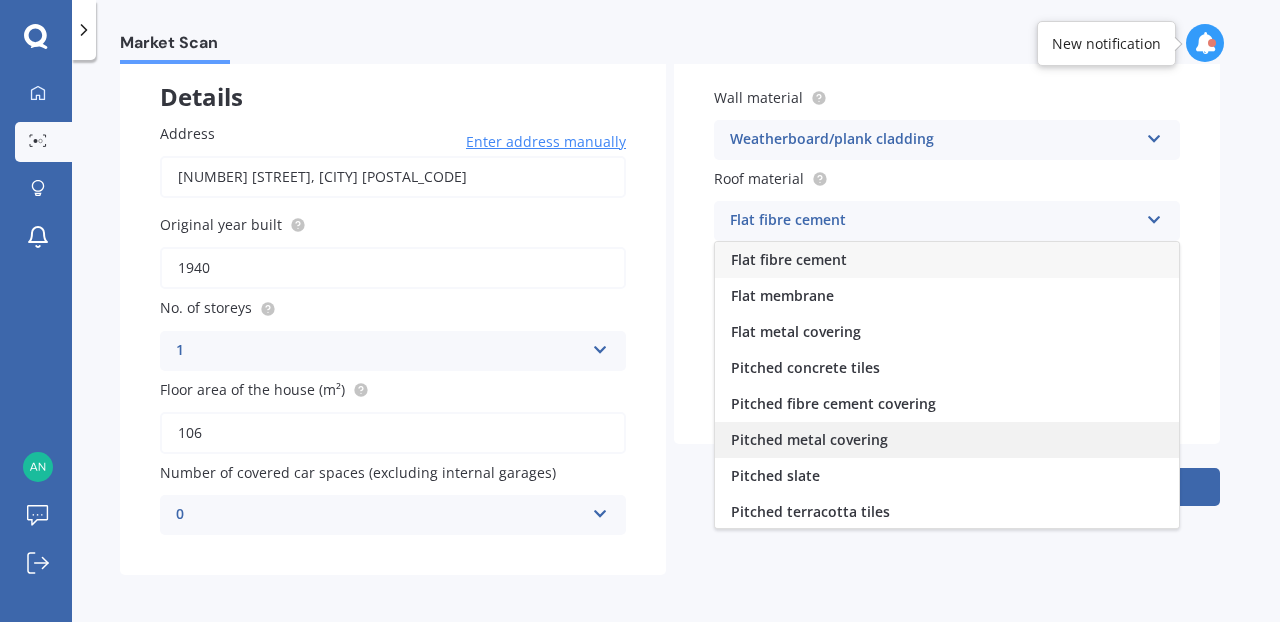 click on "Pitched metal covering" at bounding box center [809, 439] 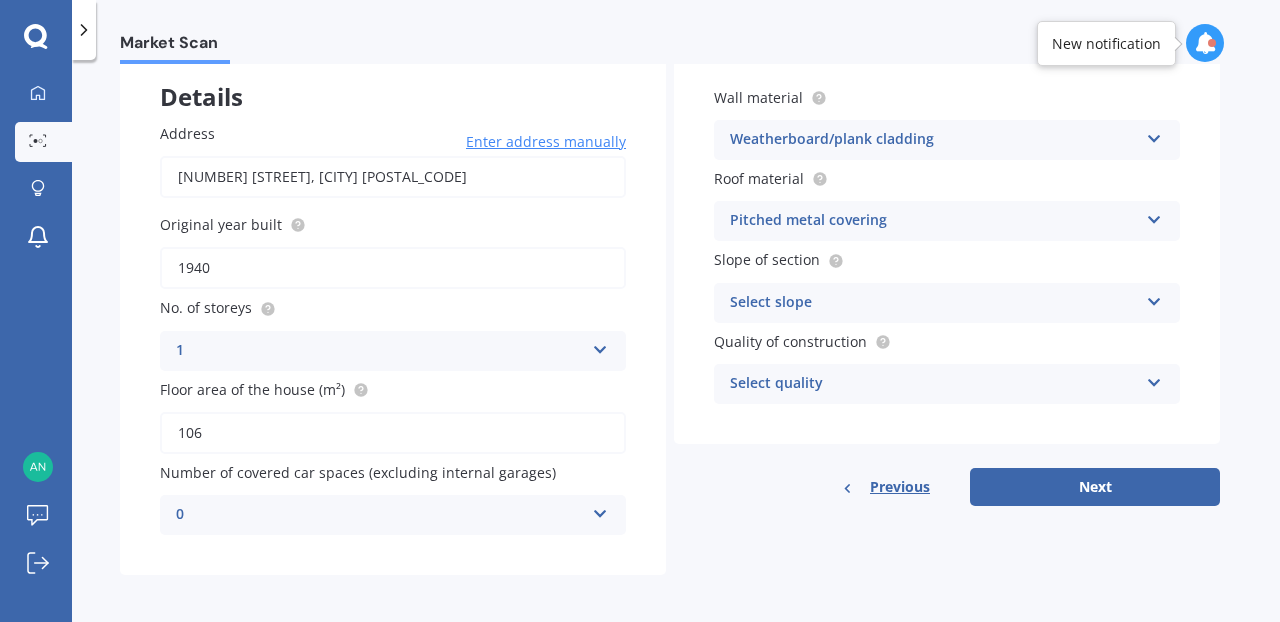 click at bounding box center (1154, 298) 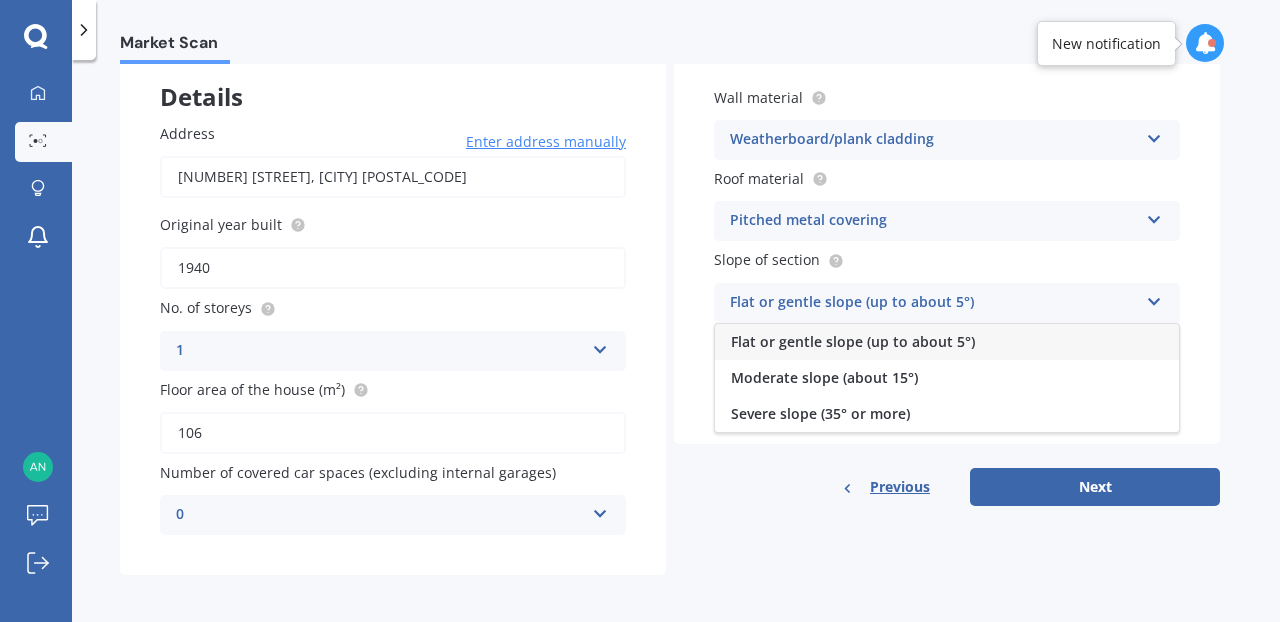 click on "Flat or gentle slope (up to about 5°)" at bounding box center [947, 342] 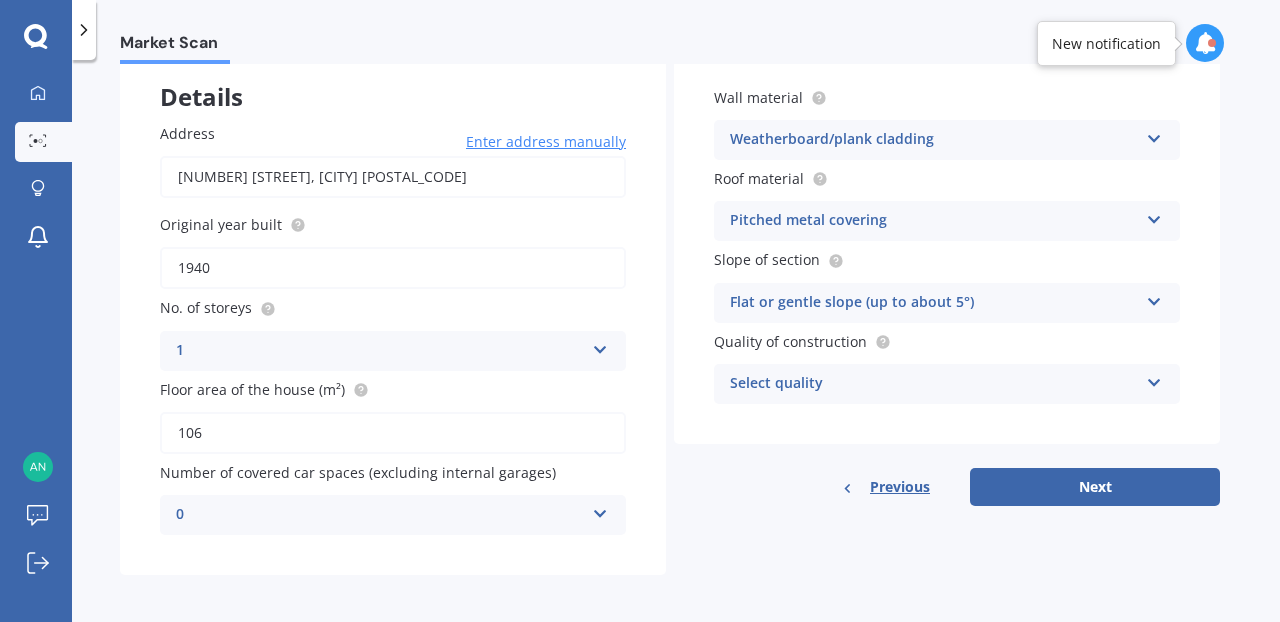 click at bounding box center [1154, 379] 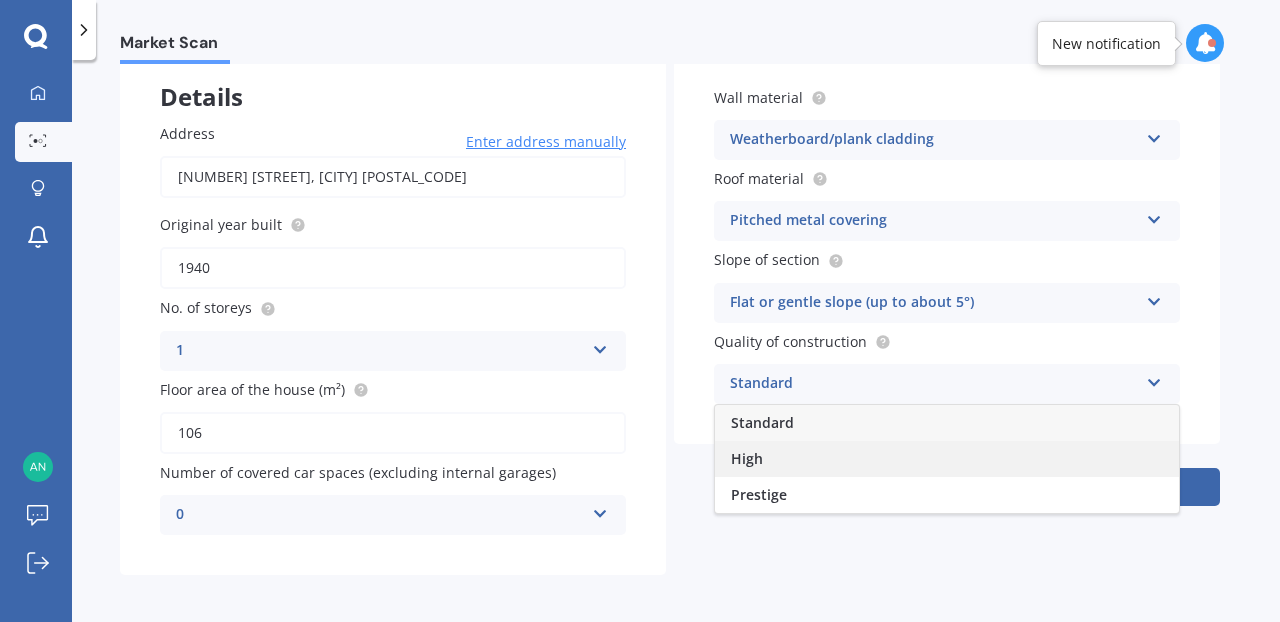 click on "High" at bounding box center (947, 459) 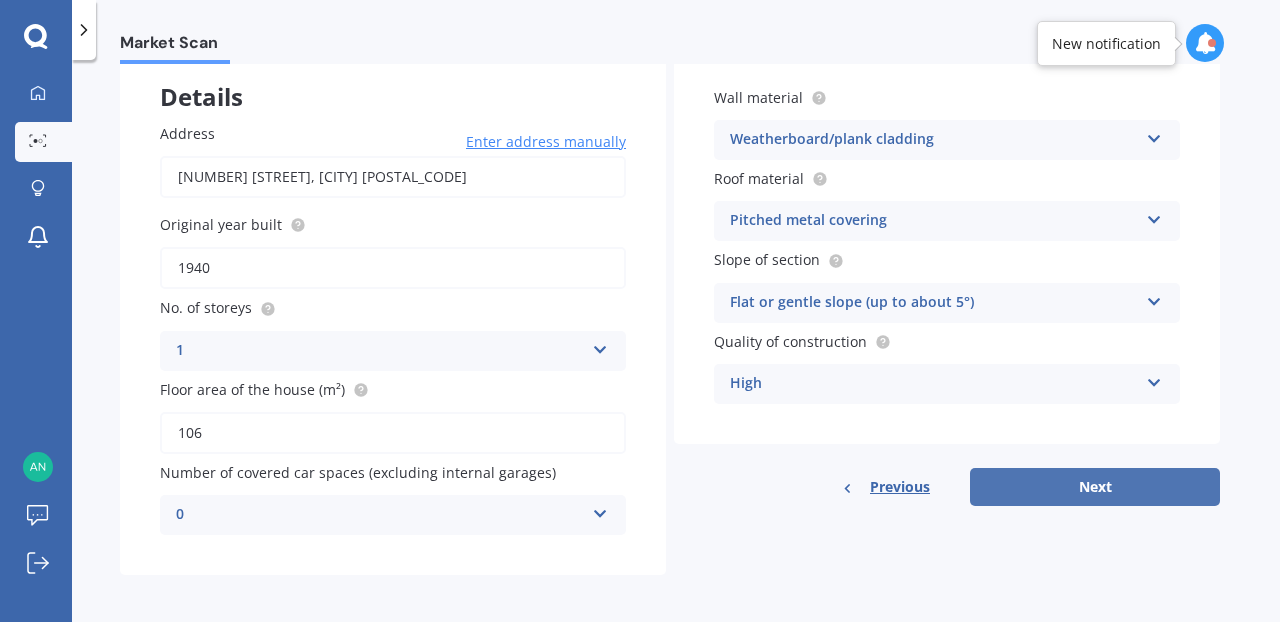 click on "Next" at bounding box center [1095, 487] 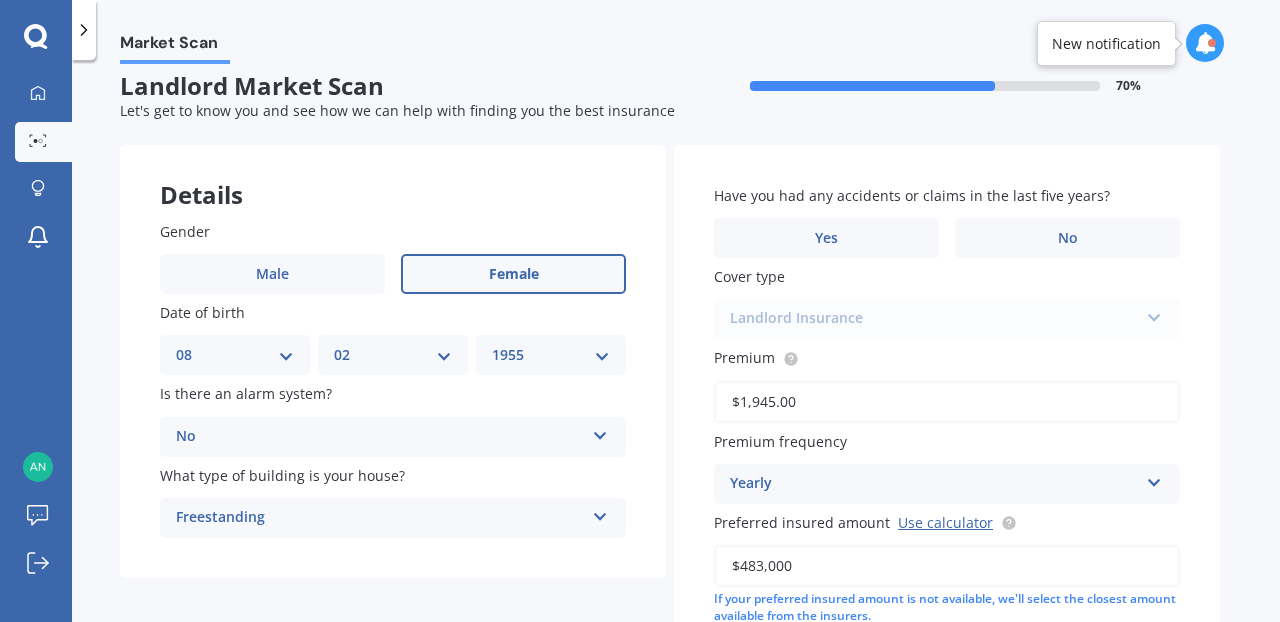 scroll, scrollTop: 0, scrollLeft: 0, axis: both 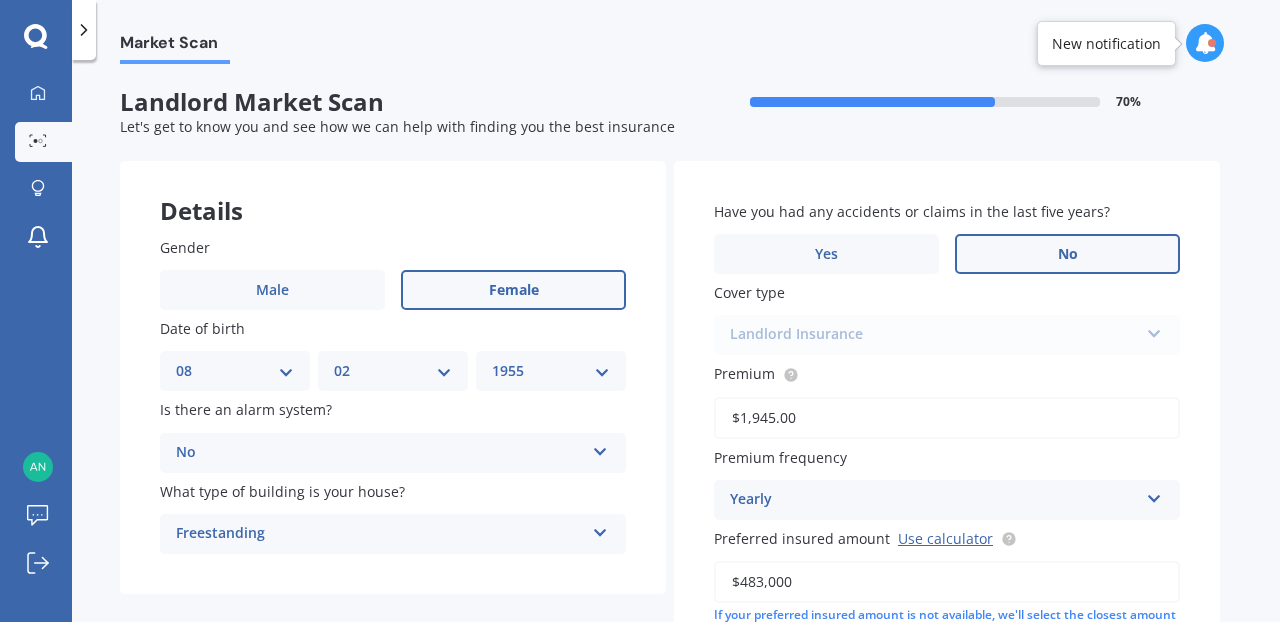 click on "No" at bounding box center [1068, 254] 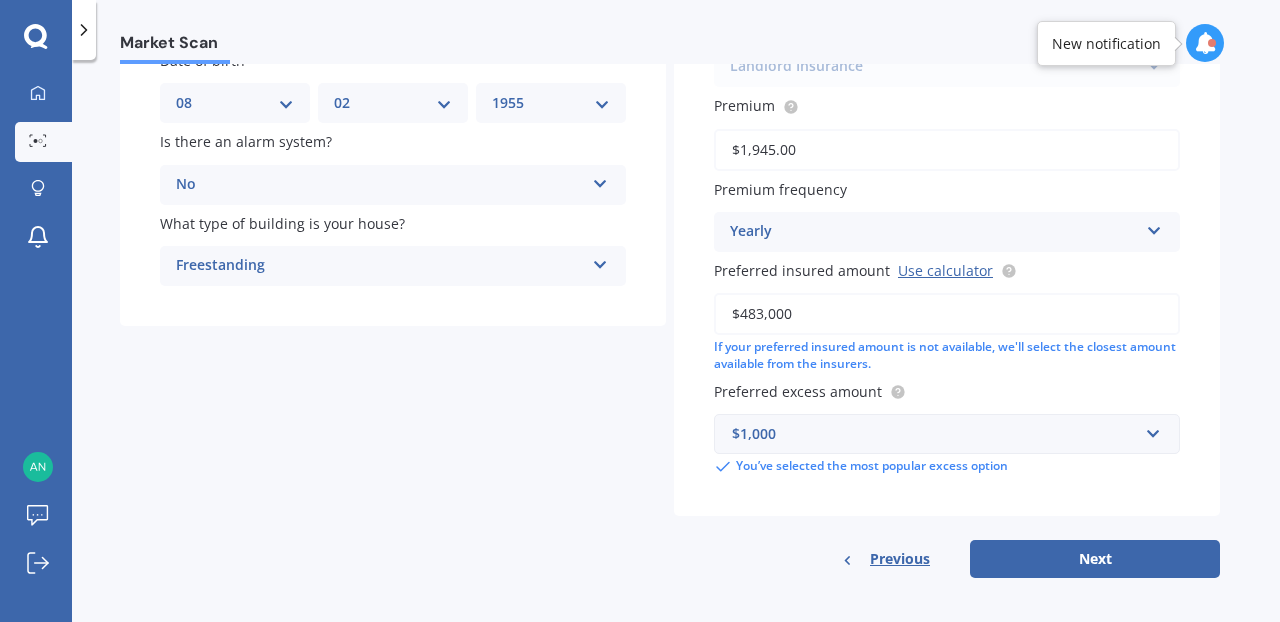 scroll, scrollTop: 270, scrollLeft: 0, axis: vertical 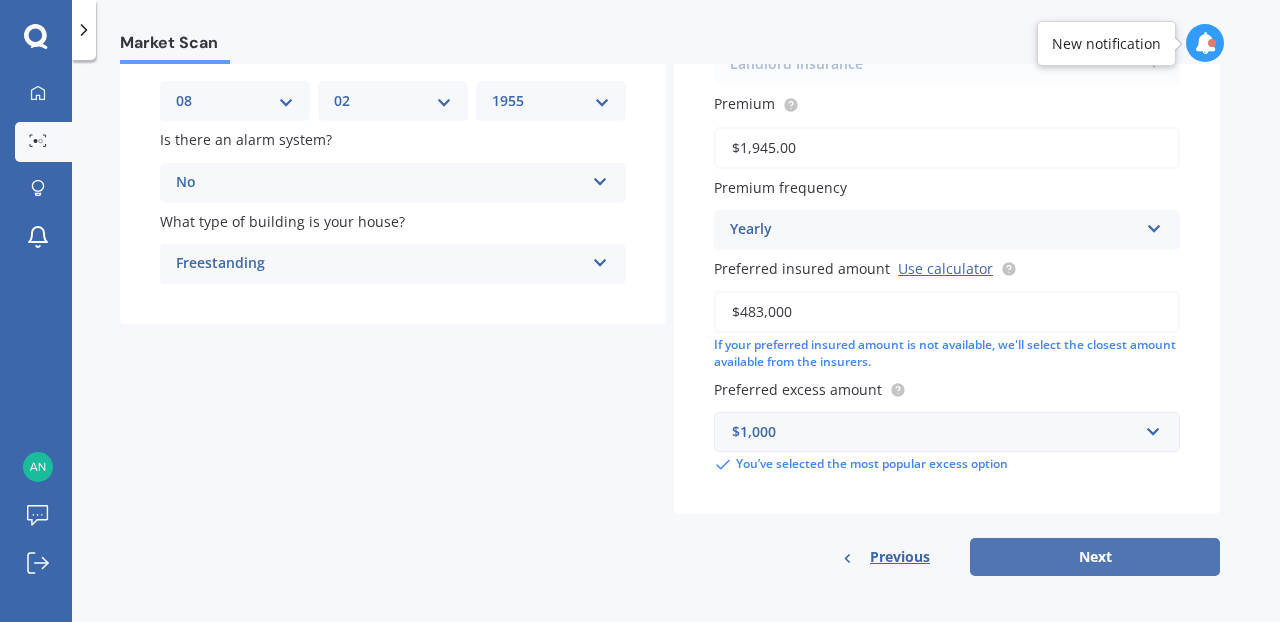 click on "Next" at bounding box center (1095, 557) 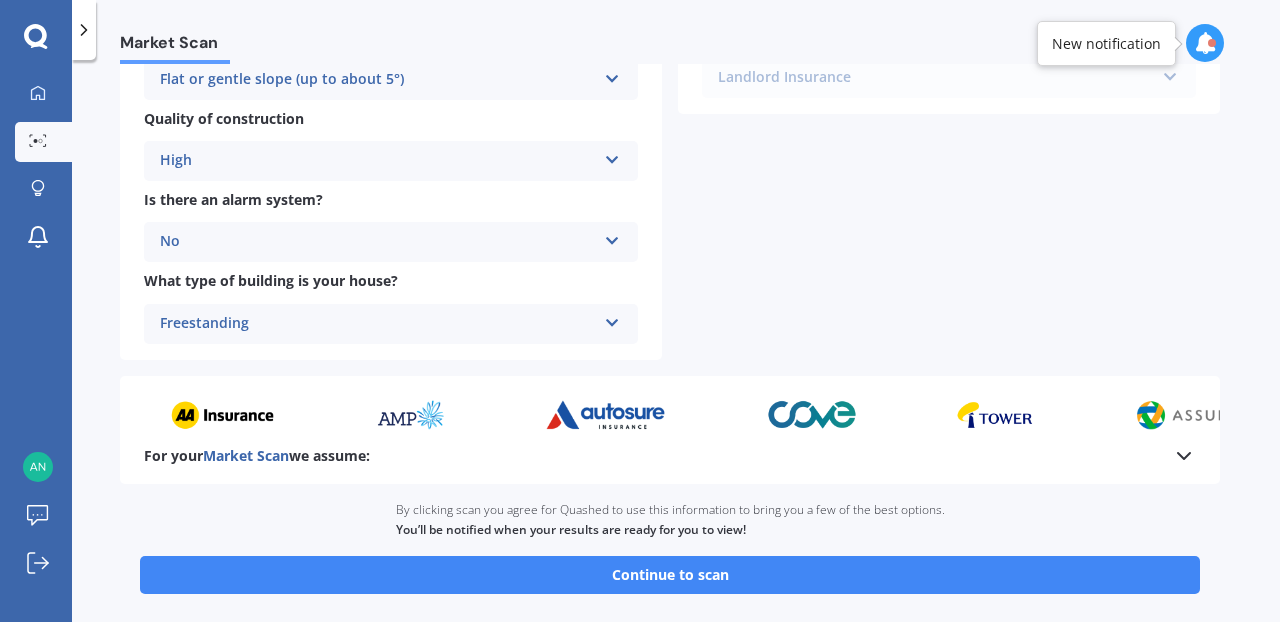 scroll, scrollTop: 808, scrollLeft: 0, axis: vertical 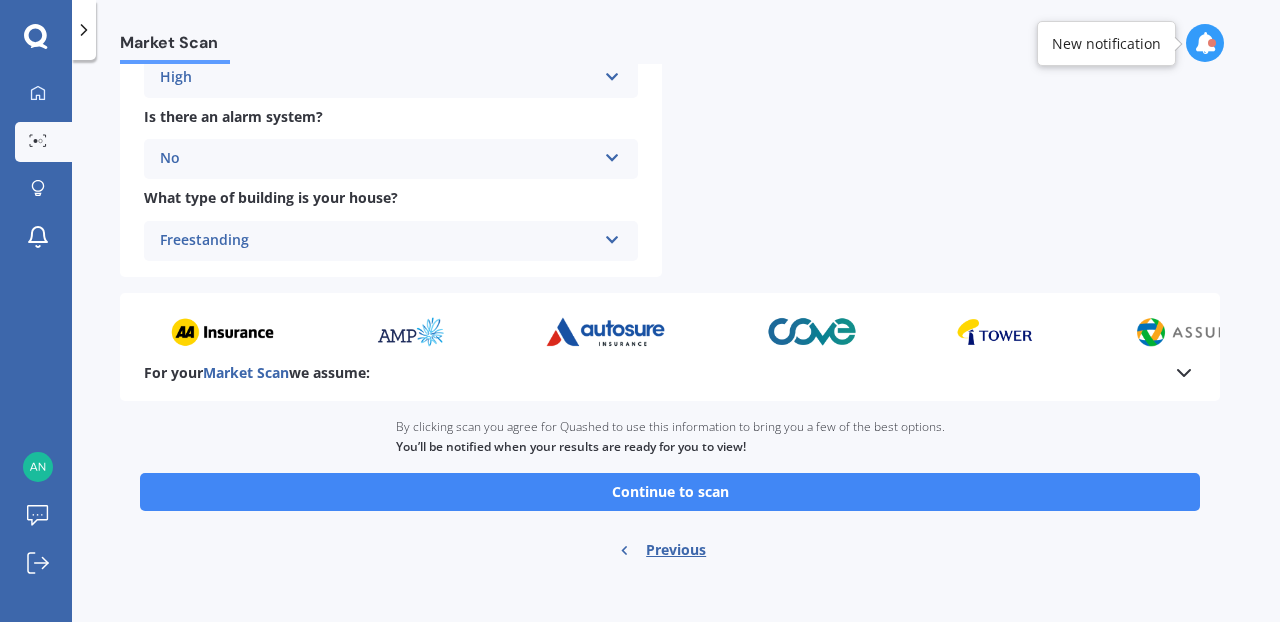 click on "Continue to scan" at bounding box center (670, 492) 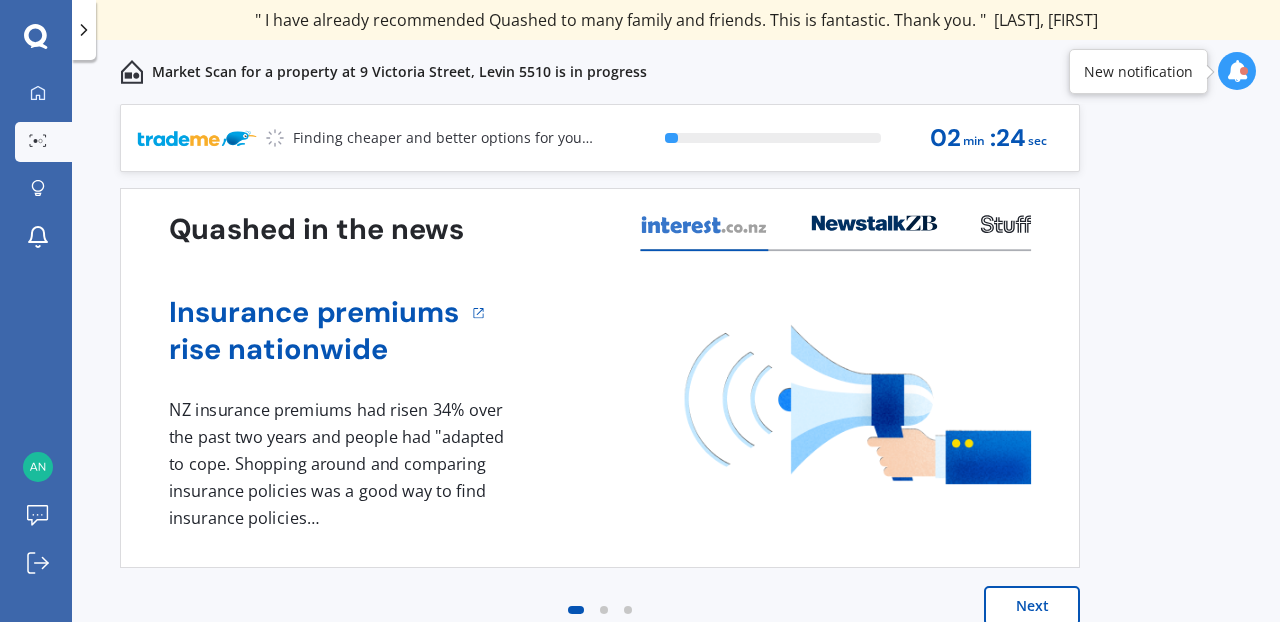 scroll, scrollTop: 24, scrollLeft: 0, axis: vertical 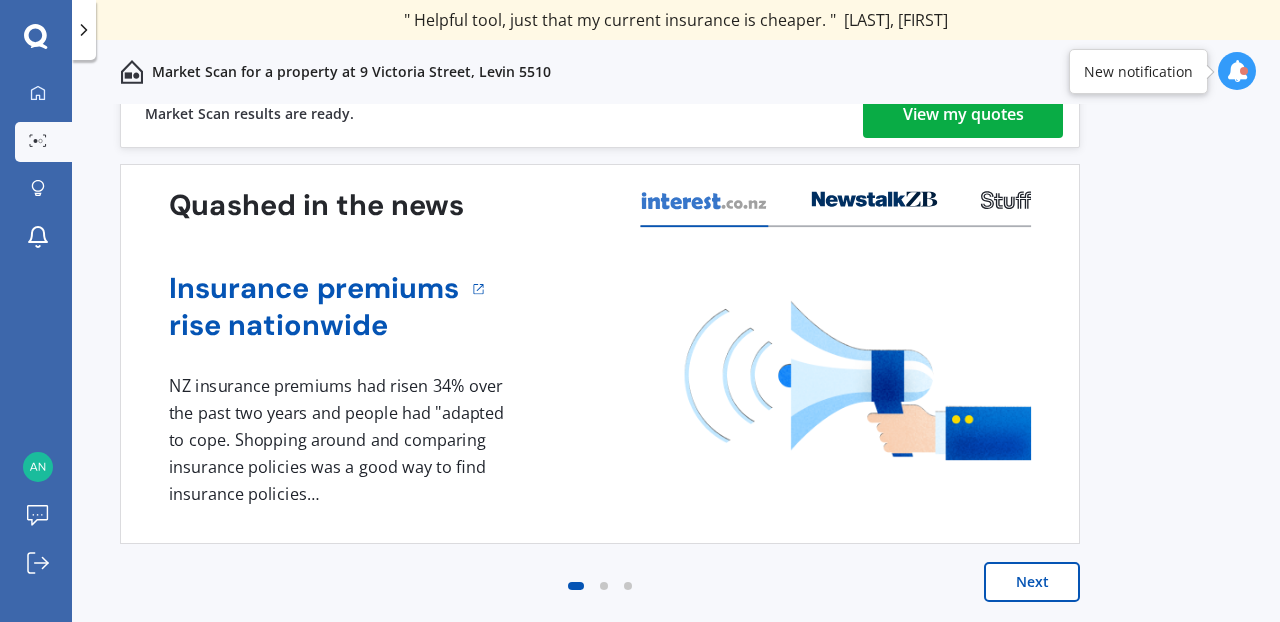 click on "View my quotes" at bounding box center [963, 114] 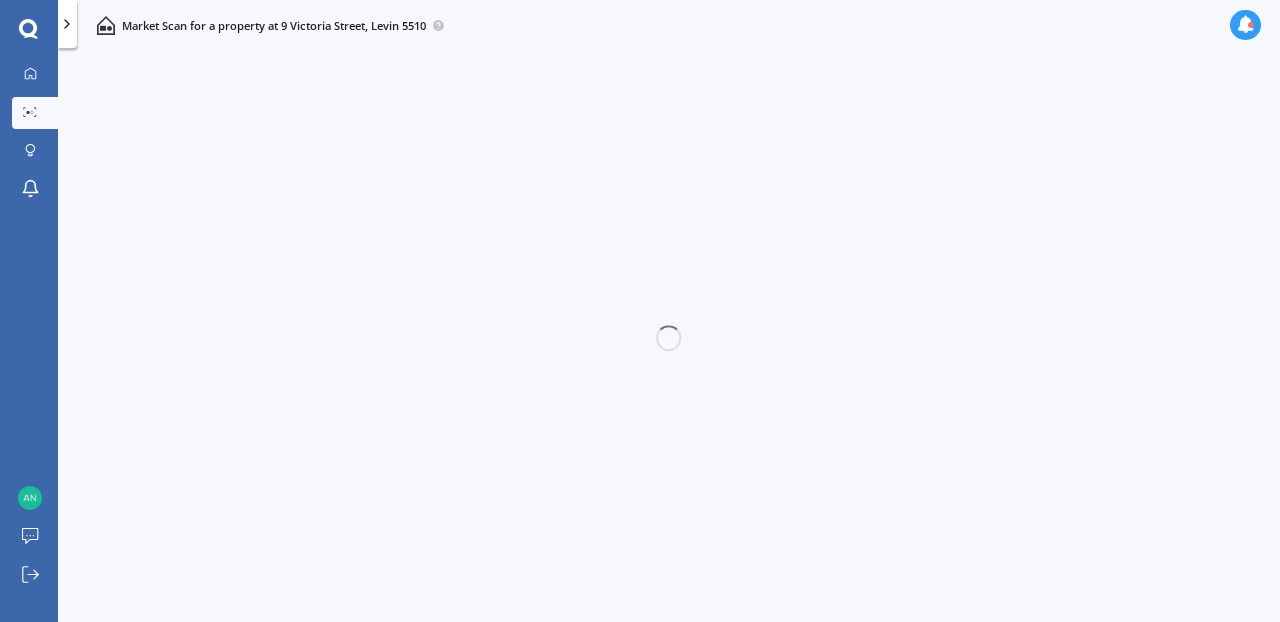 scroll, scrollTop: 0, scrollLeft: 0, axis: both 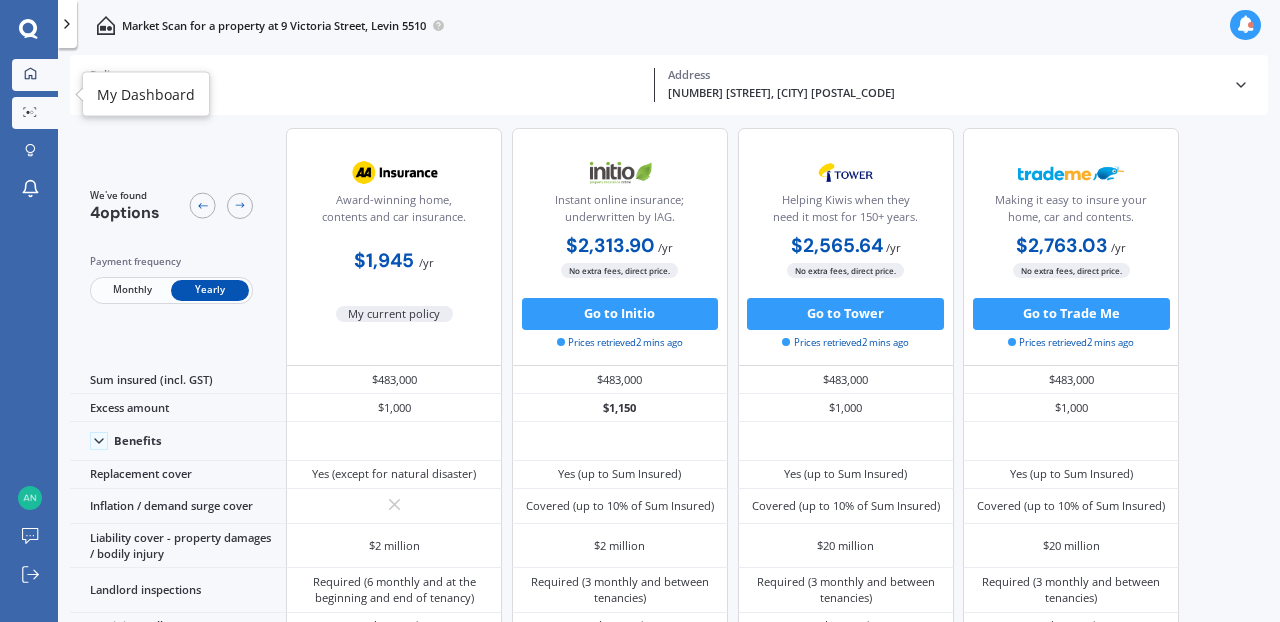 click 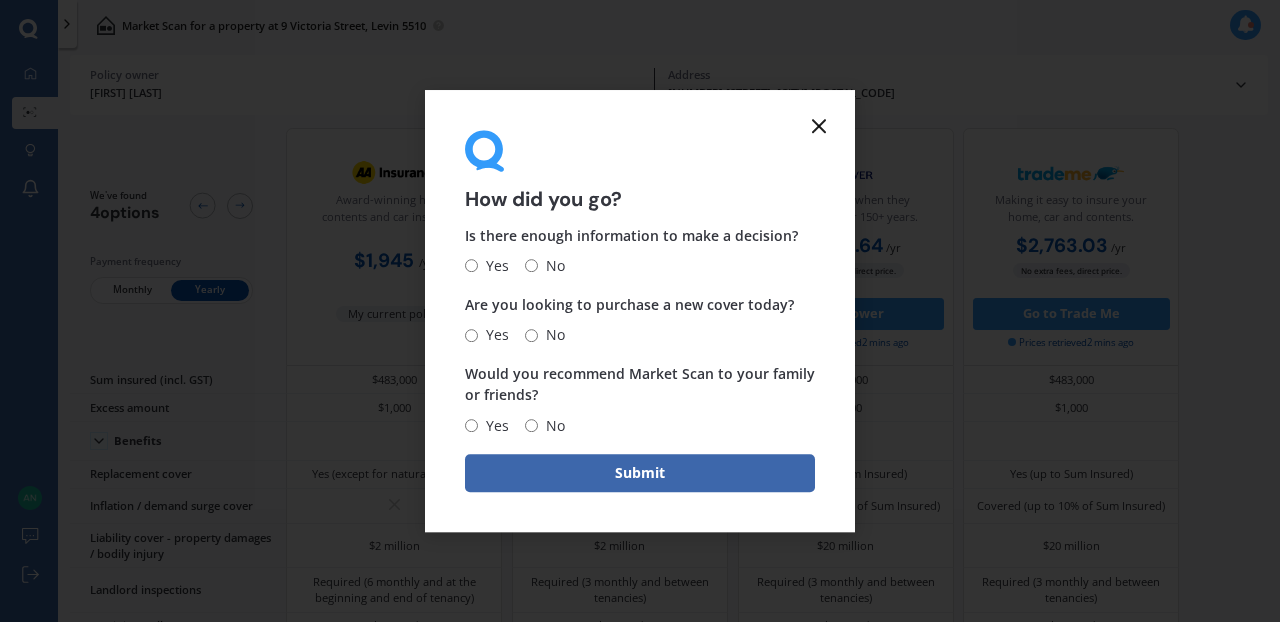 click 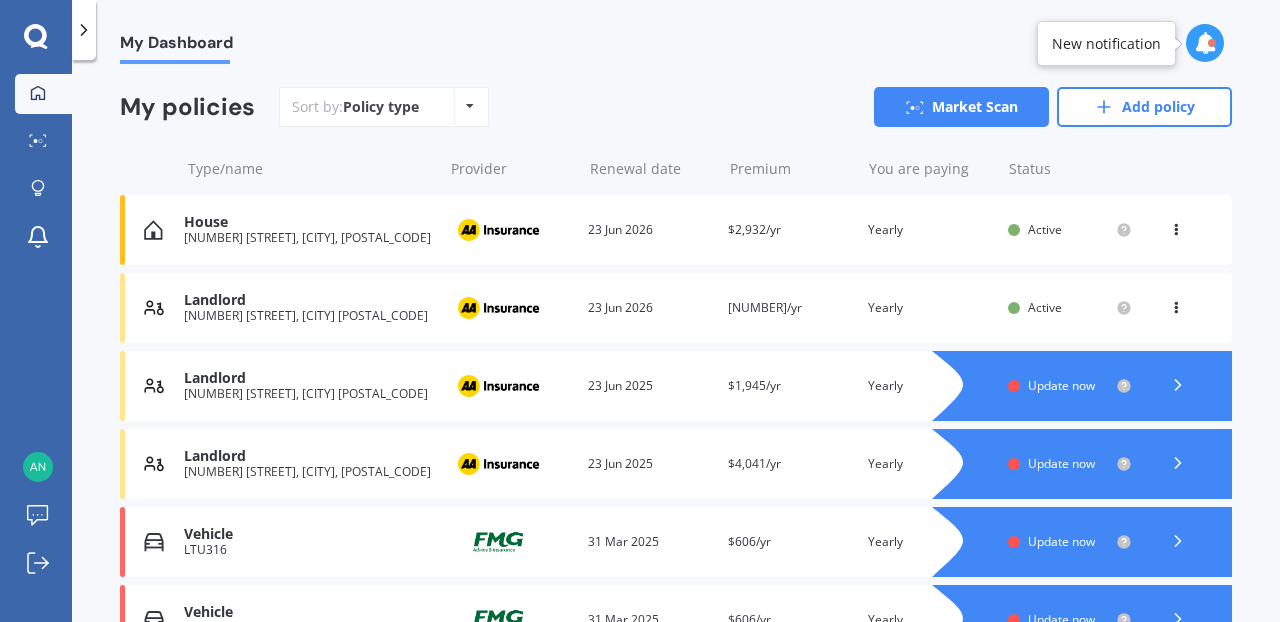 scroll, scrollTop: 254, scrollLeft: 0, axis: vertical 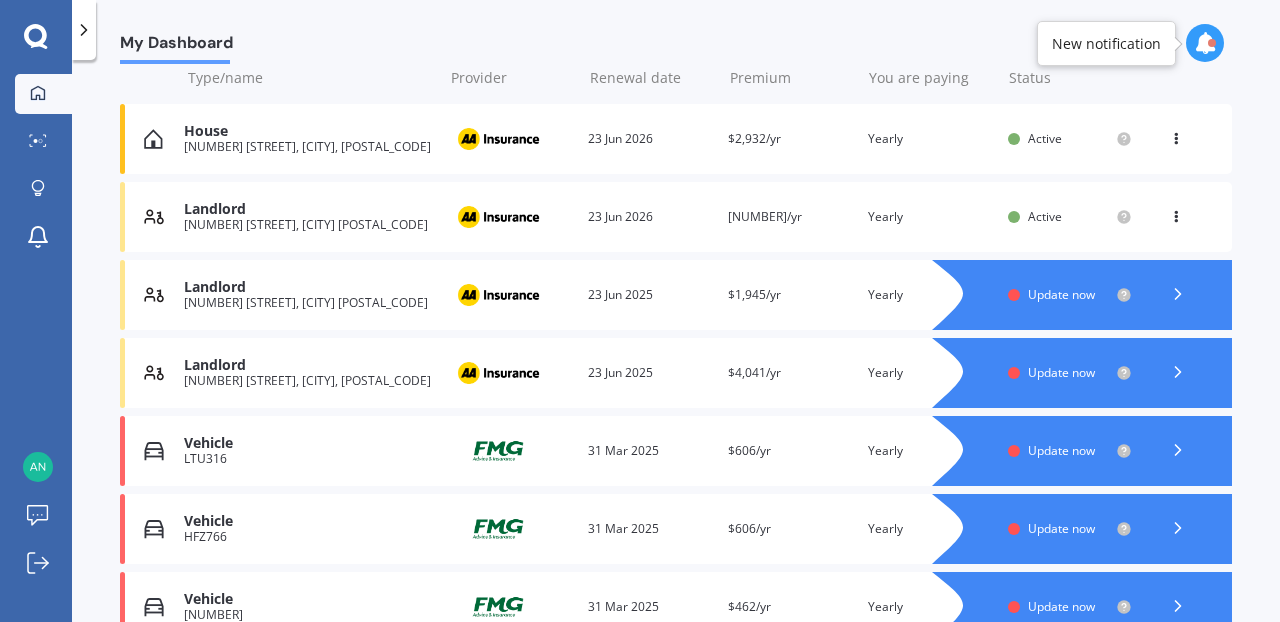 click 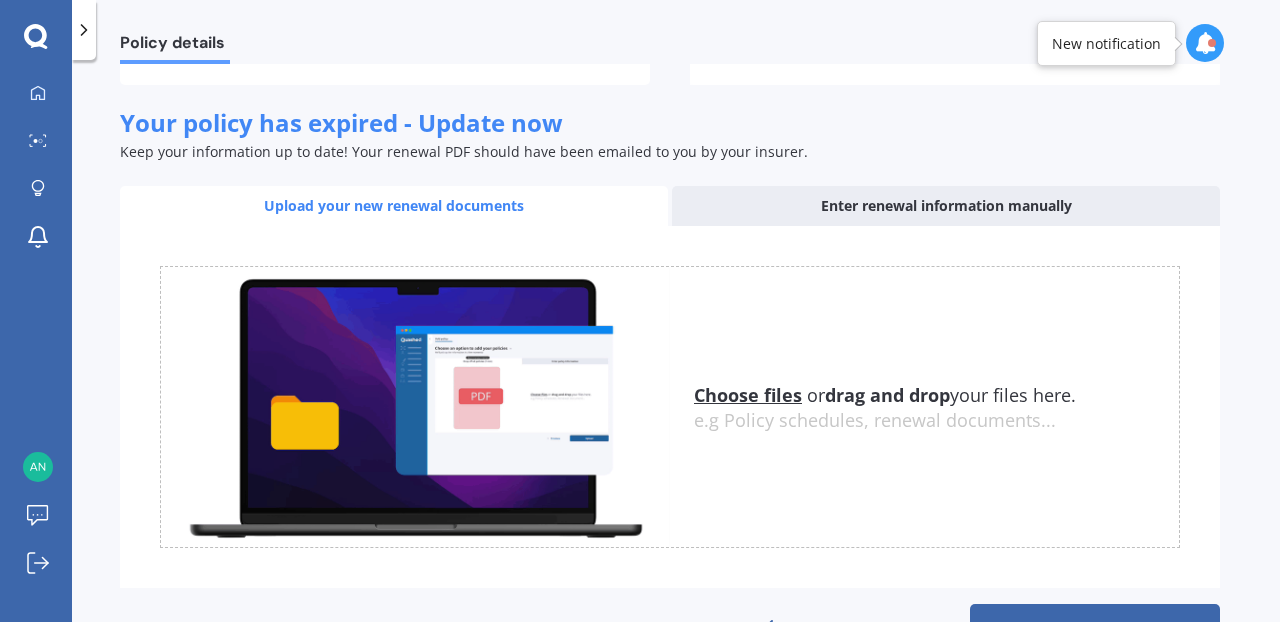scroll, scrollTop: 0, scrollLeft: 0, axis: both 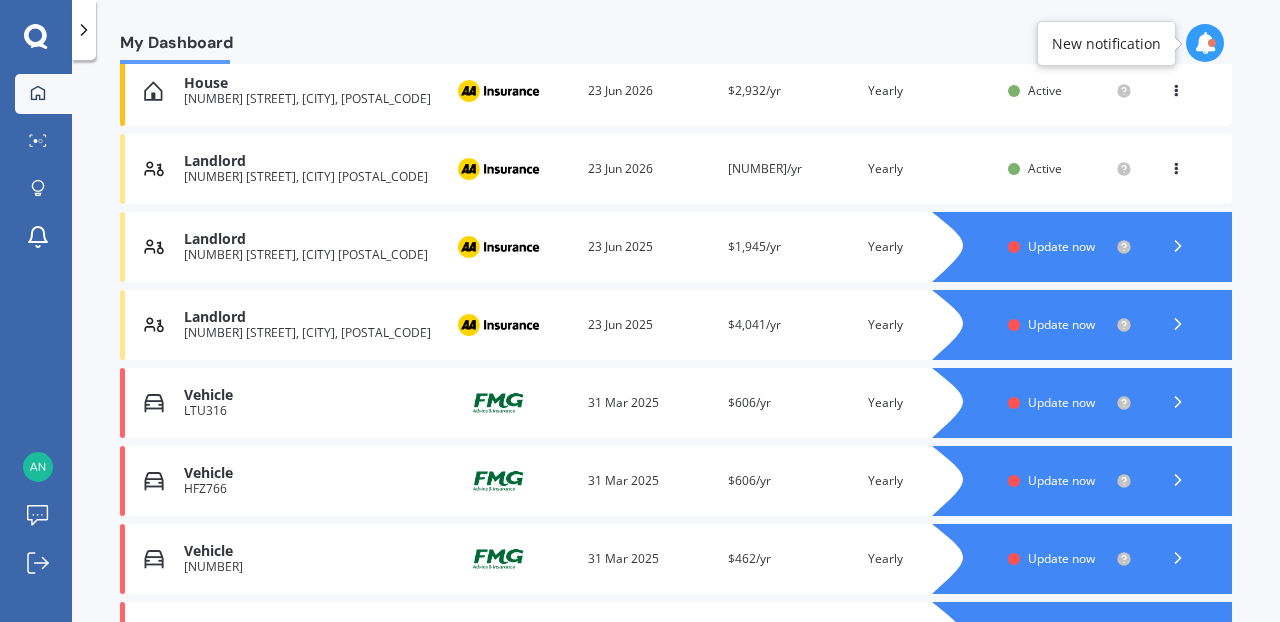 click on "Update now" at bounding box center [1061, 246] 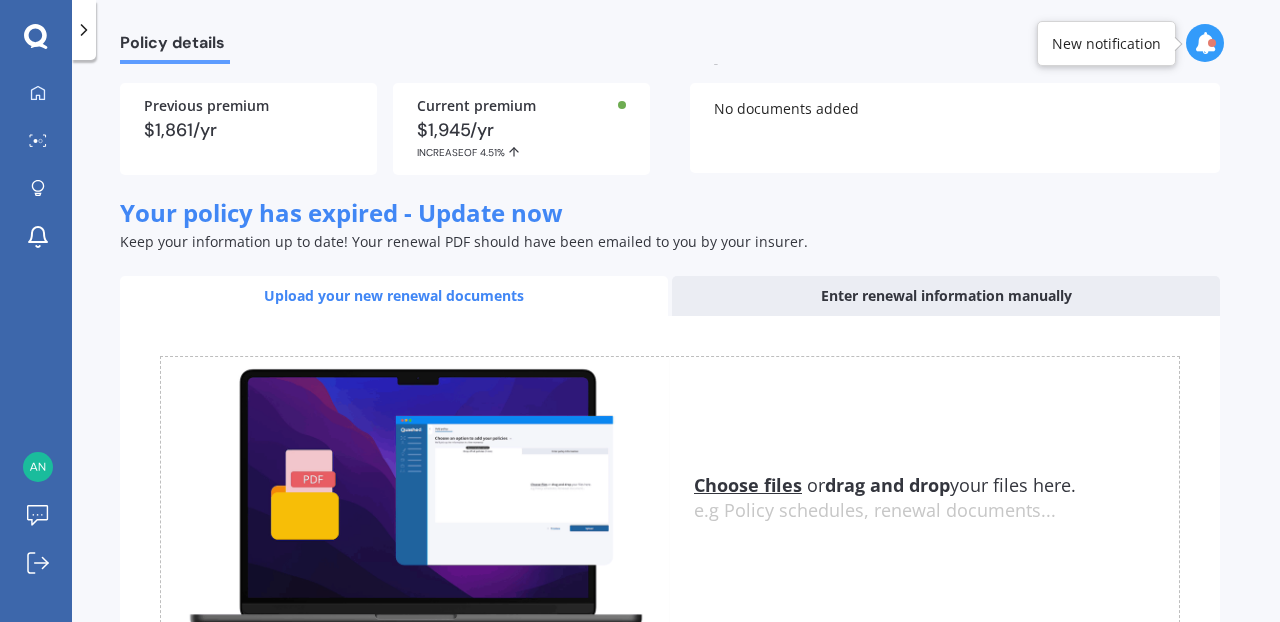 scroll, scrollTop: 320, scrollLeft: 0, axis: vertical 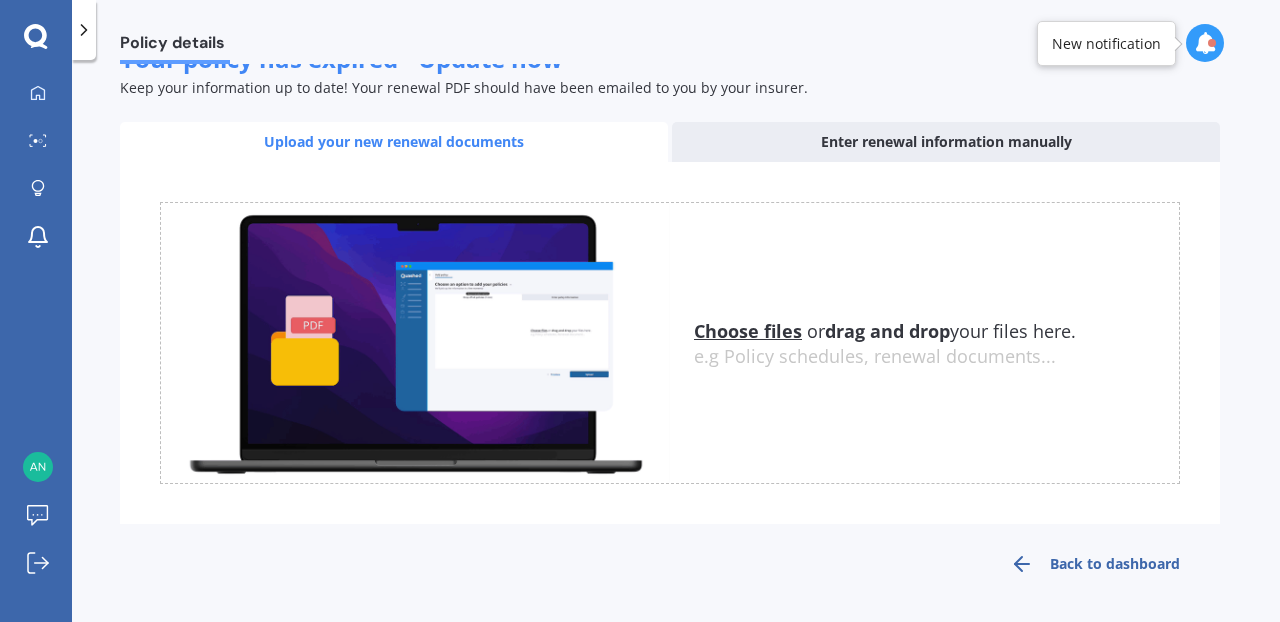 click on "Back to dashboard" at bounding box center [1095, 564] 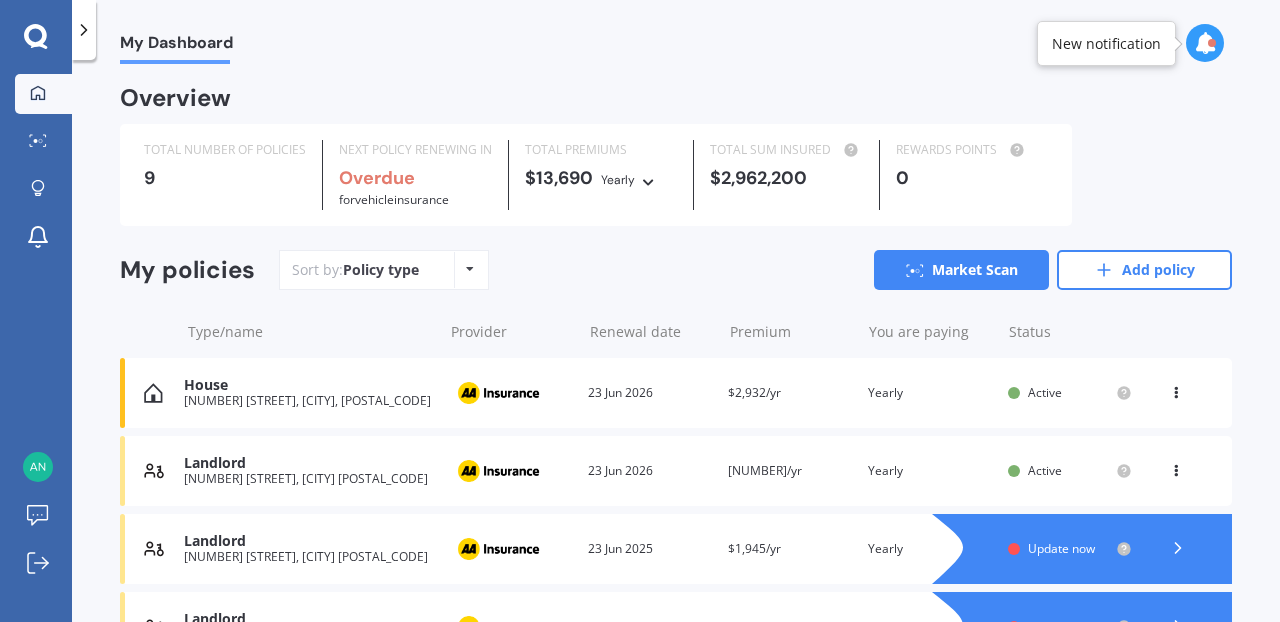 scroll, scrollTop: 153, scrollLeft: 0, axis: vertical 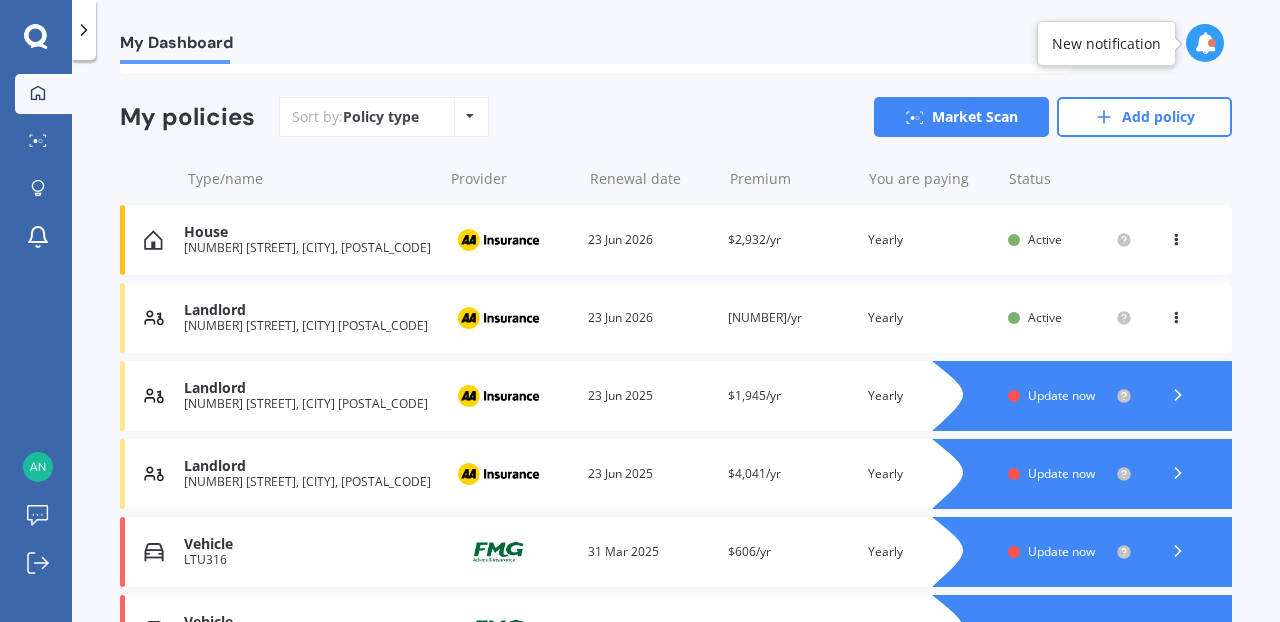 click on "Update now" at bounding box center (1061, 395) 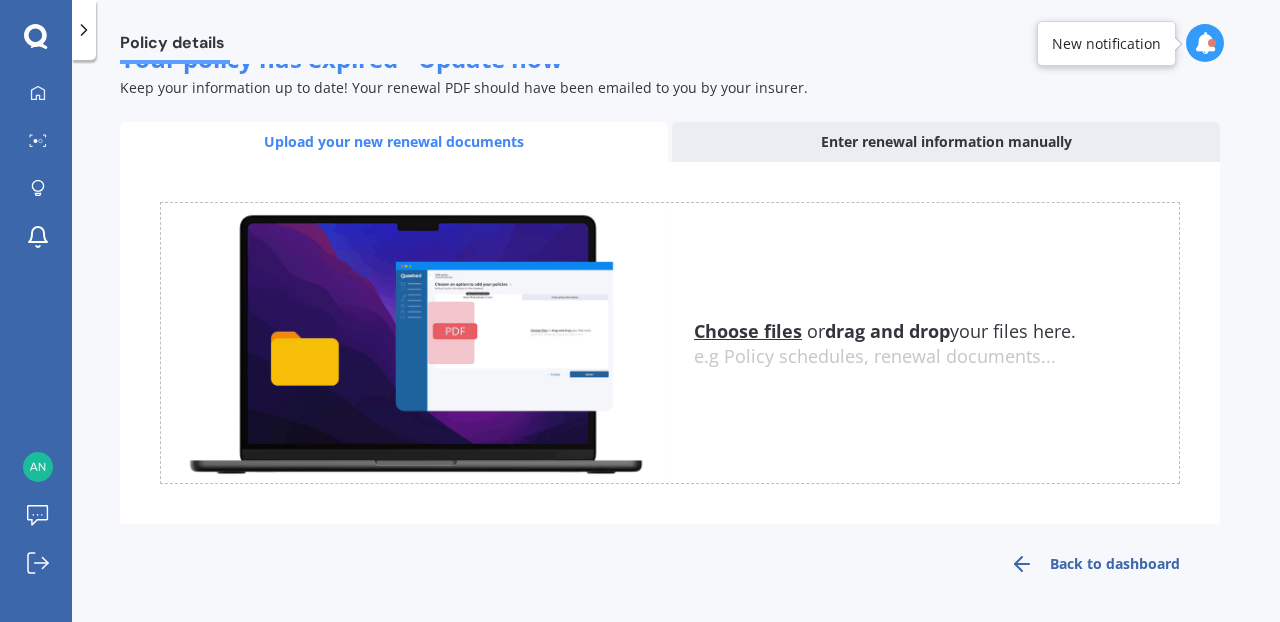 scroll, scrollTop: 0, scrollLeft: 0, axis: both 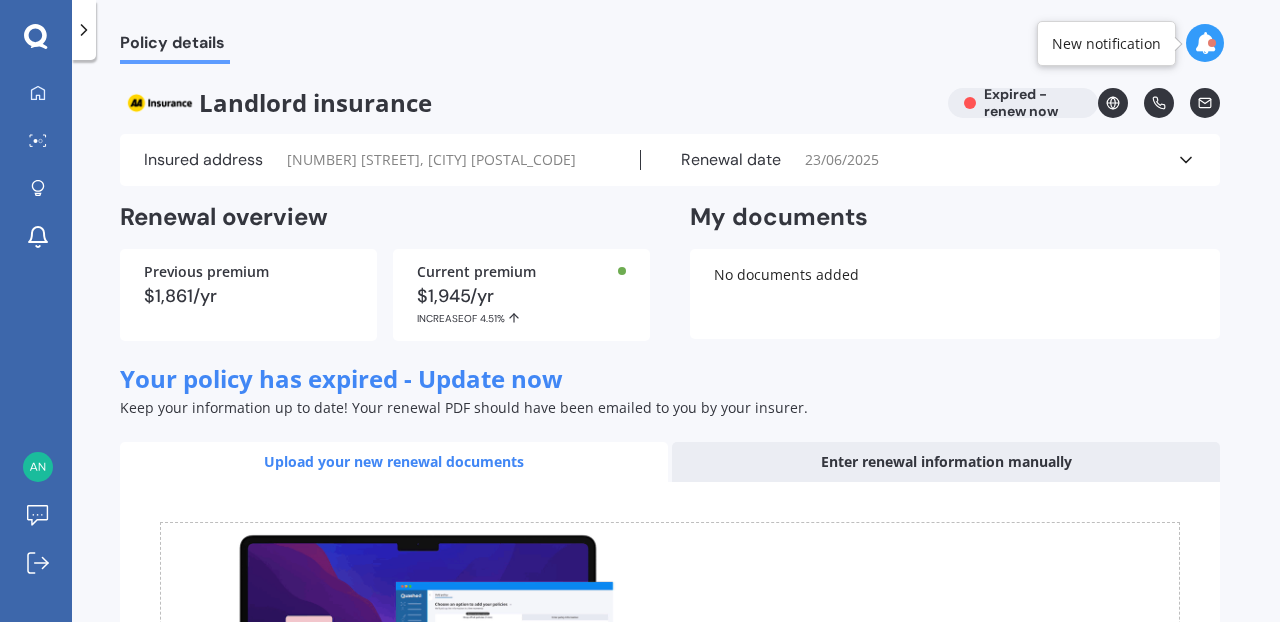 click on "Your policy has expired - Update now" at bounding box center (341, 378) 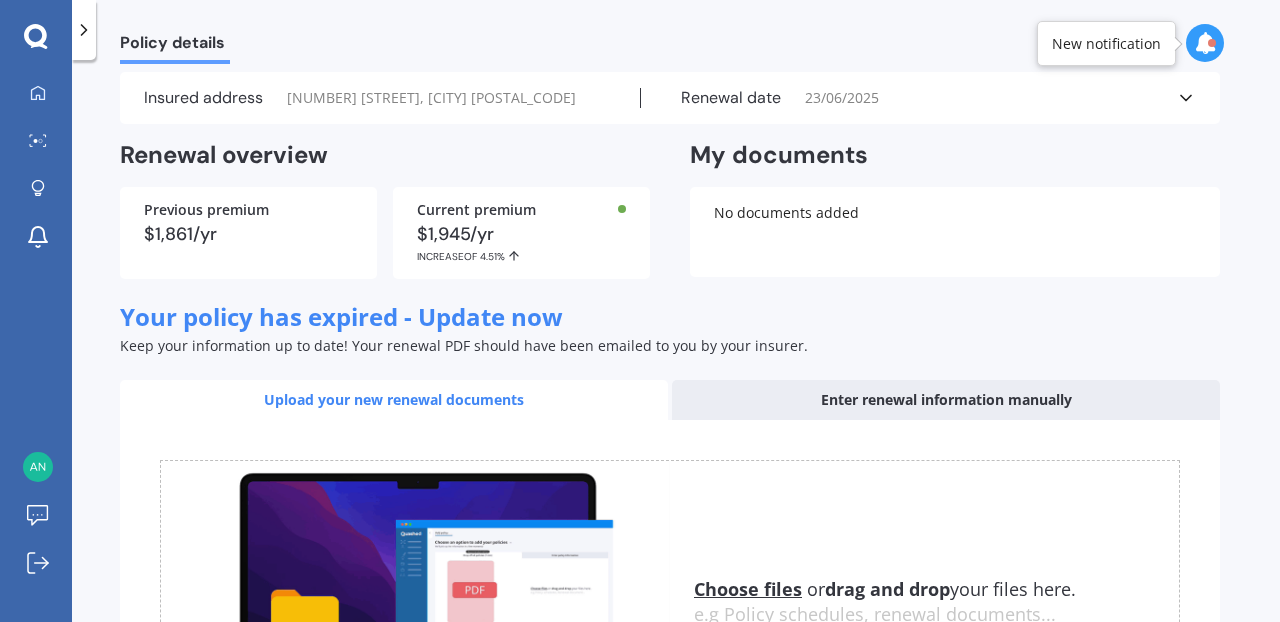scroll, scrollTop: 108, scrollLeft: 0, axis: vertical 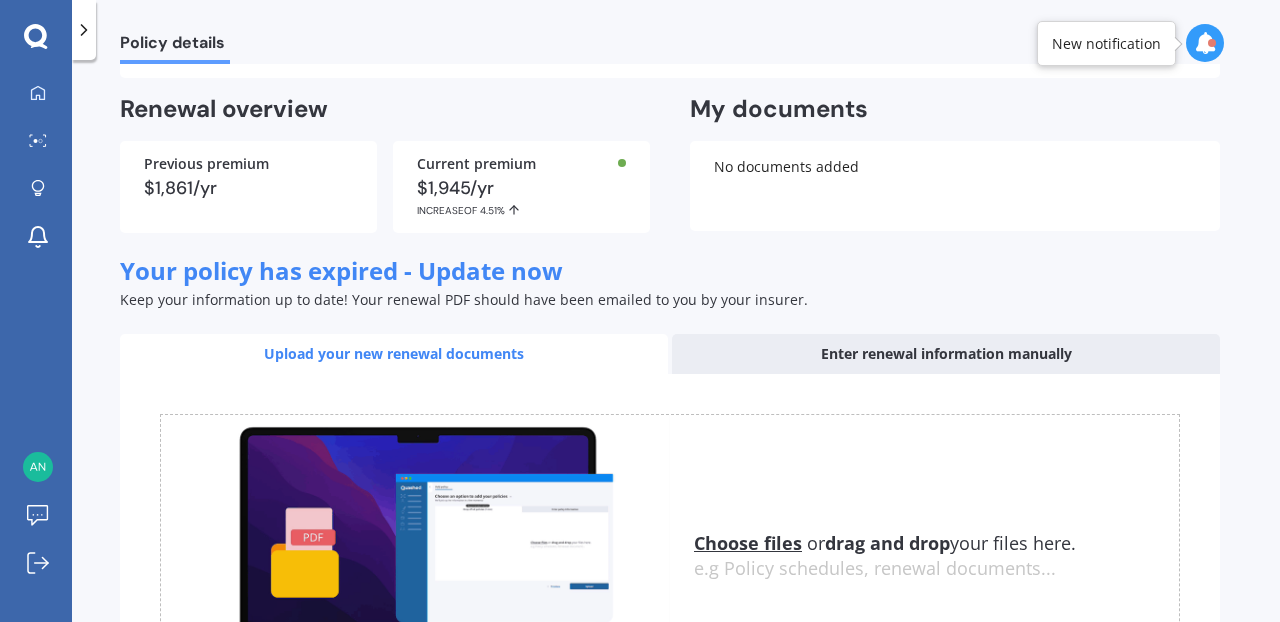 click on "Upload your new renewal documents" at bounding box center [394, 354] 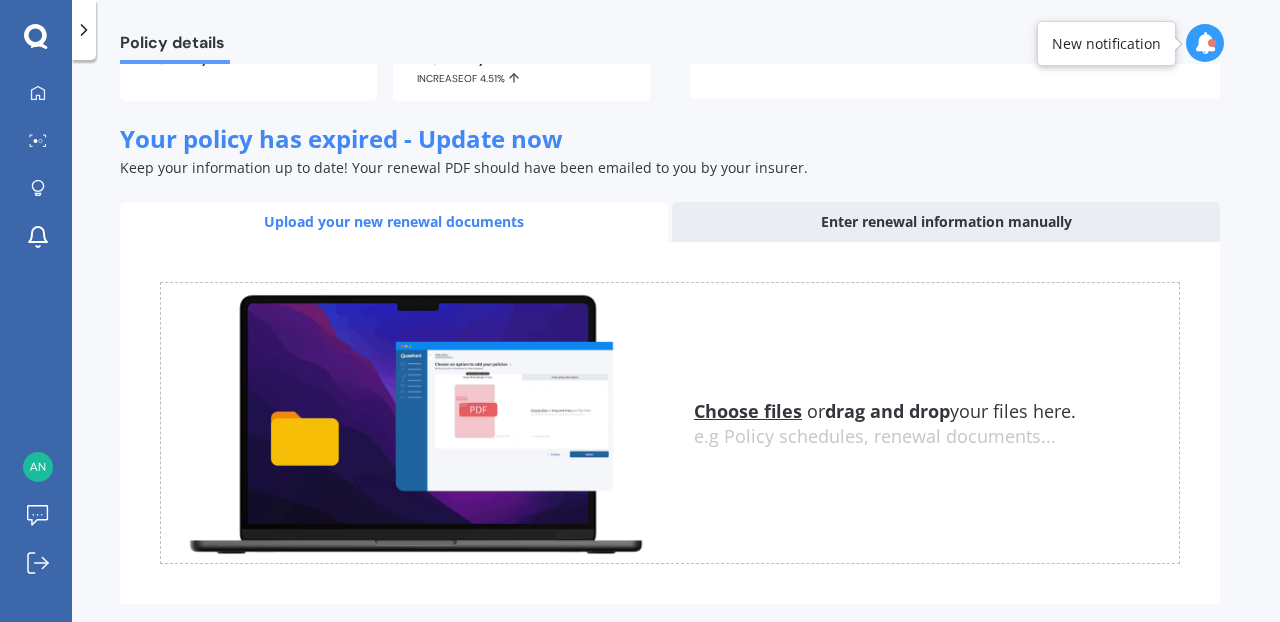 scroll, scrollTop: 320, scrollLeft: 0, axis: vertical 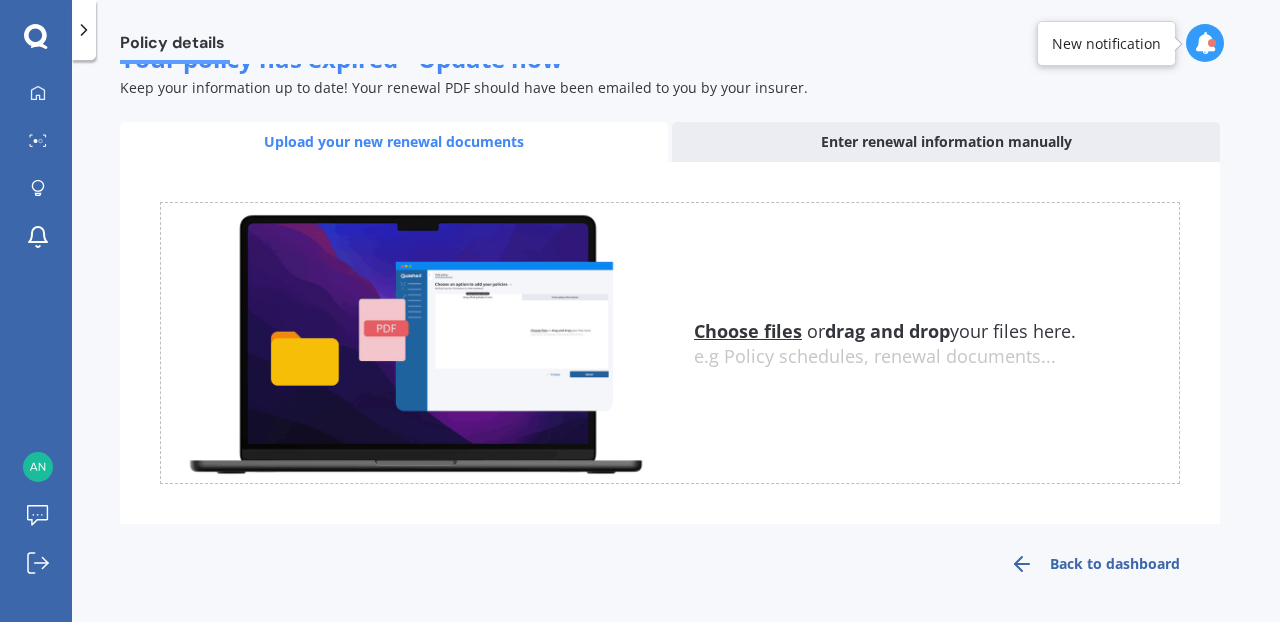 click on "Back to dashboard" at bounding box center [1095, 564] 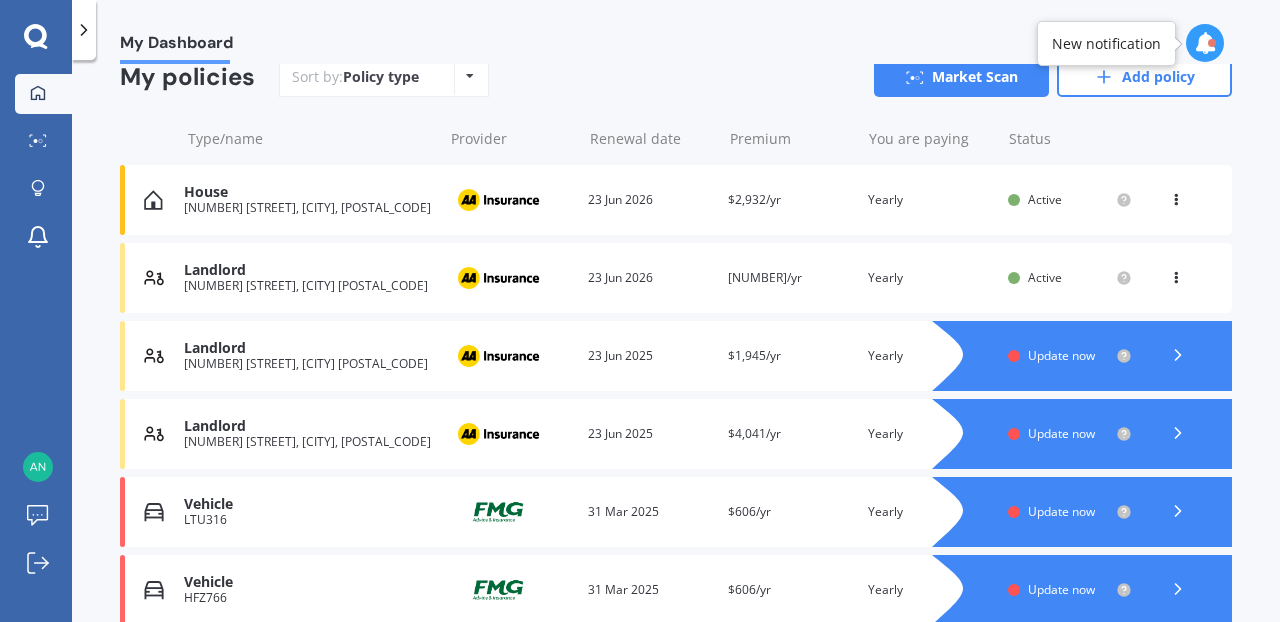 scroll, scrollTop: 294, scrollLeft: 0, axis: vertical 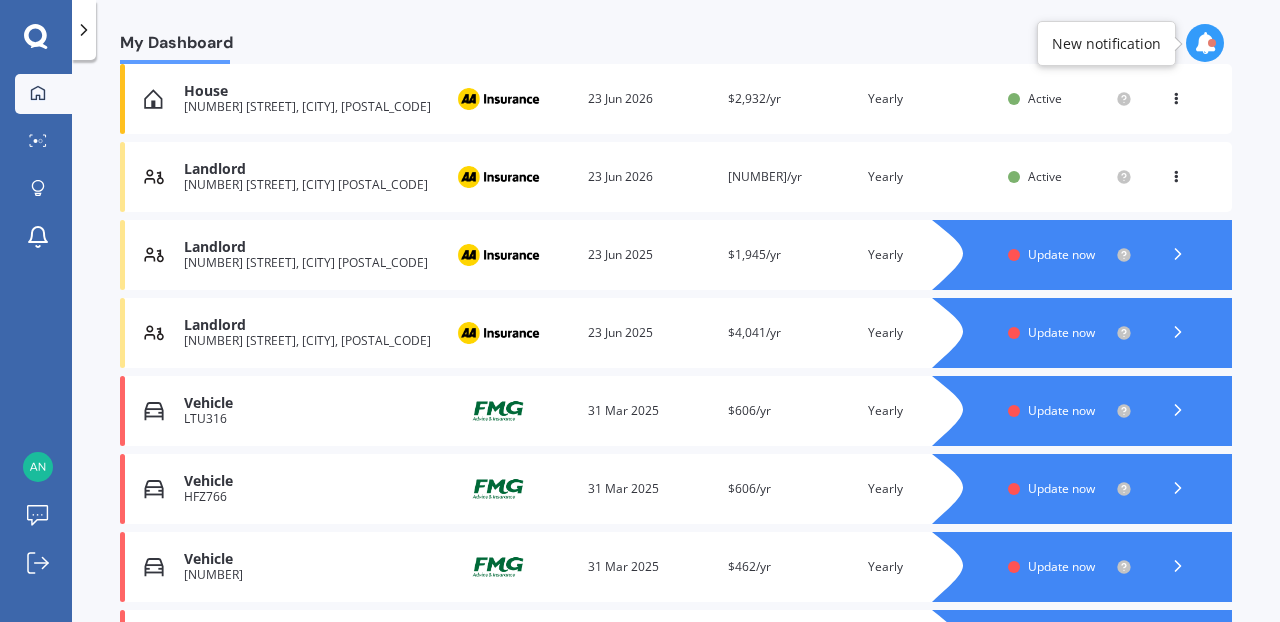 click on "Update now" at bounding box center (1061, 332) 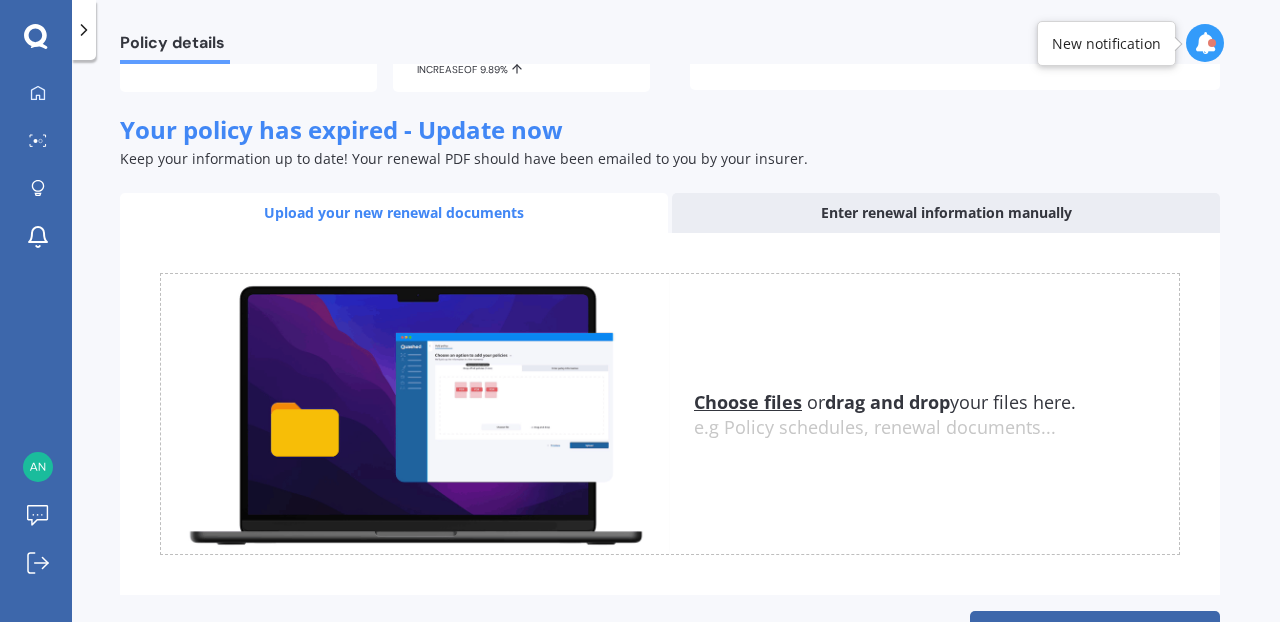 scroll, scrollTop: 338, scrollLeft: 0, axis: vertical 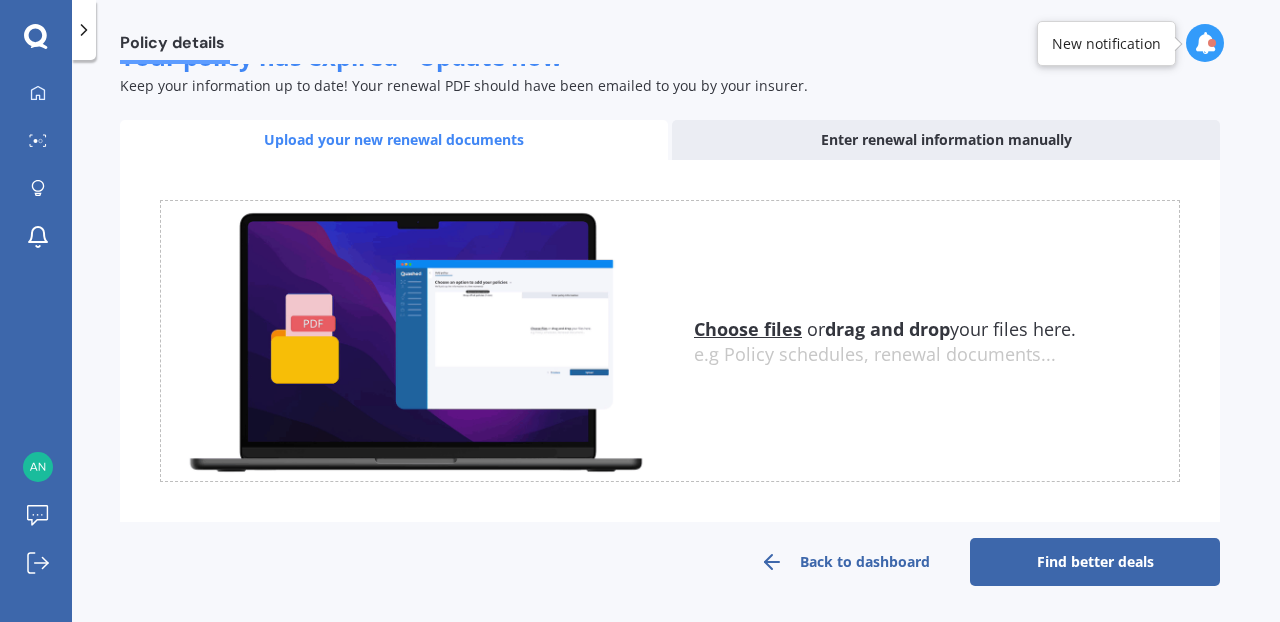 click on "Find better deals" at bounding box center (1095, 562) 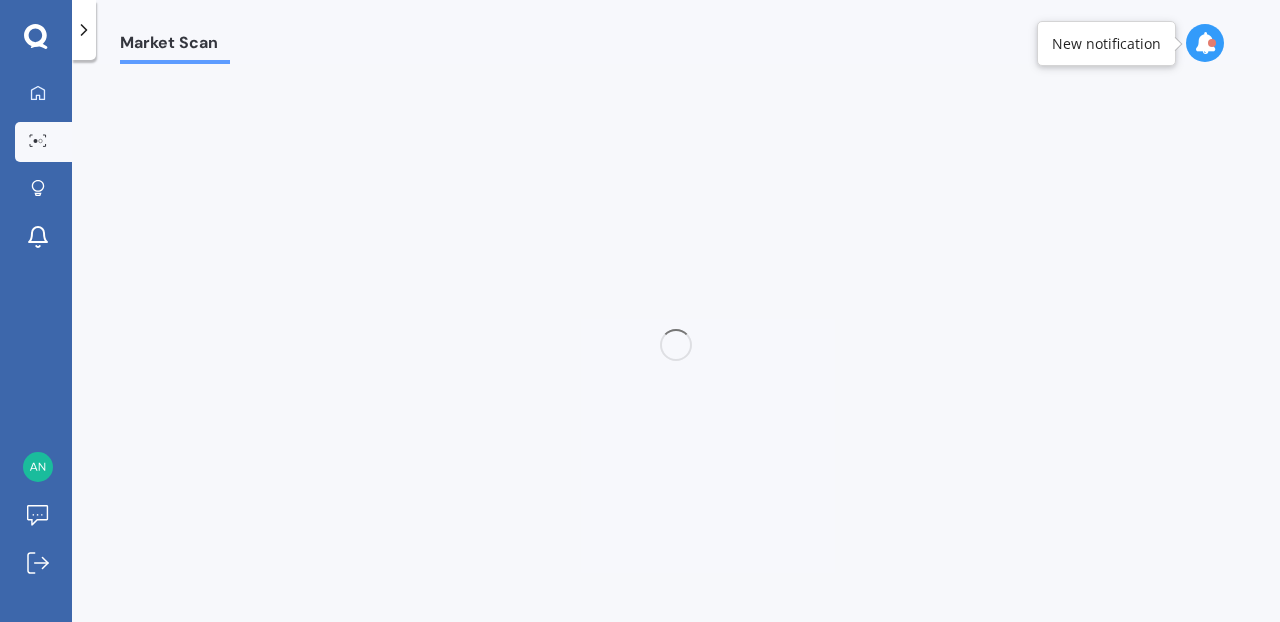 scroll, scrollTop: 0, scrollLeft: 0, axis: both 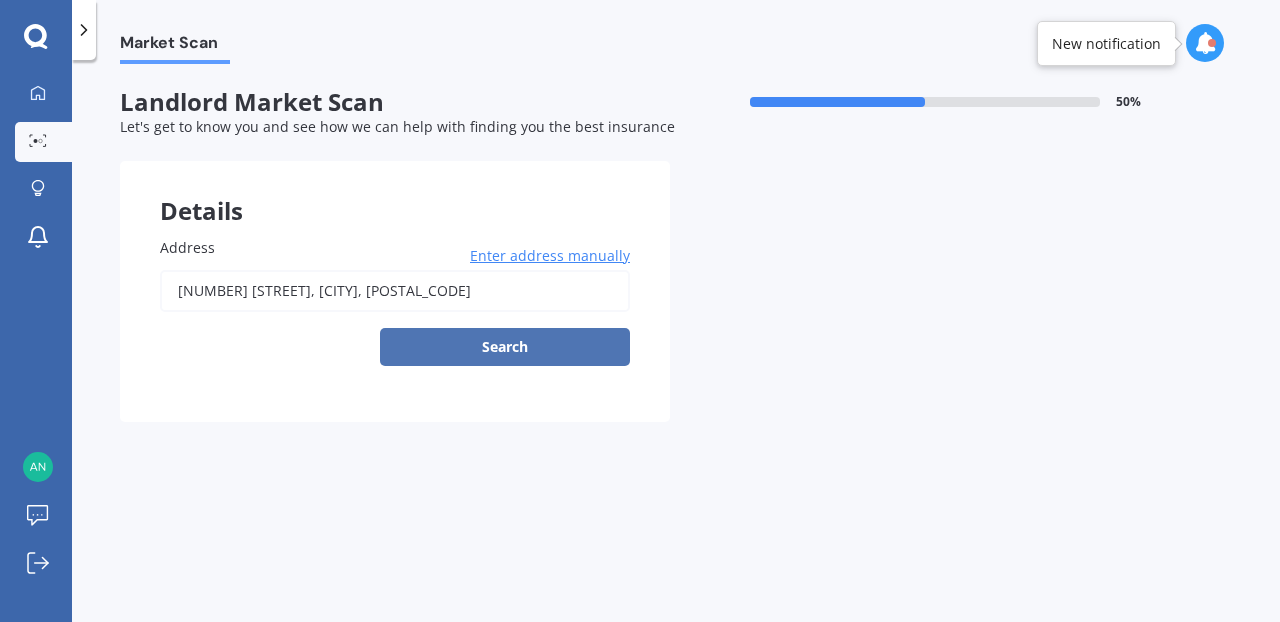 click on "Search" at bounding box center (505, 347) 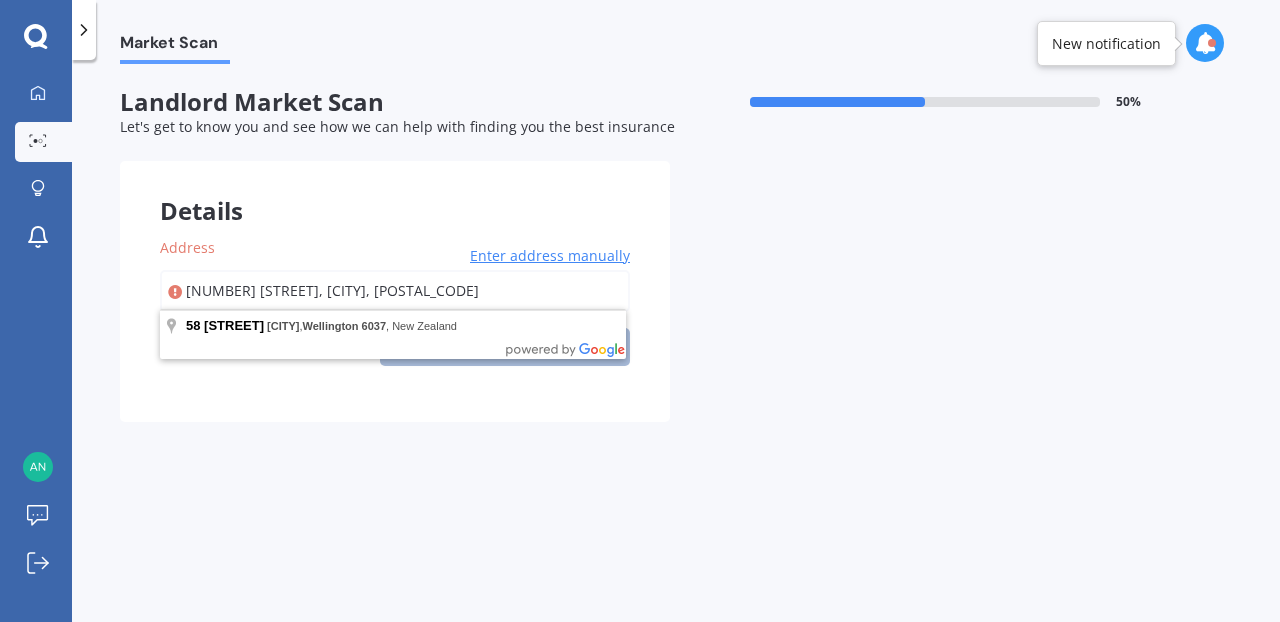 click on "[NUMBER] [STREET], [CITY], [POSTAL_CODE]" at bounding box center [395, 291] 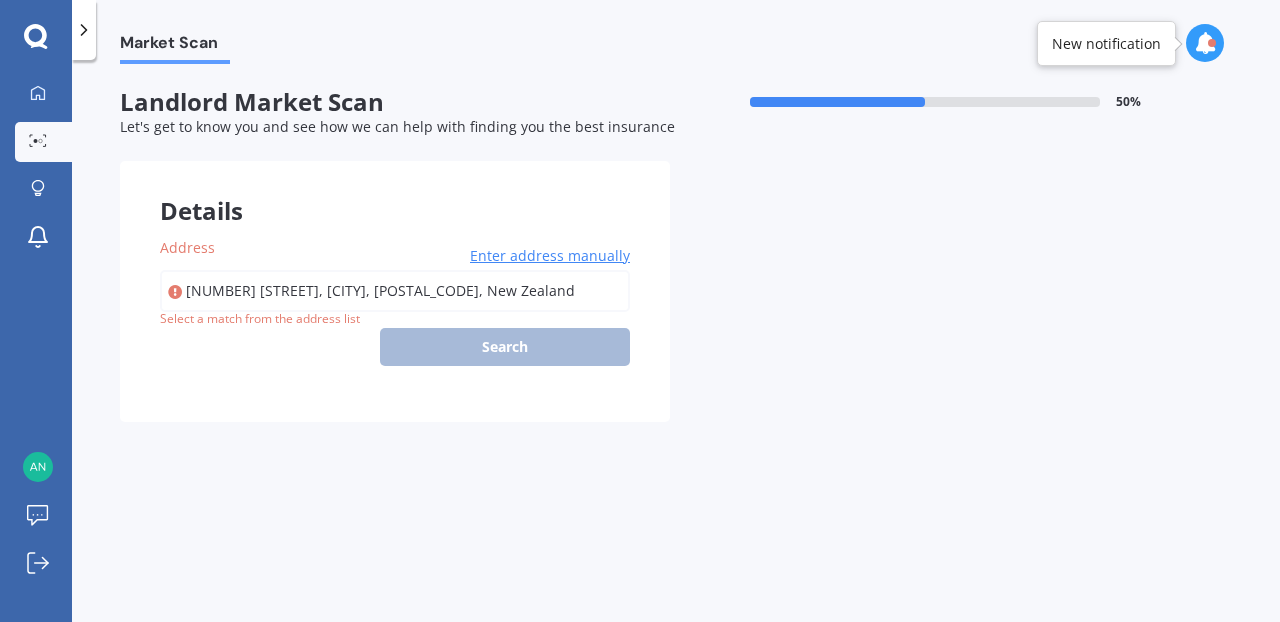 type on "[NUMBER] [STREET], [CITY], [POSTAL_CODE]" 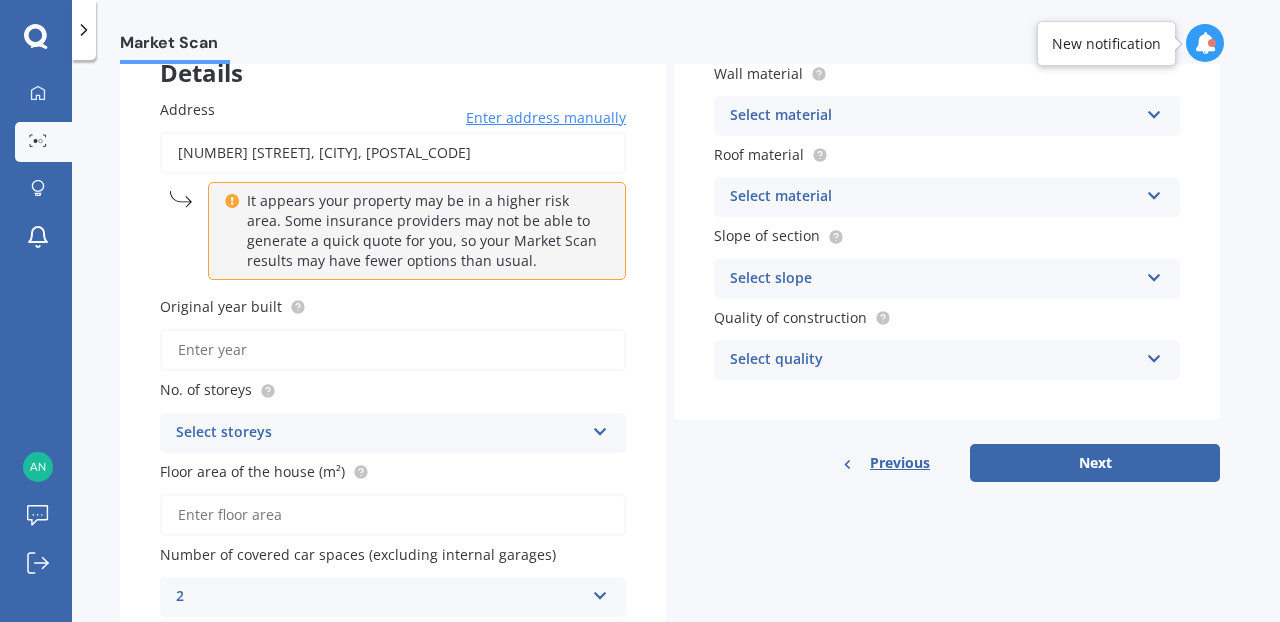 scroll, scrollTop: 169, scrollLeft: 0, axis: vertical 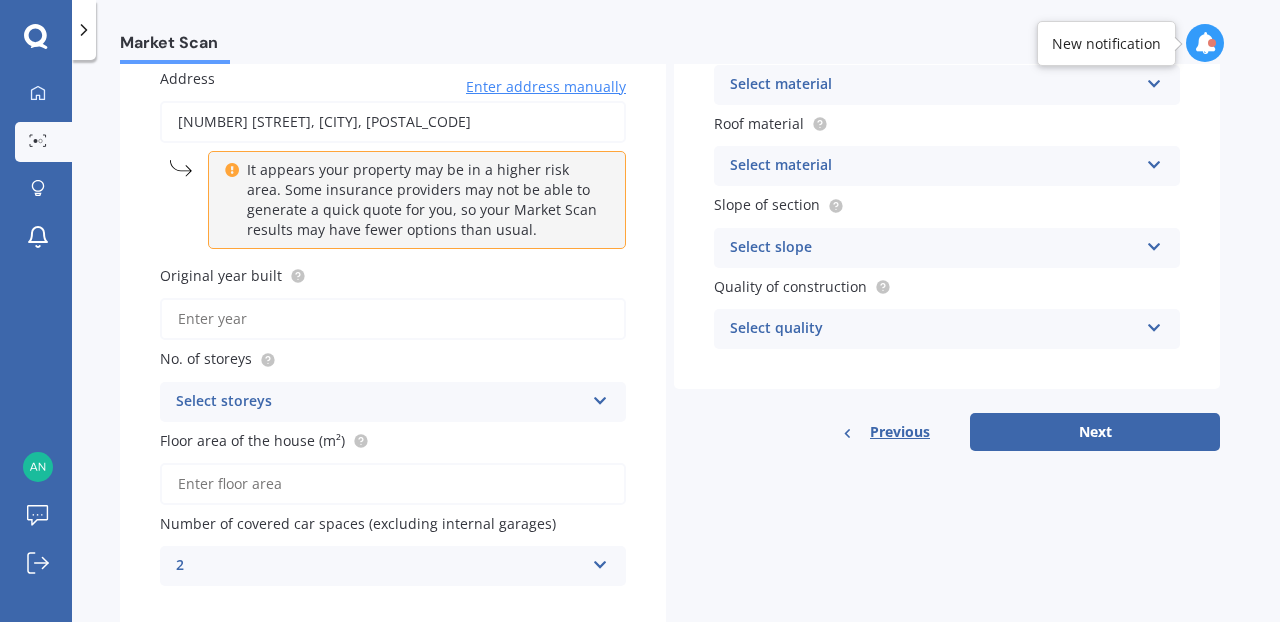 click on "Original year built" at bounding box center (393, 319) 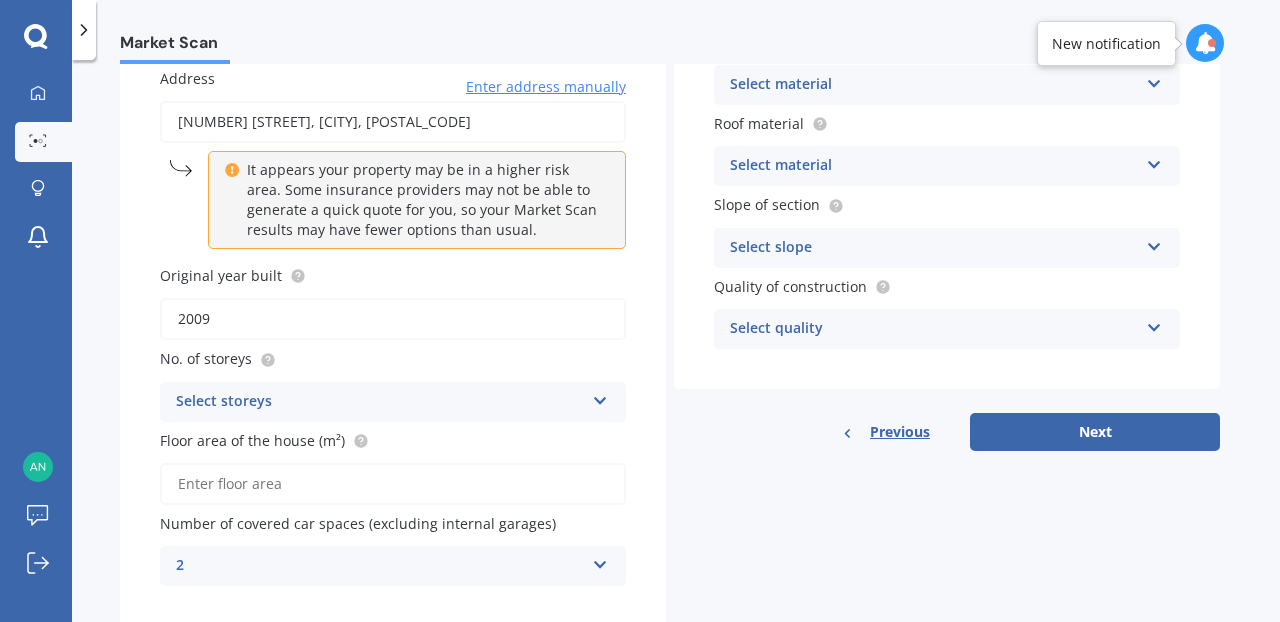 type on "2009" 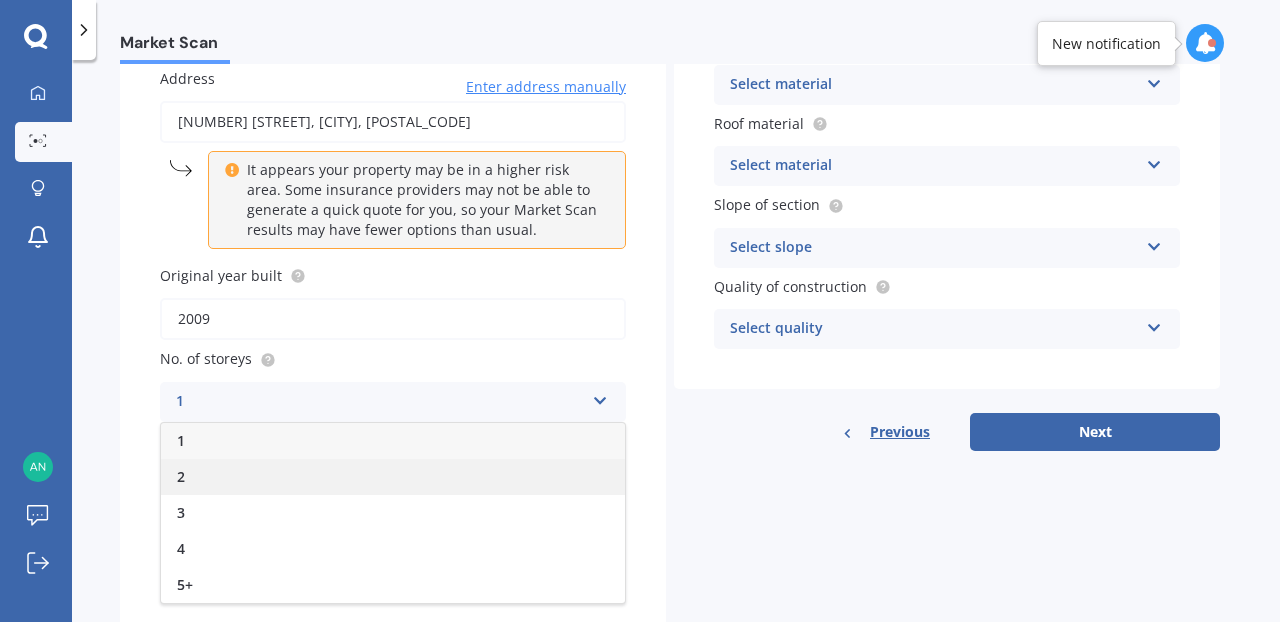 click on "2" at bounding box center (393, 477) 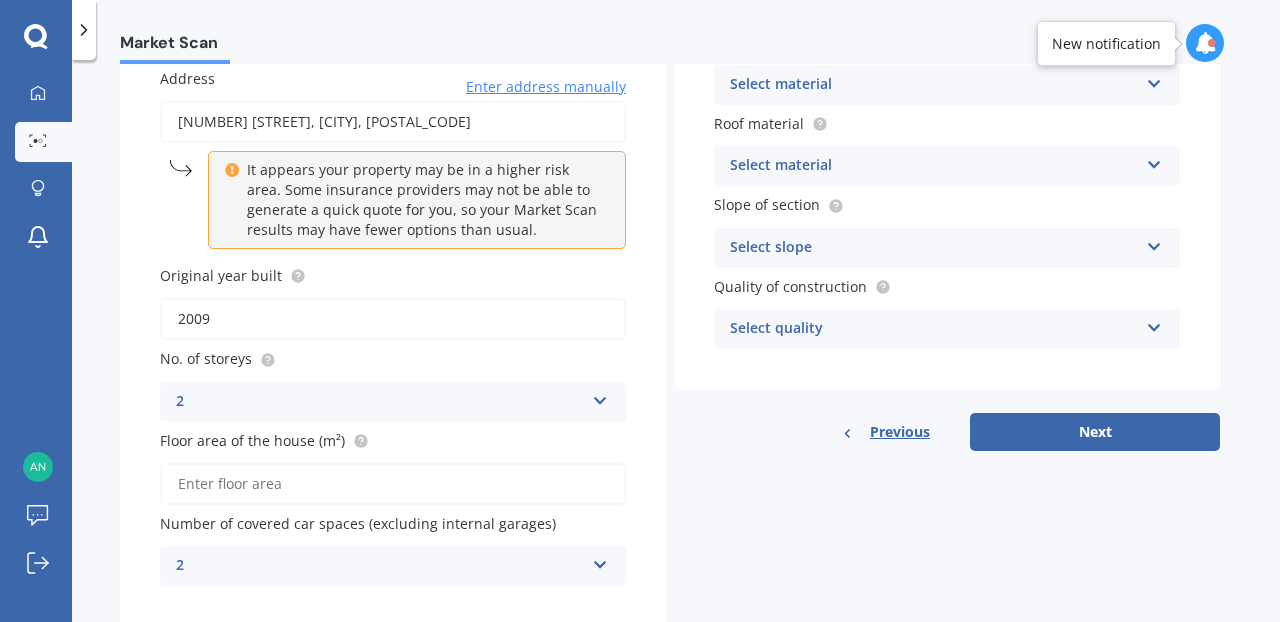 click on "Floor area of the house (m²)" at bounding box center (393, 484) 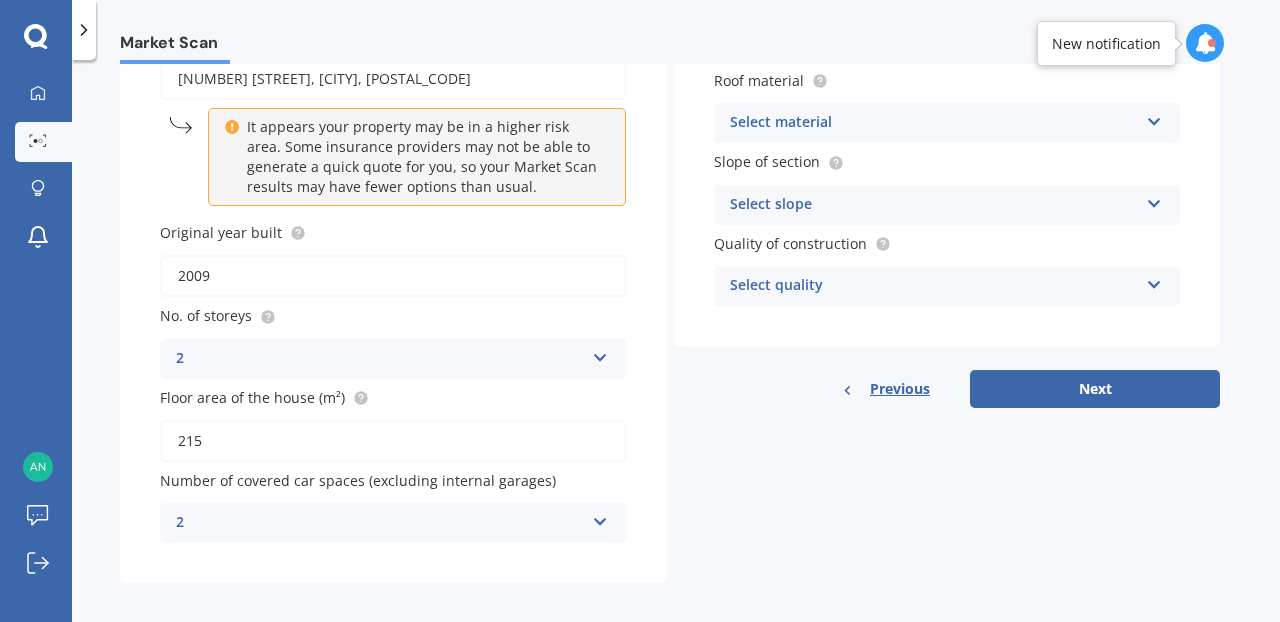 scroll, scrollTop: 0, scrollLeft: 0, axis: both 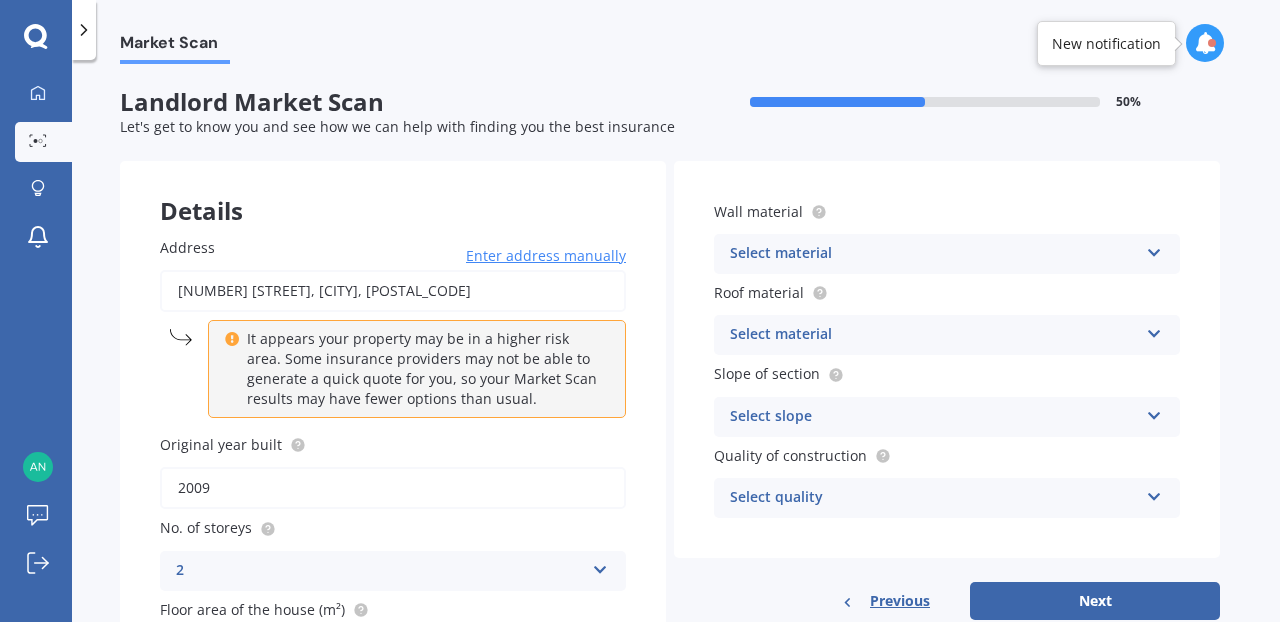 click at bounding box center [1154, 249] 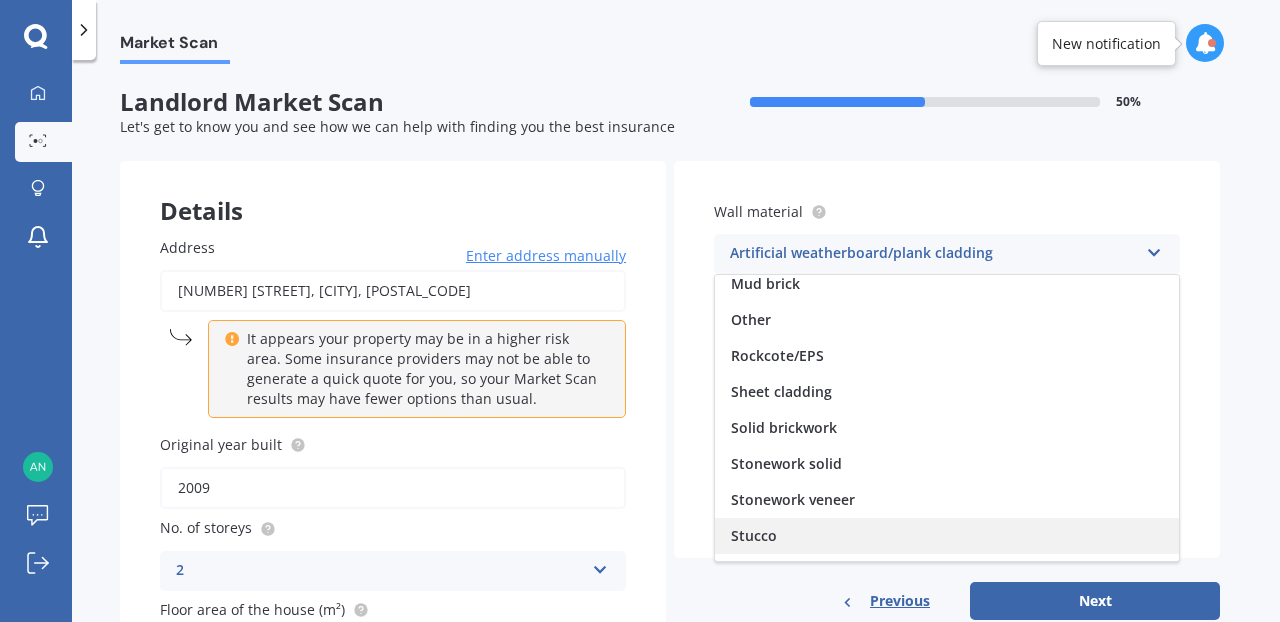 scroll, scrollTop: 182, scrollLeft: 0, axis: vertical 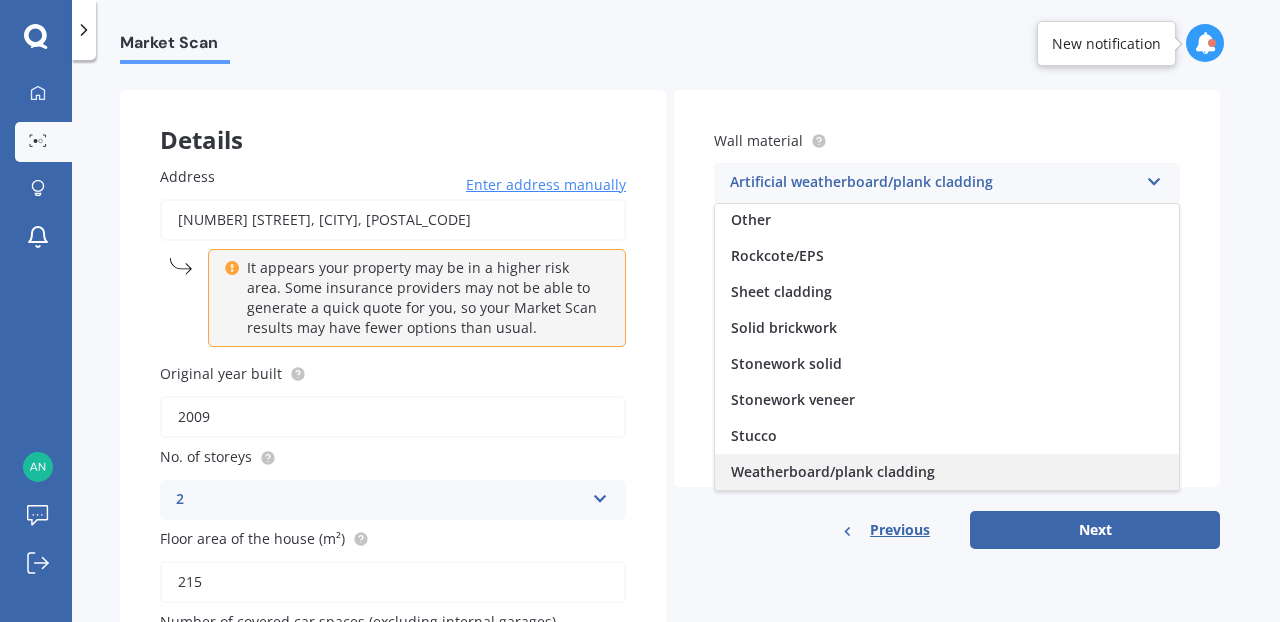 click on "Weatherboard/plank cladding" at bounding box center (833, 471) 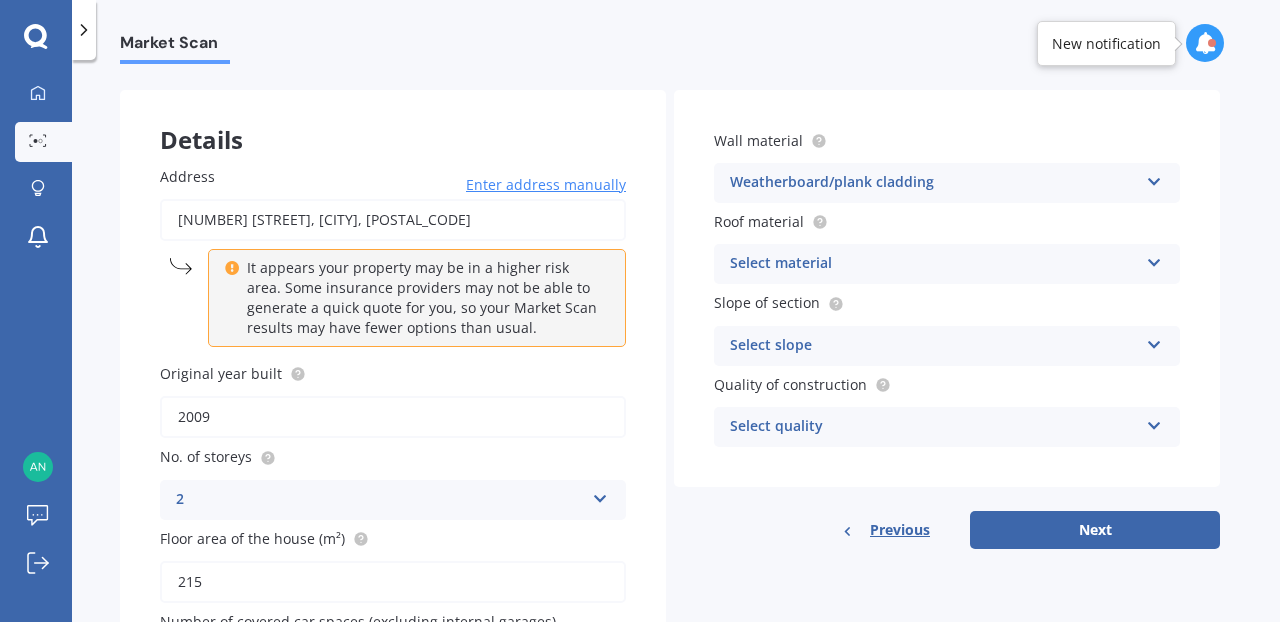 click at bounding box center (1154, 259) 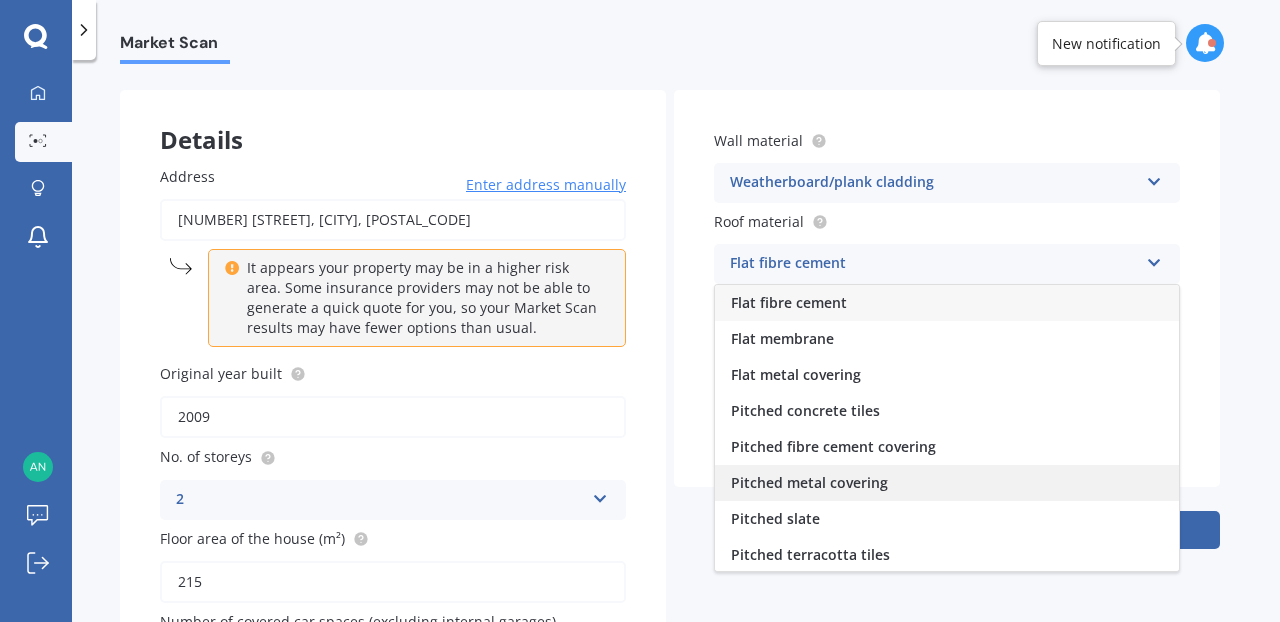 click on "Pitched metal covering" at bounding box center (947, 483) 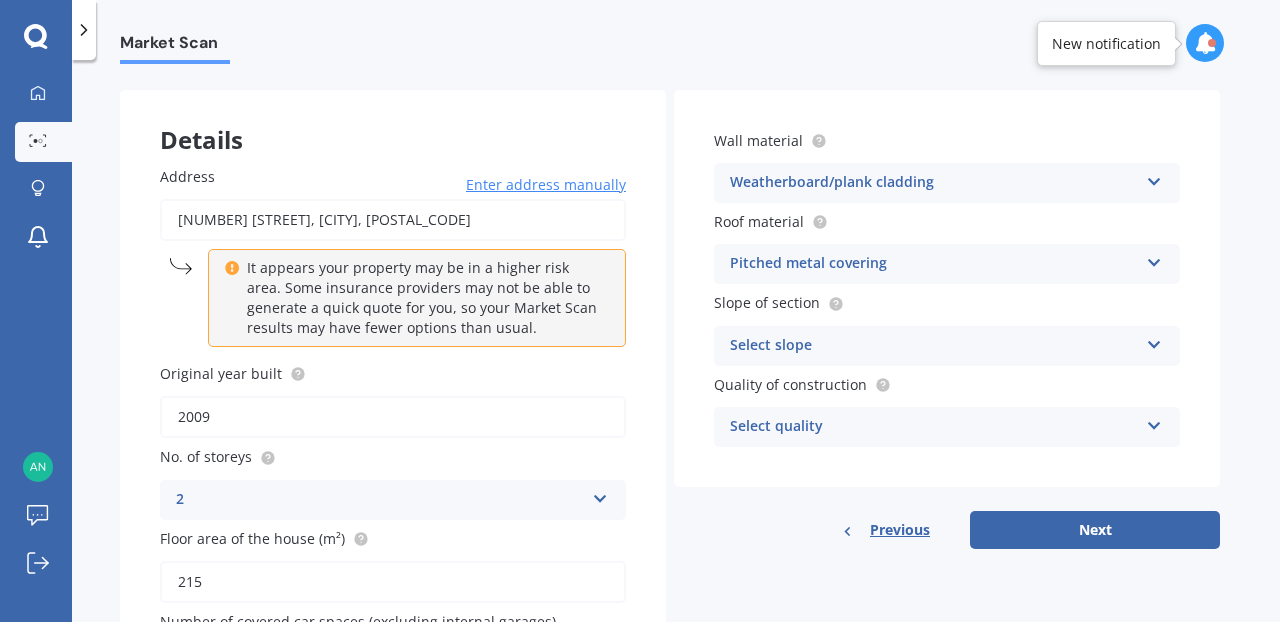 scroll, scrollTop: 100, scrollLeft: 0, axis: vertical 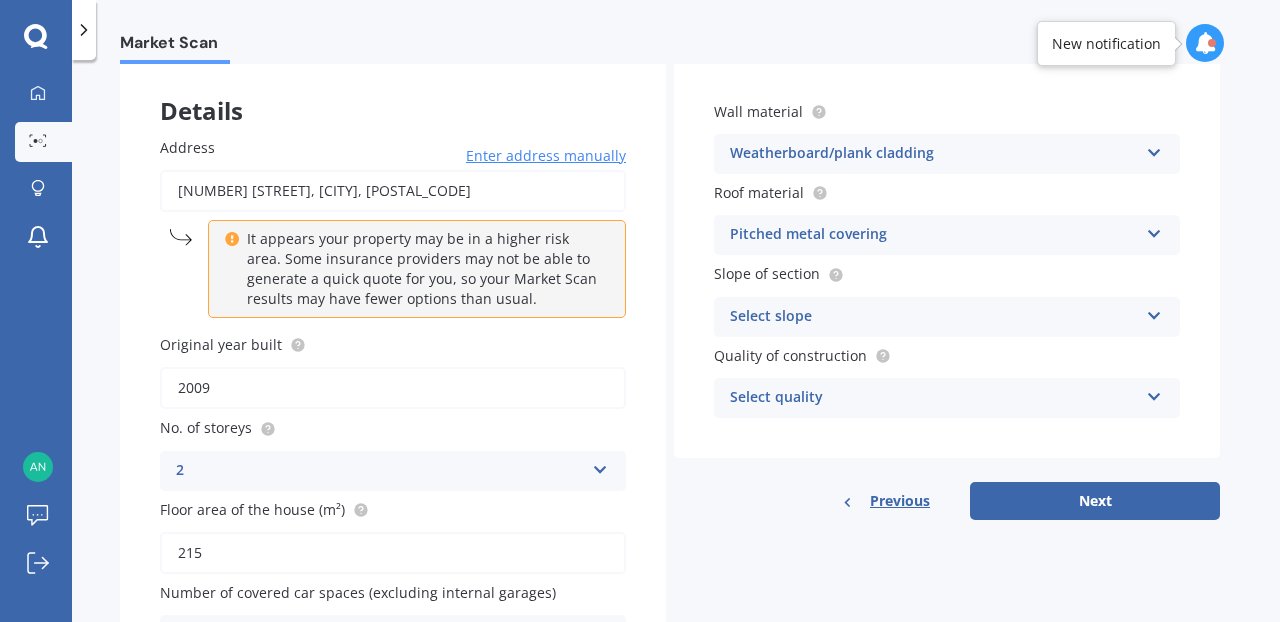 drag, startPoint x: 205, startPoint y: 543, endPoint x: 229, endPoint y: 542, distance: 24.020824 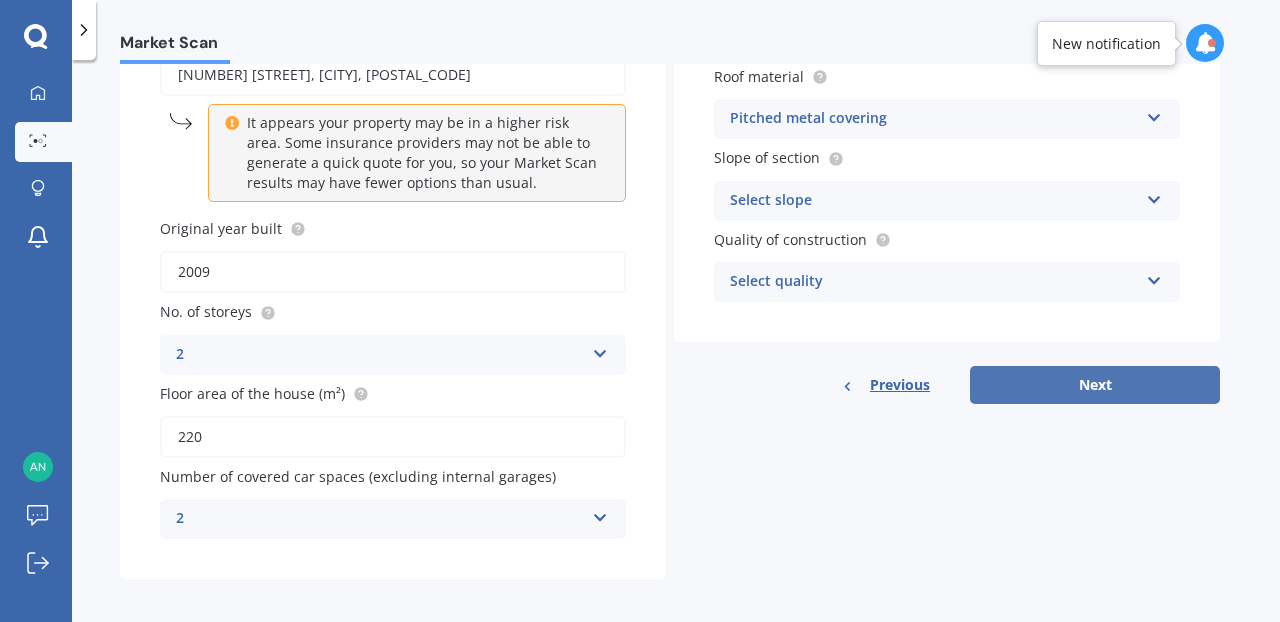 scroll, scrollTop: 184, scrollLeft: 0, axis: vertical 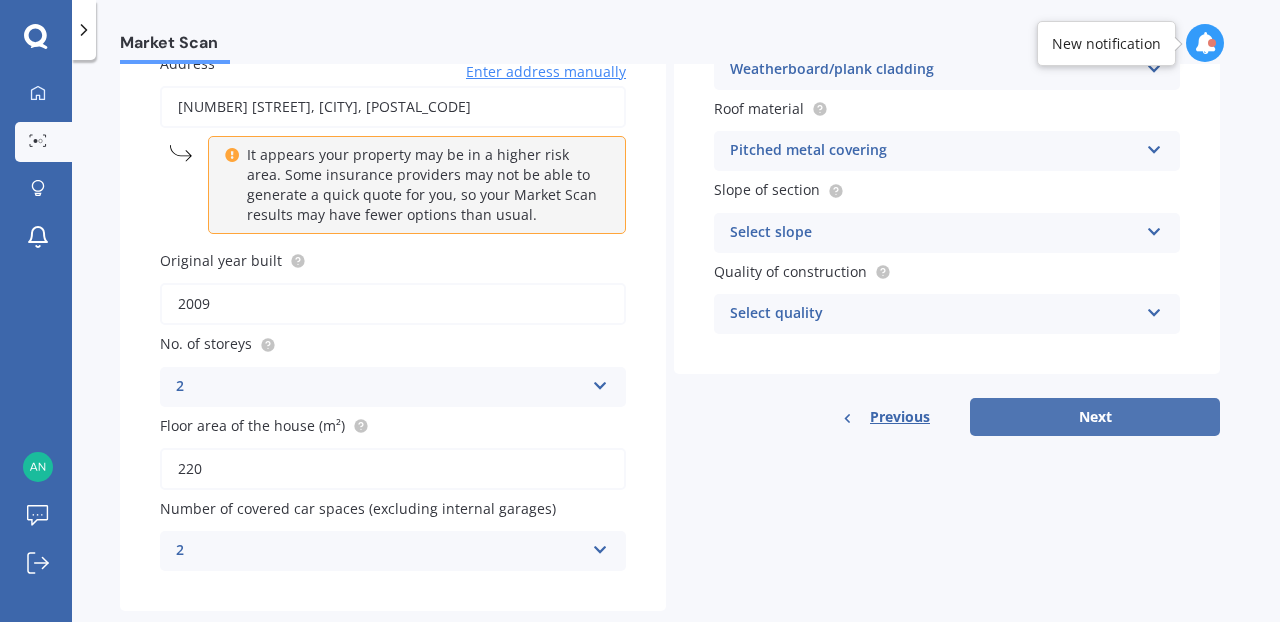 type on "220" 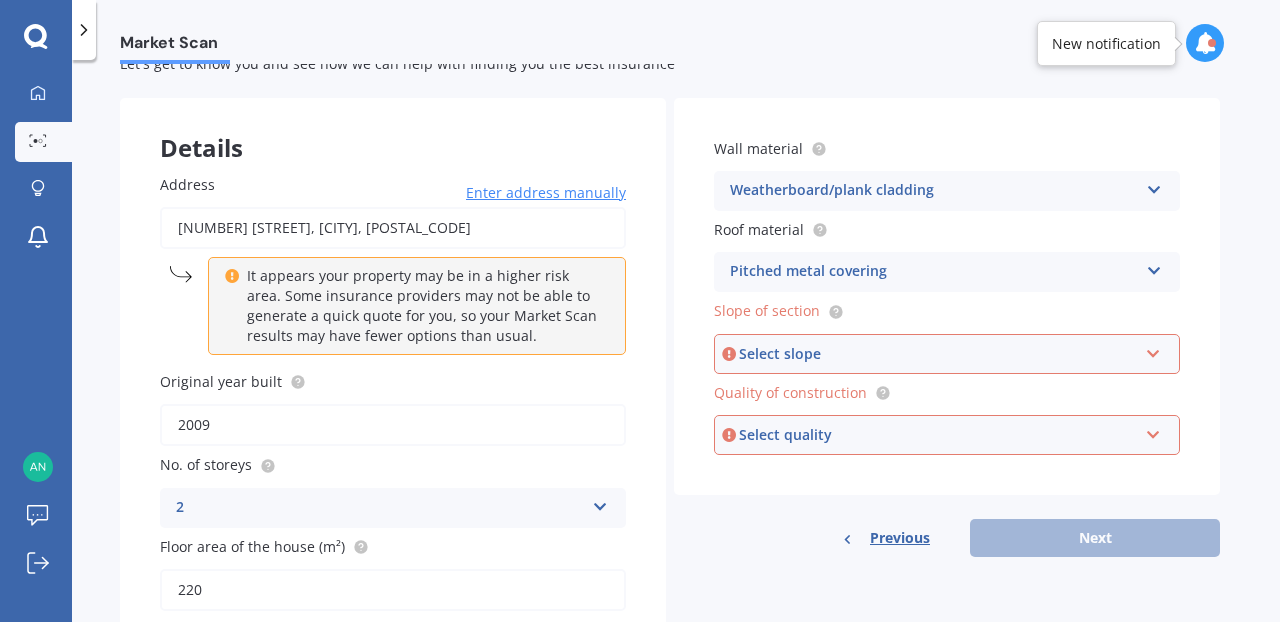 scroll, scrollTop: 59, scrollLeft: 0, axis: vertical 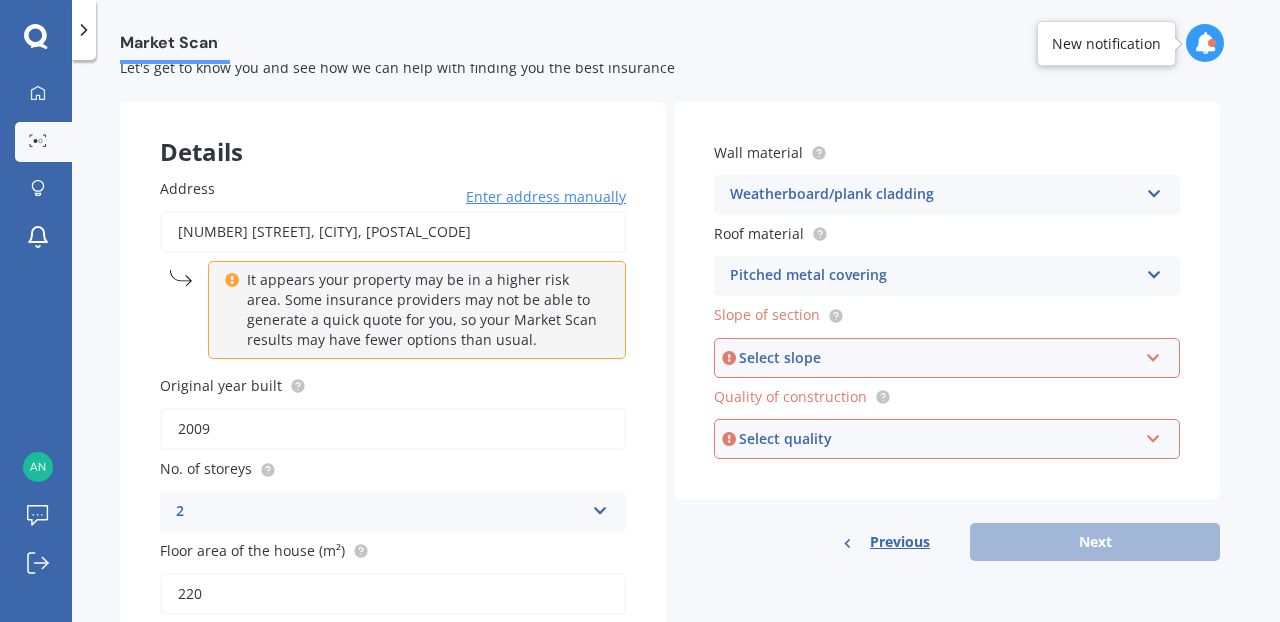 click at bounding box center [1153, 354] 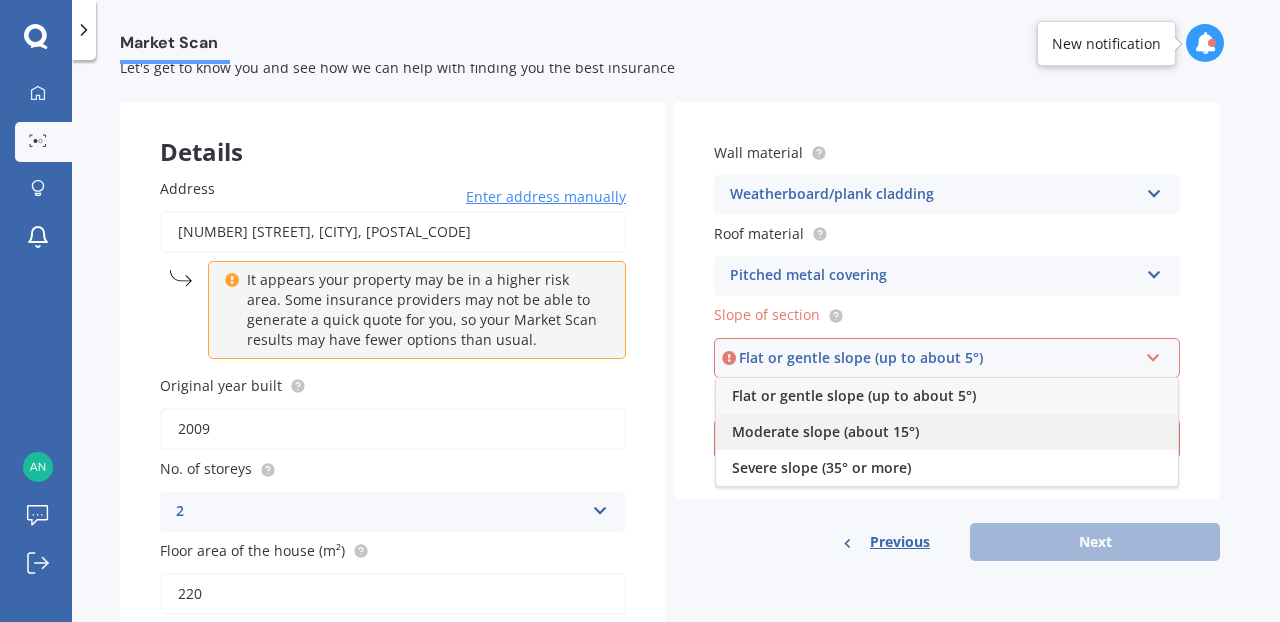 click on "Moderate slope (about 15°)" at bounding box center [947, 432] 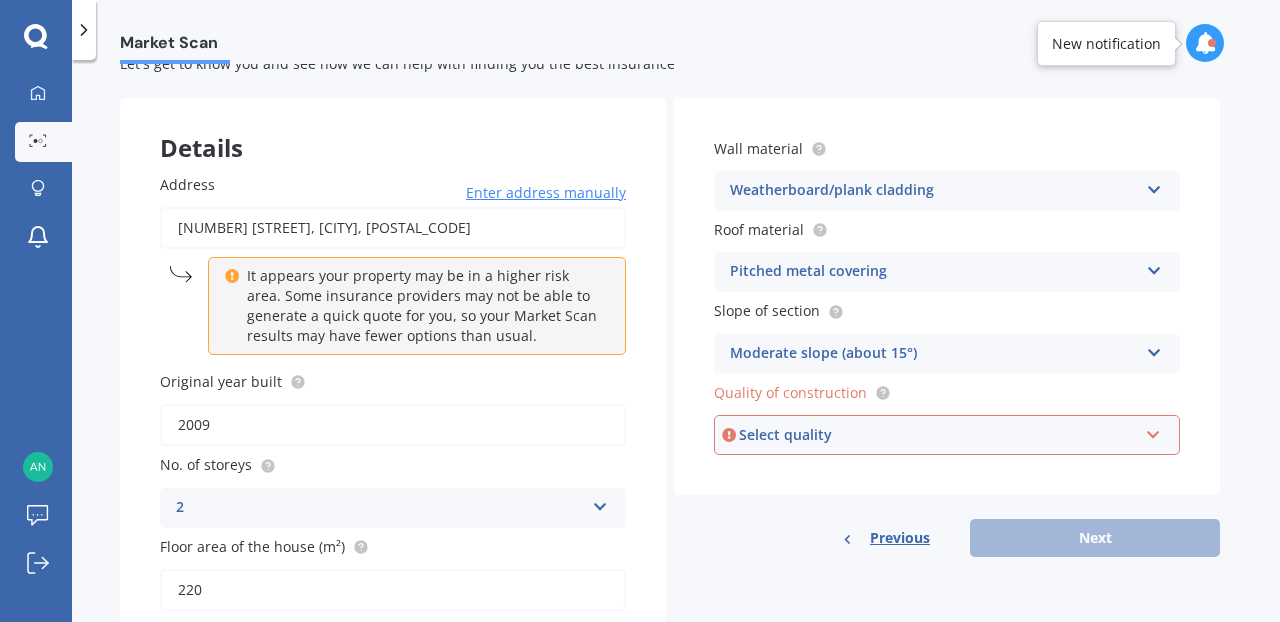 scroll, scrollTop: 95, scrollLeft: 0, axis: vertical 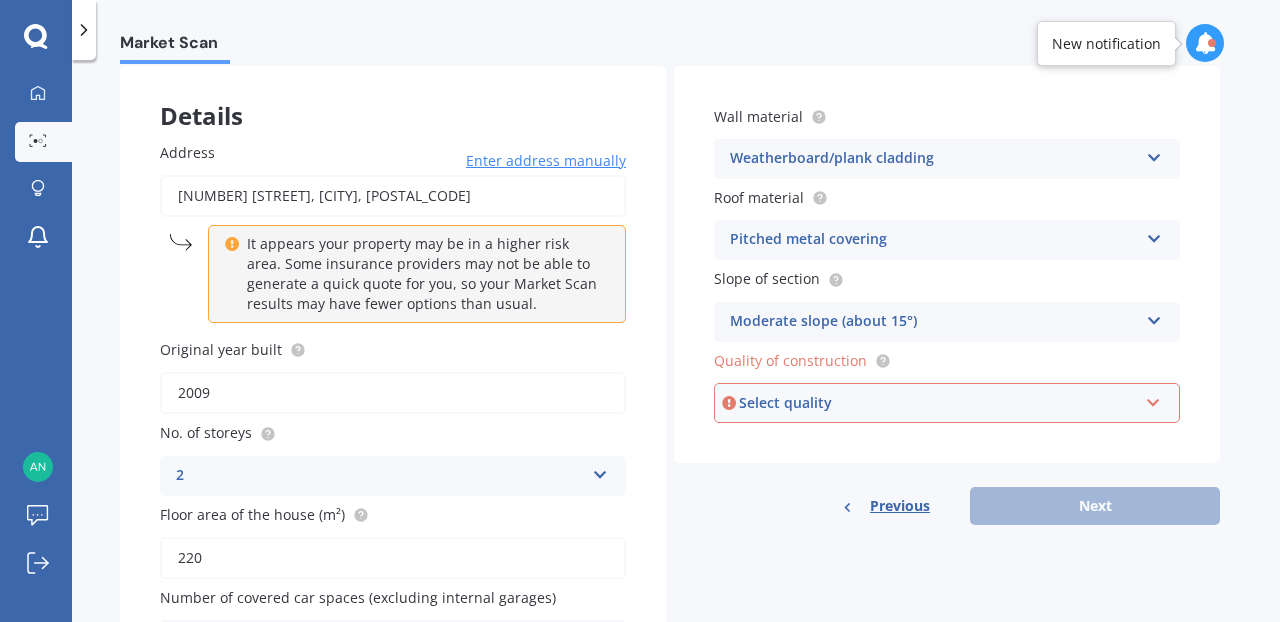 click at bounding box center (1154, 317) 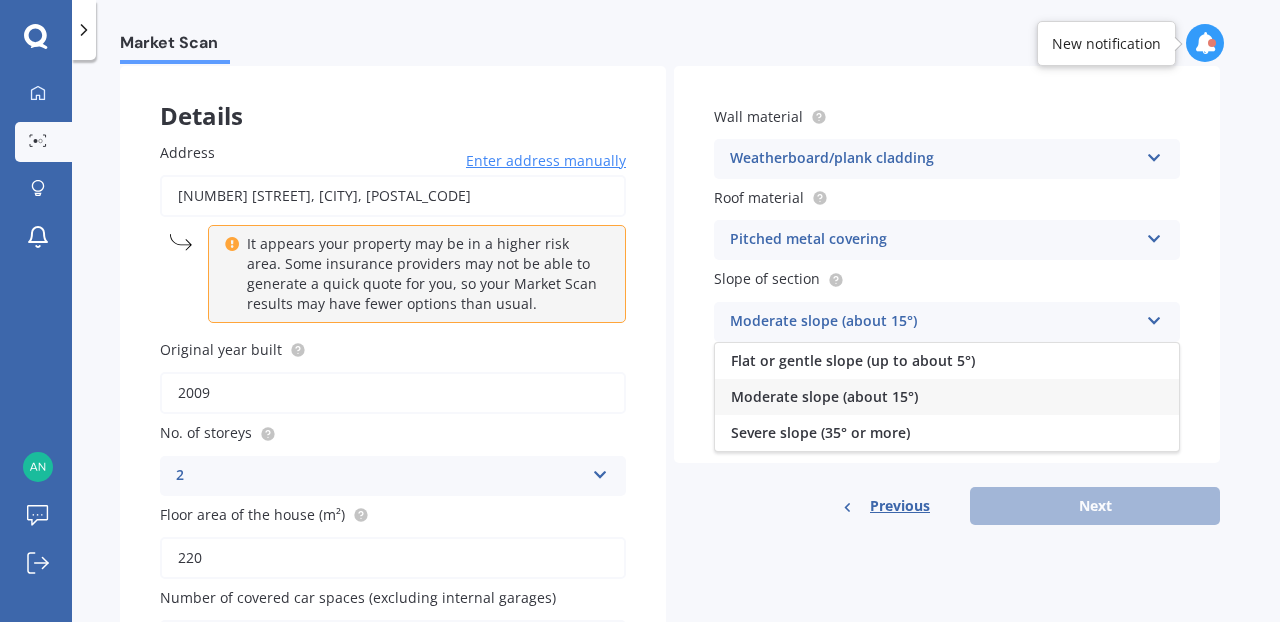 click on "Moderate slope (about 15°)" at bounding box center [947, 397] 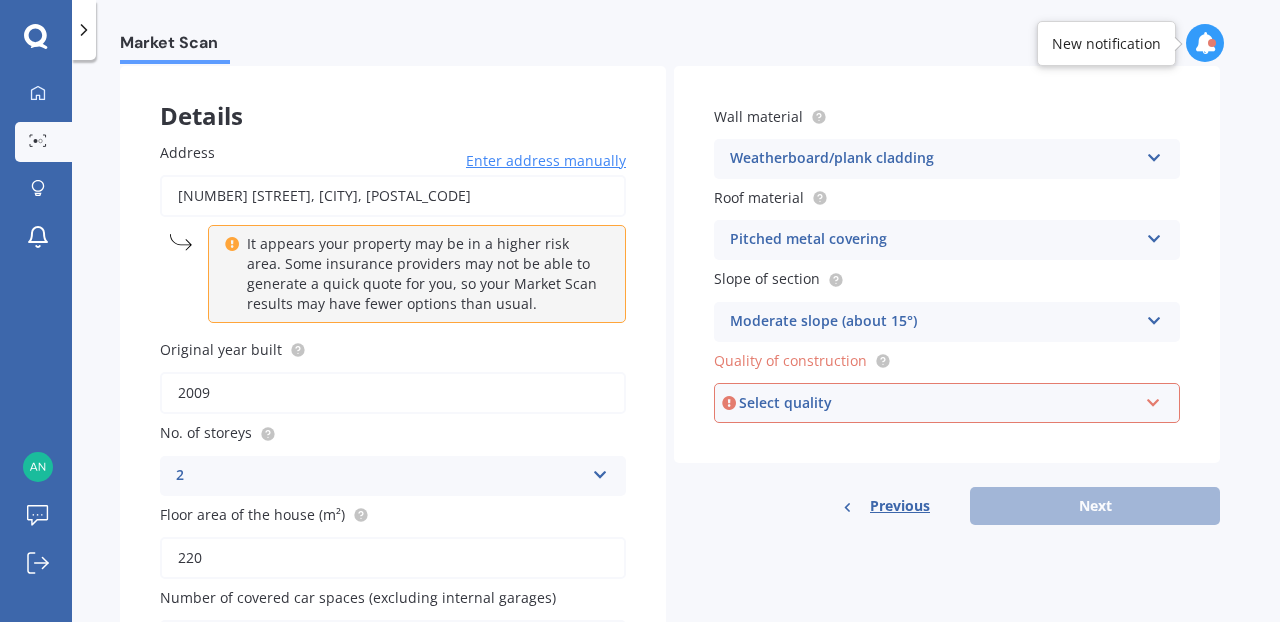 click at bounding box center (1153, 399) 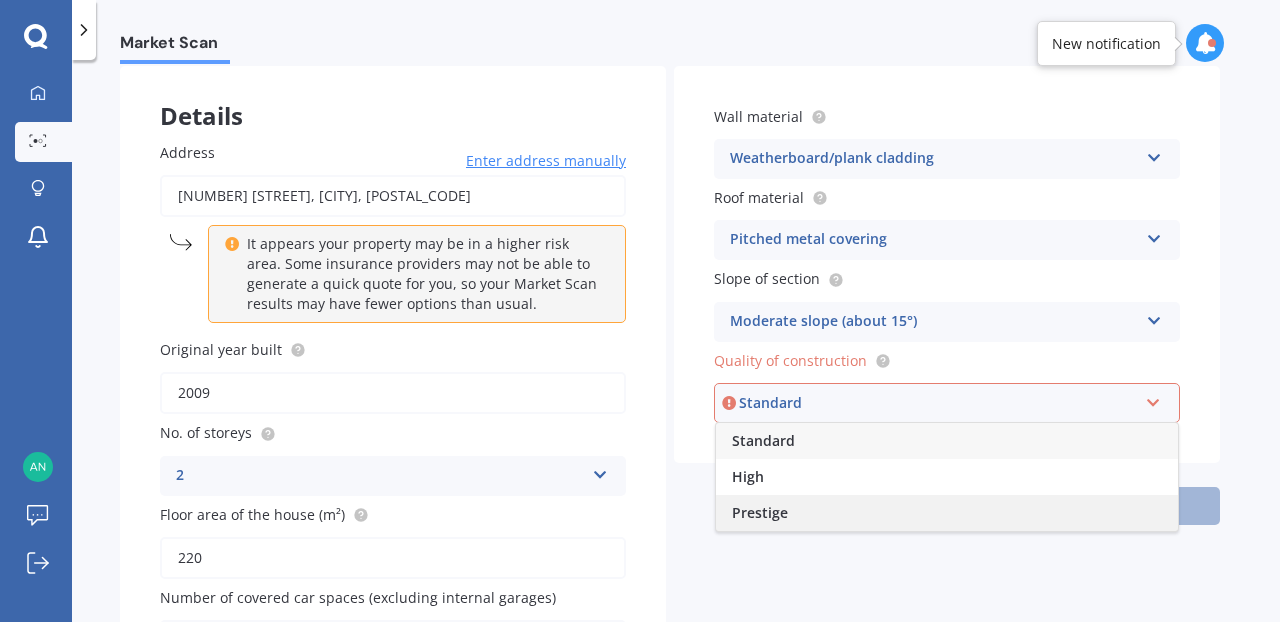 click on "Prestige" at bounding box center (947, 513) 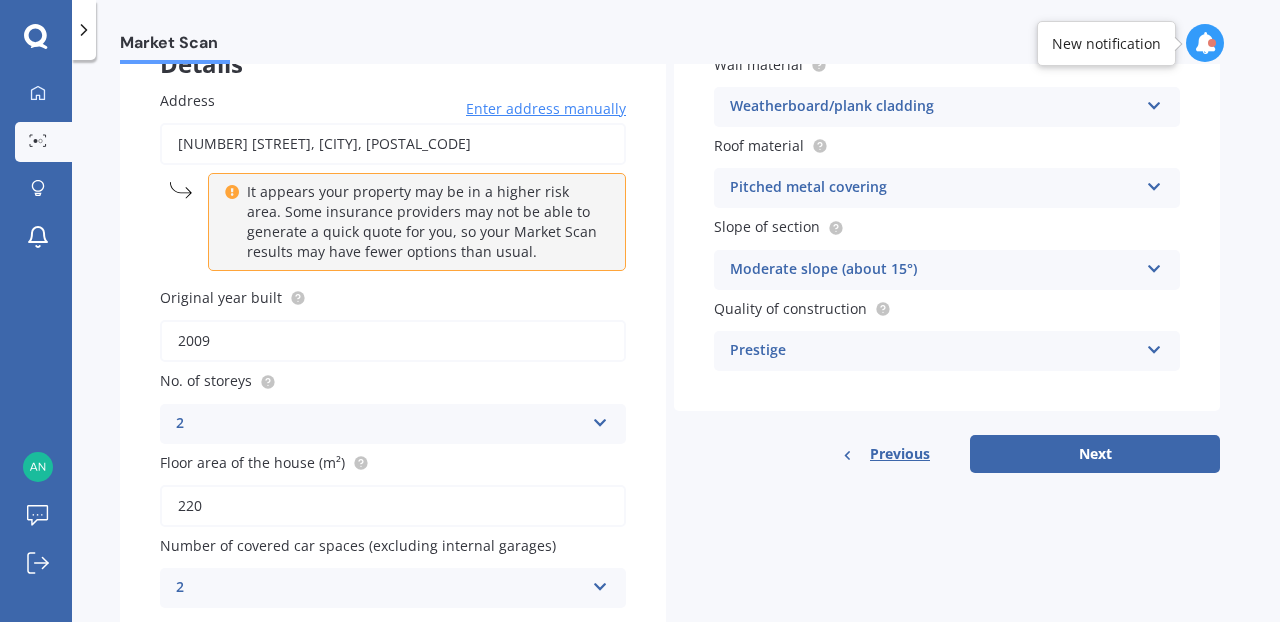 scroll, scrollTop: 147, scrollLeft: 0, axis: vertical 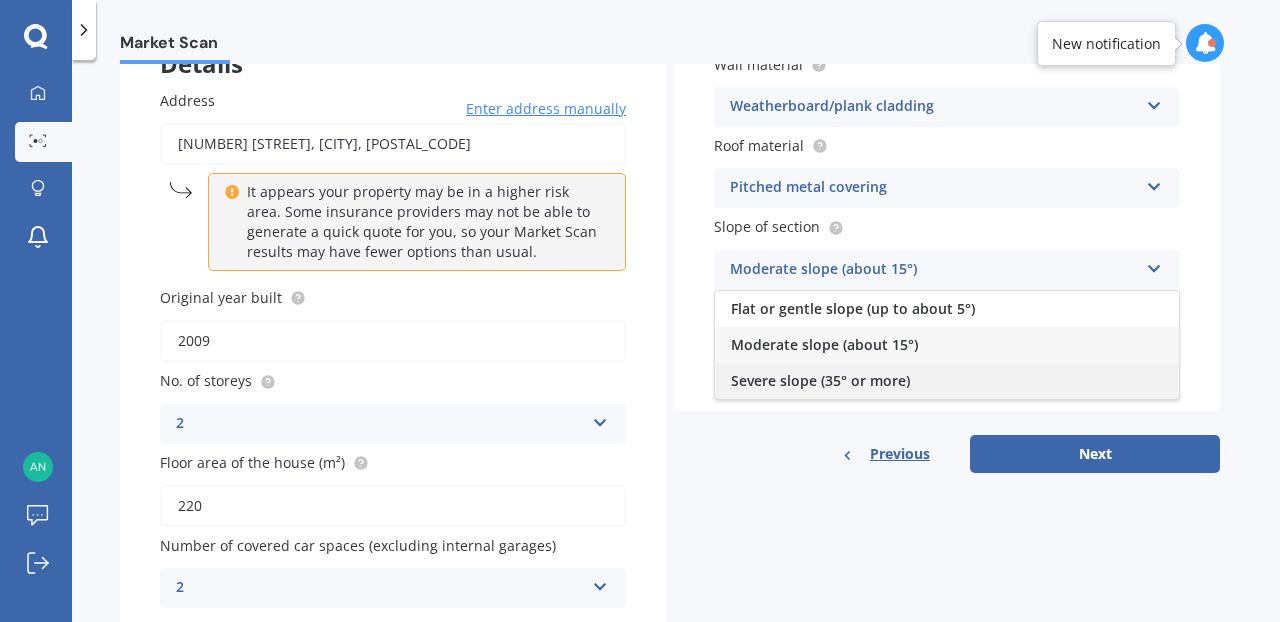 click on "Severe slope (35° or more)" at bounding box center [947, 381] 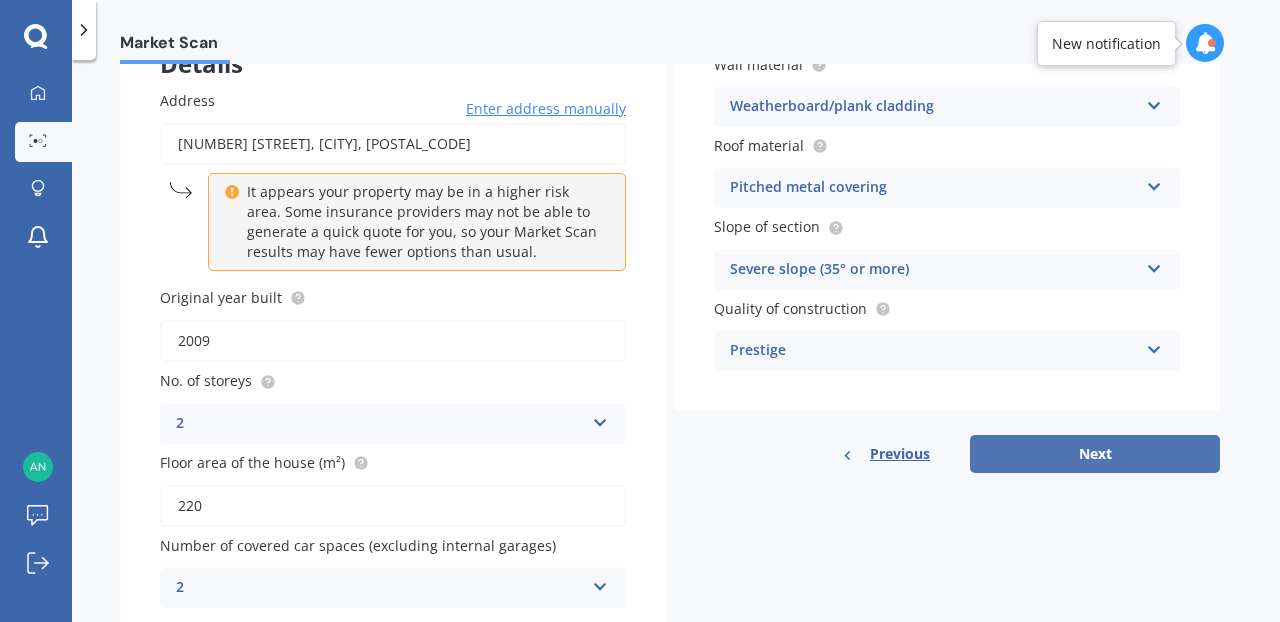 click on "Next" at bounding box center (1095, 454) 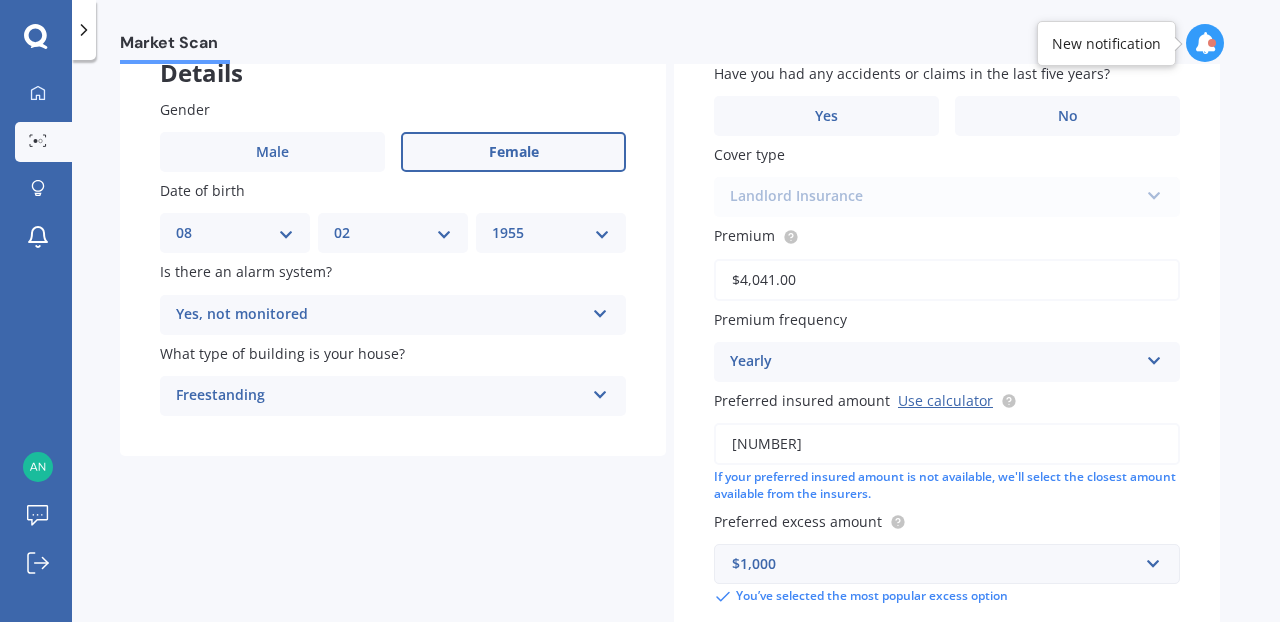 scroll, scrollTop: 114, scrollLeft: 0, axis: vertical 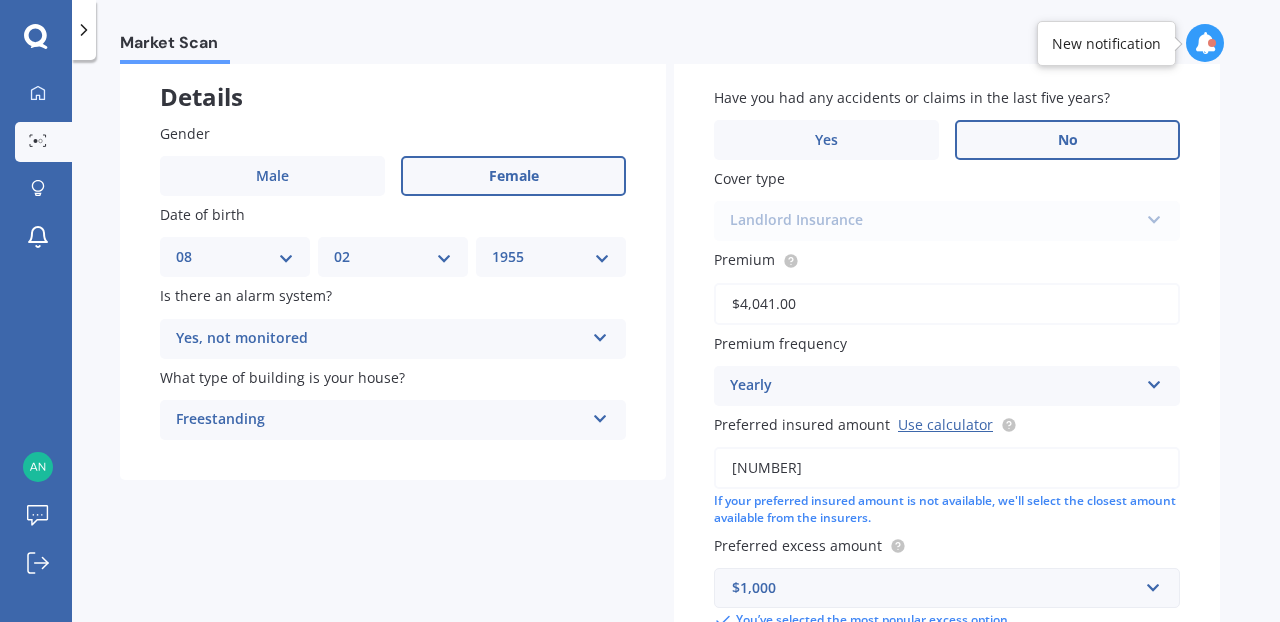 click on "No" at bounding box center (1068, 140) 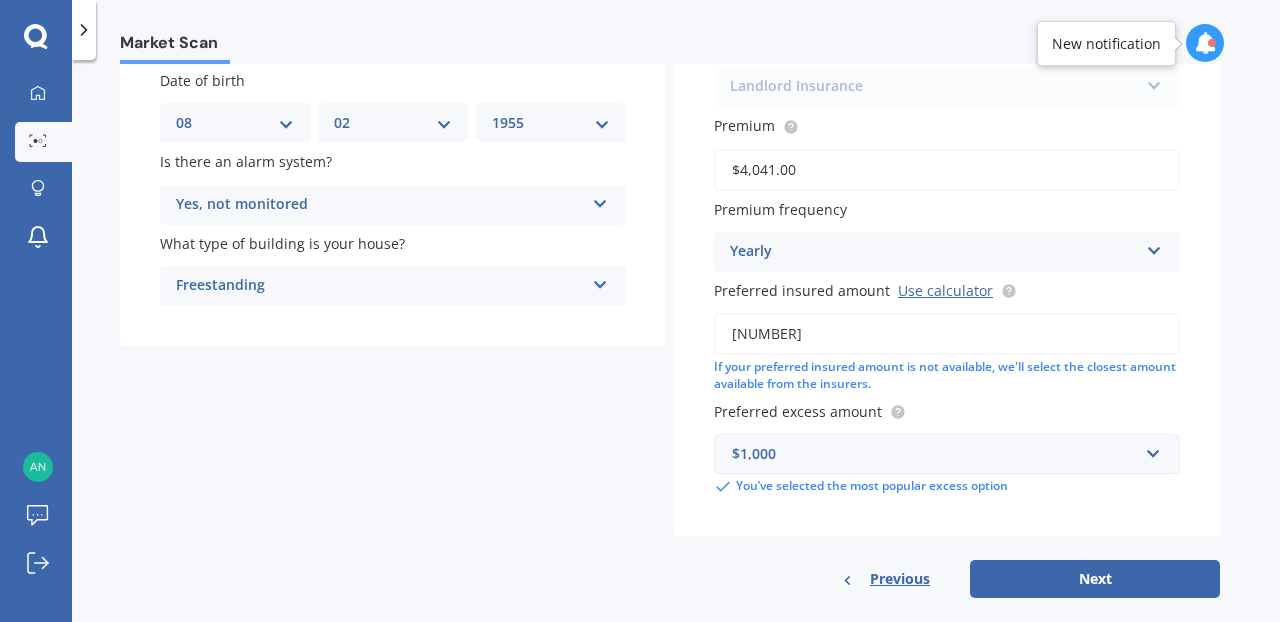scroll, scrollTop: 270, scrollLeft: 0, axis: vertical 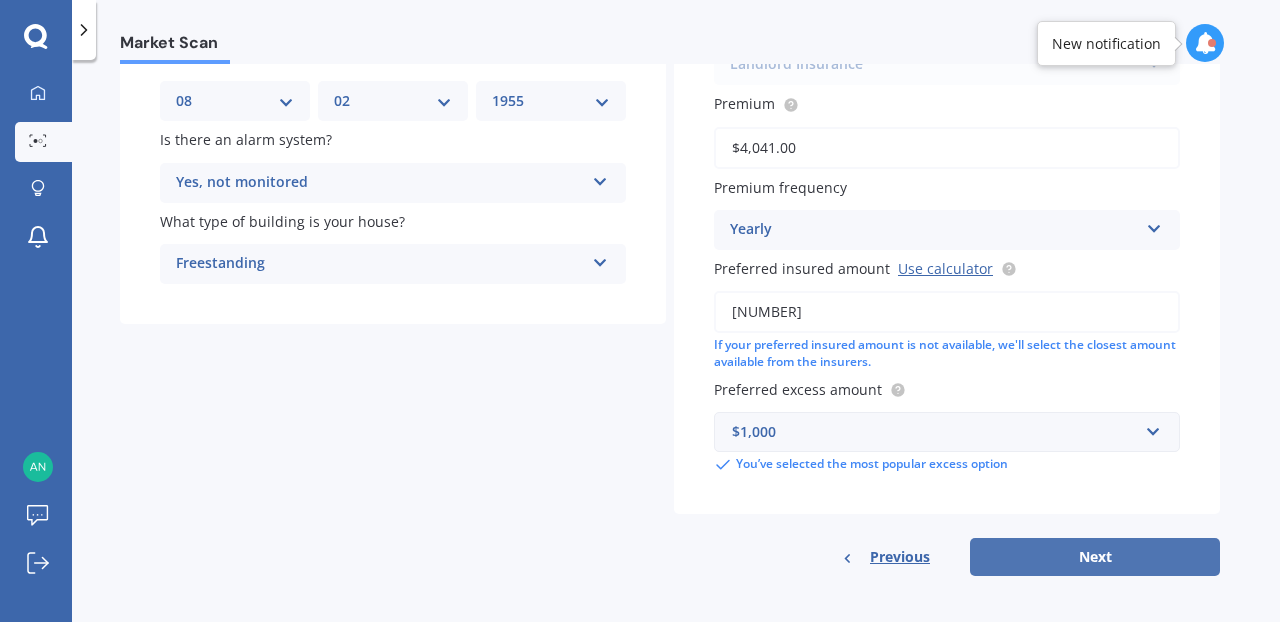 click on "Next" at bounding box center (1095, 557) 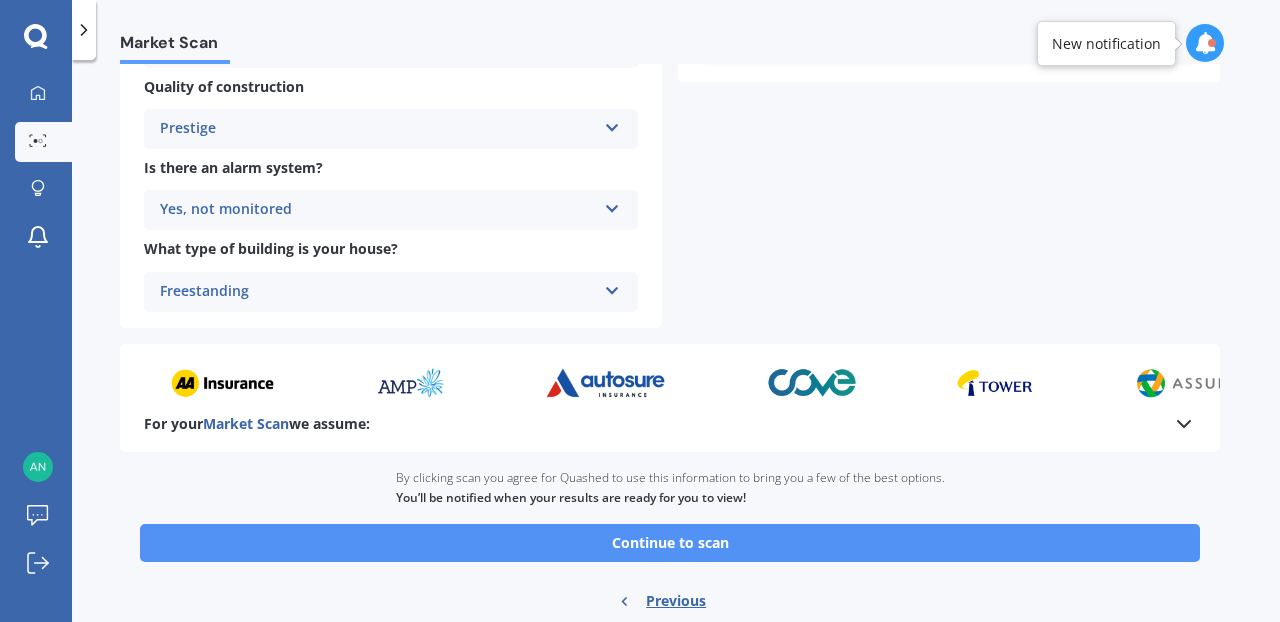 scroll, scrollTop: 808, scrollLeft: 0, axis: vertical 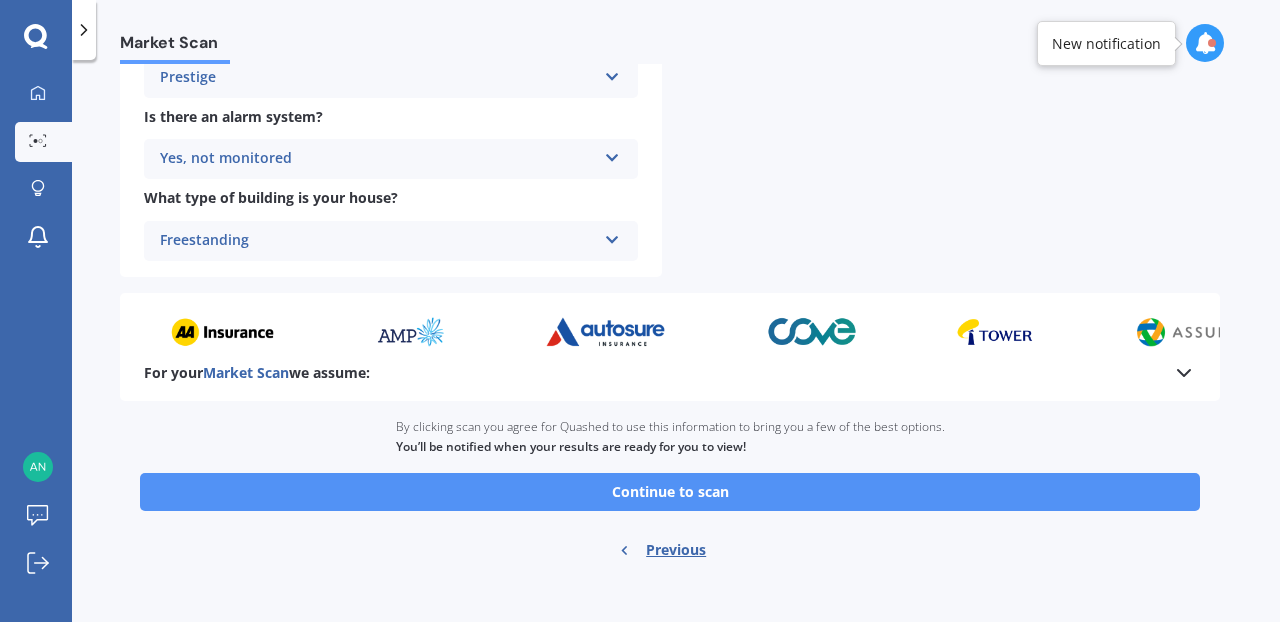 click on "Continue to scan" at bounding box center [670, 492] 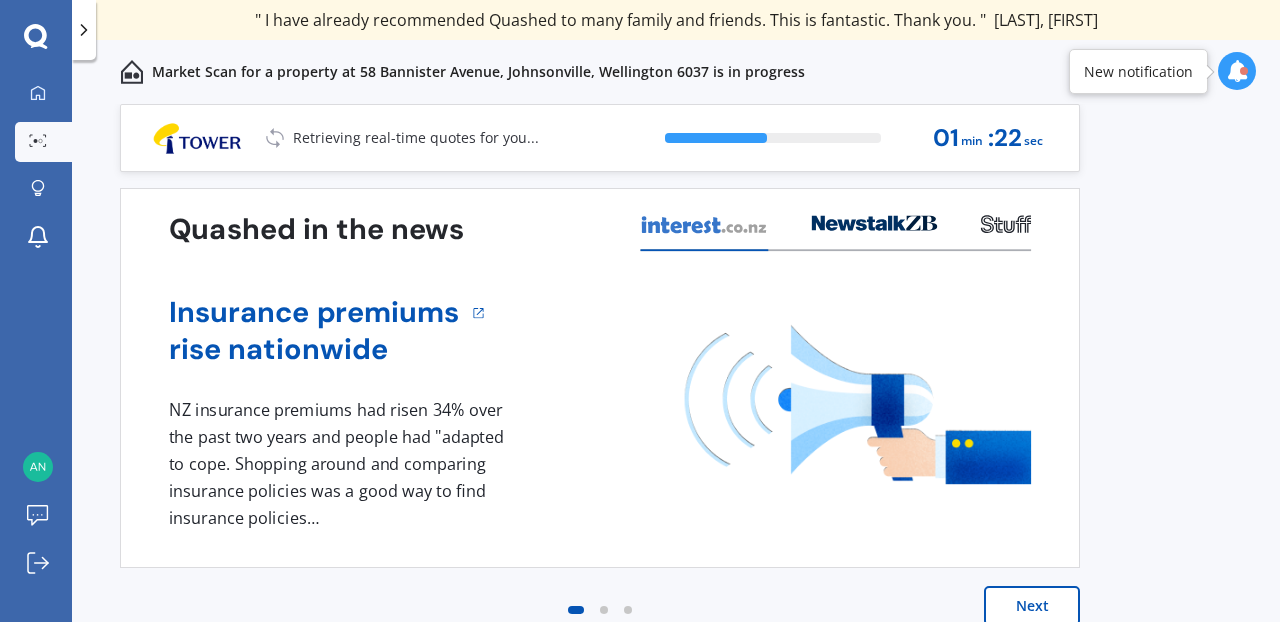 scroll, scrollTop: 24, scrollLeft: 0, axis: vertical 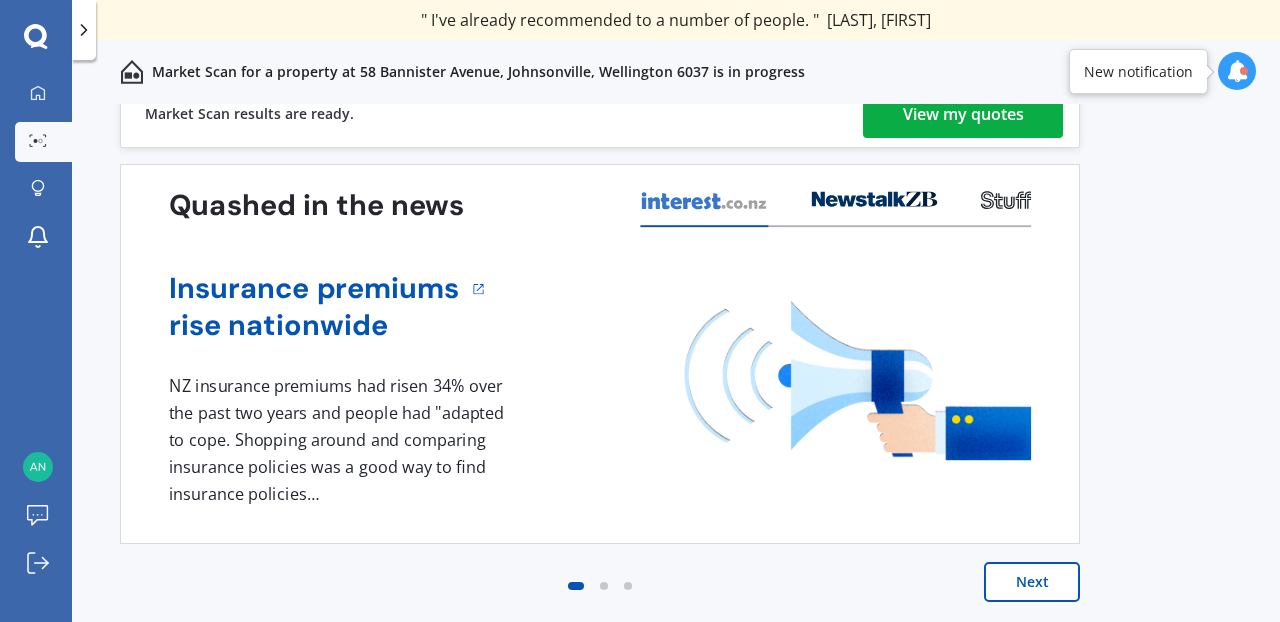 click on "View my quotes" at bounding box center [963, 114] 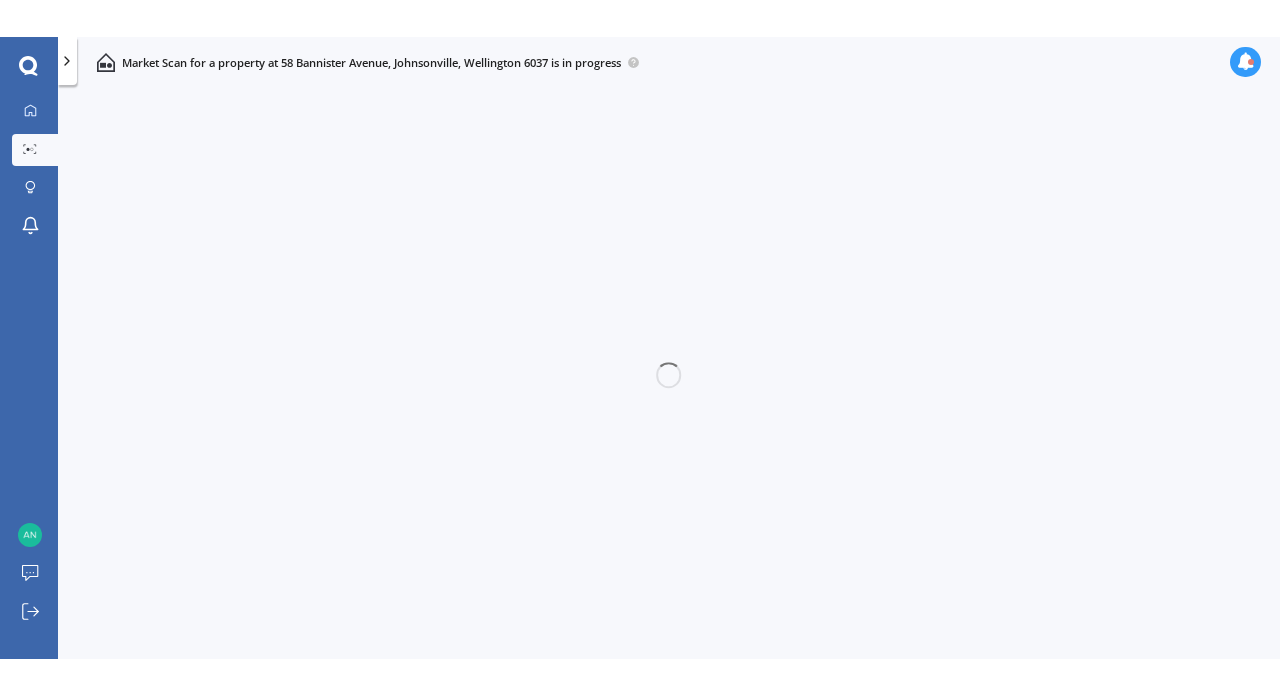 scroll, scrollTop: 0, scrollLeft: 0, axis: both 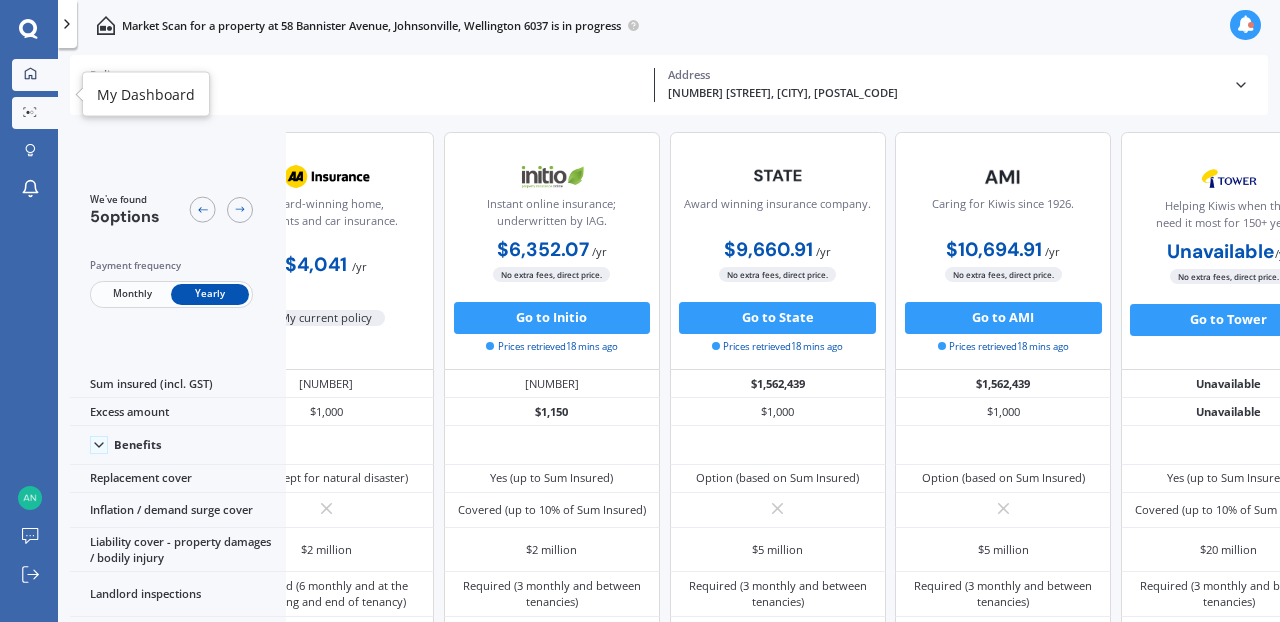 click 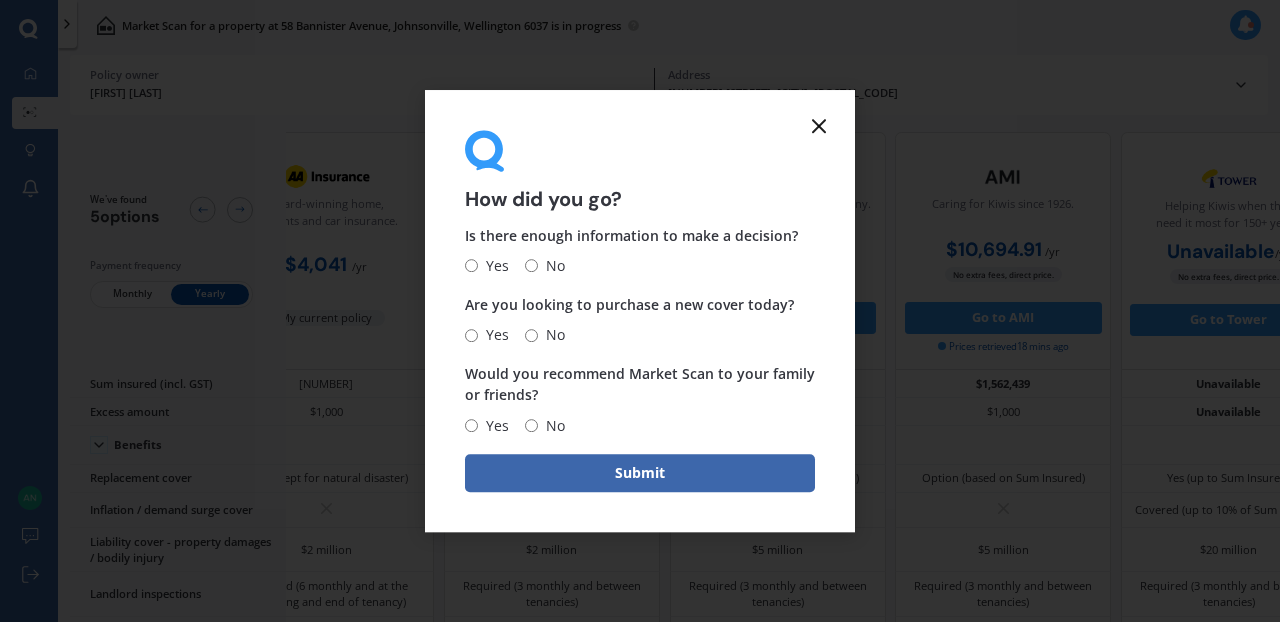 click on "Yes" at bounding box center [471, 266] 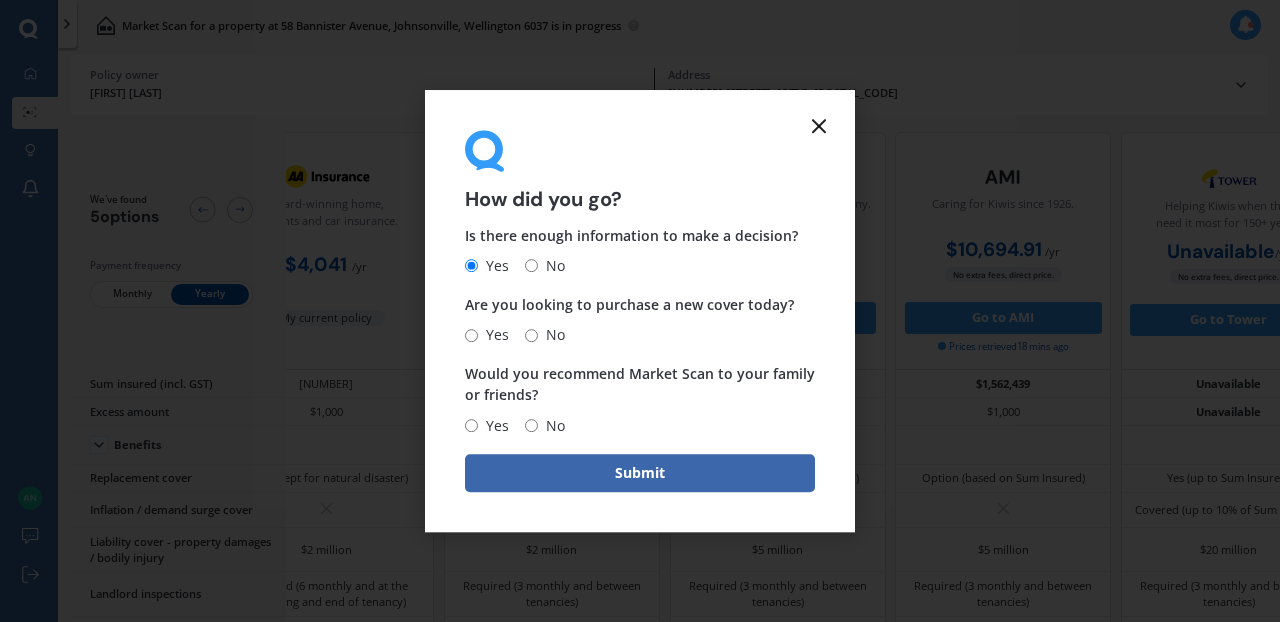 click on "No" at bounding box center (551, 335) 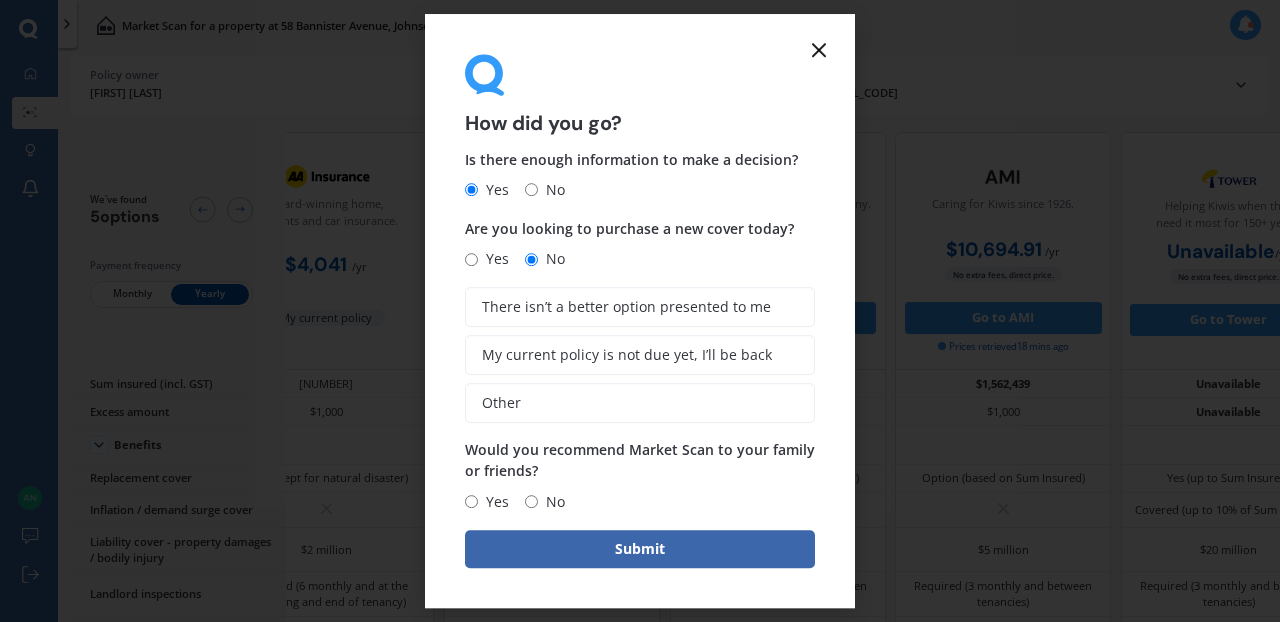click 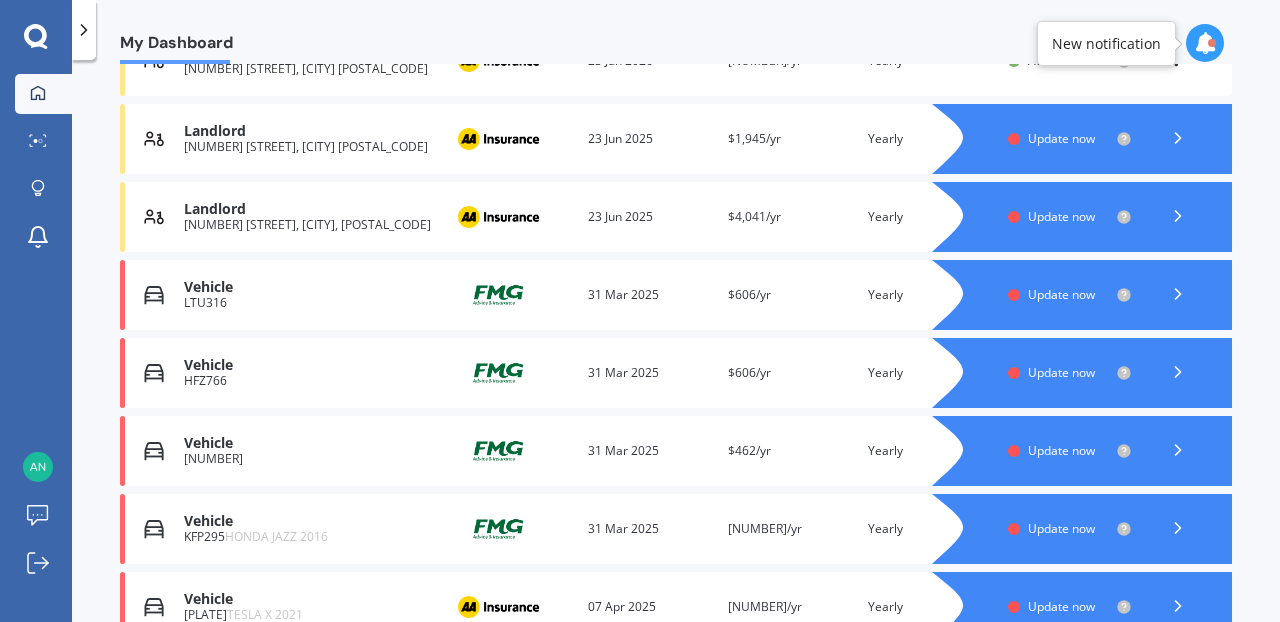 scroll, scrollTop: 433, scrollLeft: 0, axis: vertical 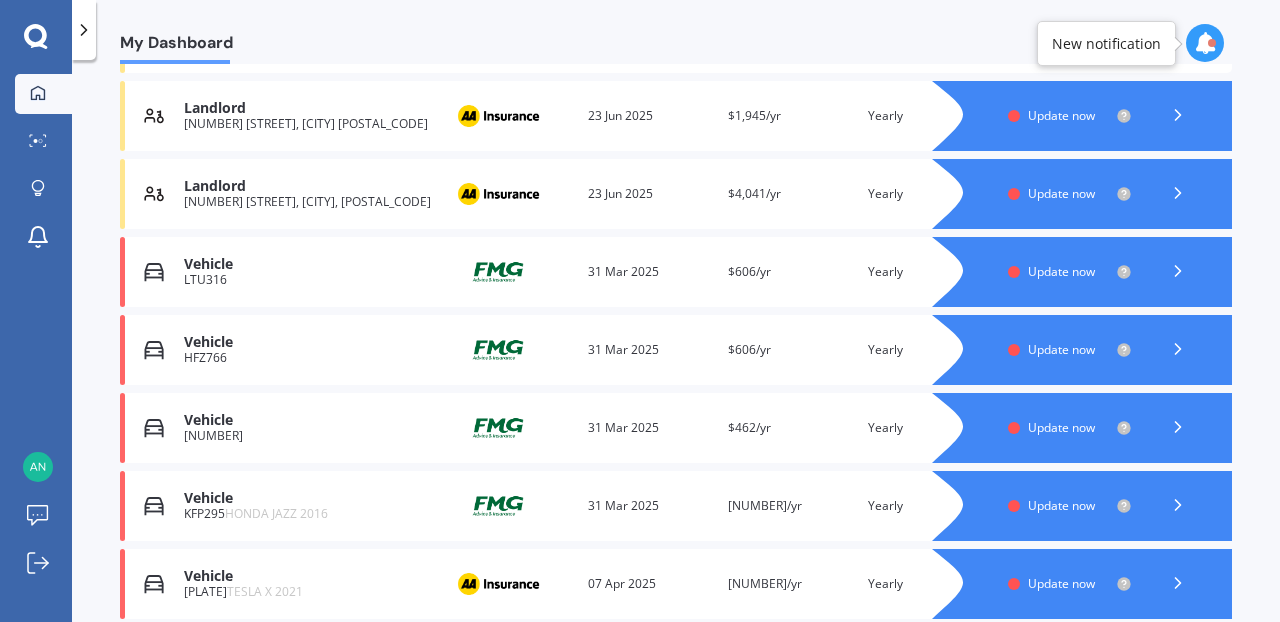 click 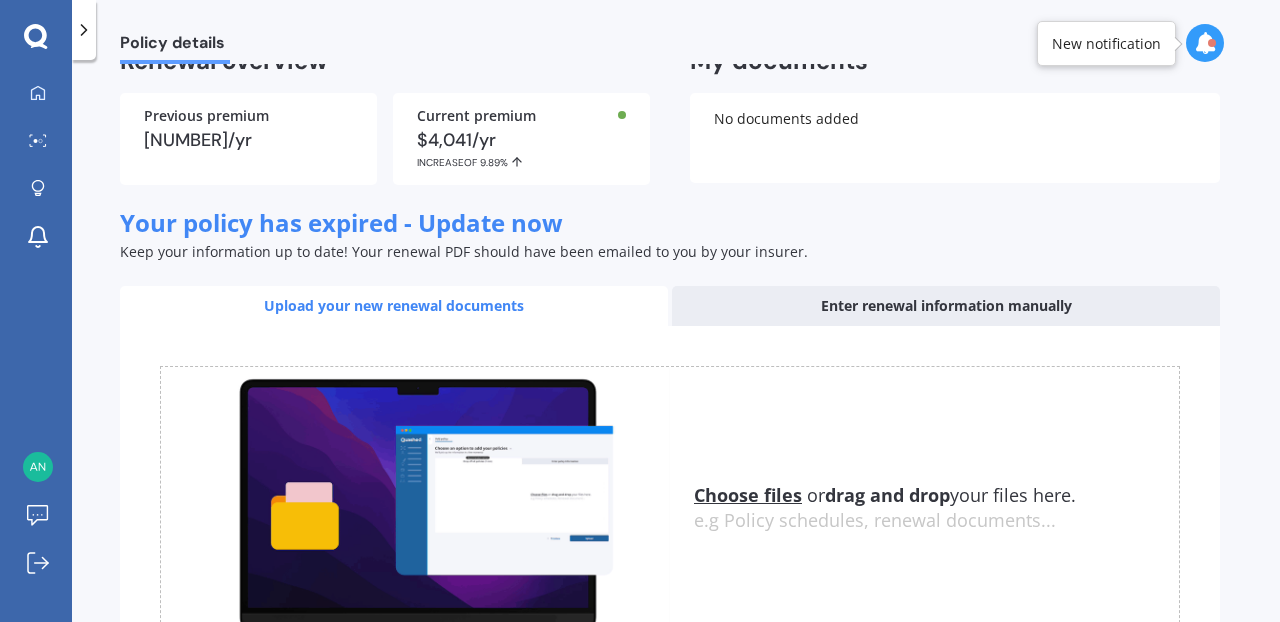 scroll, scrollTop: 338, scrollLeft: 0, axis: vertical 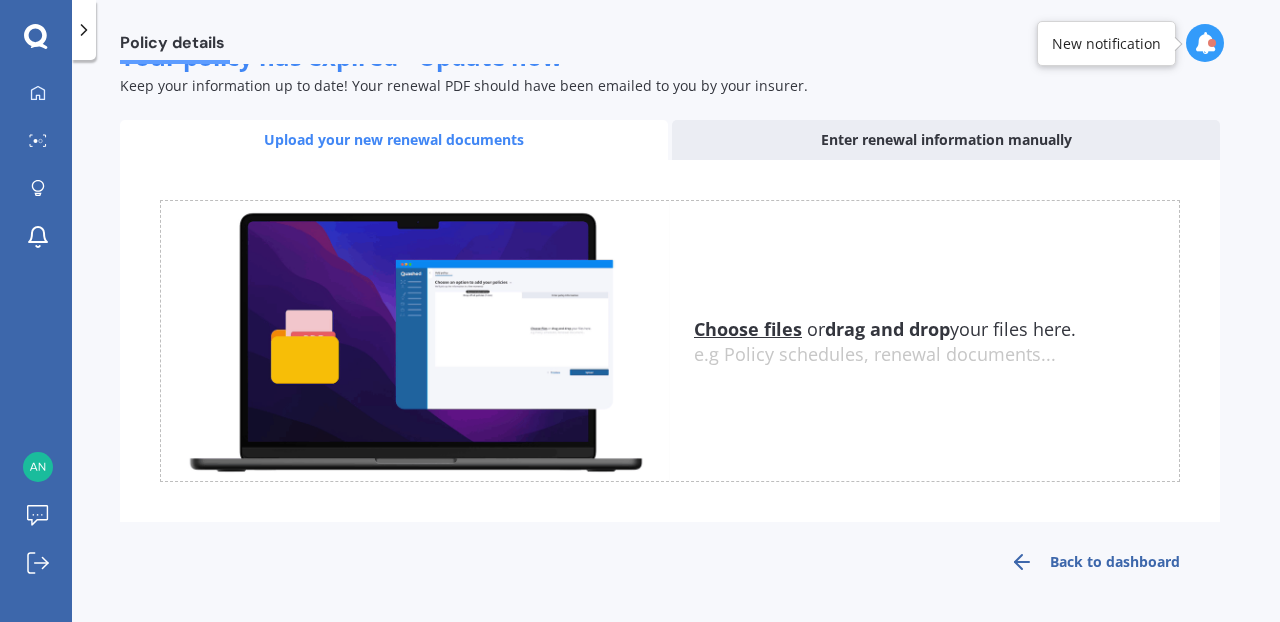 click on "Back to dashboard" at bounding box center (1095, 562) 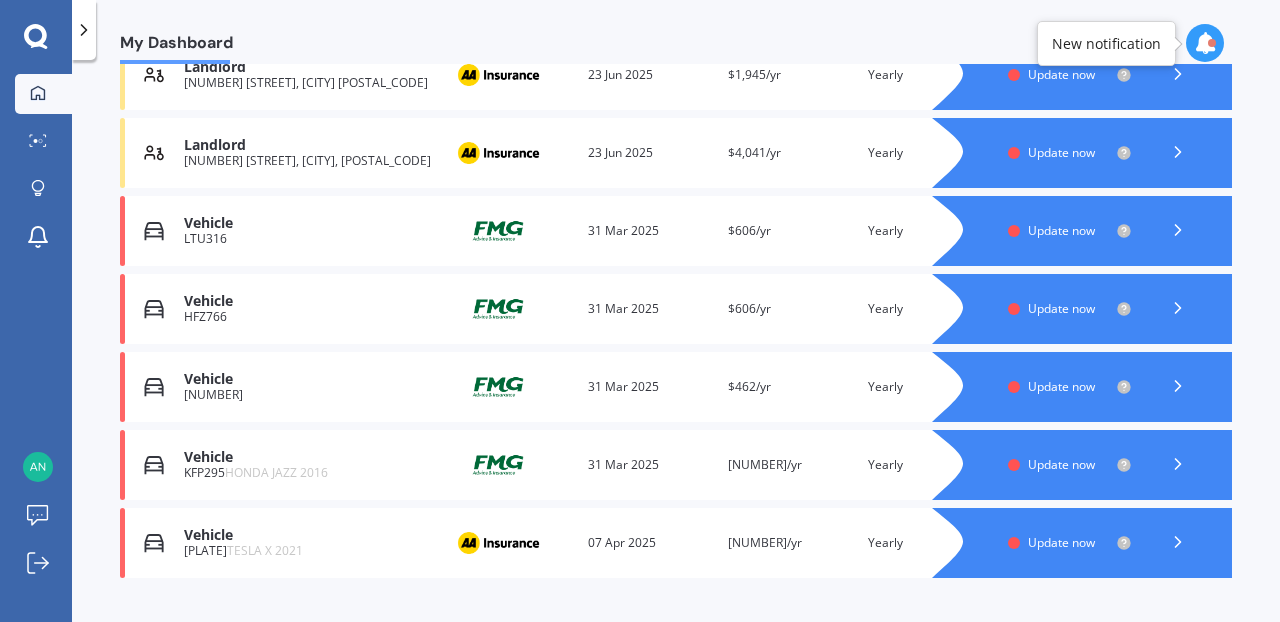 scroll, scrollTop: 501, scrollLeft: 0, axis: vertical 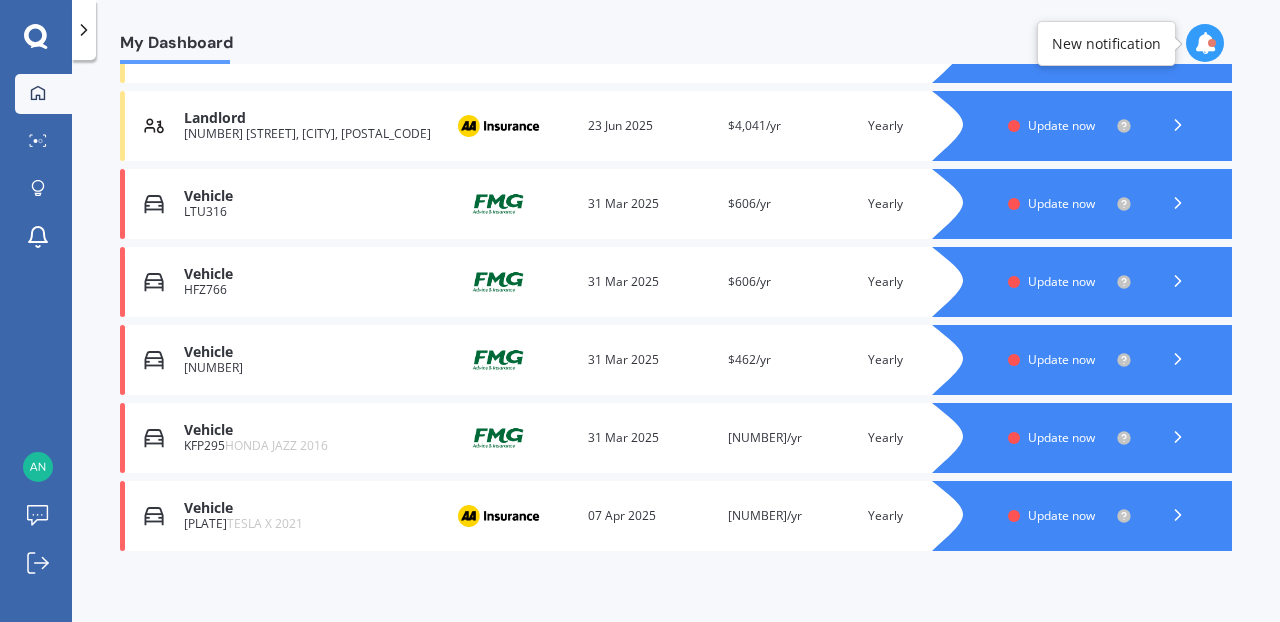 click on "Update now" at bounding box center (1061, 515) 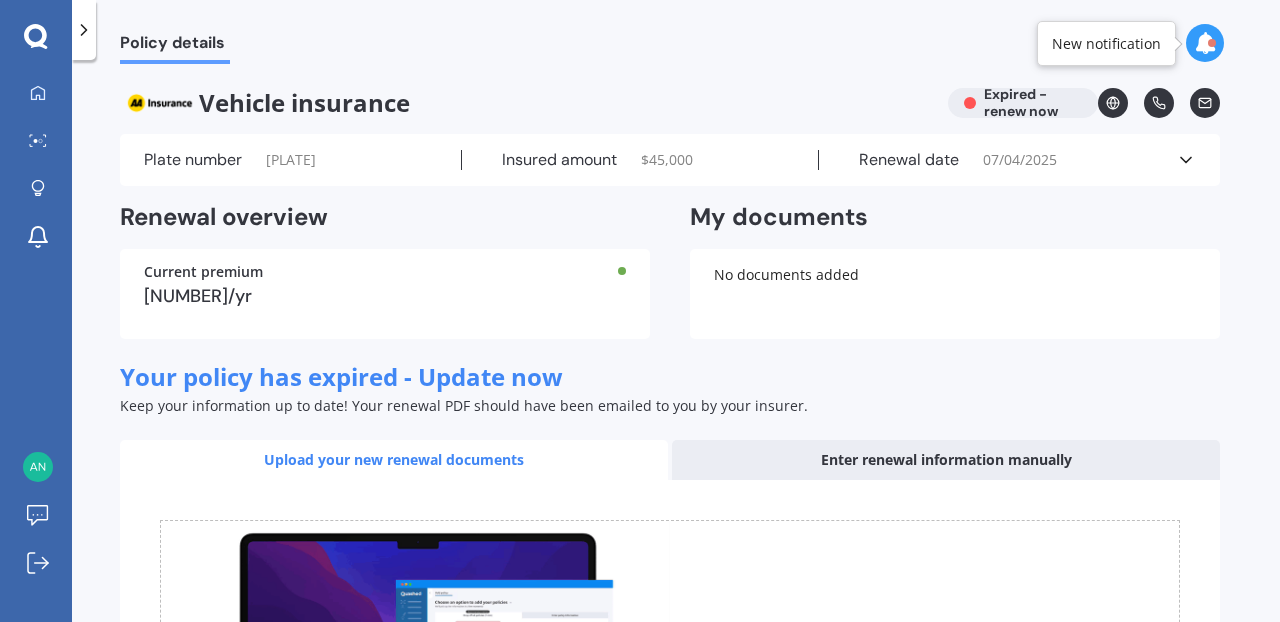 scroll, scrollTop: 22, scrollLeft: 0, axis: vertical 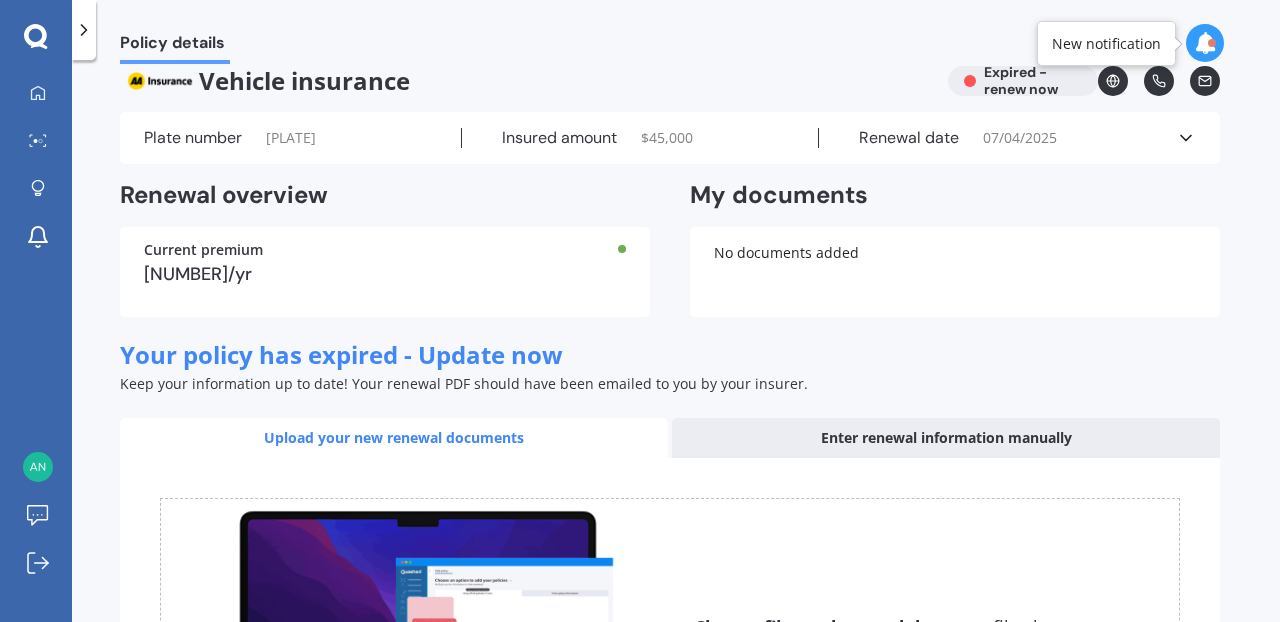 click on "Plate number [PLATE]" at bounding box center (303, 138) 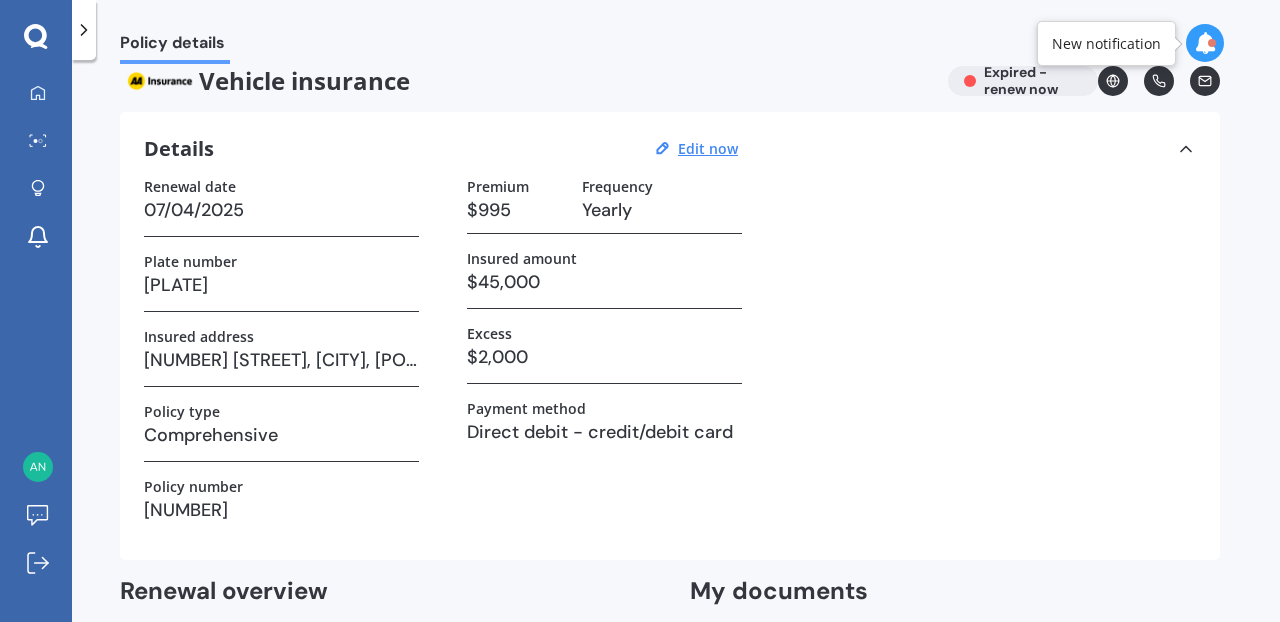 scroll, scrollTop: 26, scrollLeft: 0, axis: vertical 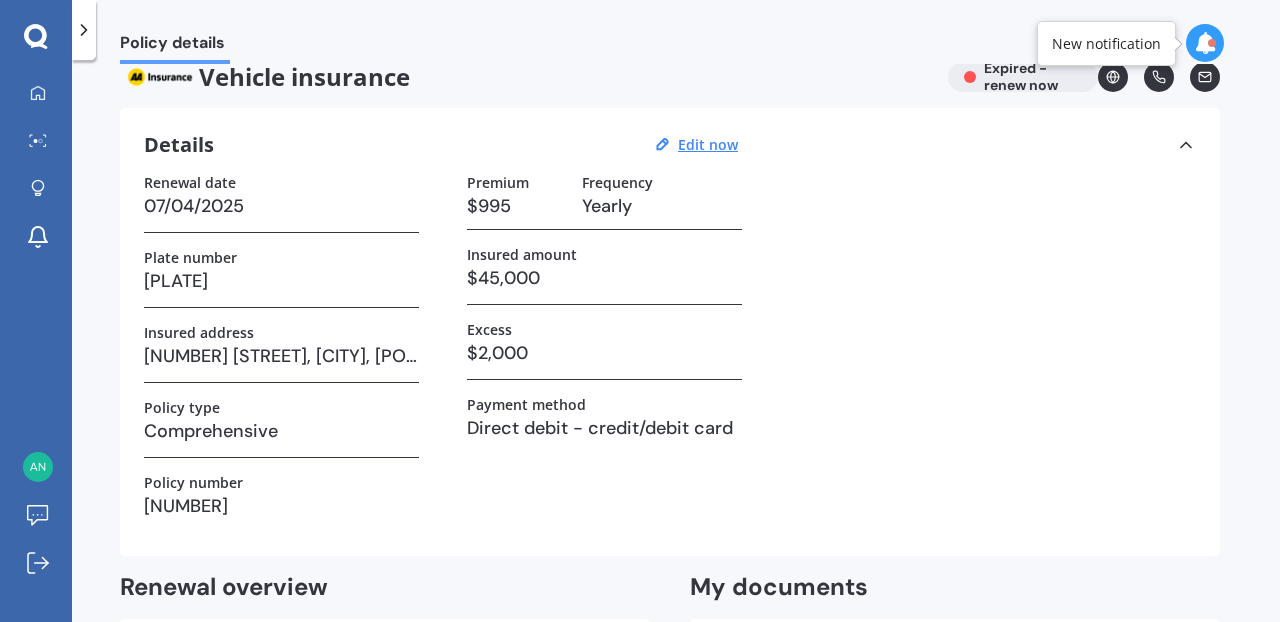 click on "[PLATE]" at bounding box center (281, 281) 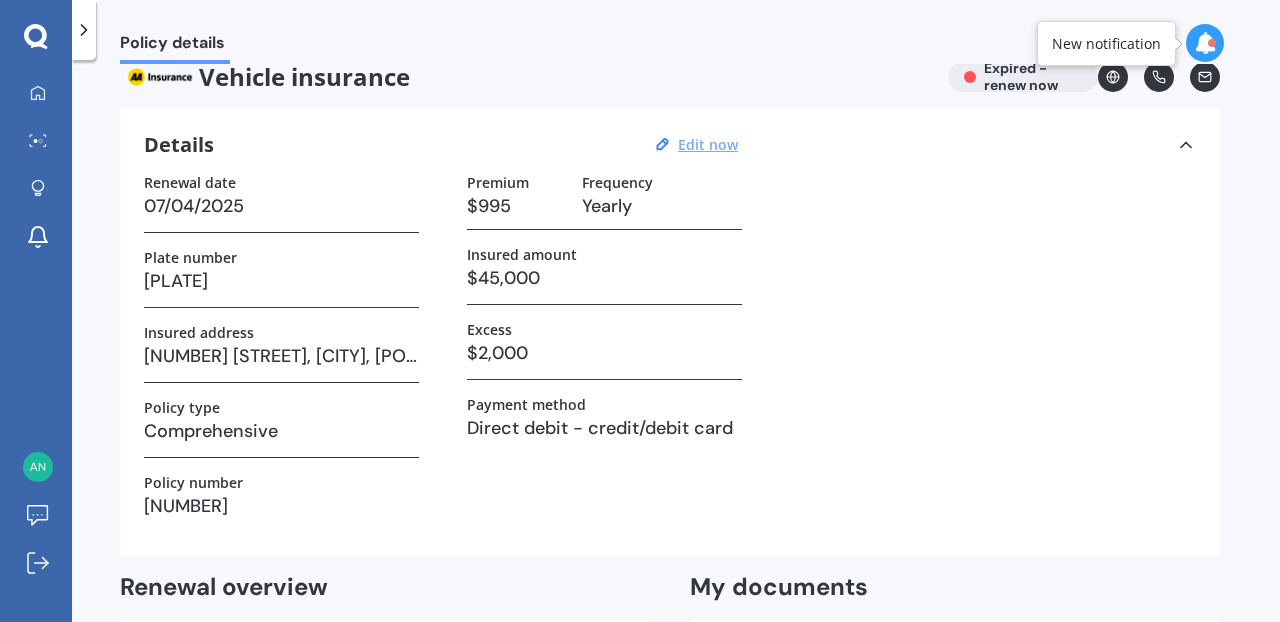 click on "Edit now" at bounding box center (708, 144) 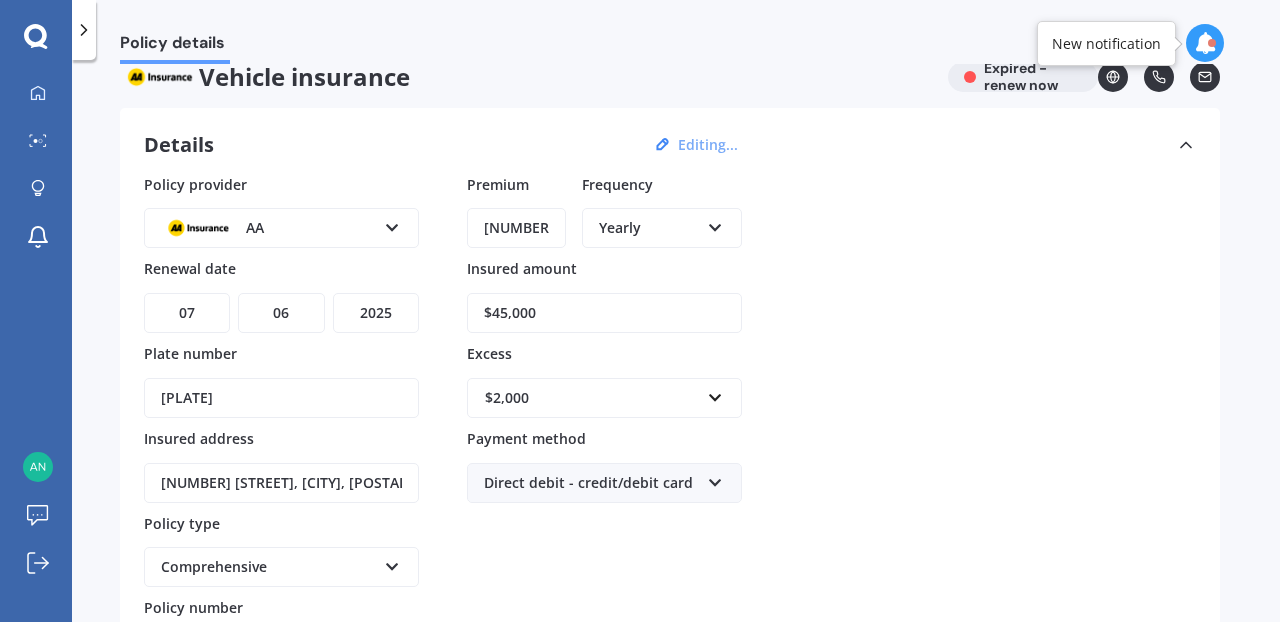 select on "07" 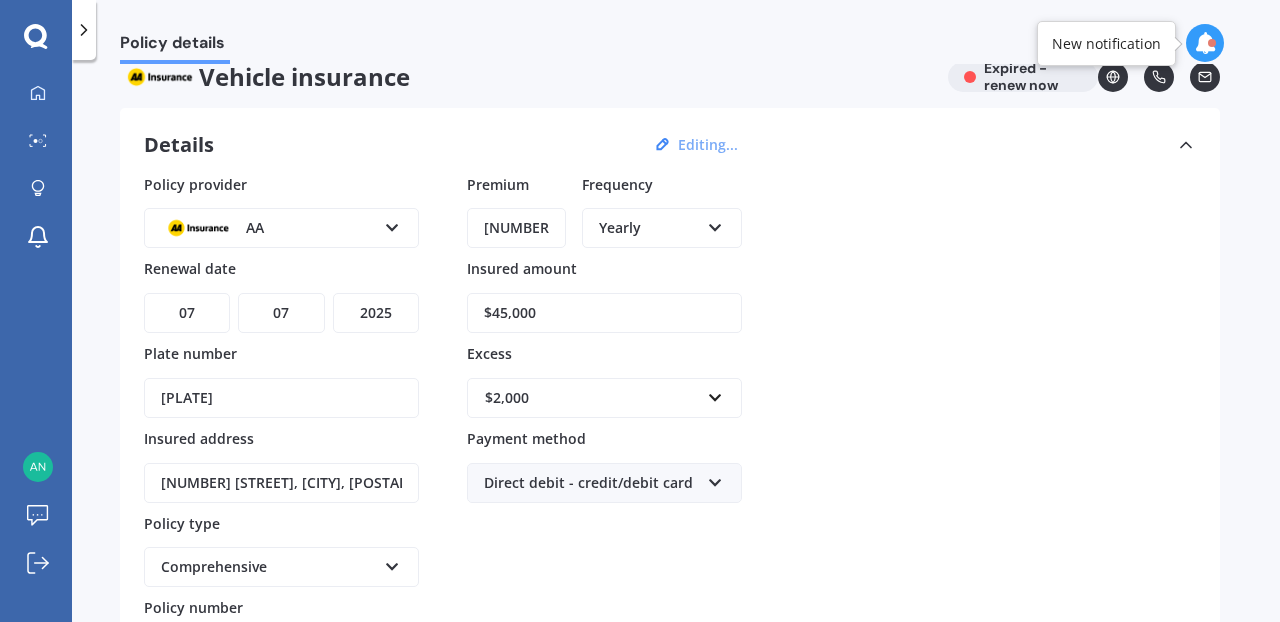 select on "01" 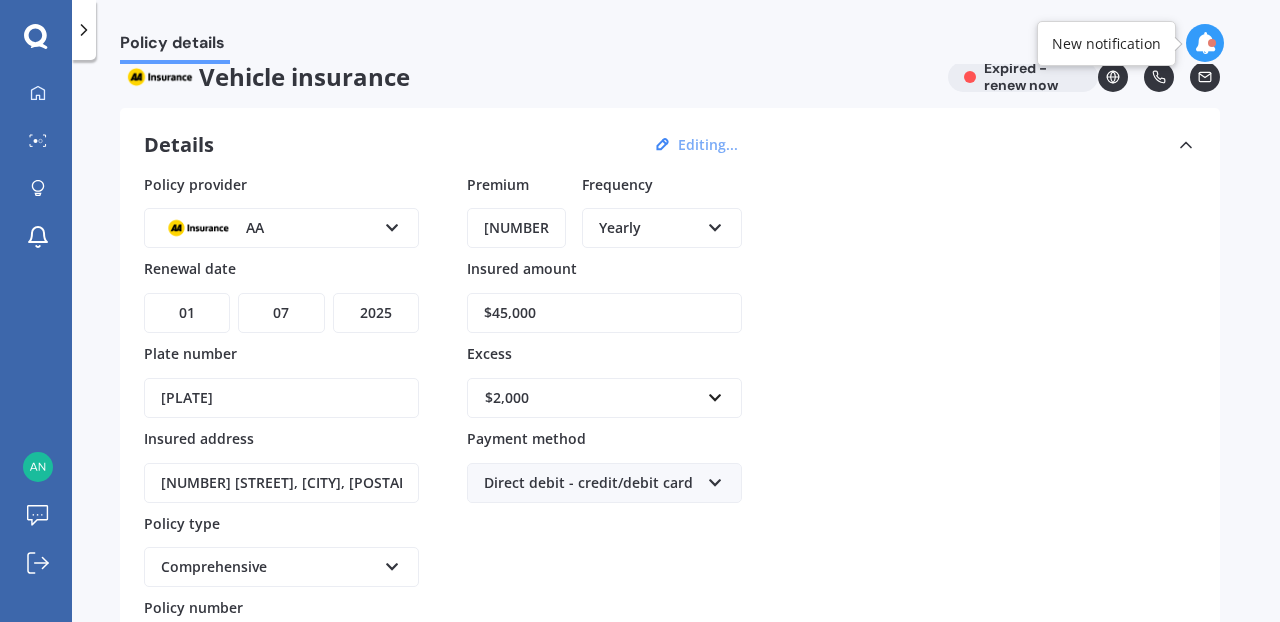 select on "2026" 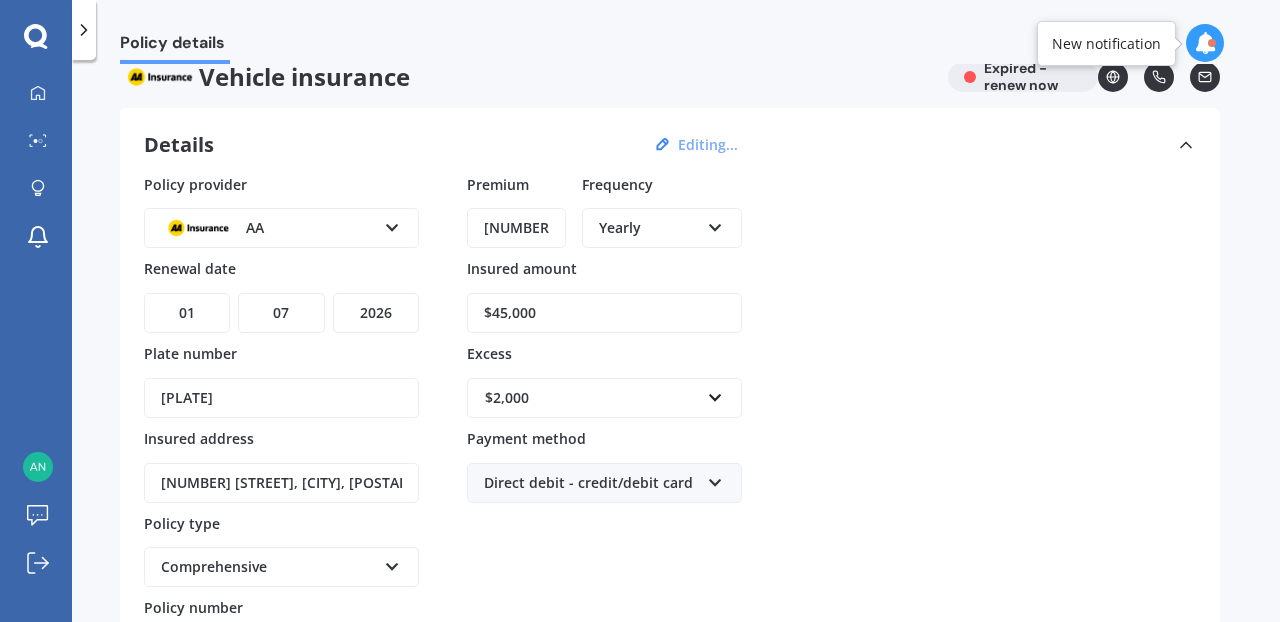 select on "07" 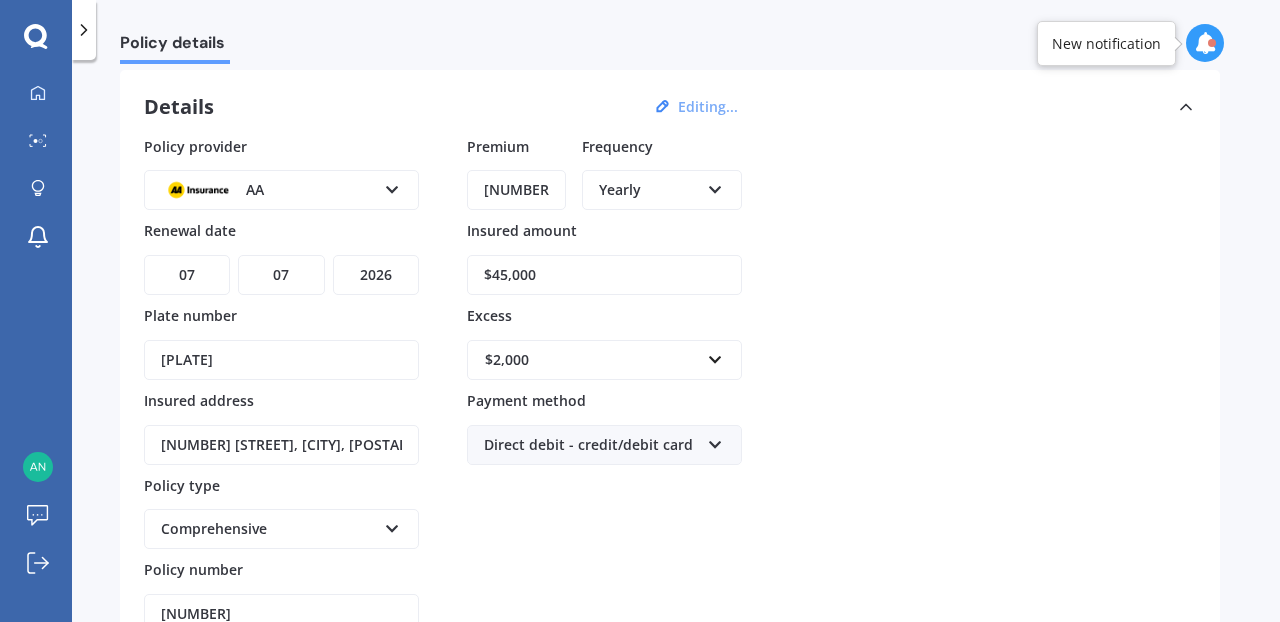 scroll, scrollTop: 156, scrollLeft: 0, axis: vertical 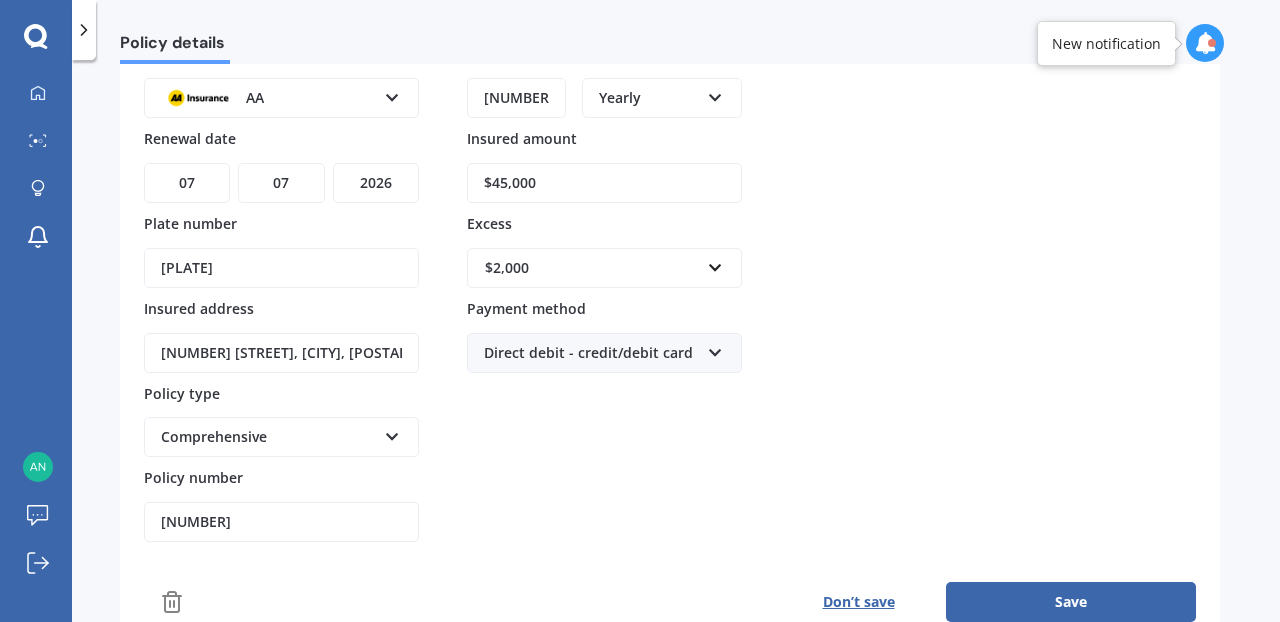 click on "[PLATE]" at bounding box center (281, 268) 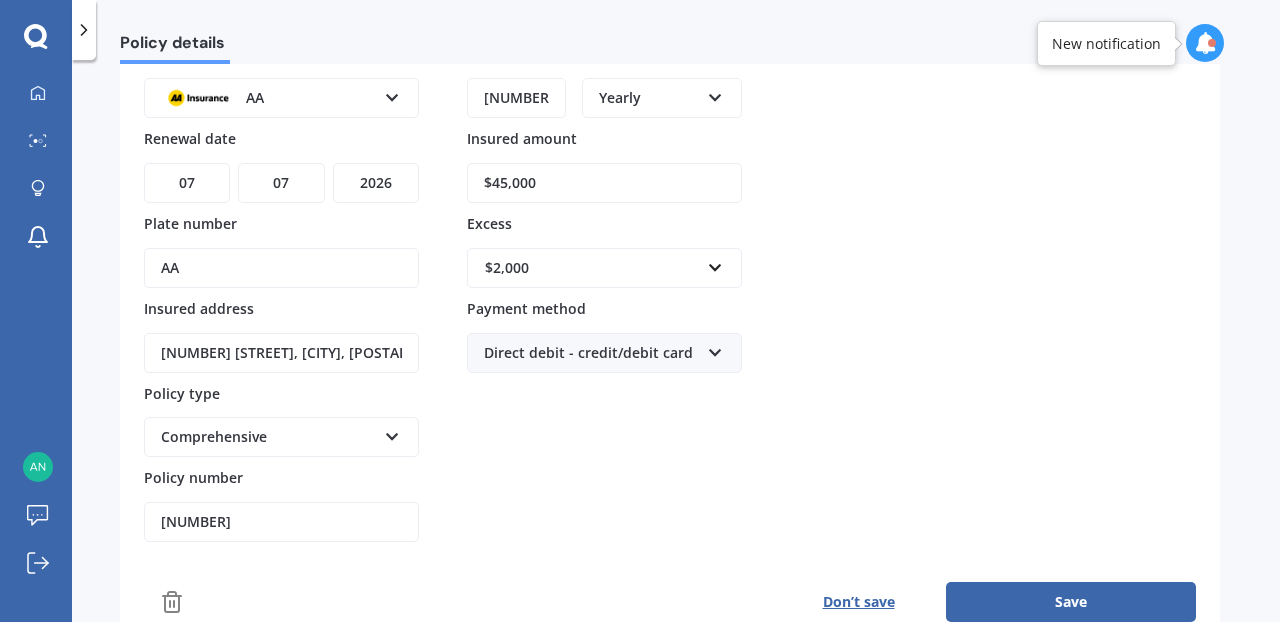 type on "A" 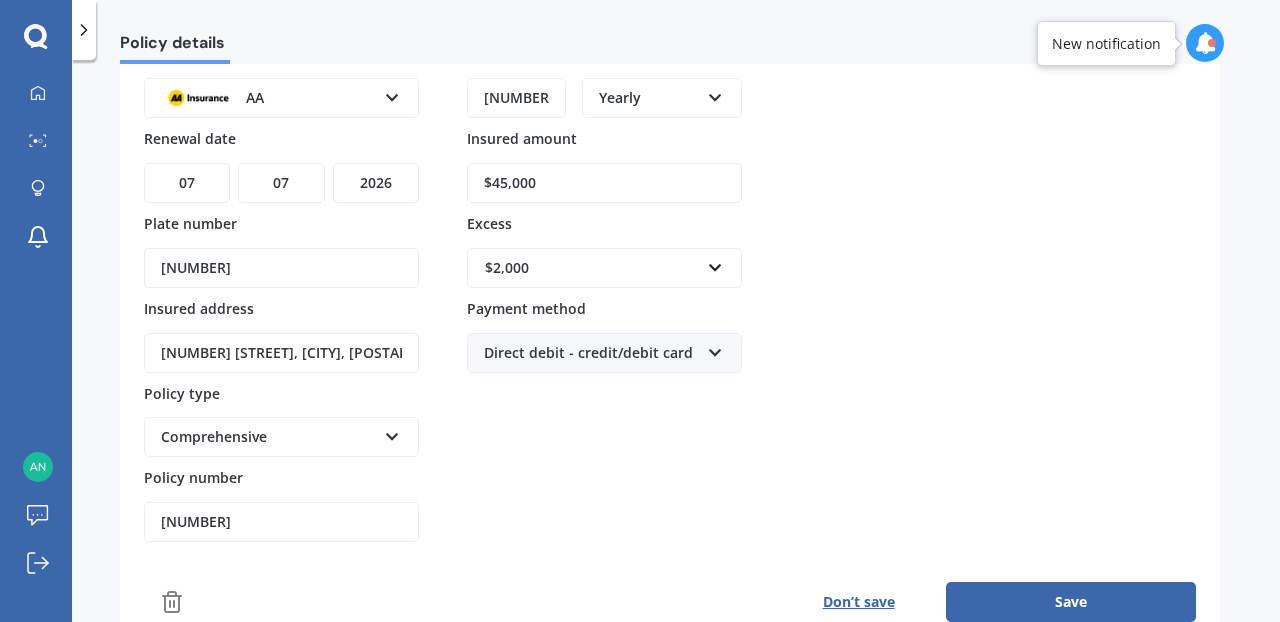type on "[NUMBER]" 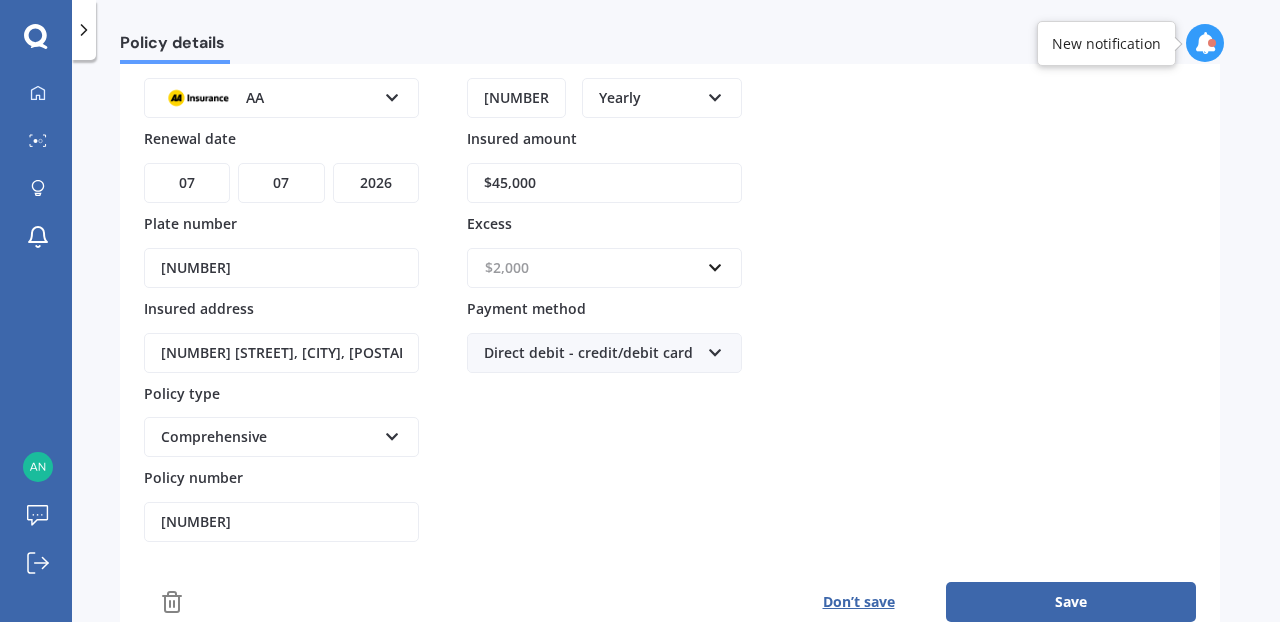 click at bounding box center (597, 268) 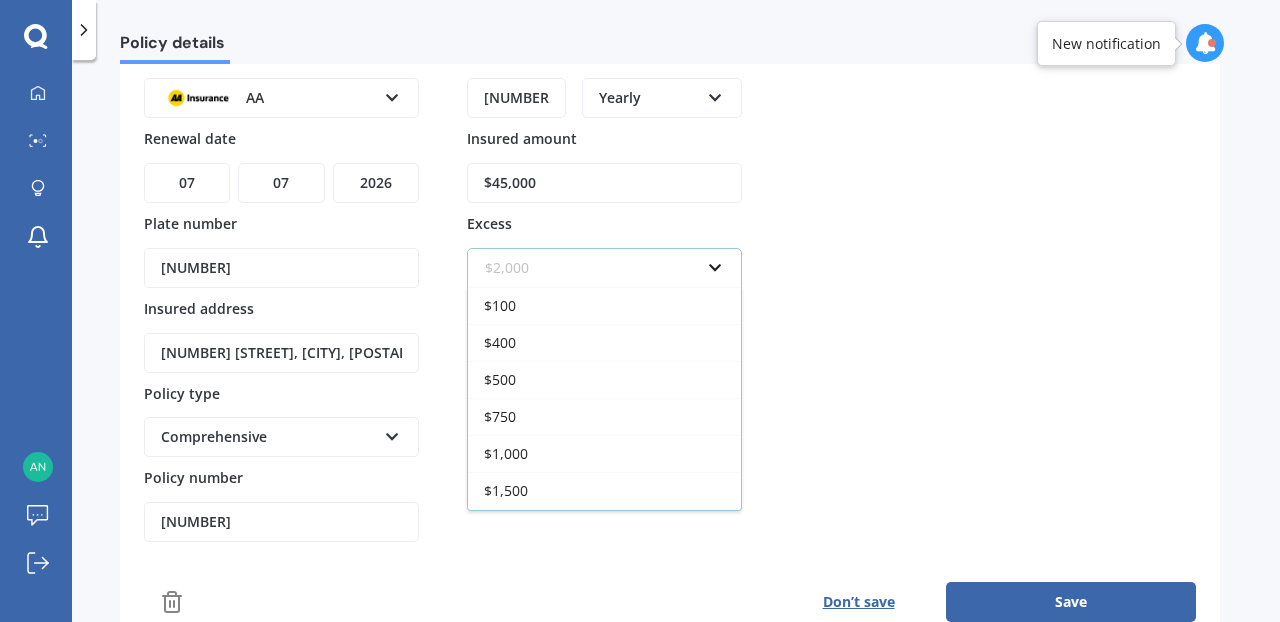 scroll, scrollTop: 35, scrollLeft: 0, axis: vertical 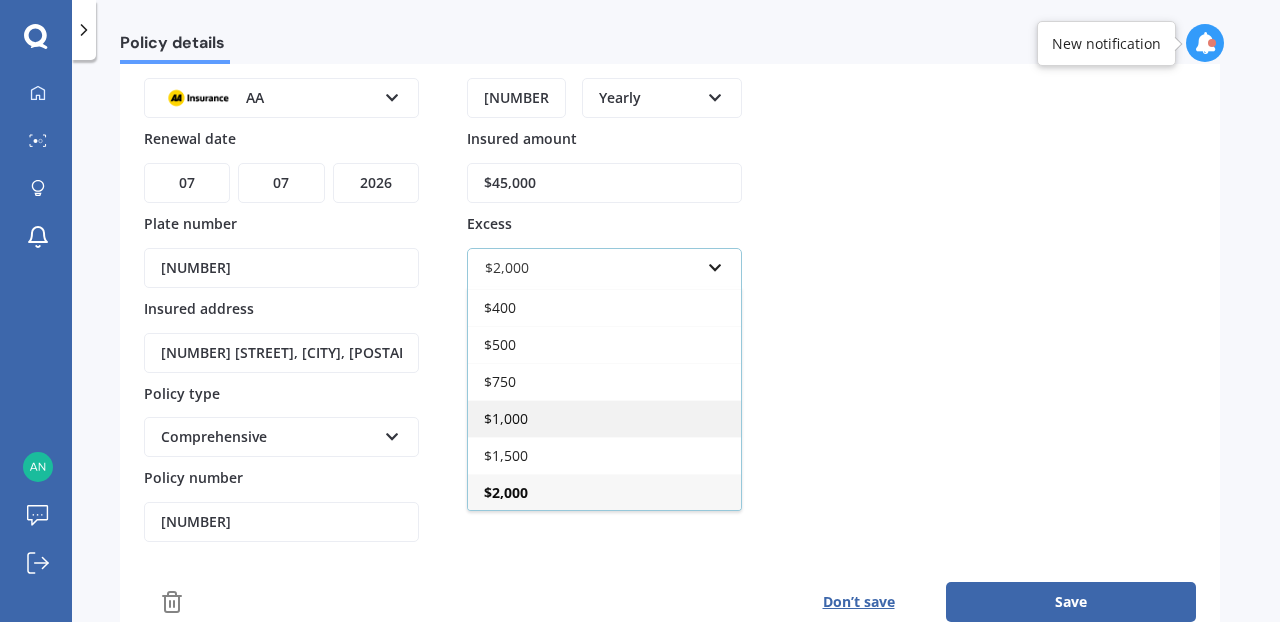 click on "$1,000" at bounding box center (604, 418) 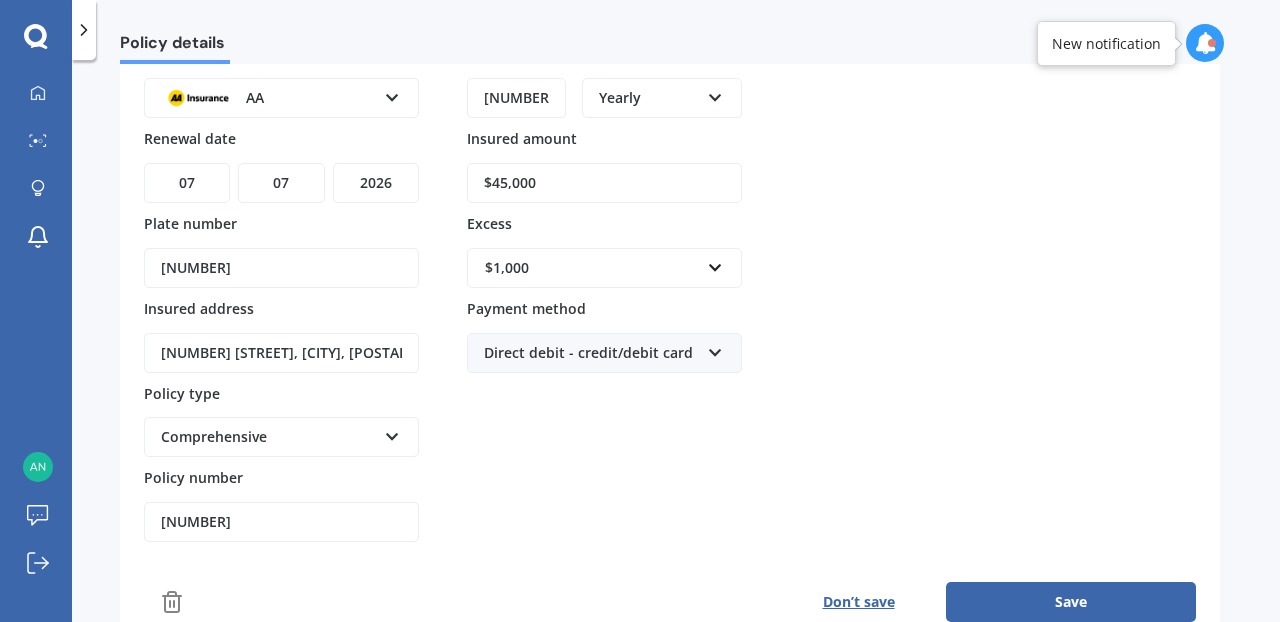 click on "$45,000" at bounding box center (604, 183) 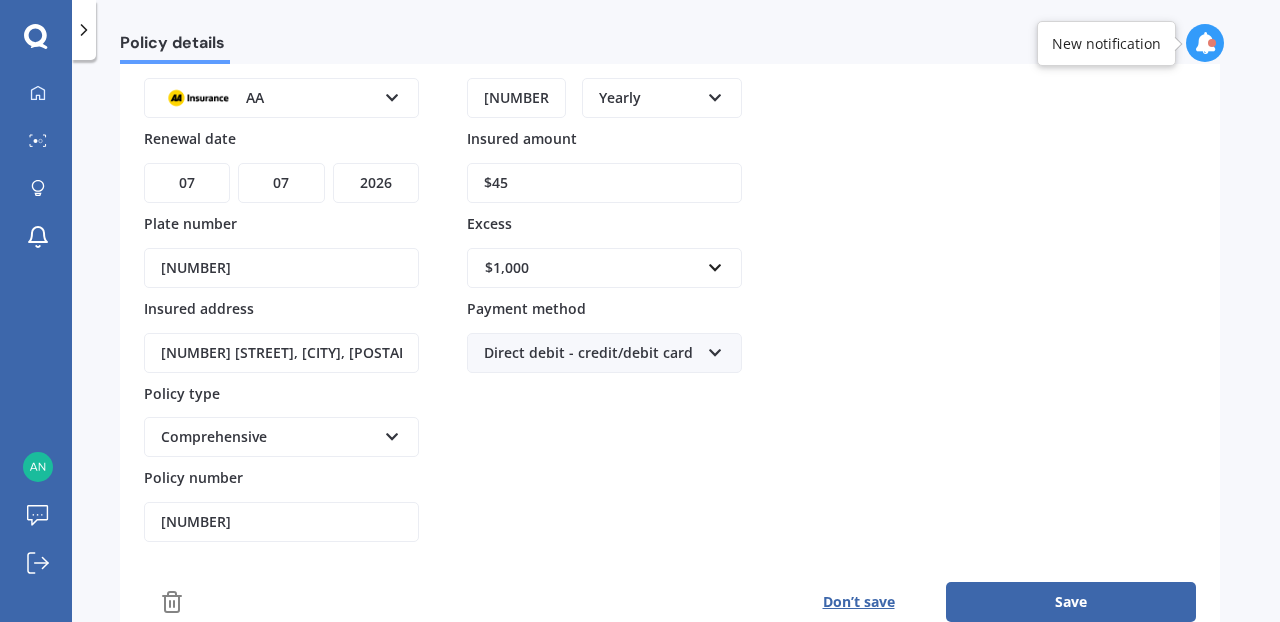 type on "$4" 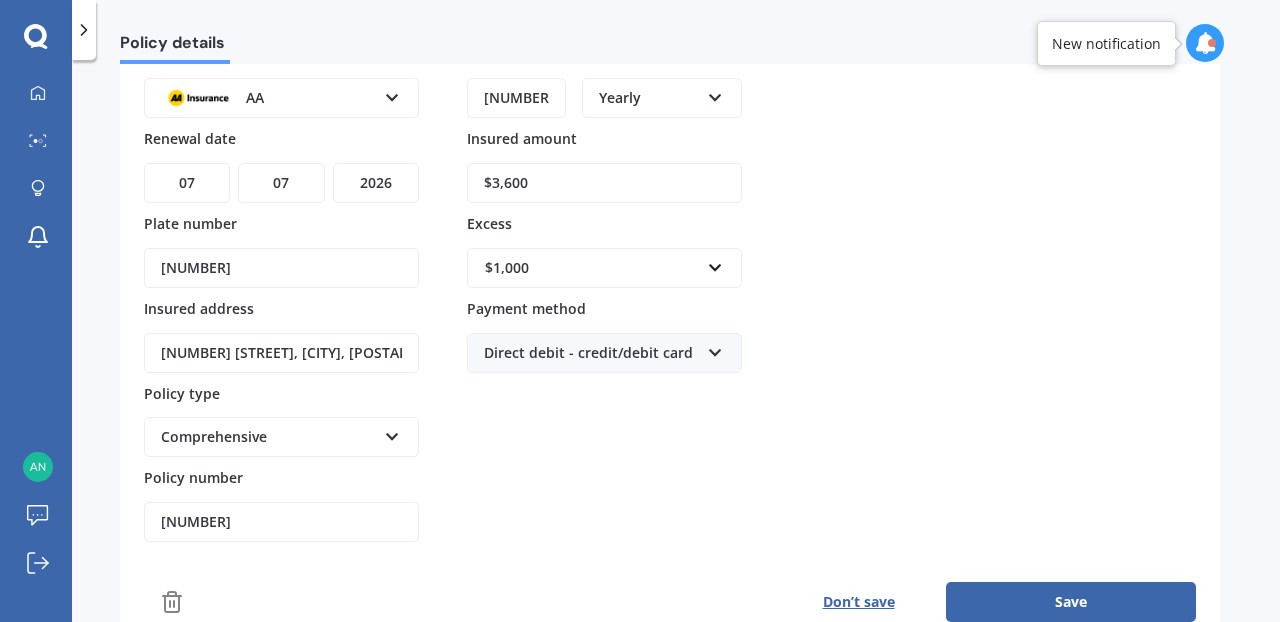 type on "$36,000" 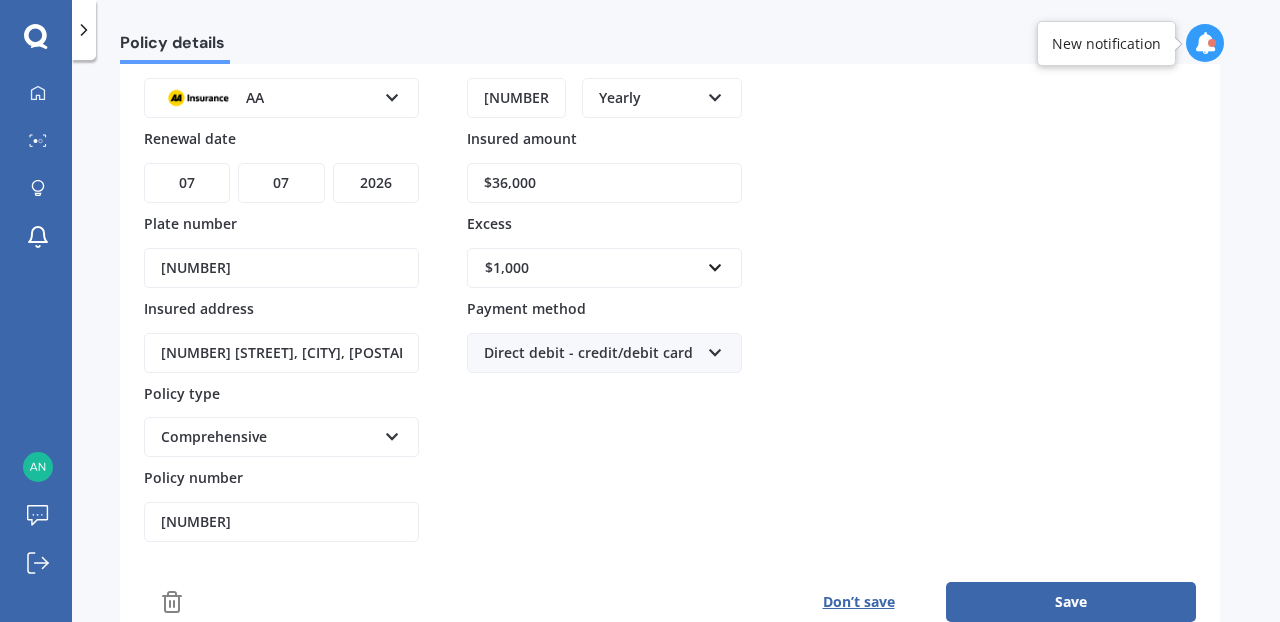 click on "[NUMBER]" at bounding box center [516, 98] 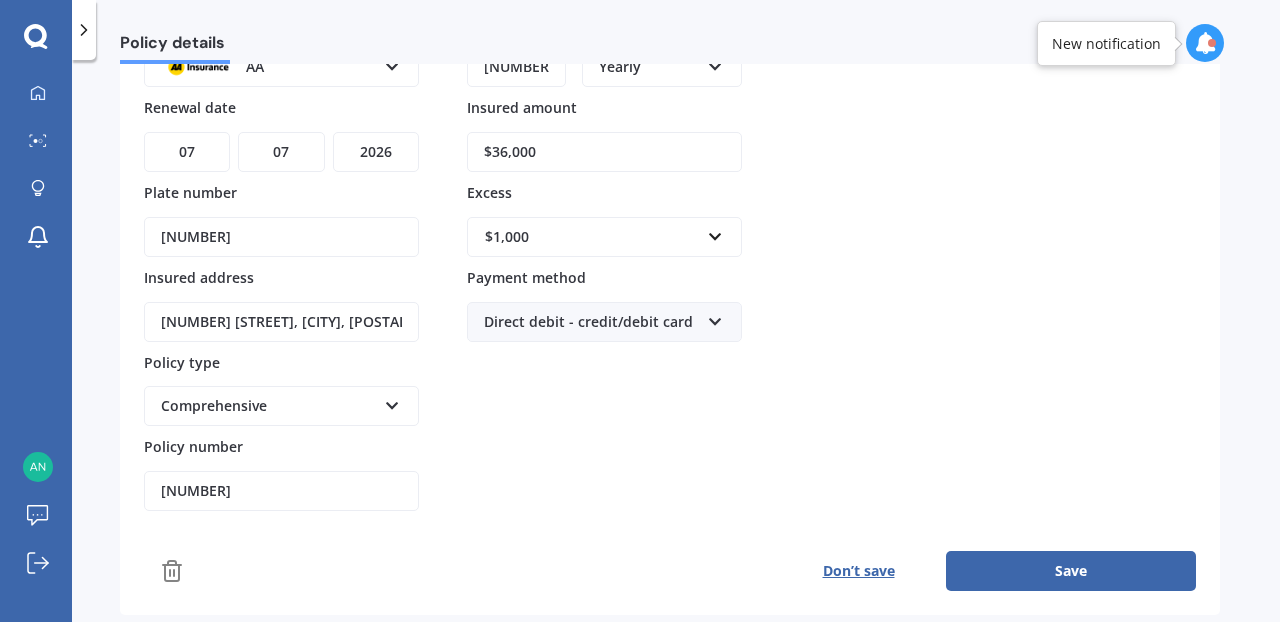 scroll, scrollTop: 34, scrollLeft: 0, axis: vertical 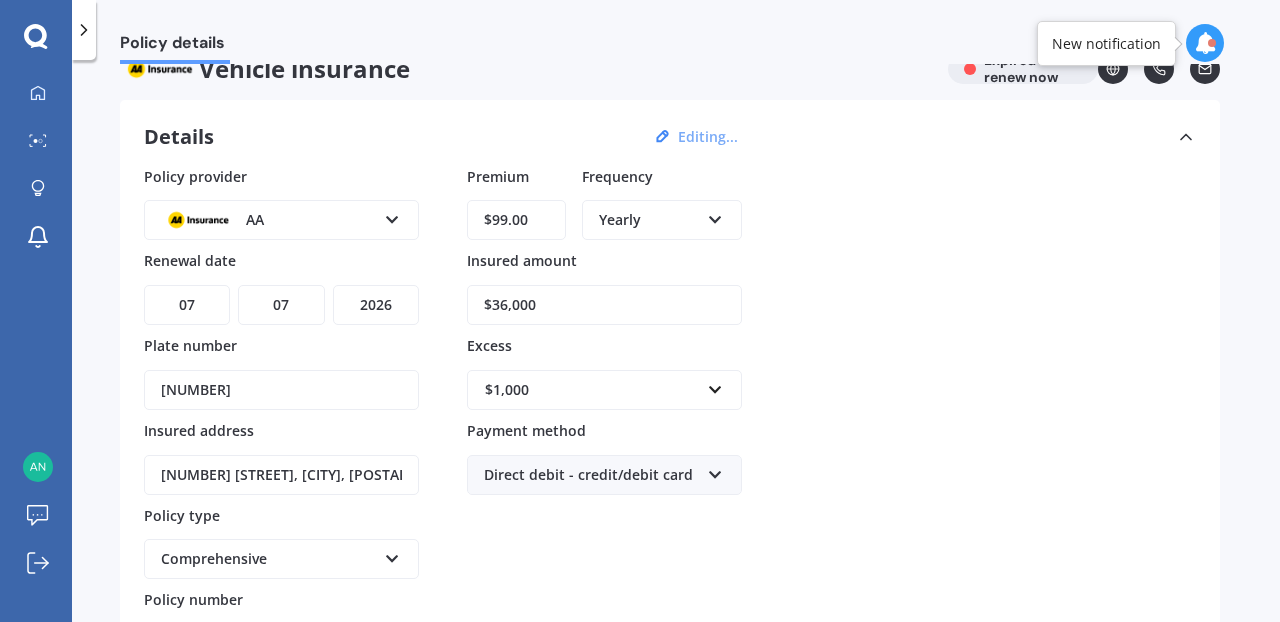 type on "$9.00" 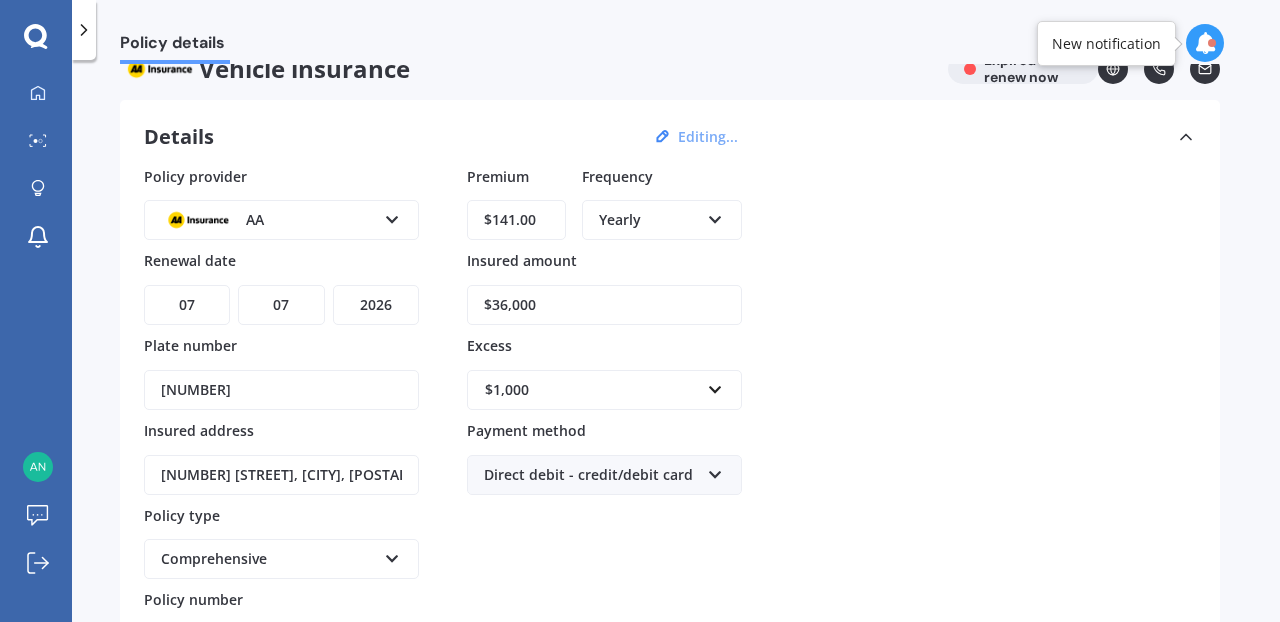 type on "$1,411.00" 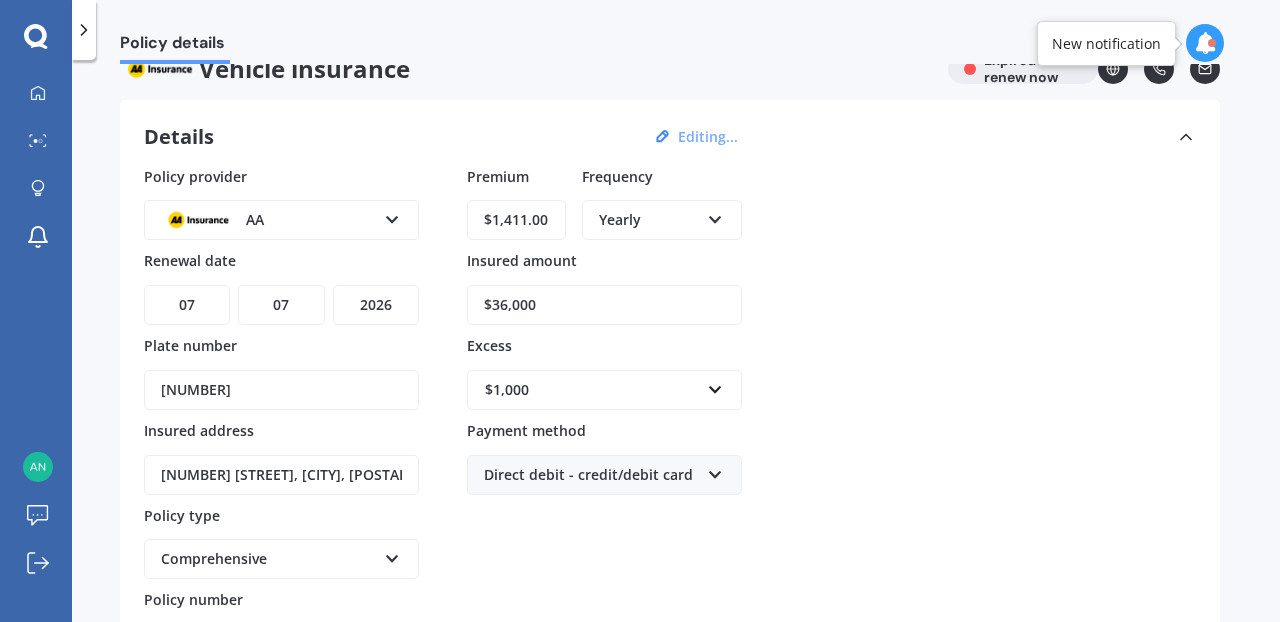 click on "Policy provider FMG AA AMI AMP ANZ ASB Aioi Nissay Dowa Ando Assurant Autosure BNZ Co-Operative Bank Cove FMG Initio Kiwibank Lantern Lumley MAS NAC NZI Other Provident SBS Star Insure State Swann TSB Tower Trade Me Insurance Vero Westpac YOUI Renewal date DD 01 02 03 04 05 06 07 08 09 10 11 12 13 14 15 16 17 18 19 20 21 22 23 24 25 26 27 28 29 30 31 MM 01 02 03 04 05 06 07 08 09 10 11 12 YYYY 2027 2026 2025 2024 2023 2022 2021 2020 2019 2018 2017 2016 2015 2014 2013 2012 2011 2010 2009 2008 2007 2006 2005 2004 2003 2002 2001 2000 1999 1998 1997 1996 1995 1994 1993 1992 1991 1990 1989 1988 1987 1986 1985 1984 1983 1982 1981 1980 1979 1978 1977 1976 1975 1974 1973 1972 1971 1970 1969 1968 1967 1966 1965 1964 1963 1962 1961 1960 1959 1958 1957 1956 1955 1954 1953 1952 1951 1950 1949 1948 1947 1946 1945 1944 1943 1942 1941 1940 1939 1938 1937 1936 1935 1934 1933 1932 1931 1930 1929 1928 Plate number QSB965 Insured address 58A Bannister Avenue, Johnsonville, Wellington 6037 Policy type Comprehensive Comprehensive" at bounding box center (670, 415) 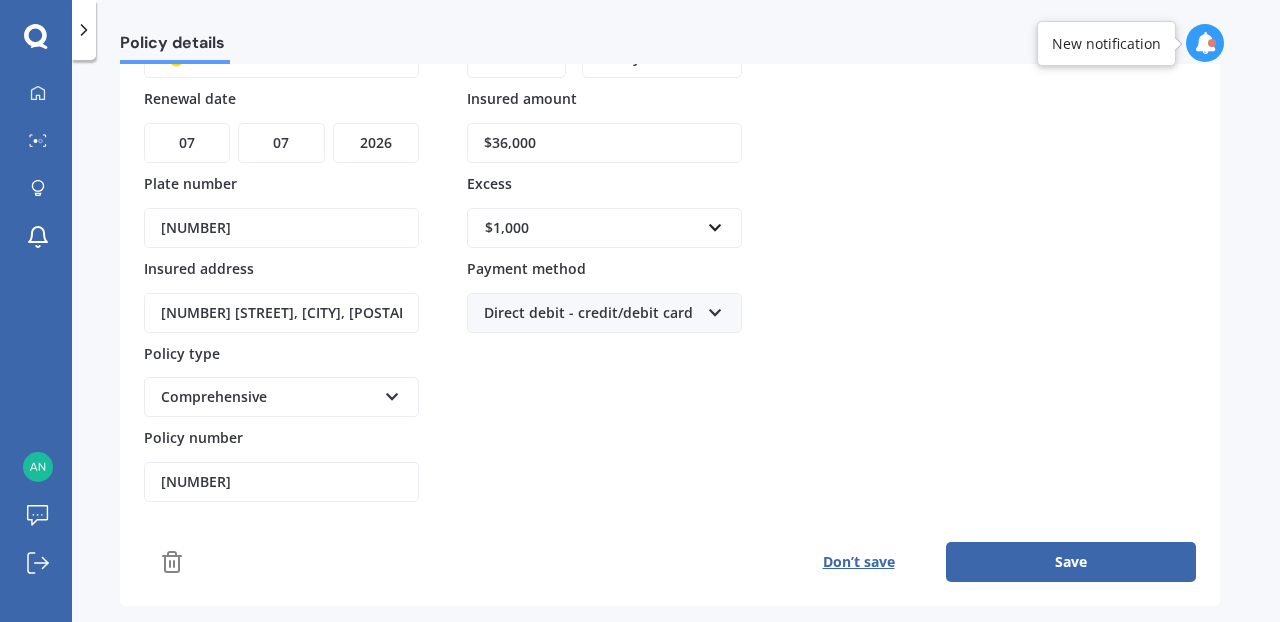 scroll, scrollTop: 200, scrollLeft: 0, axis: vertical 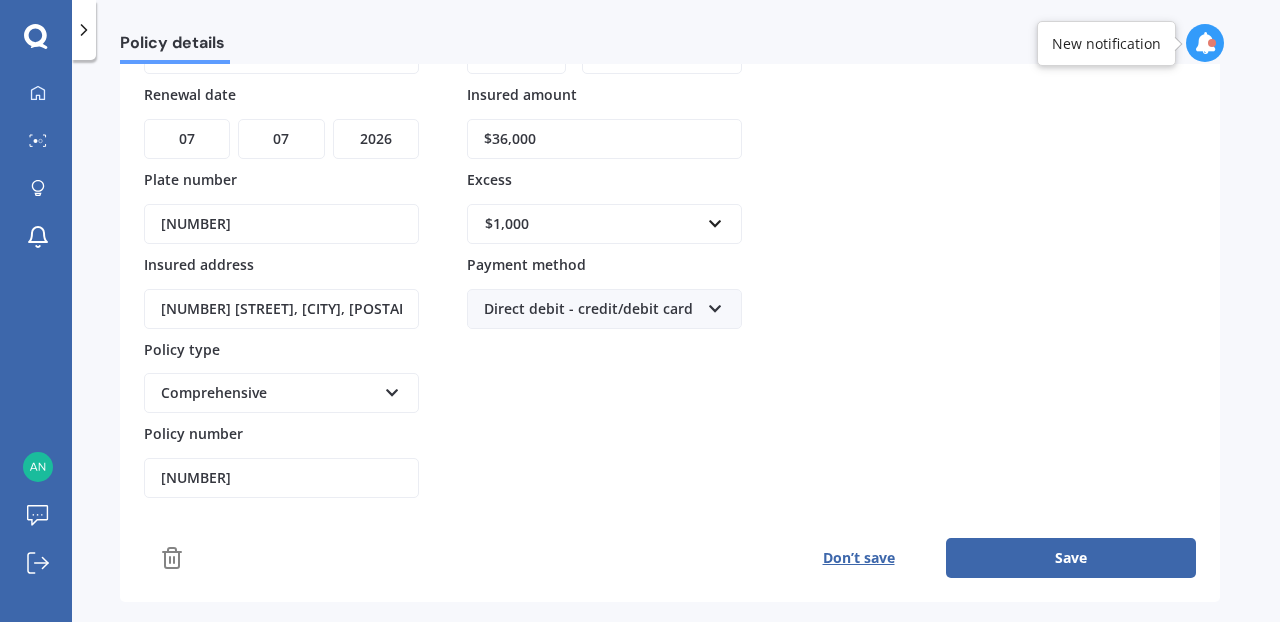click at bounding box center (715, 305) 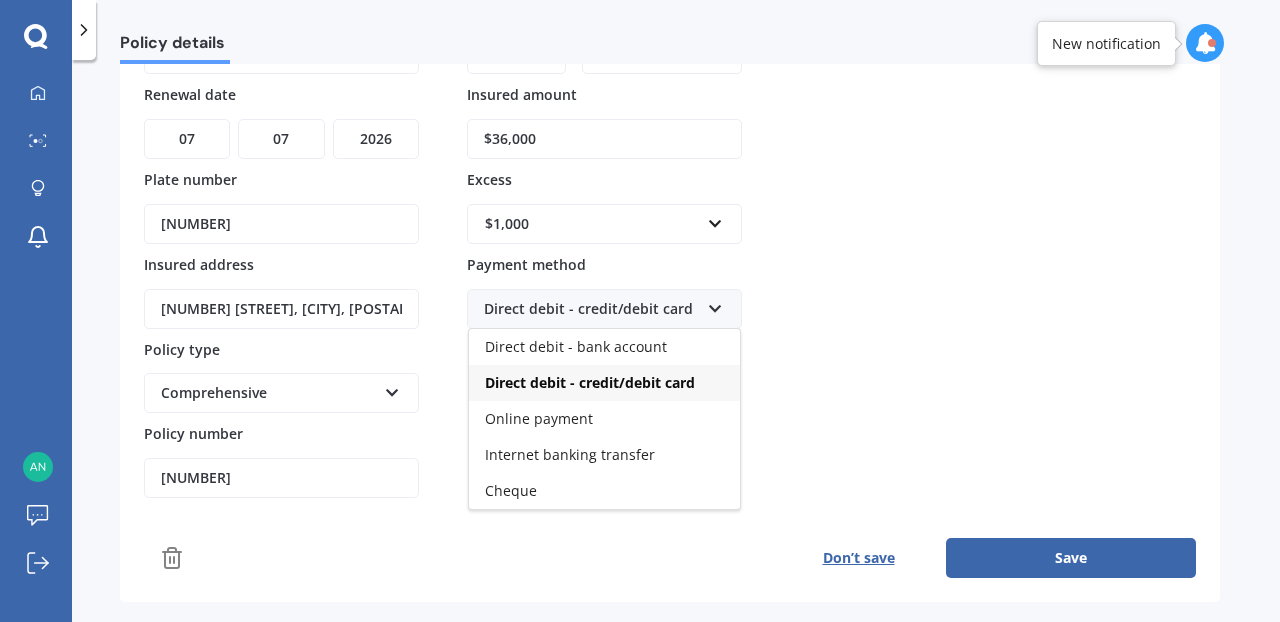 click on "Direct debit - credit/debit card" at bounding box center (590, 382) 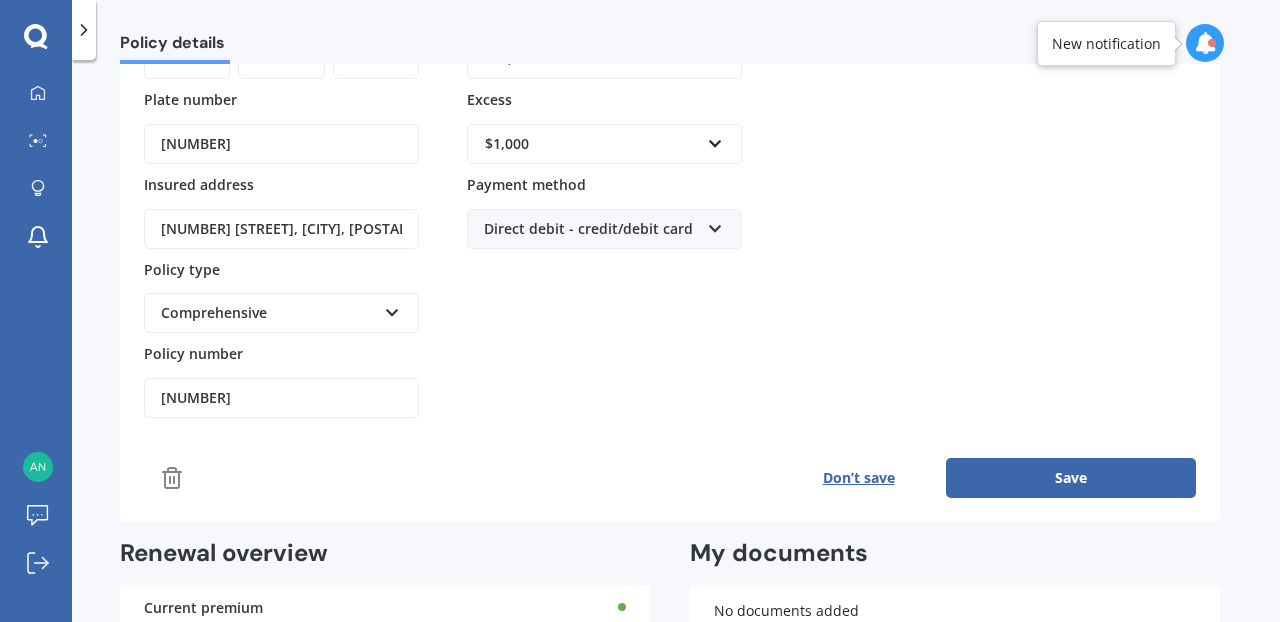 scroll, scrollTop: 284, scrollLeft: 0, axis: vertical 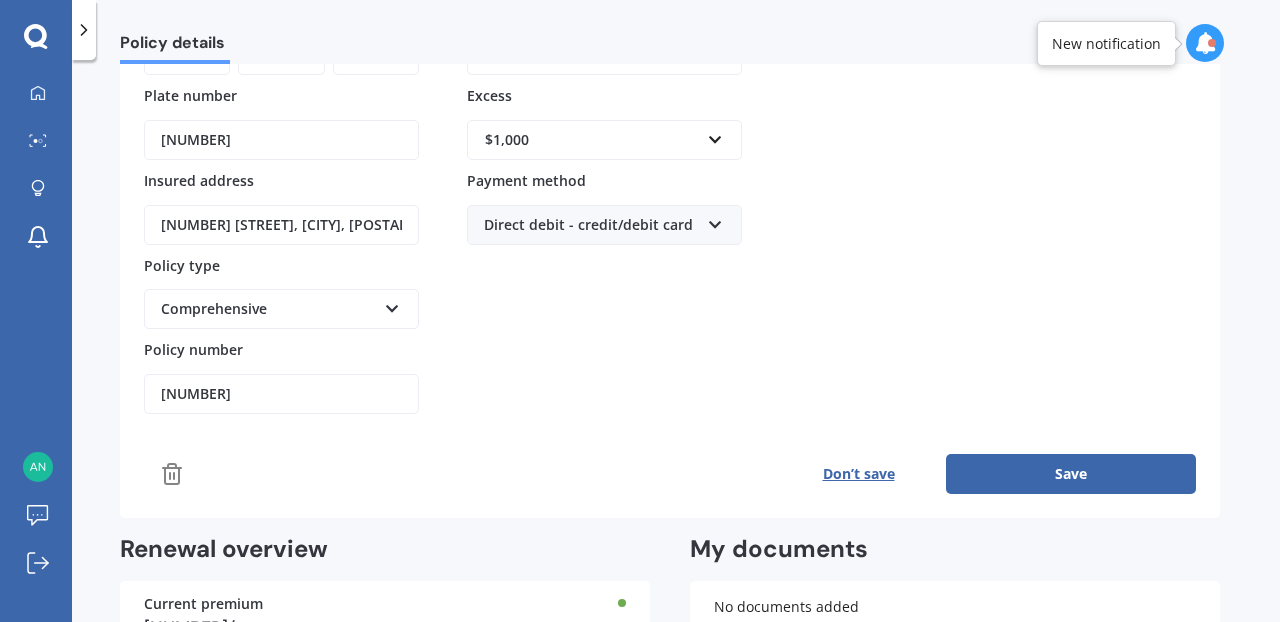 click on "[NUMBER]" at bounding box center [281, 394] 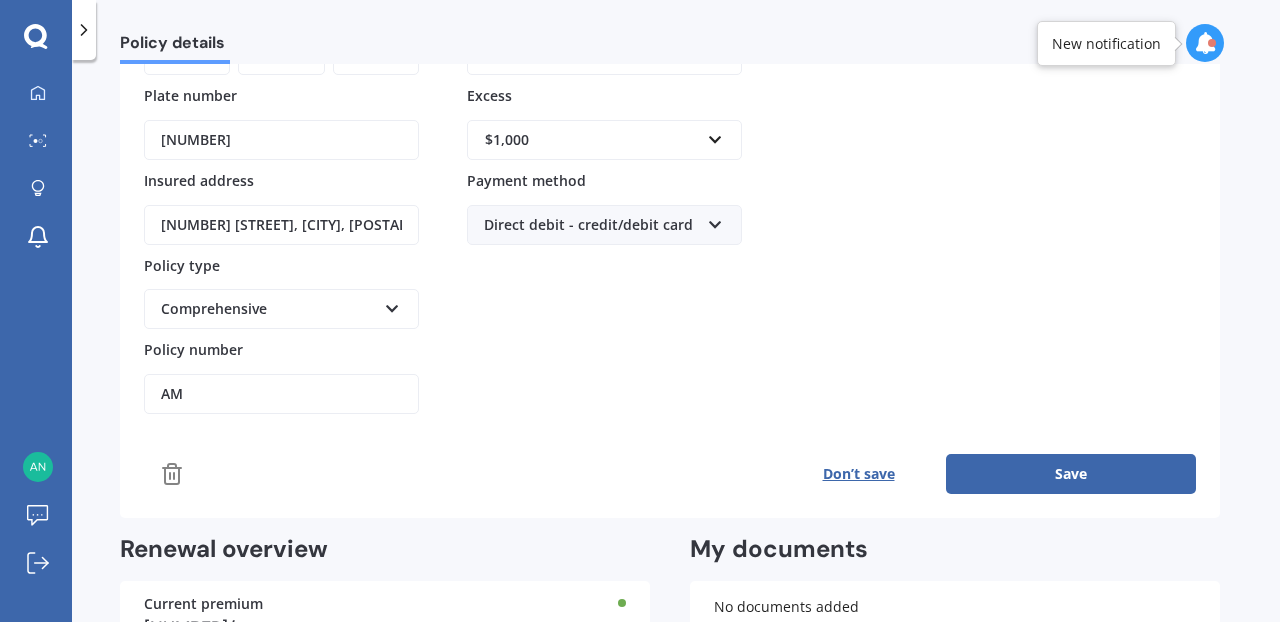 type on "A" 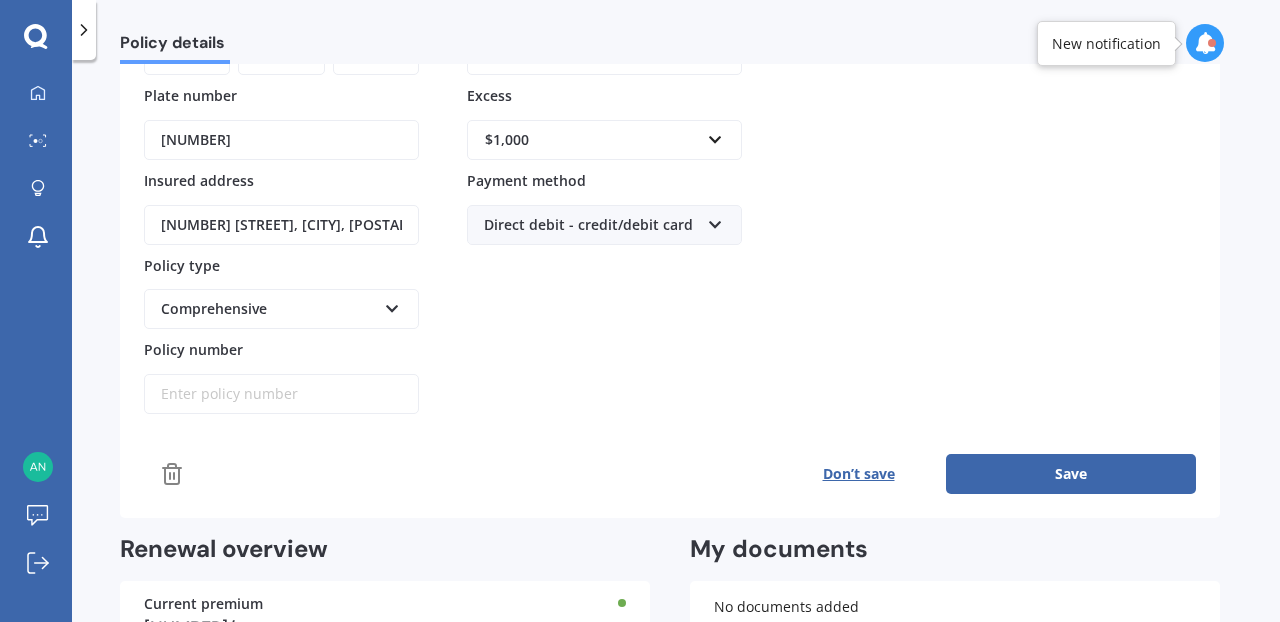 paste on "[NUMBER]" 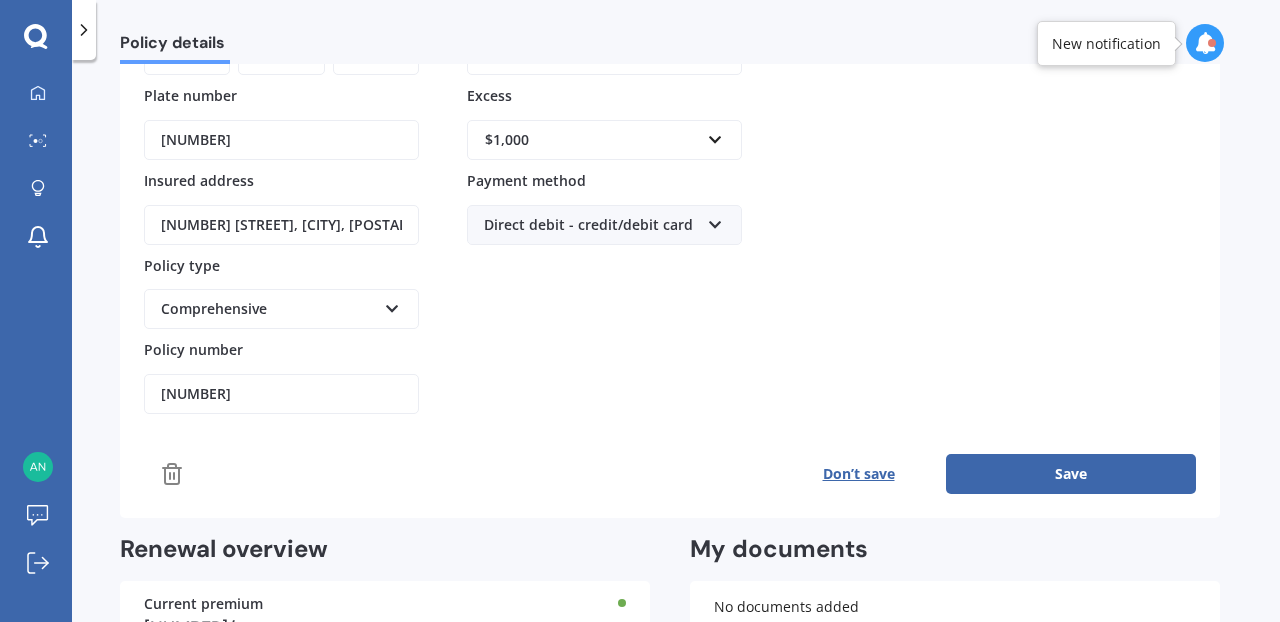 type on "[NUMBER]" 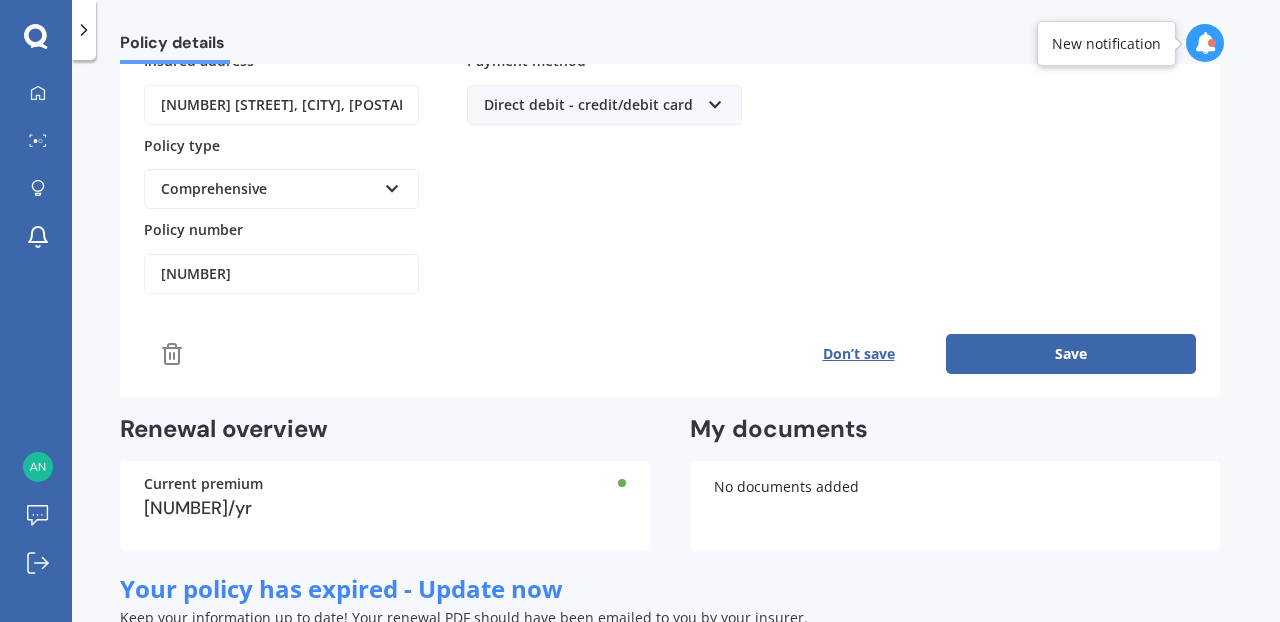 click on "[NUMBER]/yr" at bounding box center (385, 508) 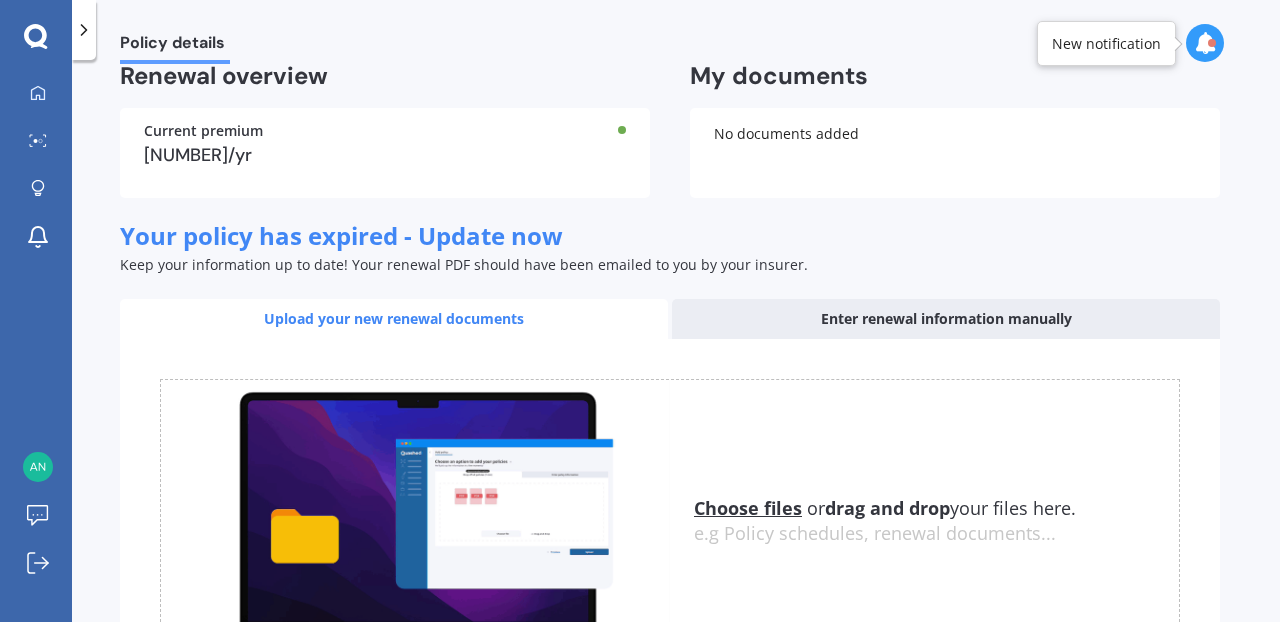 scroll, scrollTop: 584, scrollLeft: 0, axis: vertical 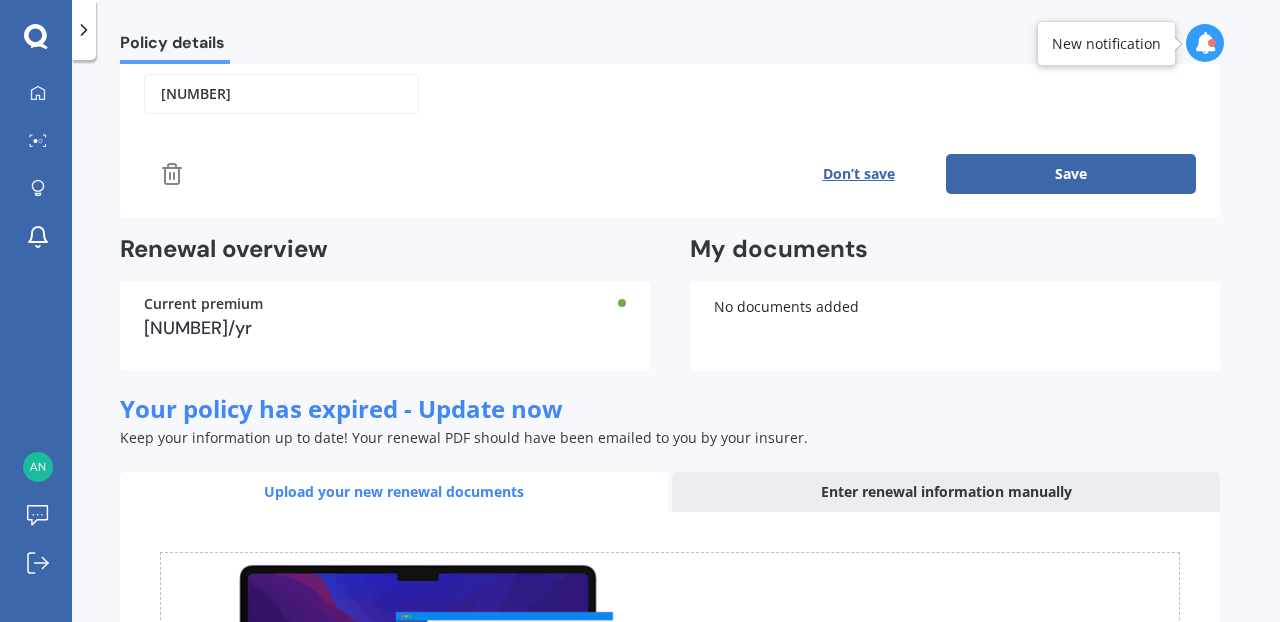 click on "[NUMBER]/yr" at bounding box center [385, 328] 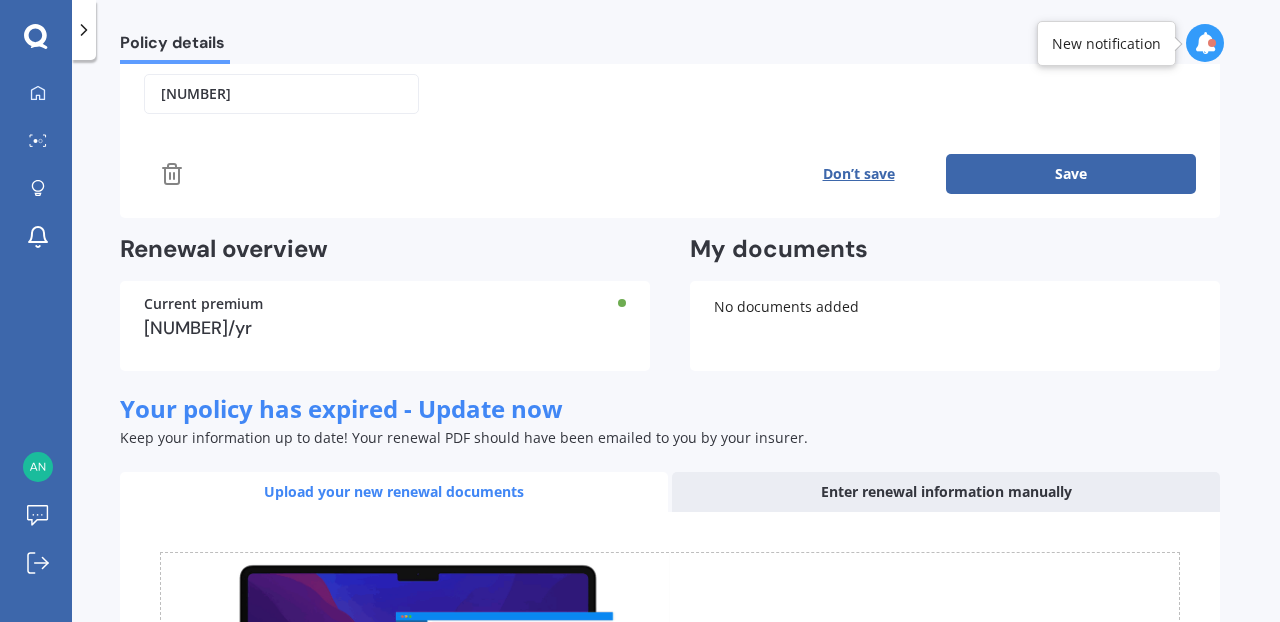 click on "[NUMBER]/yr" at bounding box center [385, 328] 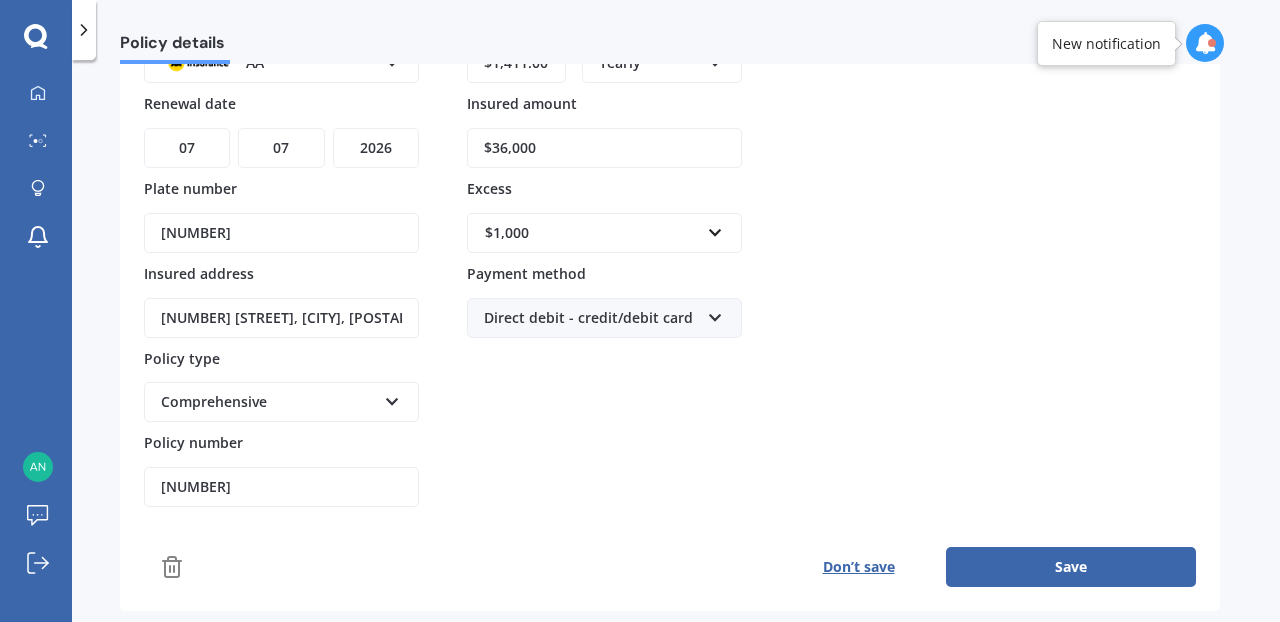 scroll, scrollTop: 375, scrollLeft: 0, axis: vertical 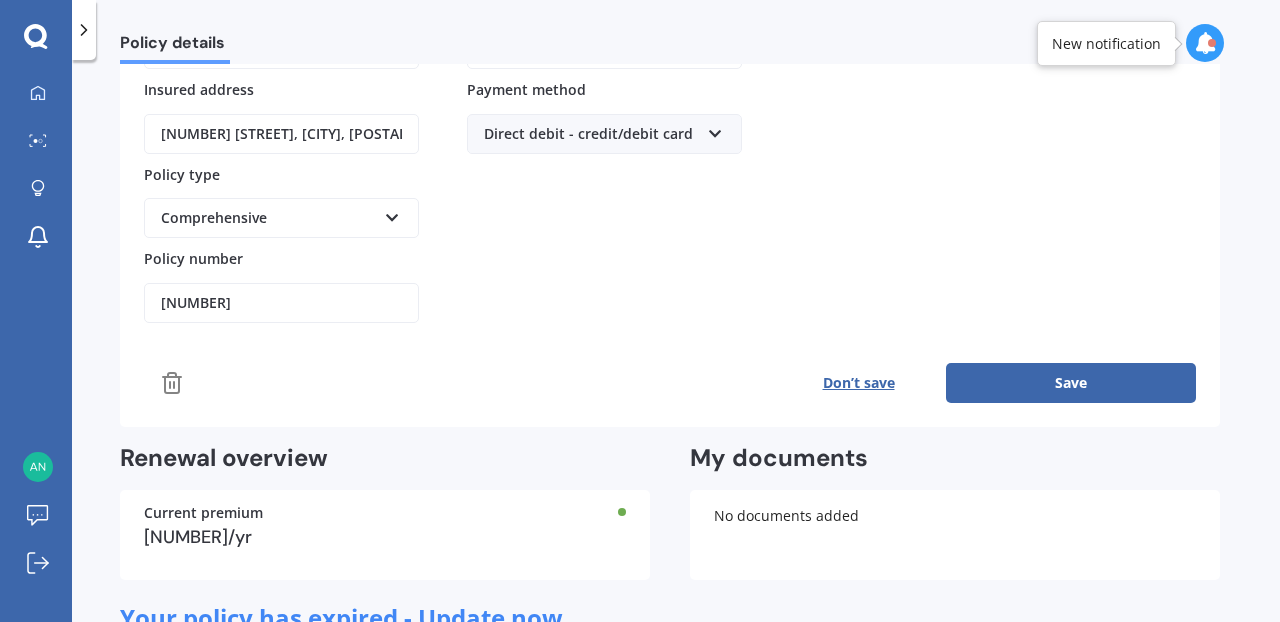 click on "Save" at bounding box center [1071, 383] 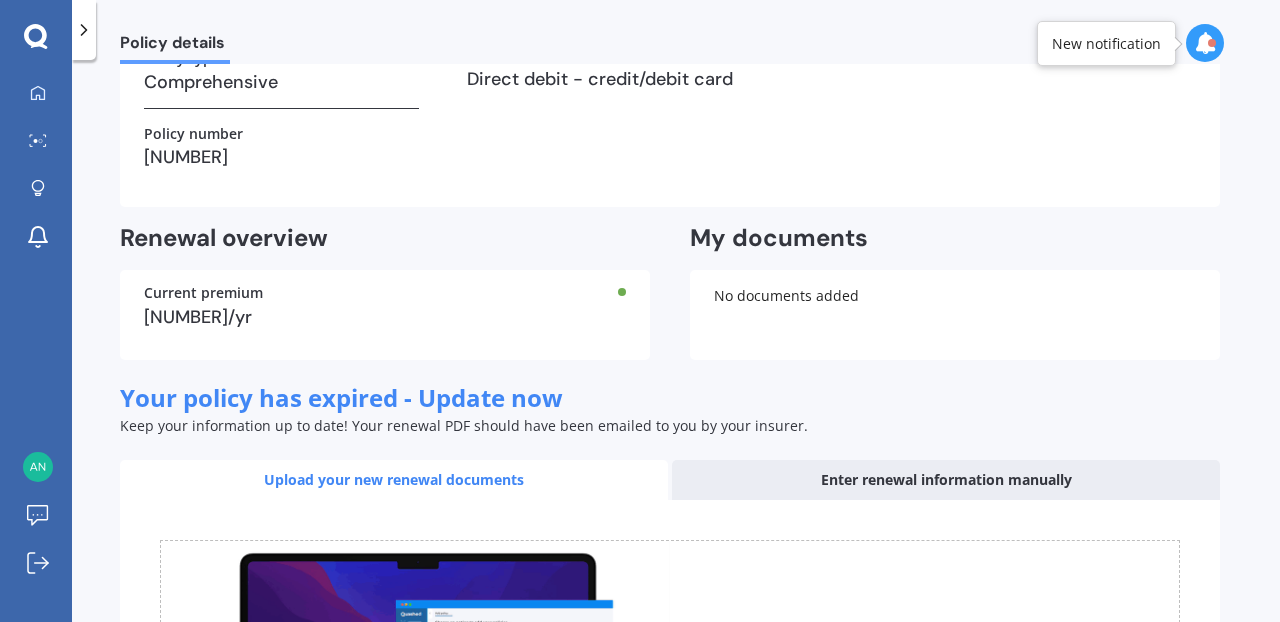 scroll, scrollTop: 219, scrollLeft: 0, axis: vertical 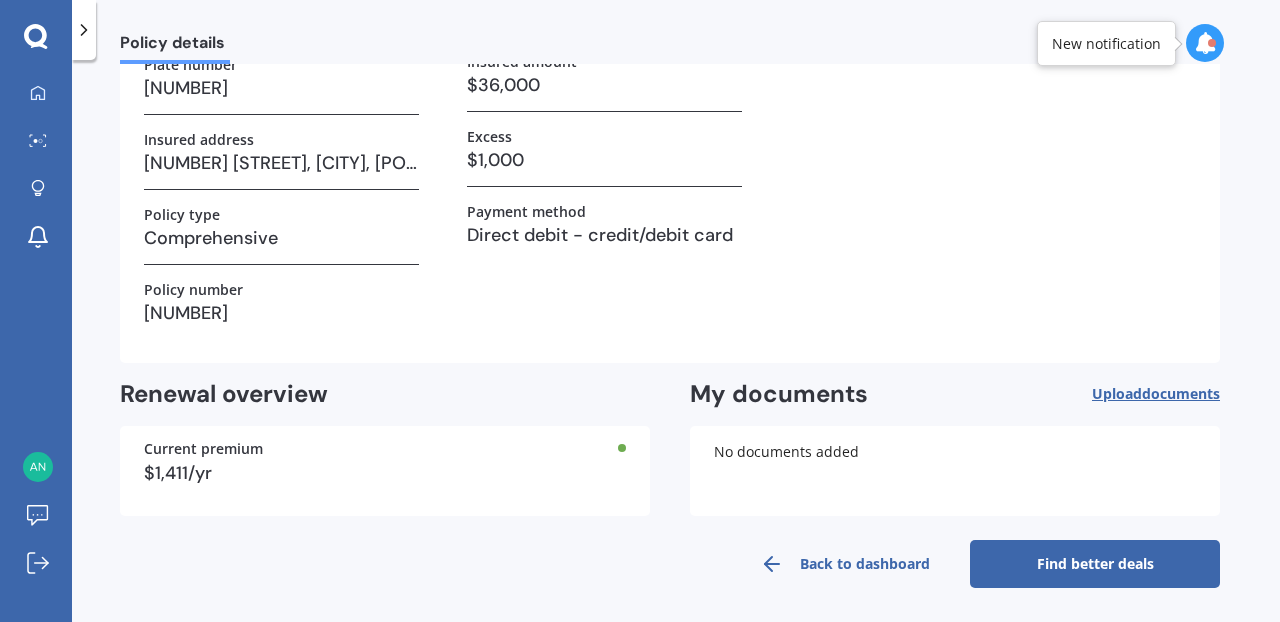 click on "Find better deals" at bounding box center [1095, 564] 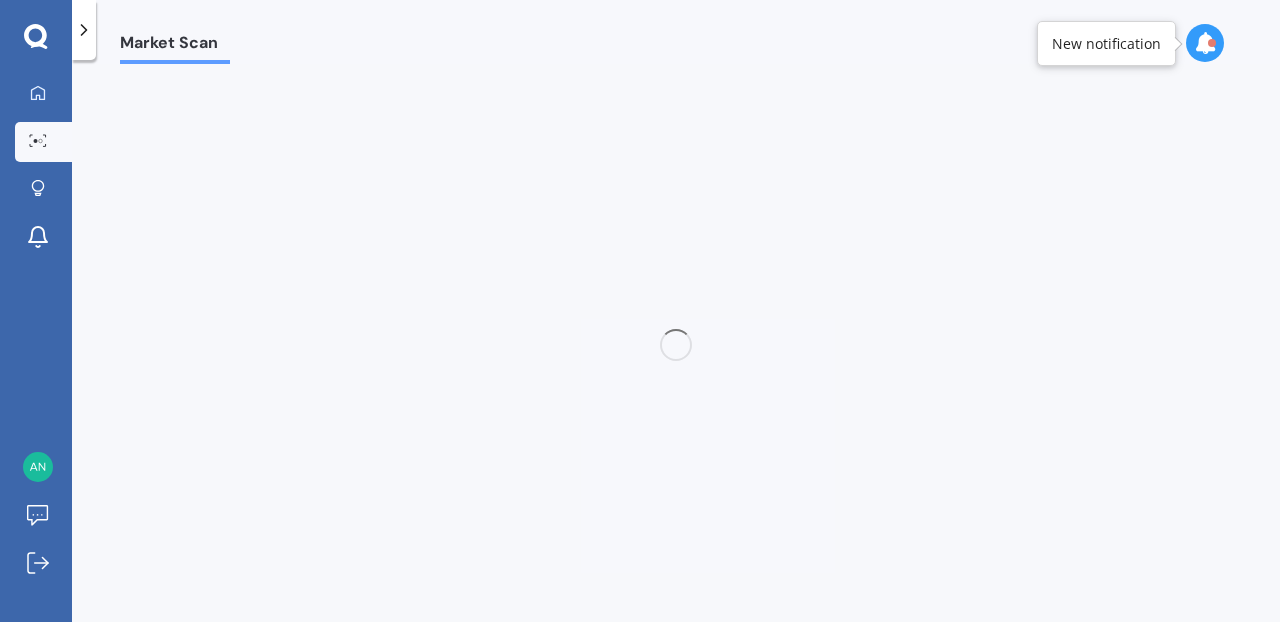 scroll, scrollTop: 0, scrollLeft: 0, axis: both 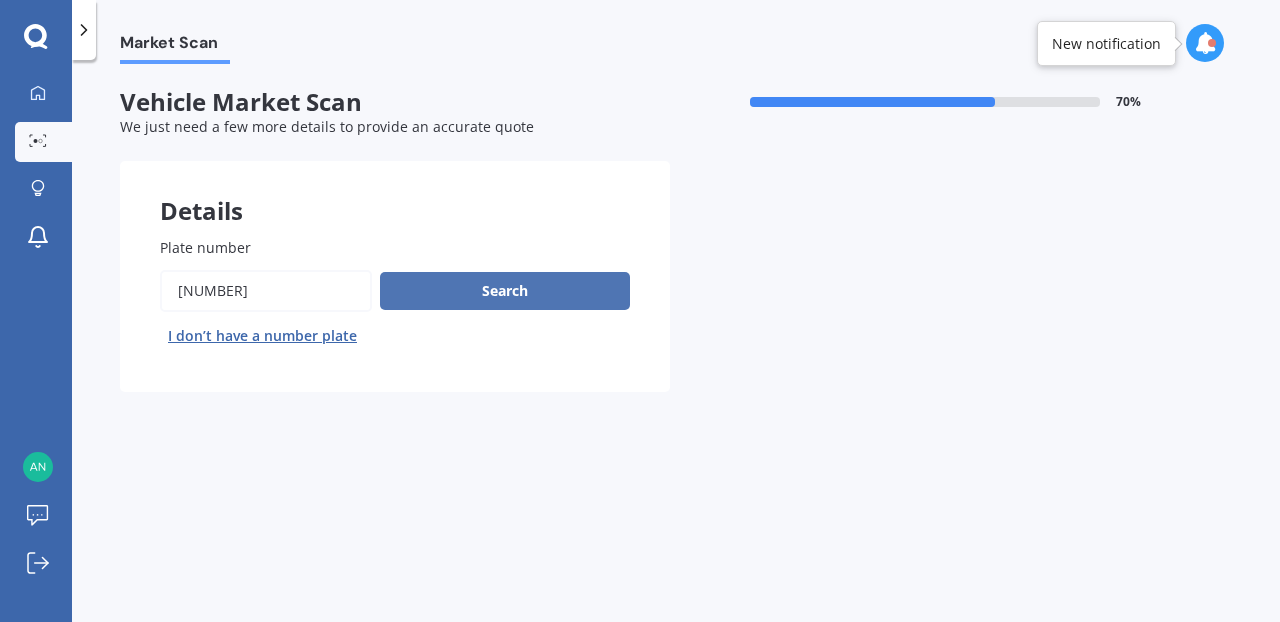 click on "Search" at bounding box center (505, 291) 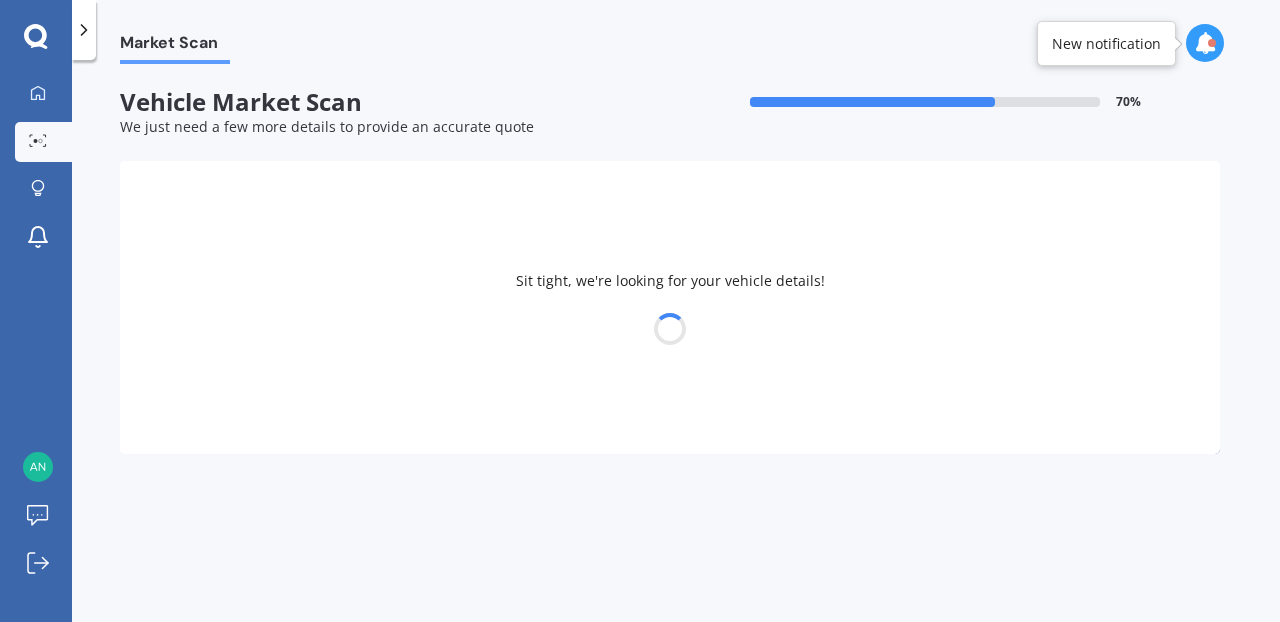 select on "TESLA" 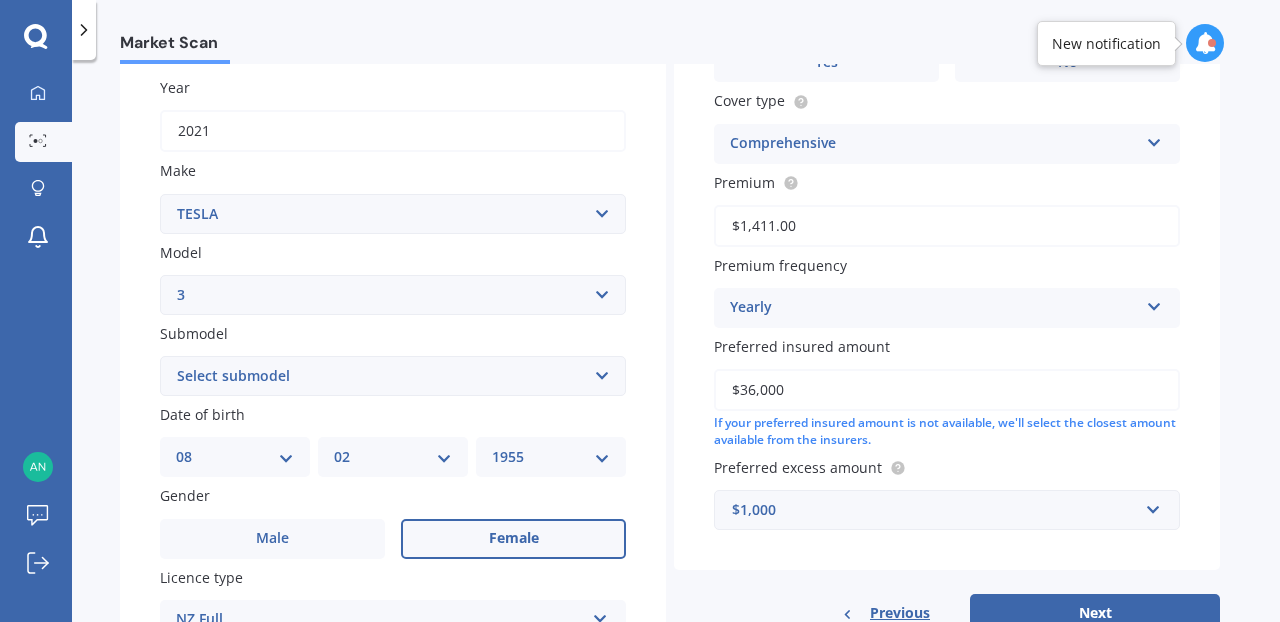 scroll, scrollTop: 315, scrollLeft: 0, axis: vertical 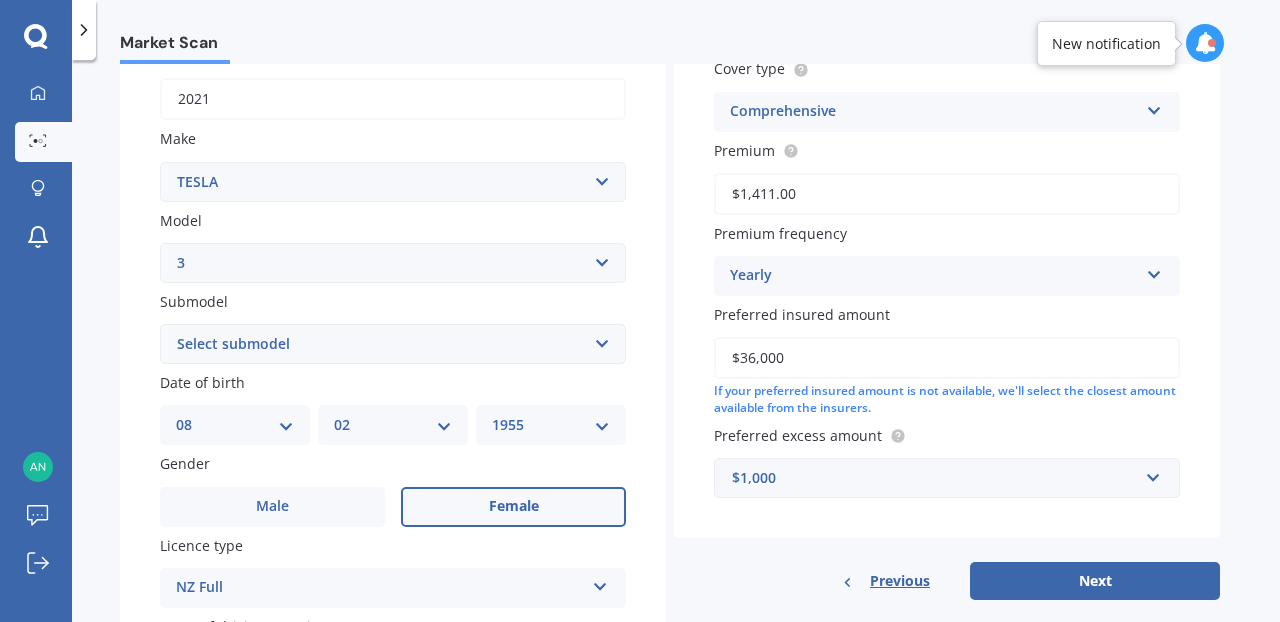select on "14" 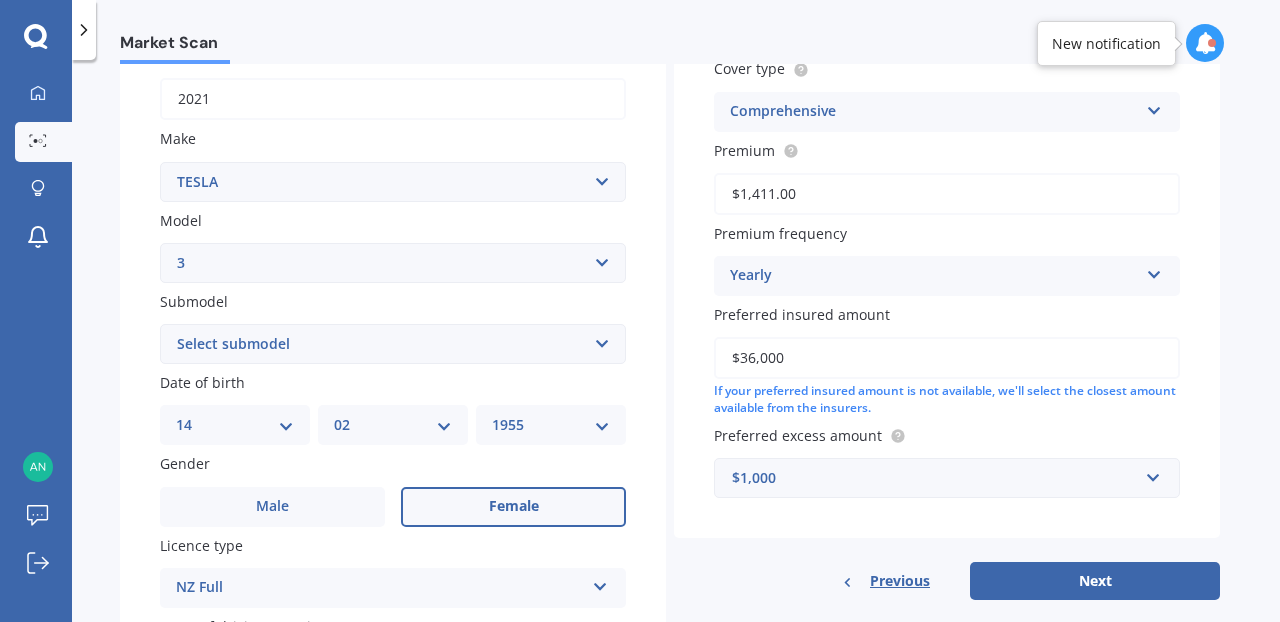 select on "03" 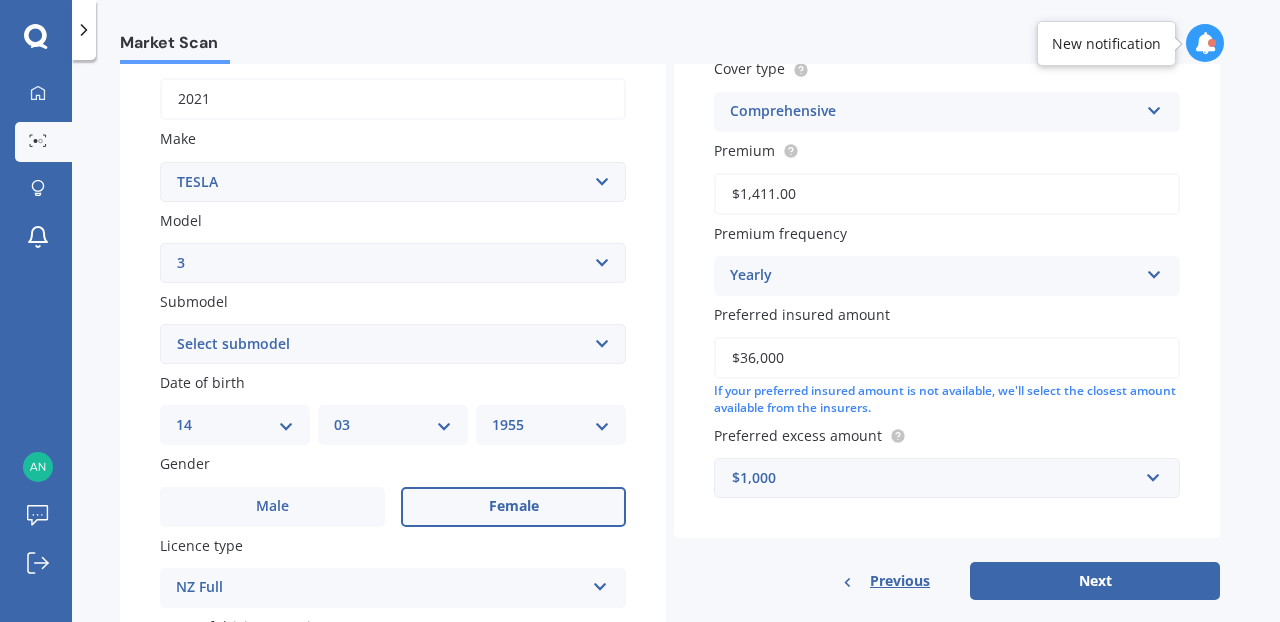select on "1950" 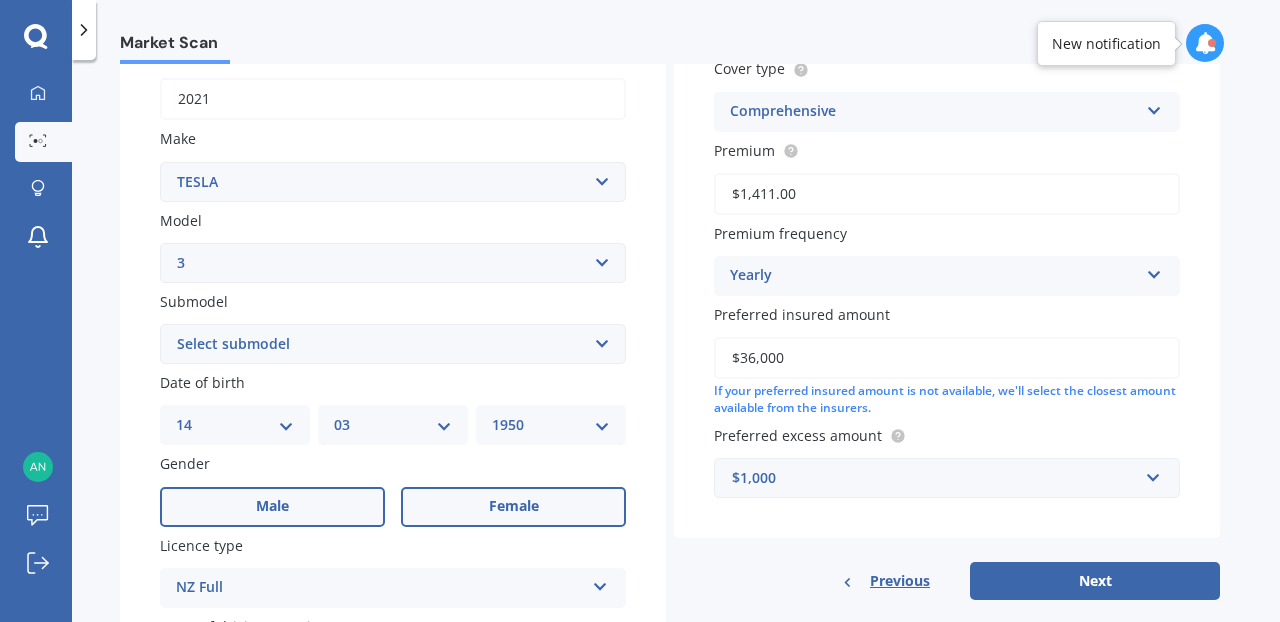 click on "Male" at bounding box center (272, 507) 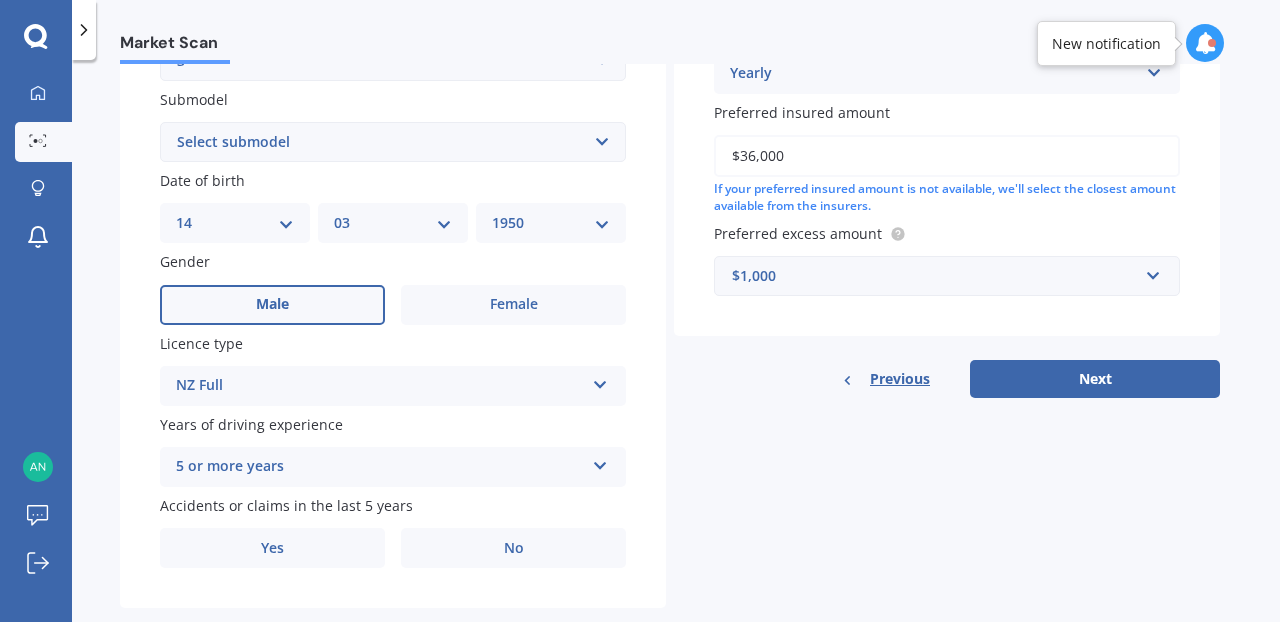 scroll, scrollTop: 548, scrollLeft: 0, axis: vertical 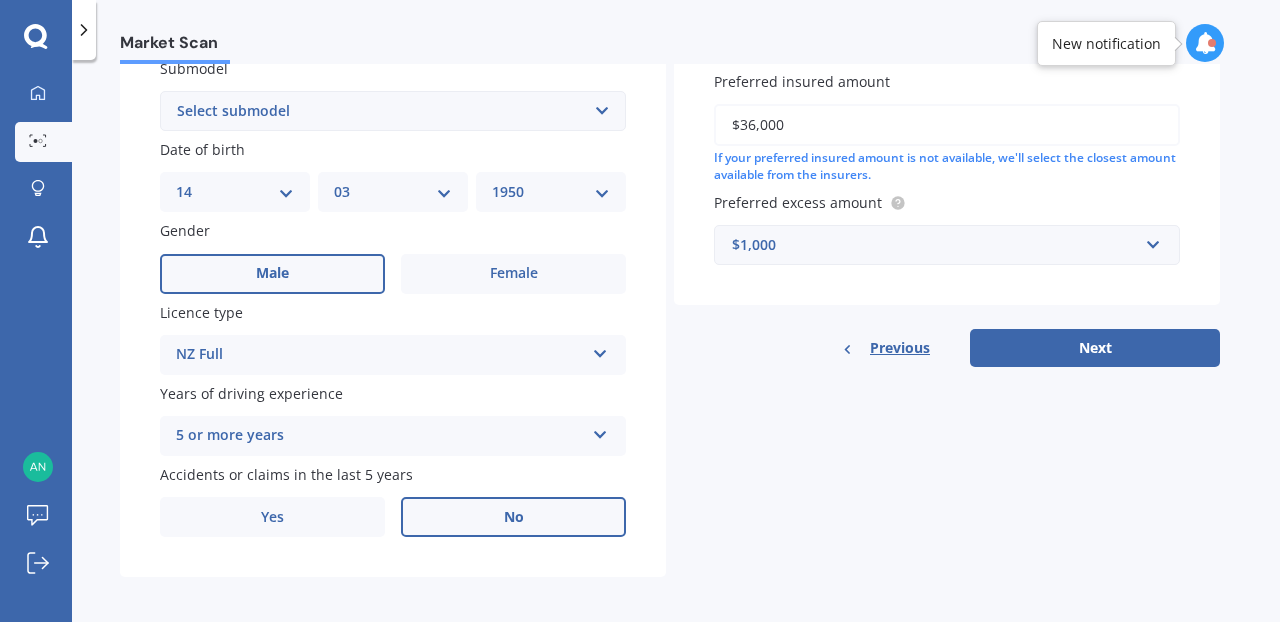 click on "No" at bounding box center [514, 517] 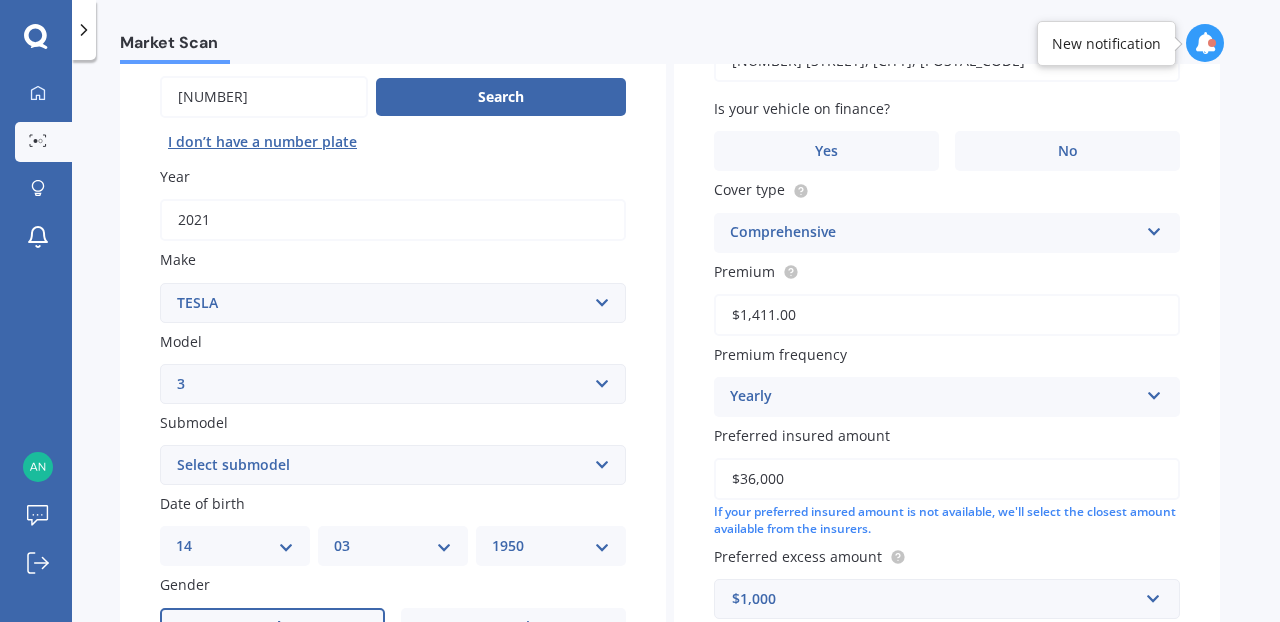scroll, scrollTop: 0, scrollLeft: 0, axis: both 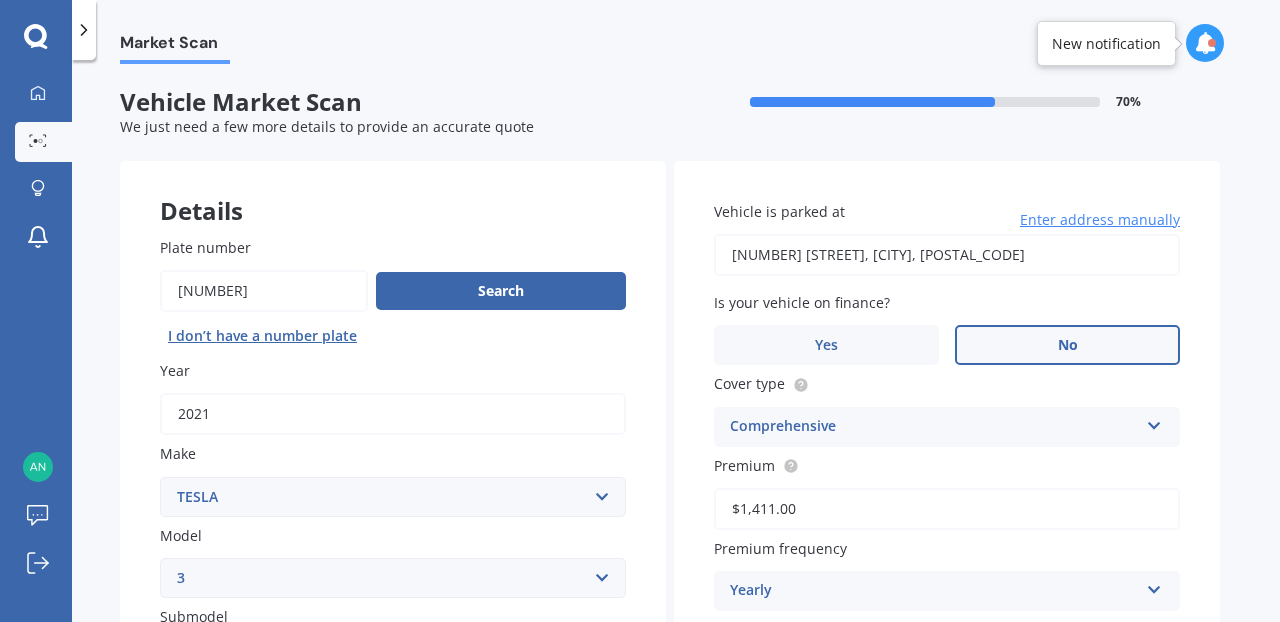 click on "No" at bounding box center (1067, 345) 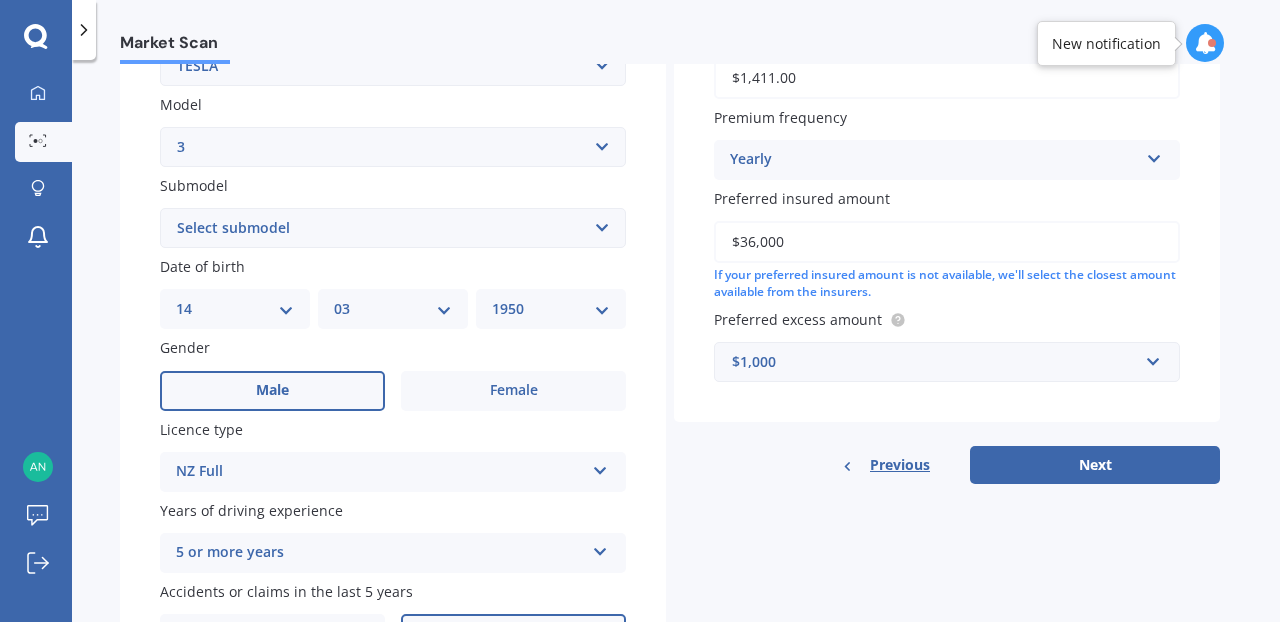 scroll, scrollTop: 548, scrollLeft: 0, axis: vertical 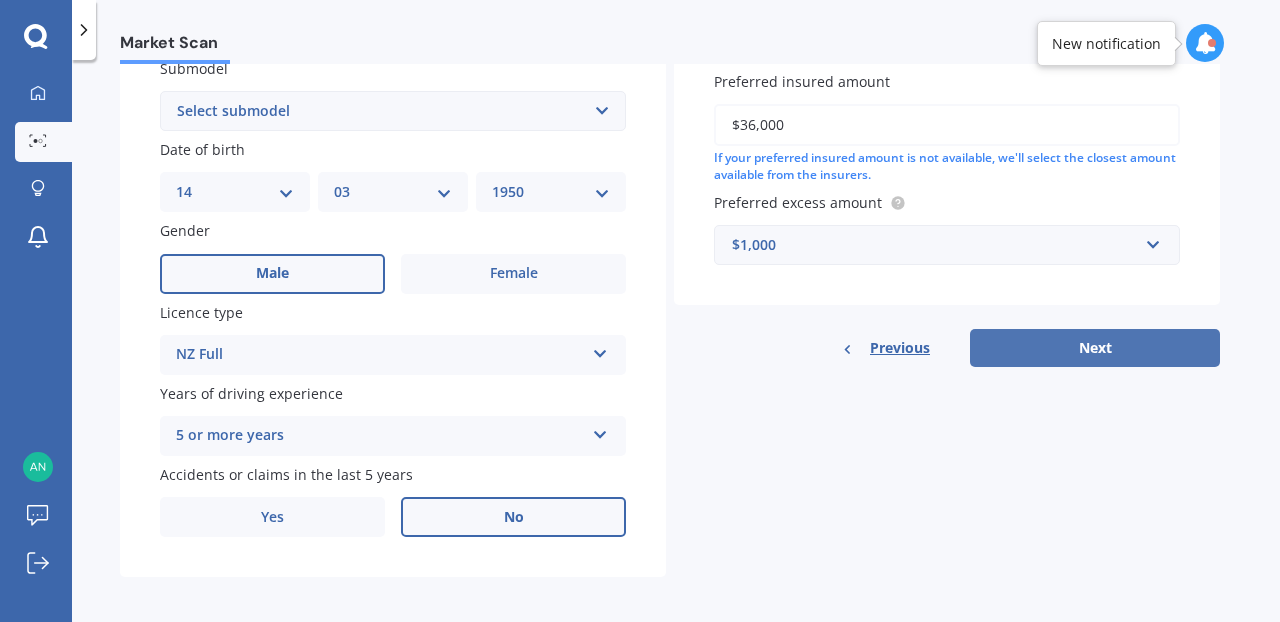 click on "Next" at bounding box center (1095, 348) 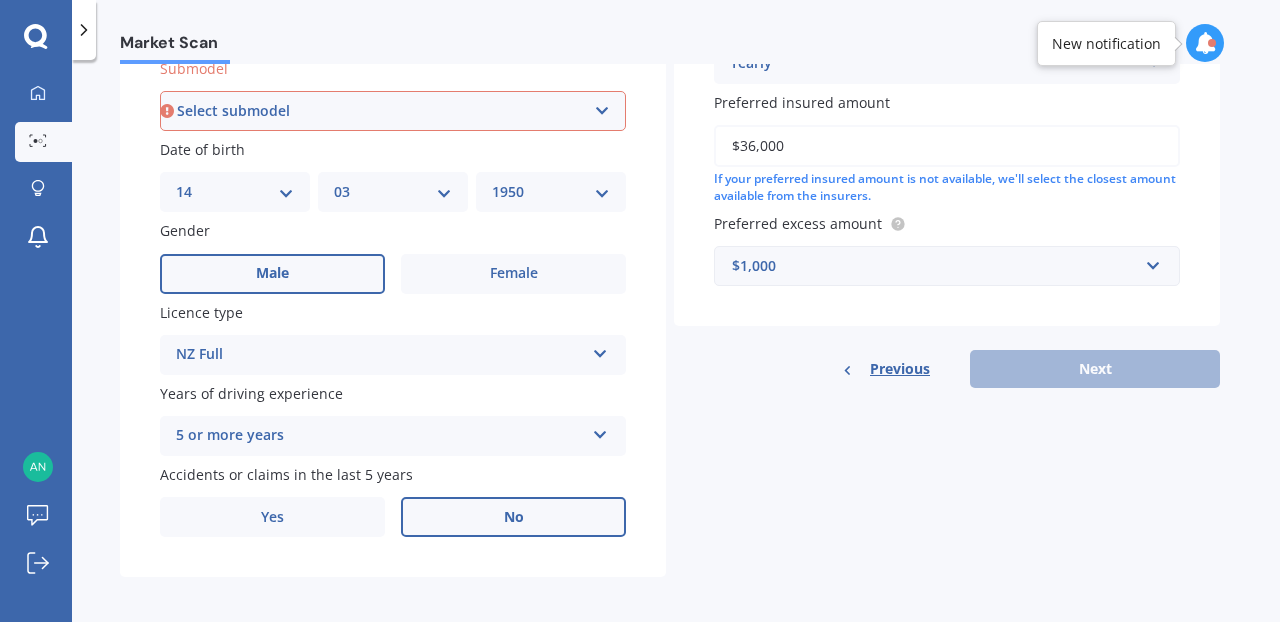 scroll, scrollTop: 537, scrollLeft: 0, axis: vertical 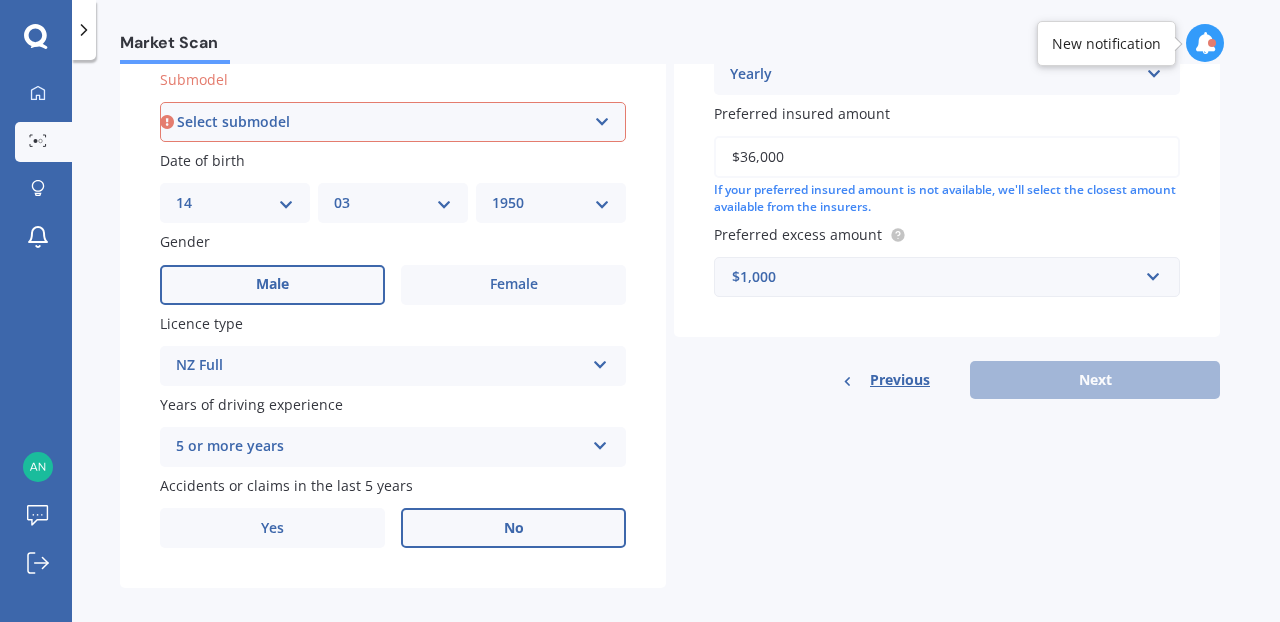 select on "EV" 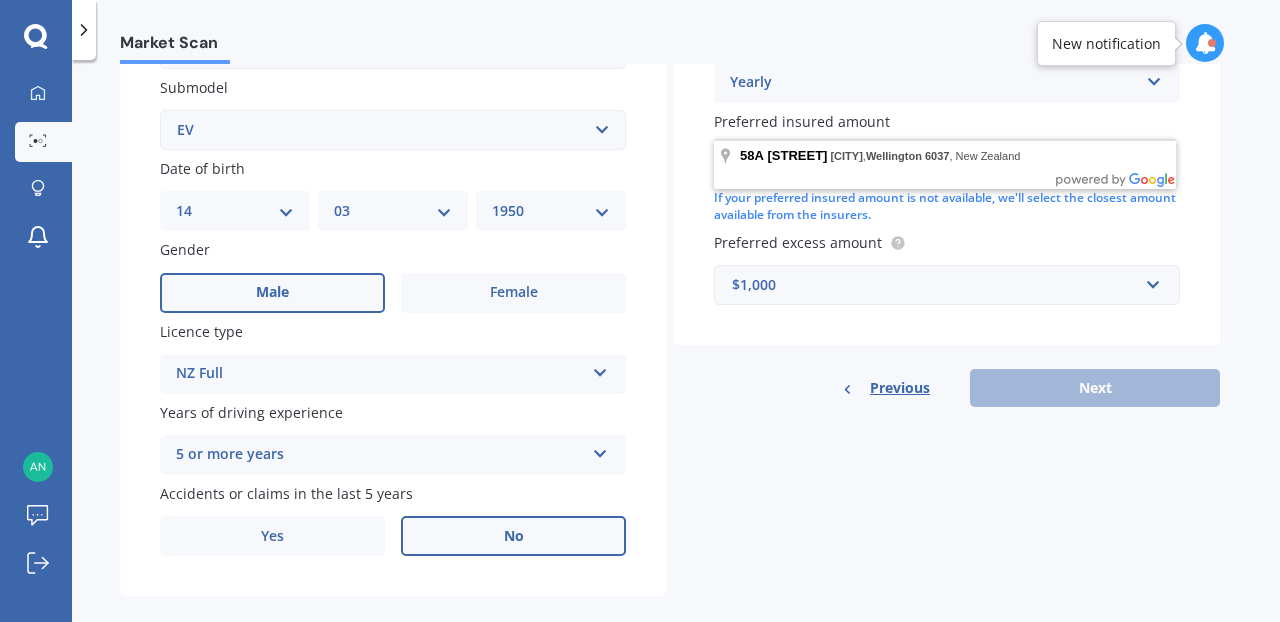 scroll, scrollTop: 548, scrollLeft: 0, axis: vertical 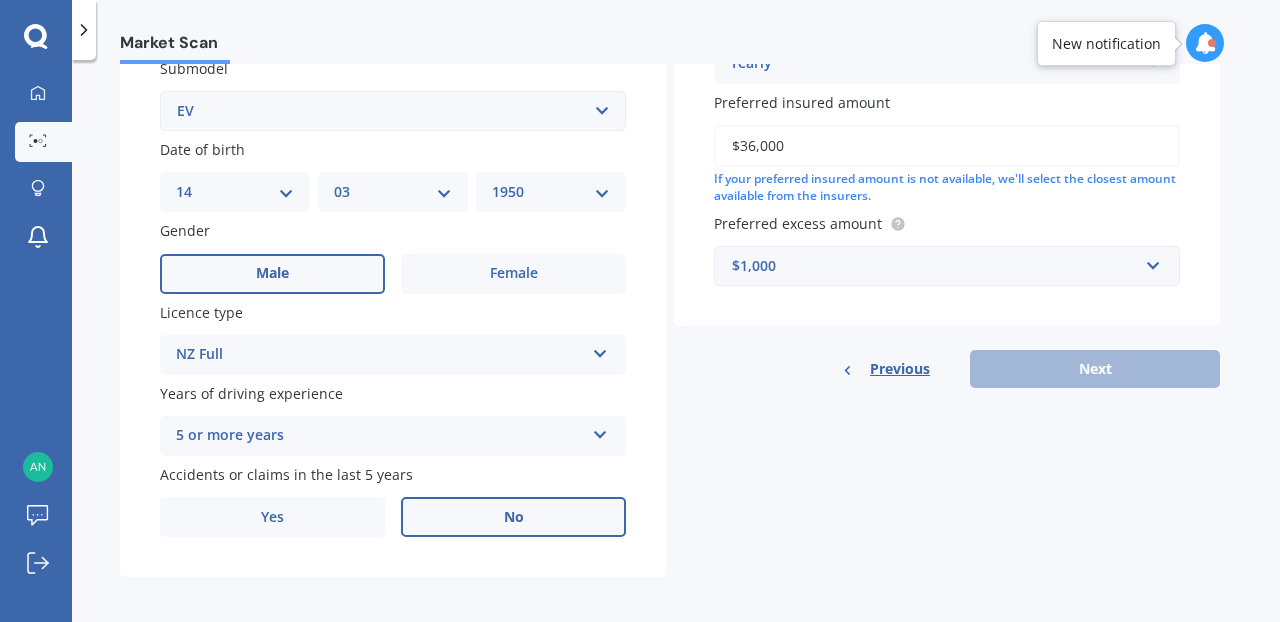 click on "Previous Next" at bounding box center [947, 369] 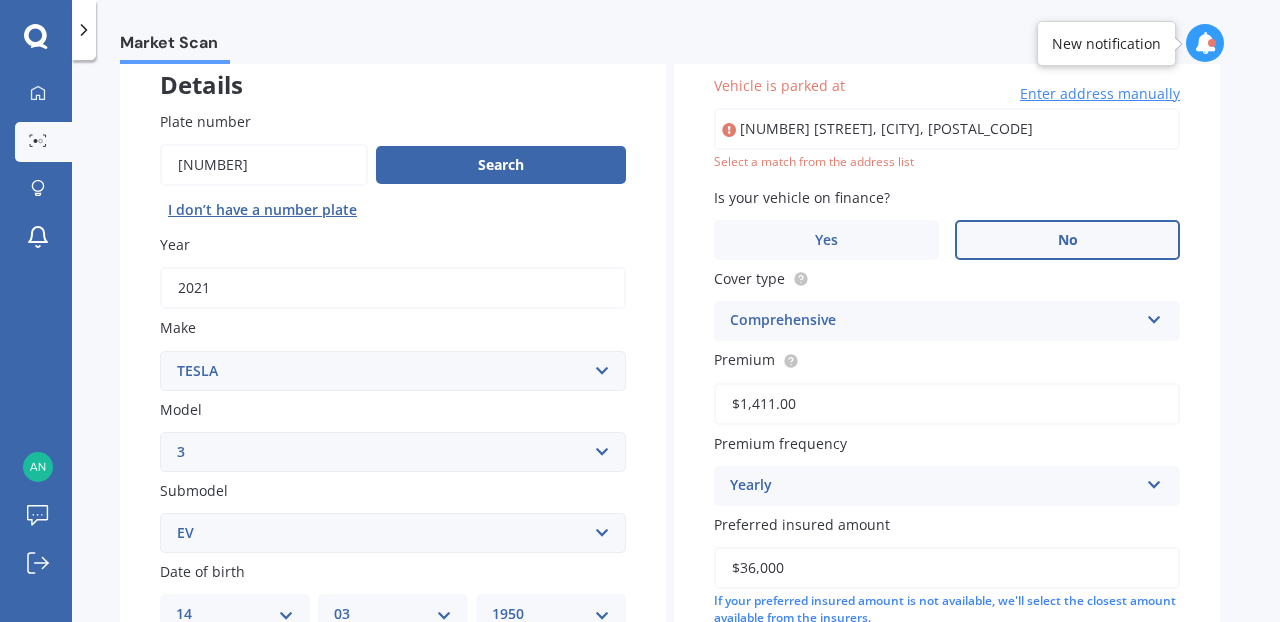 scroll, scrollTop: 88, scrollLeft: 0, axis: vertical 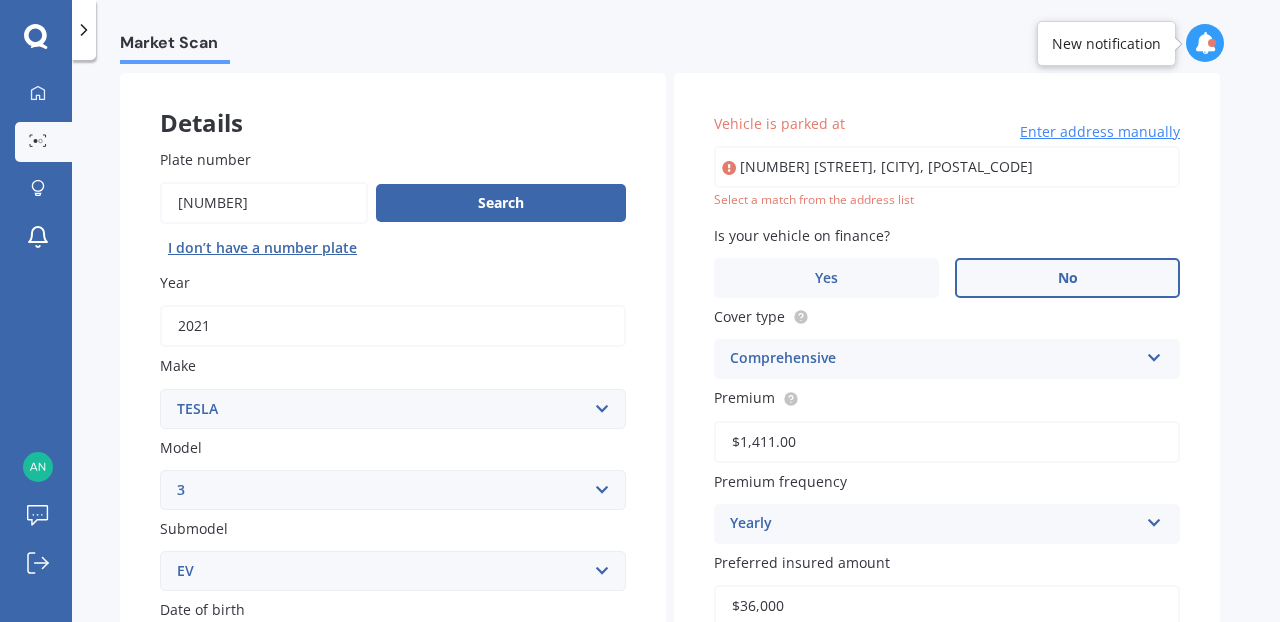click on "[NUMBER] [STREET], [CITY], [POSTAL_CODE]" at bounding box center [947, 167] 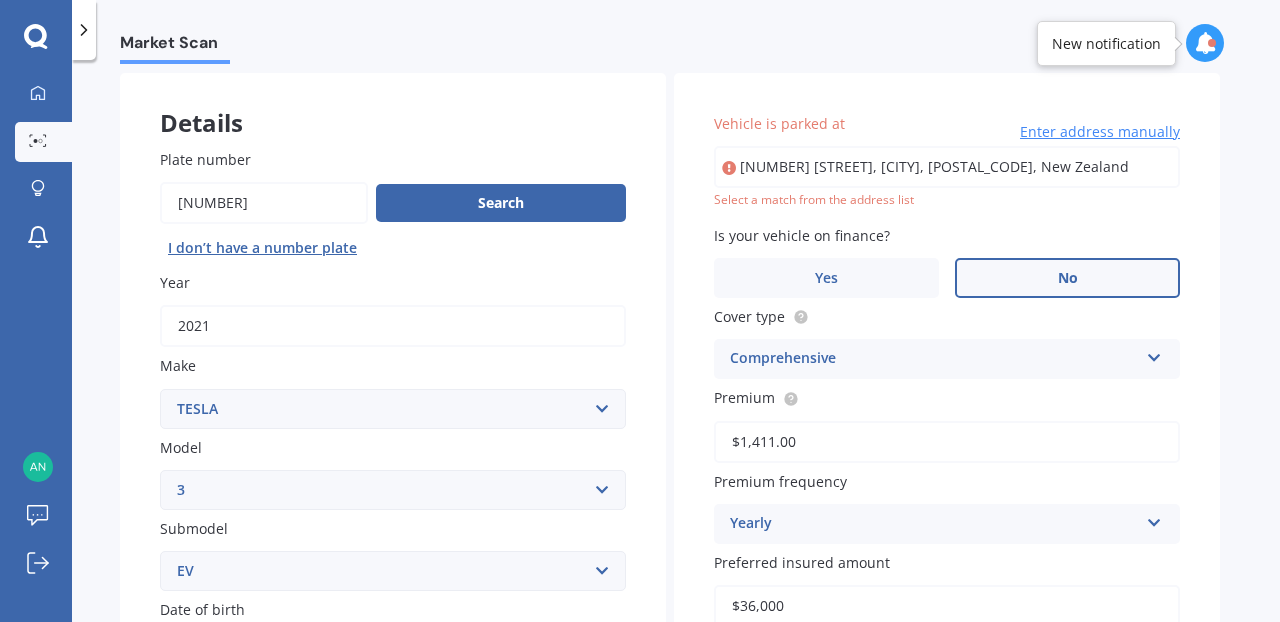 type on "[NUMBER] [STREET], [CITY], [POSTAL_CODE]" 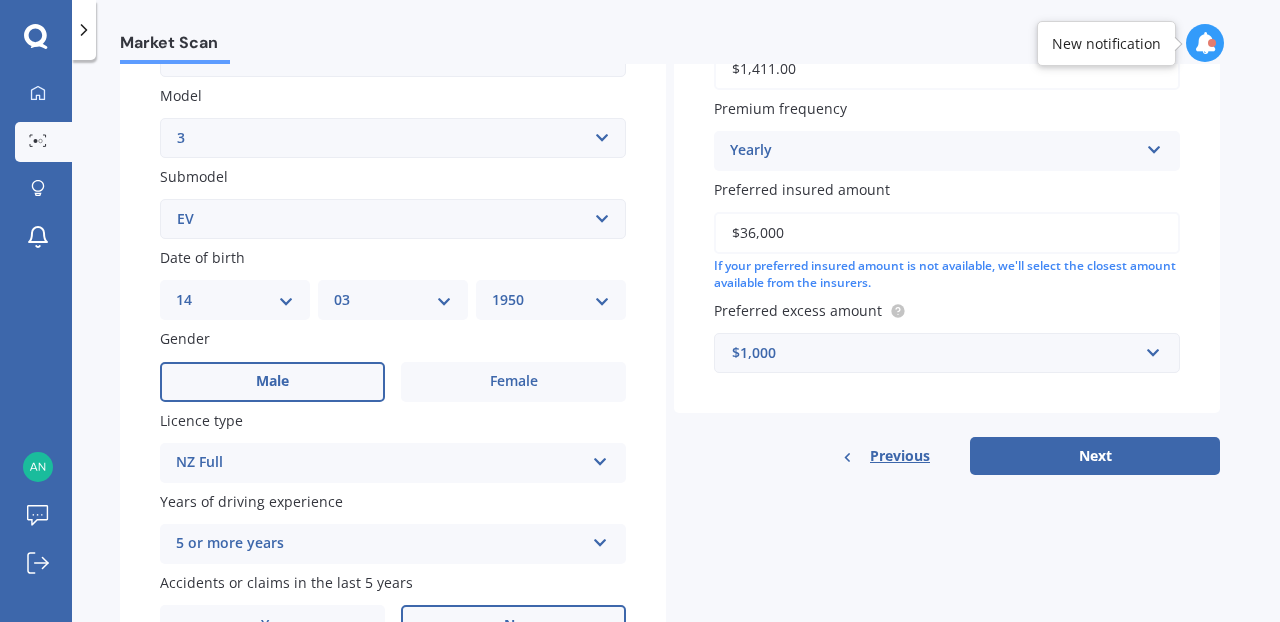 scroll, scrollTop: 548, scrollLeft: 0, axis: vertical 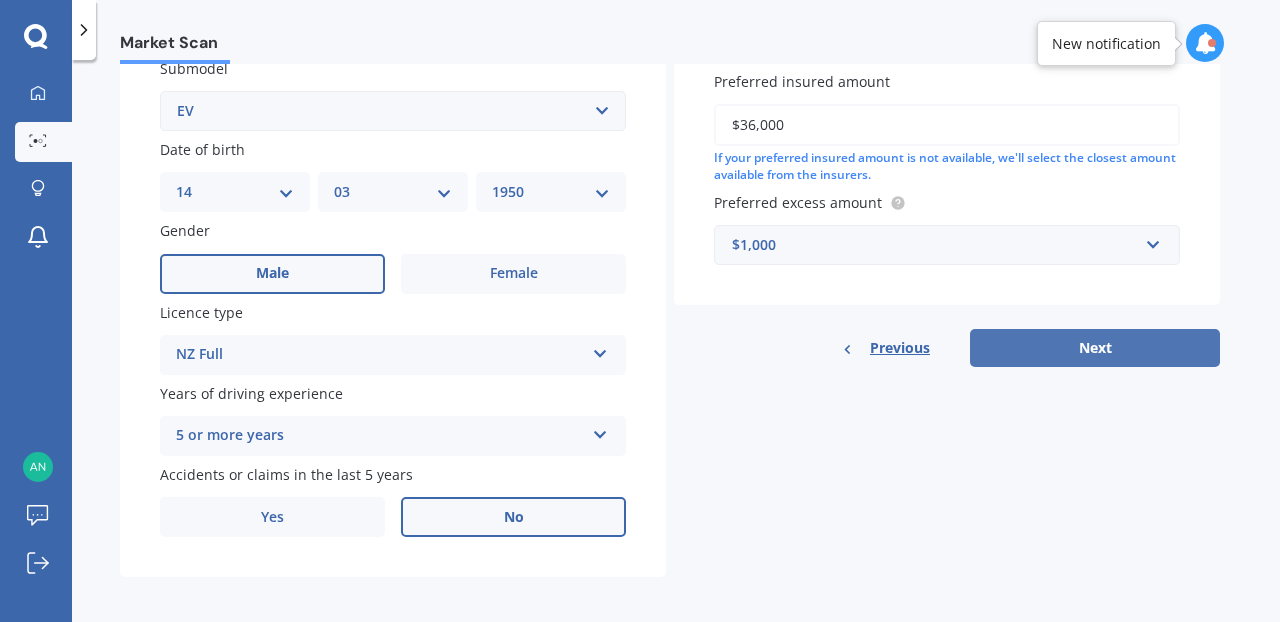 click on "Next" at bounding box center (1095, 348) 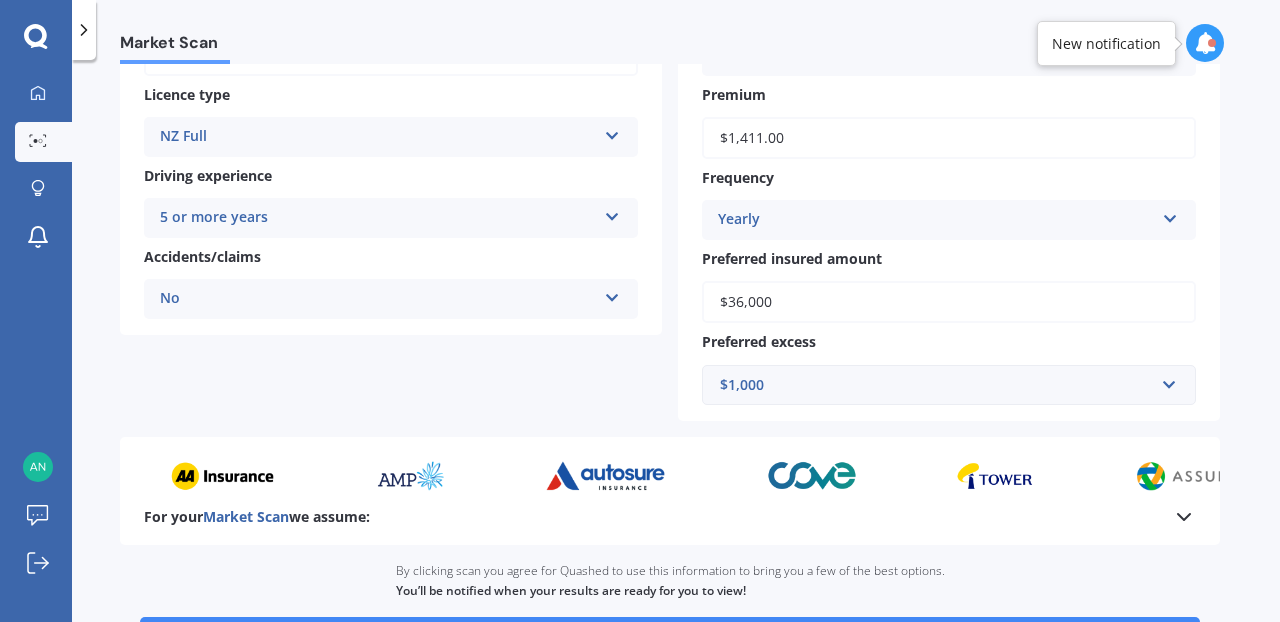 scroll, scrollTop: 486, scrollLeft: 0, axis: vertical 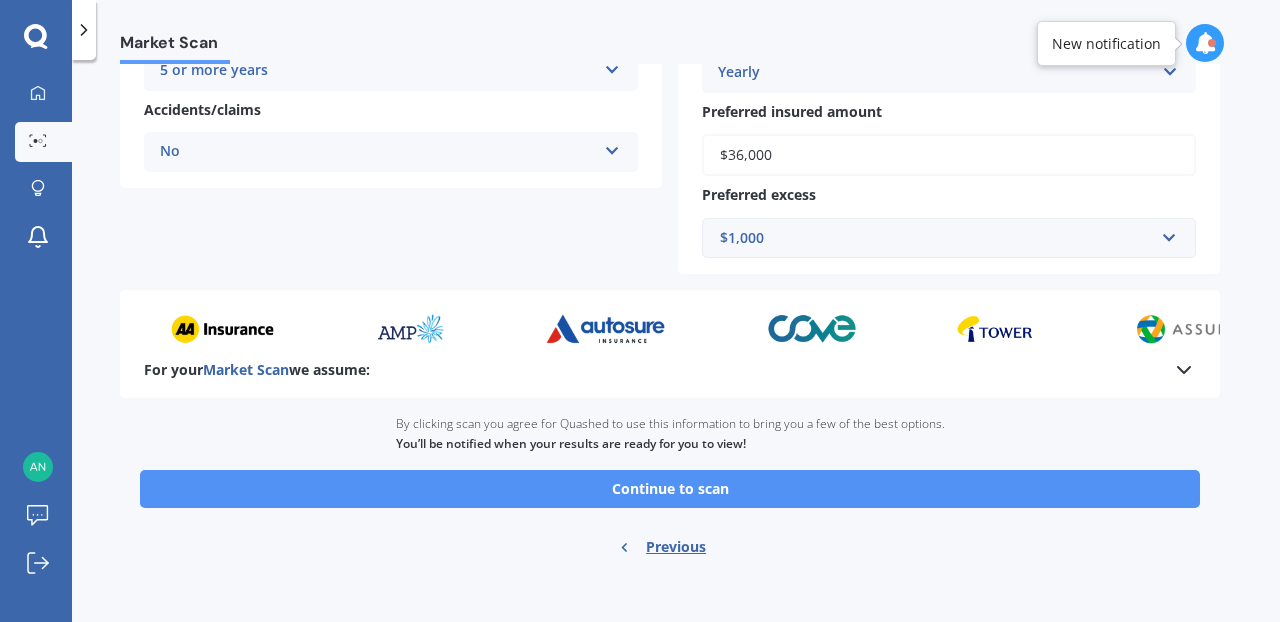 click on "Continue to scan" at bounding box center [670, 489] 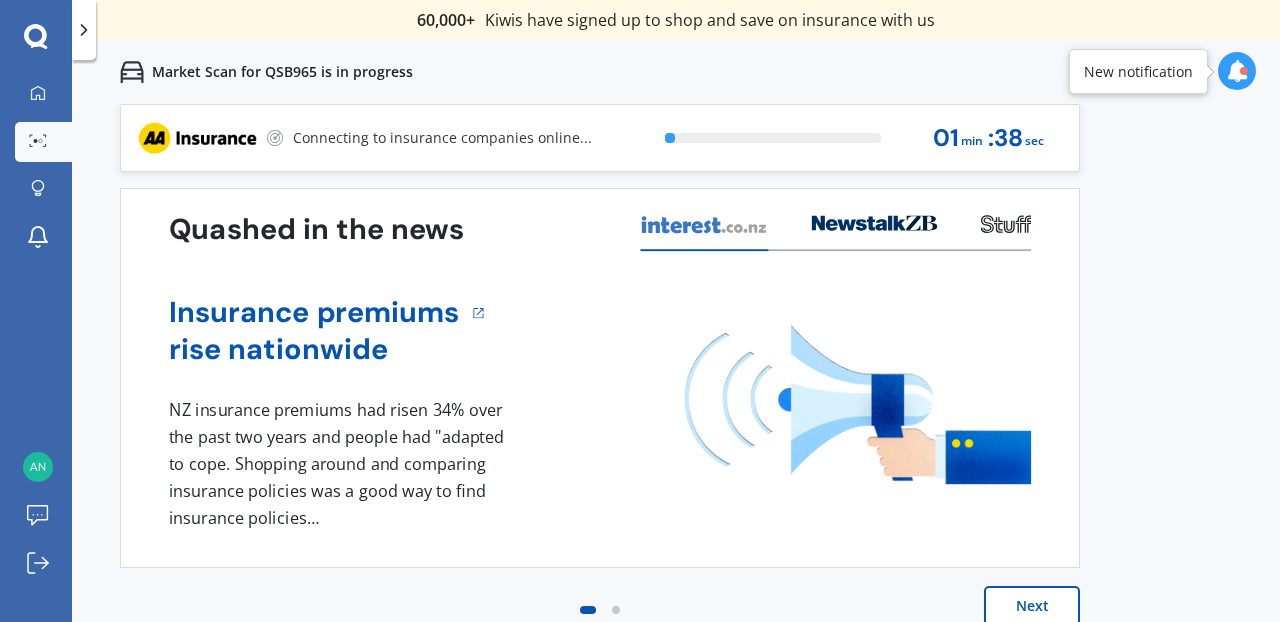 scroll, scrollTop: 0, scrollLeft: 0, axis: both 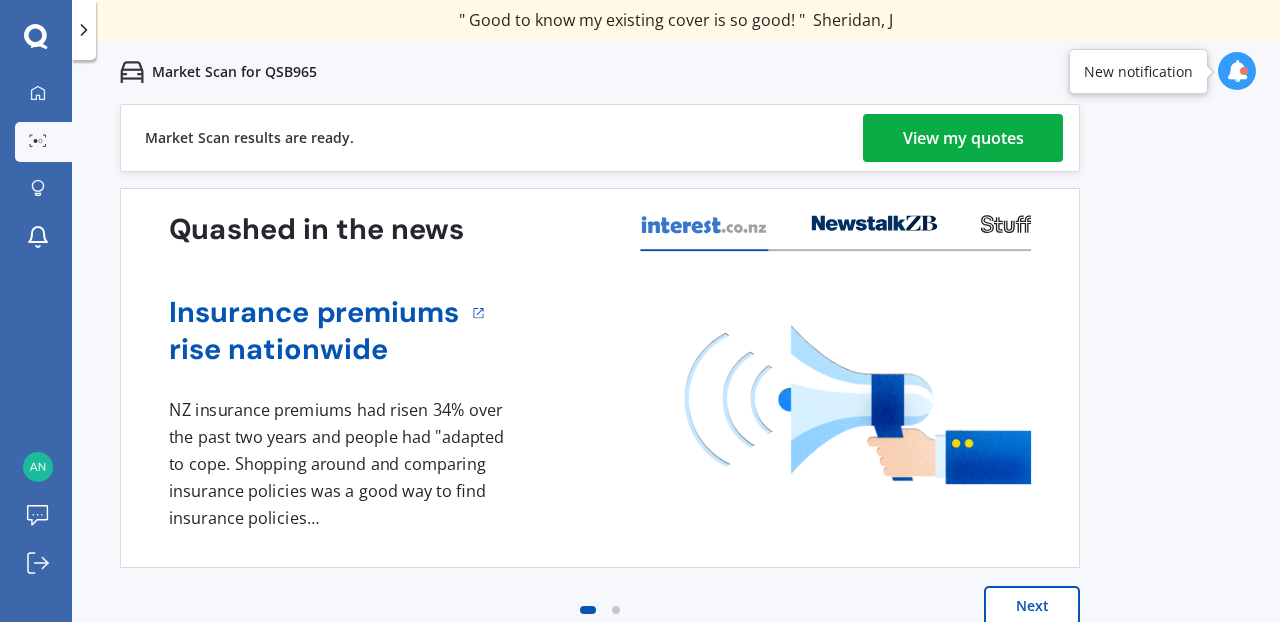 click on "View my quotes" at bounding box center [963, 138] 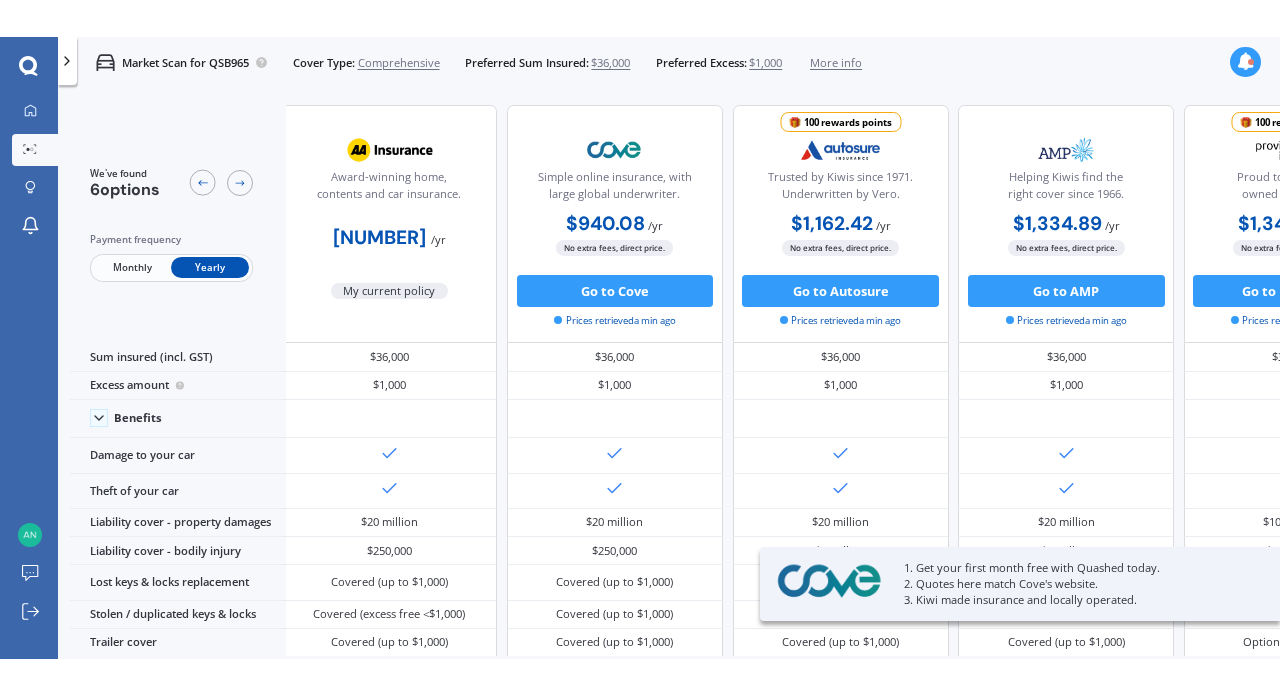 scroll, scrollTop: 0, scrollLeft: 0, axis: both 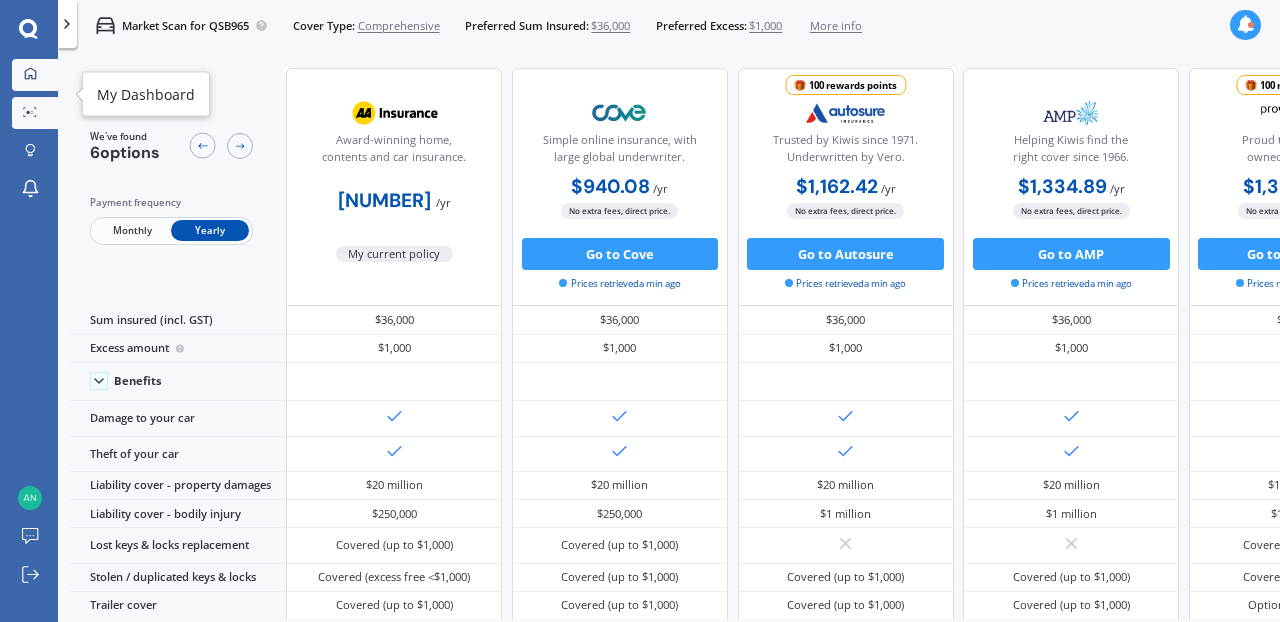 click 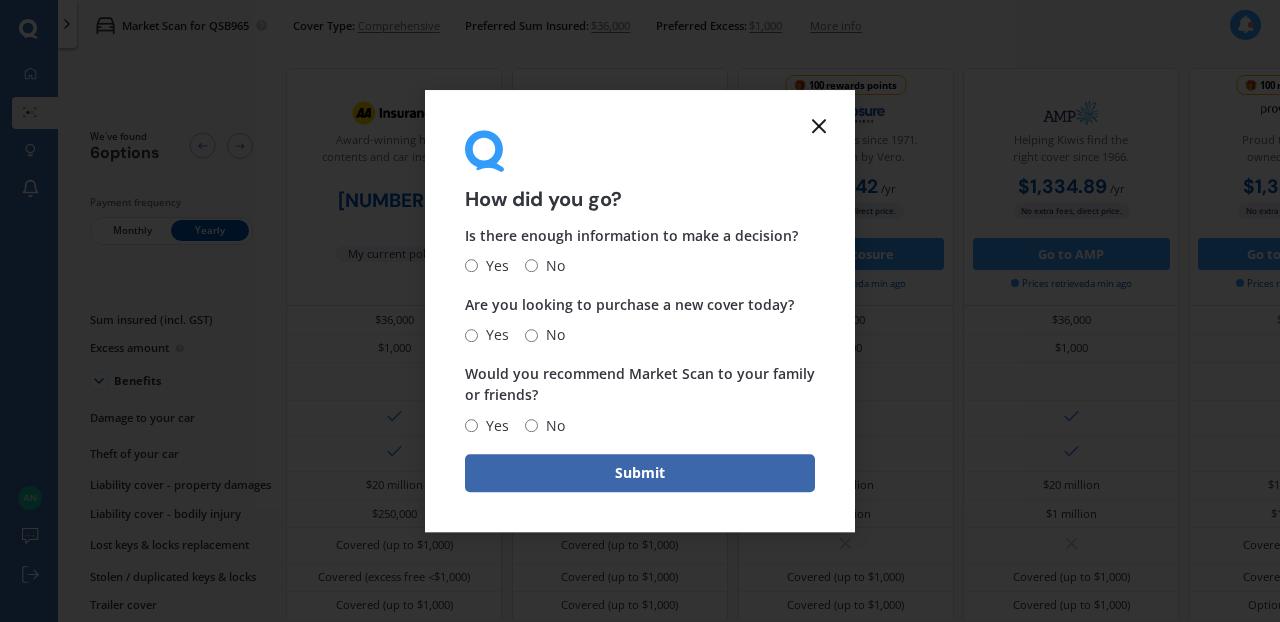 click 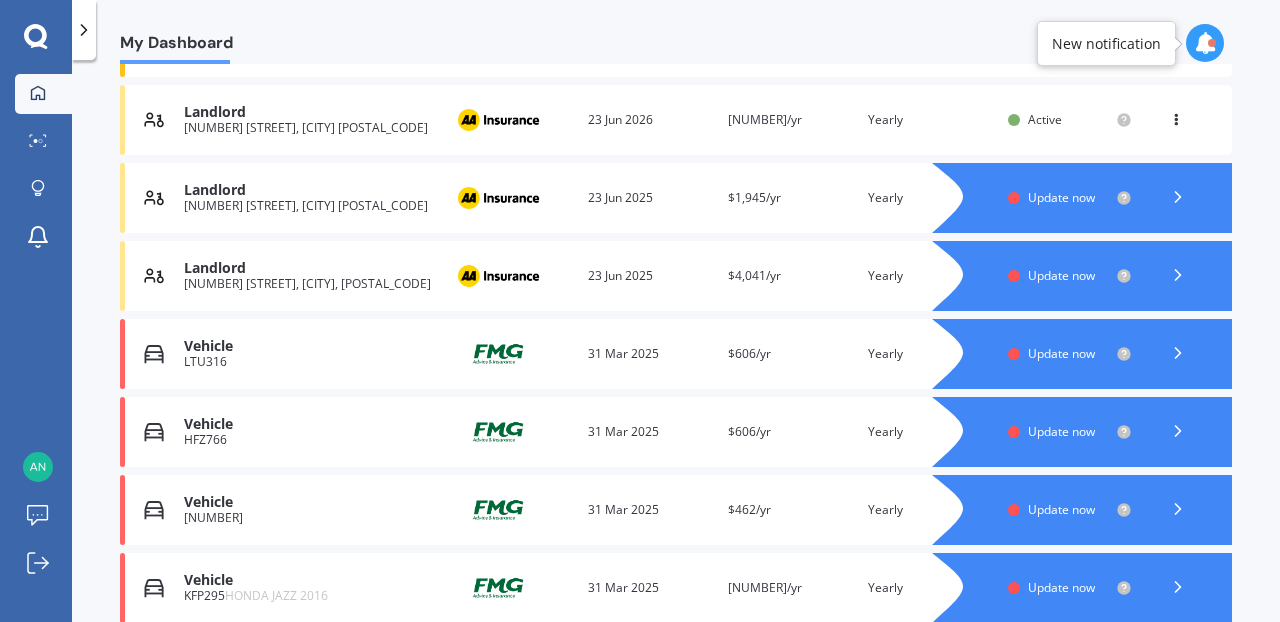 scroll, scrollTop: 355, scrollLeft: 0, axis: vertical 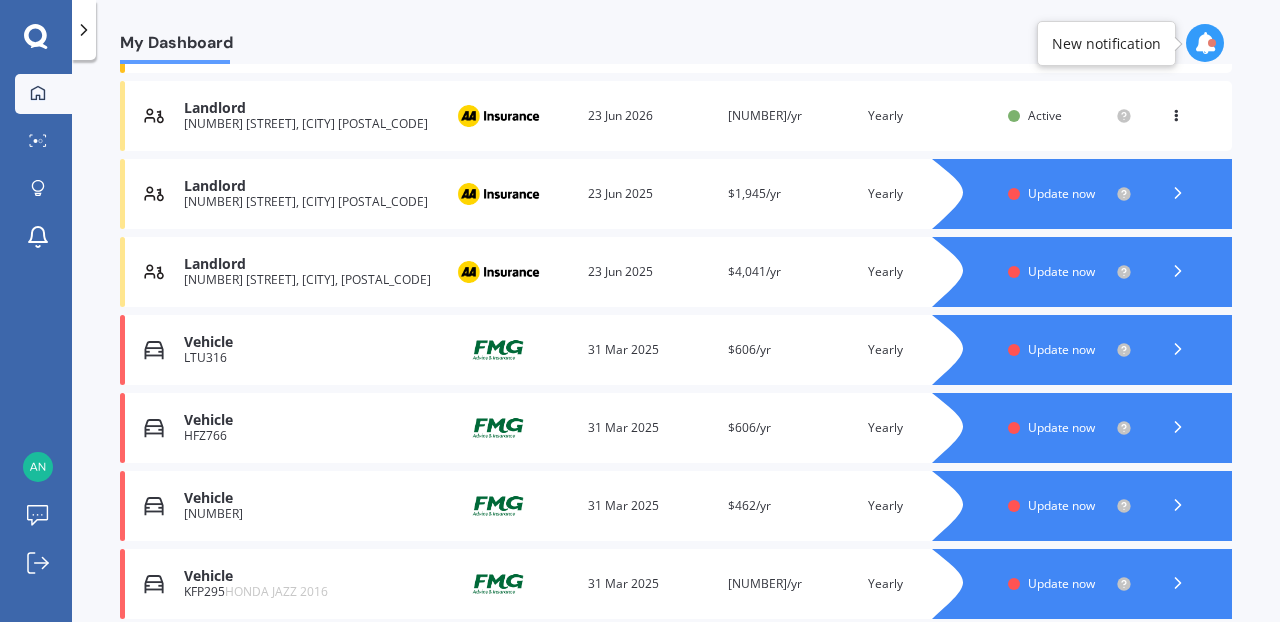 click on "Renewal date 23 Jun 2025" at bounding box center [650, 194] 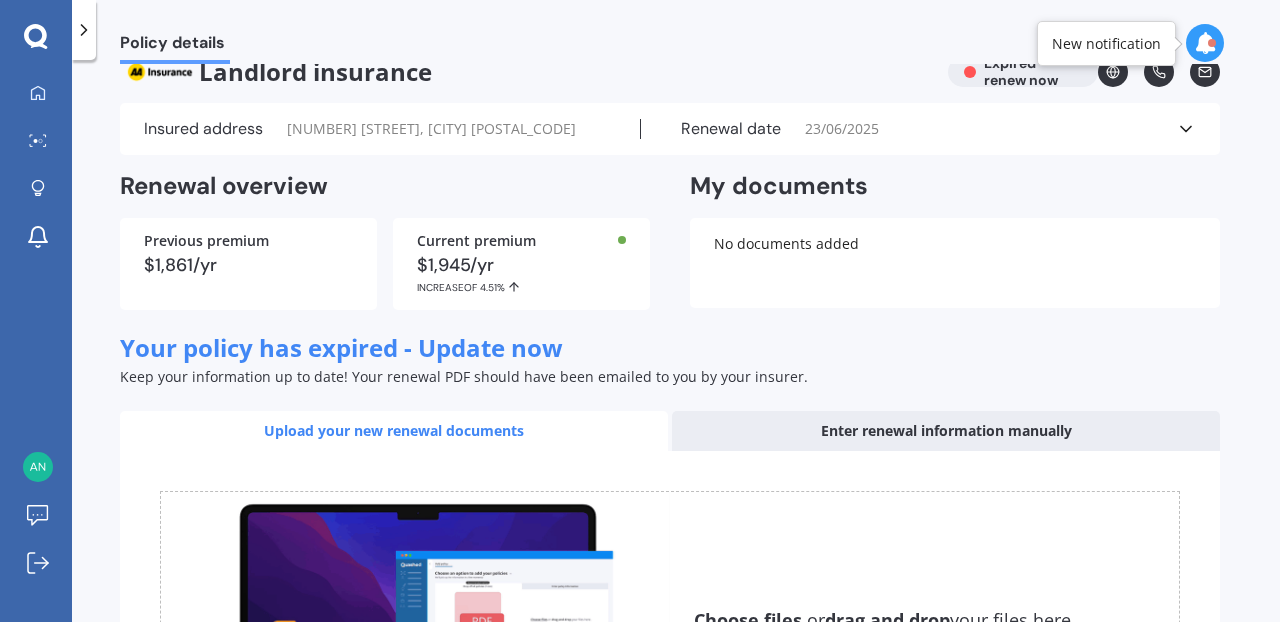 scroll, scrollTop: 27, scrollLeft: 0, axis: vertical 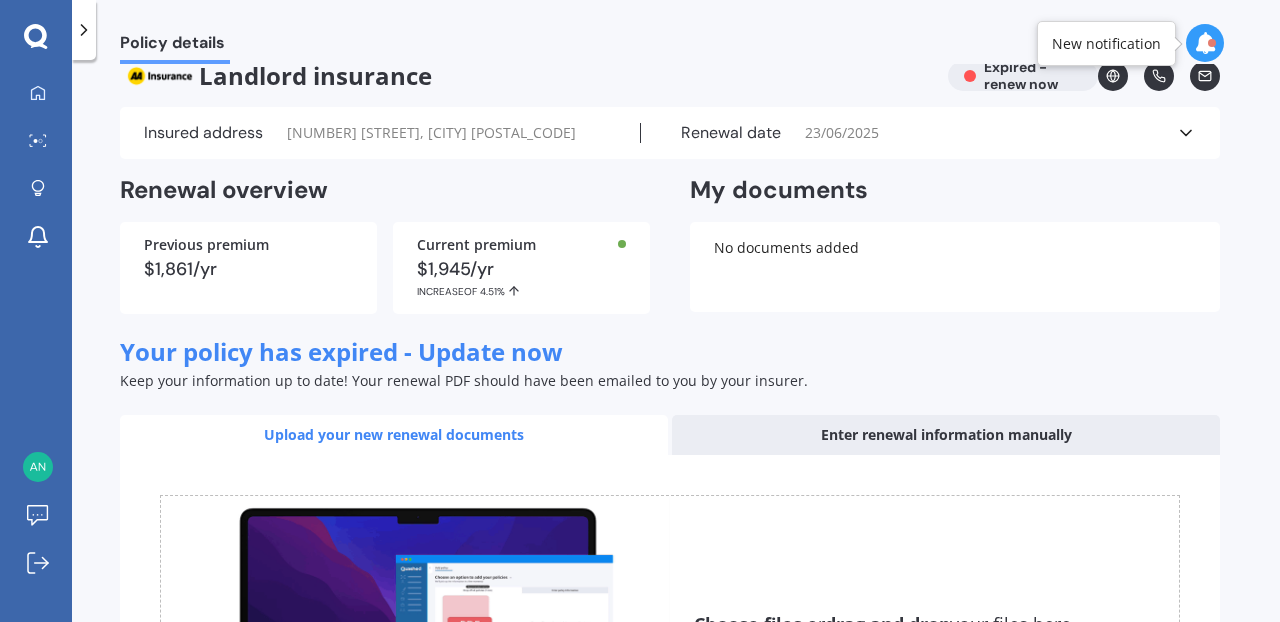 click 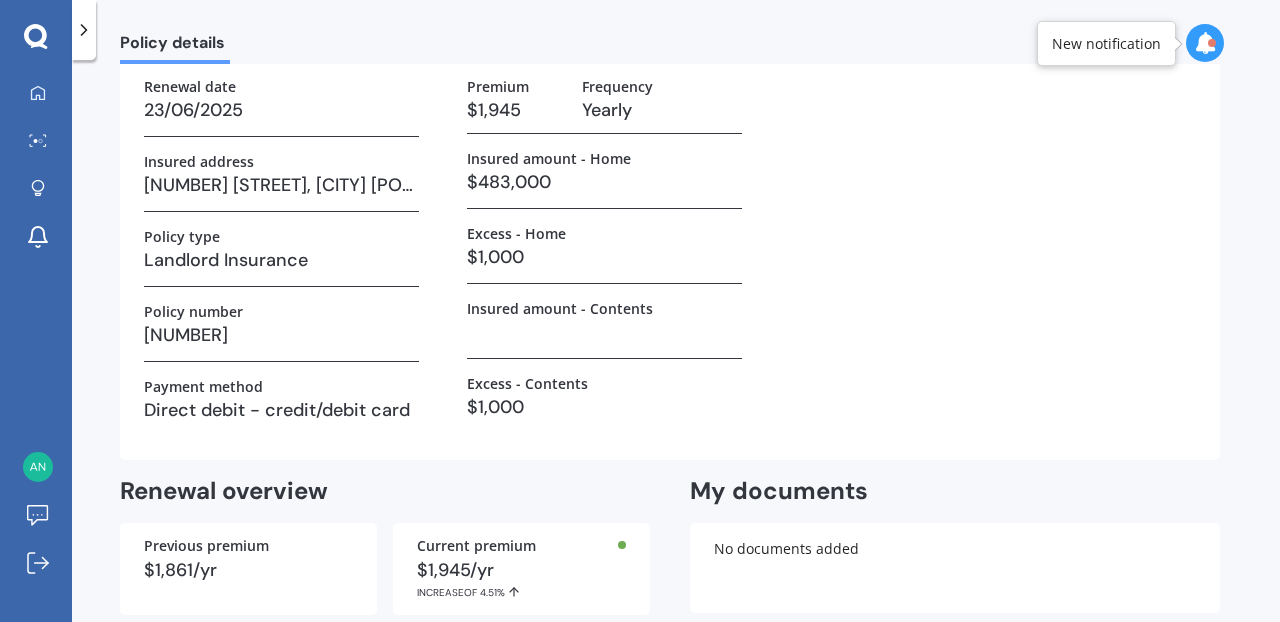 scroll, scrollTop: 0, scrollLeft: 0, axis: both 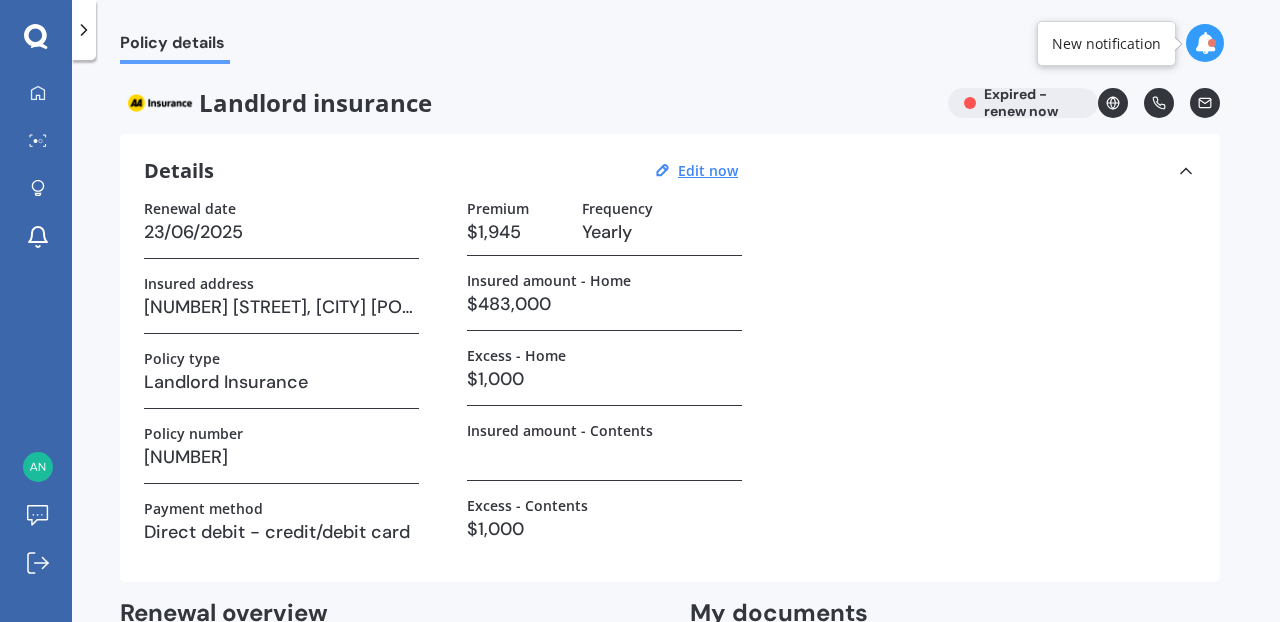 click on "23/06/2025" at bounding box center [281, 232] 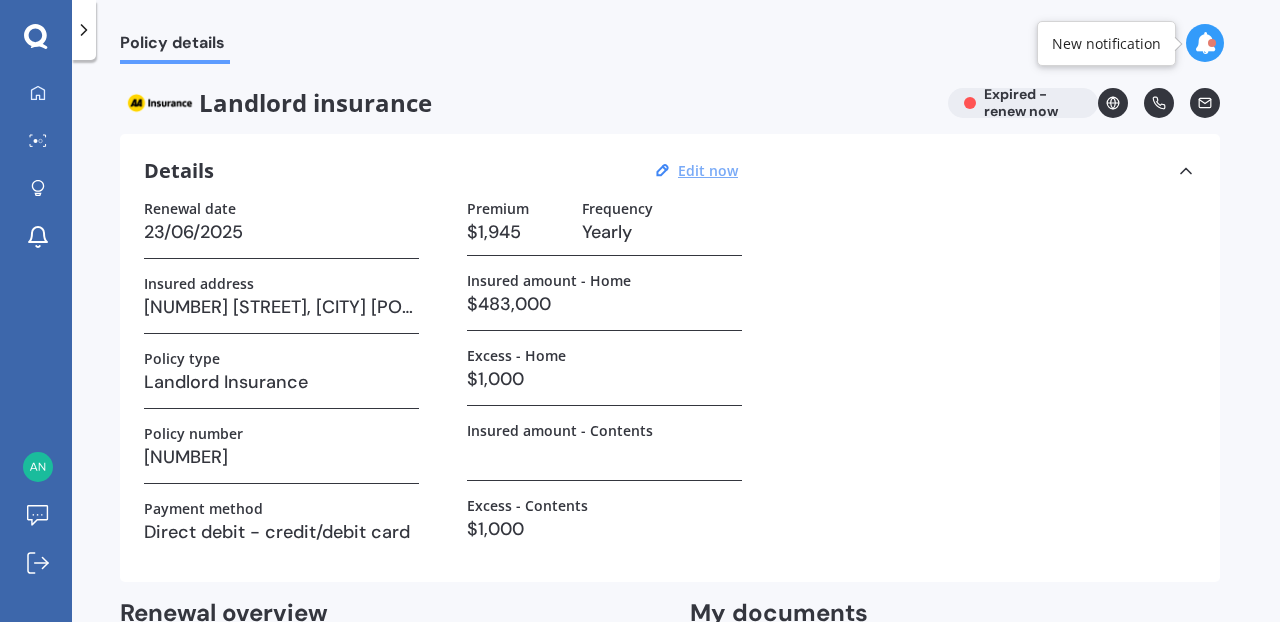 click on "Edit now" at bounding box center (708, 170) 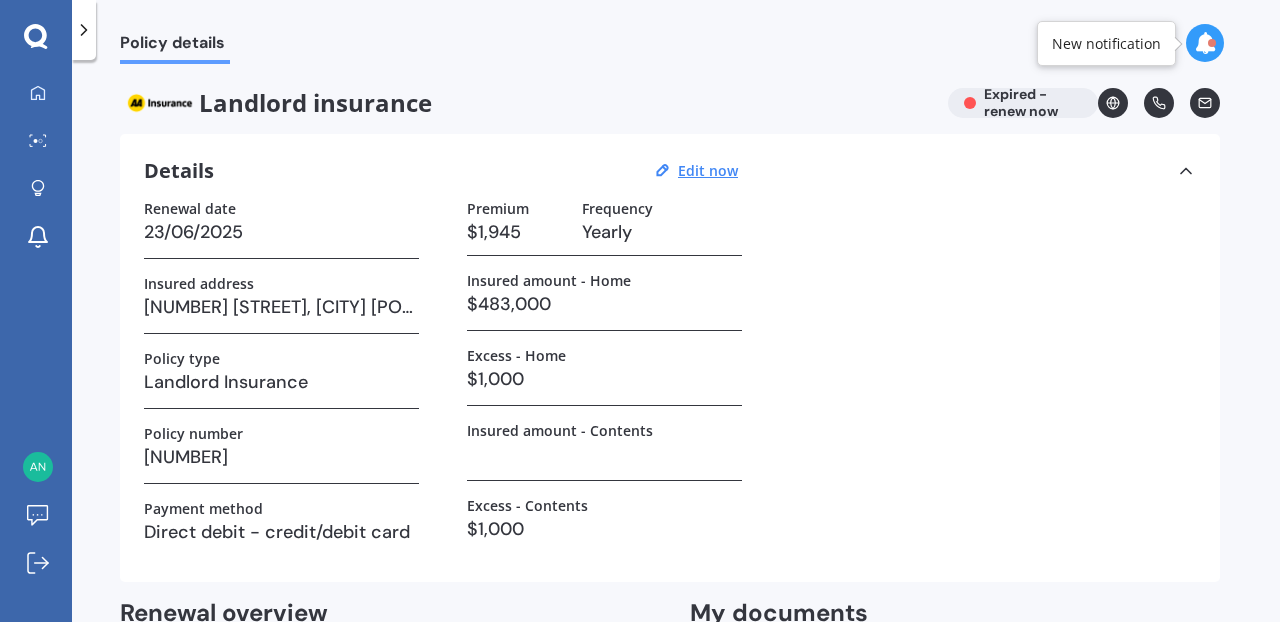select on "23" 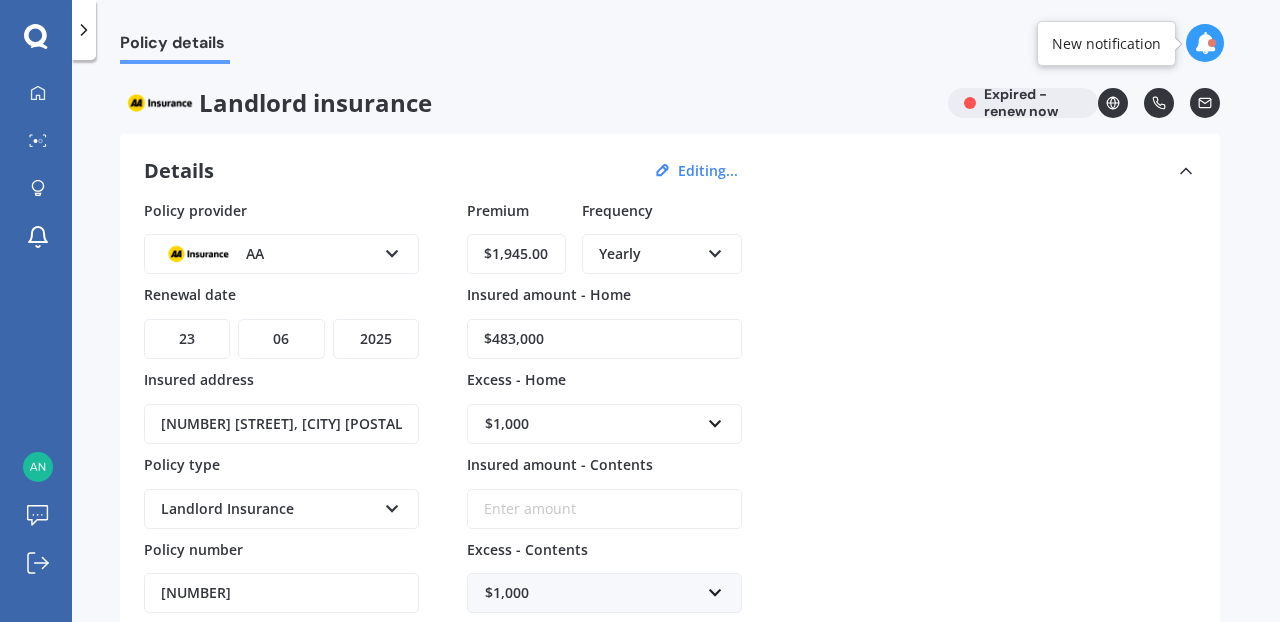 select on "2026" 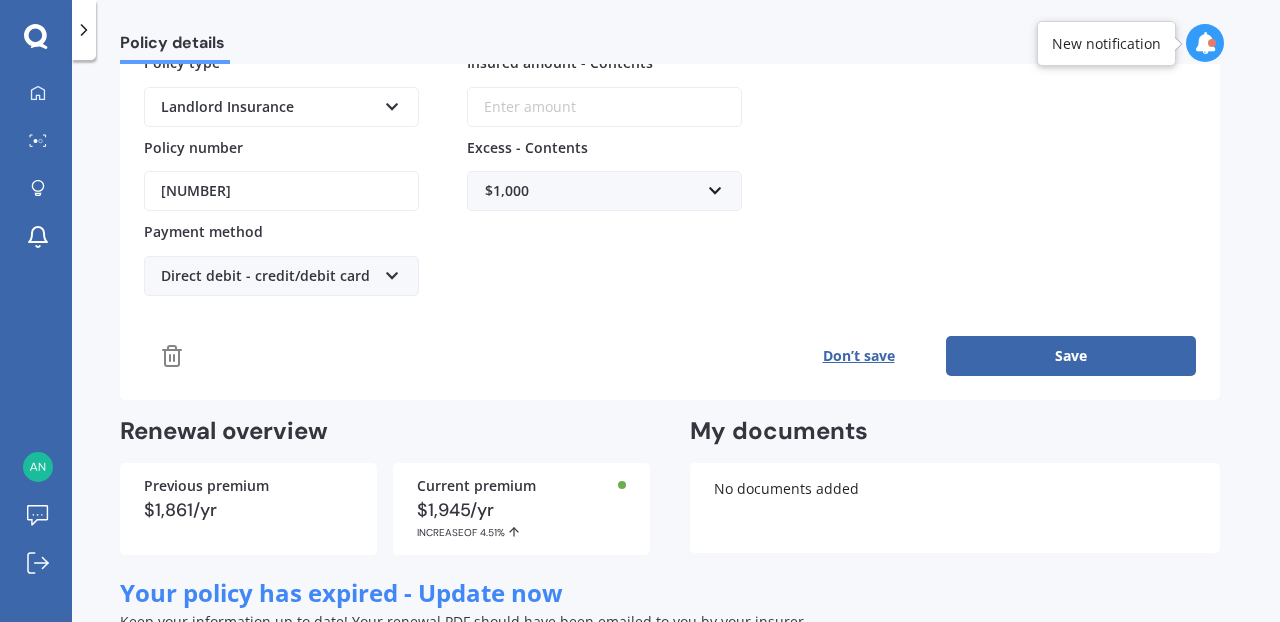 scroll, scrollTop: 585, scrollLeft: 0, axis: vertical 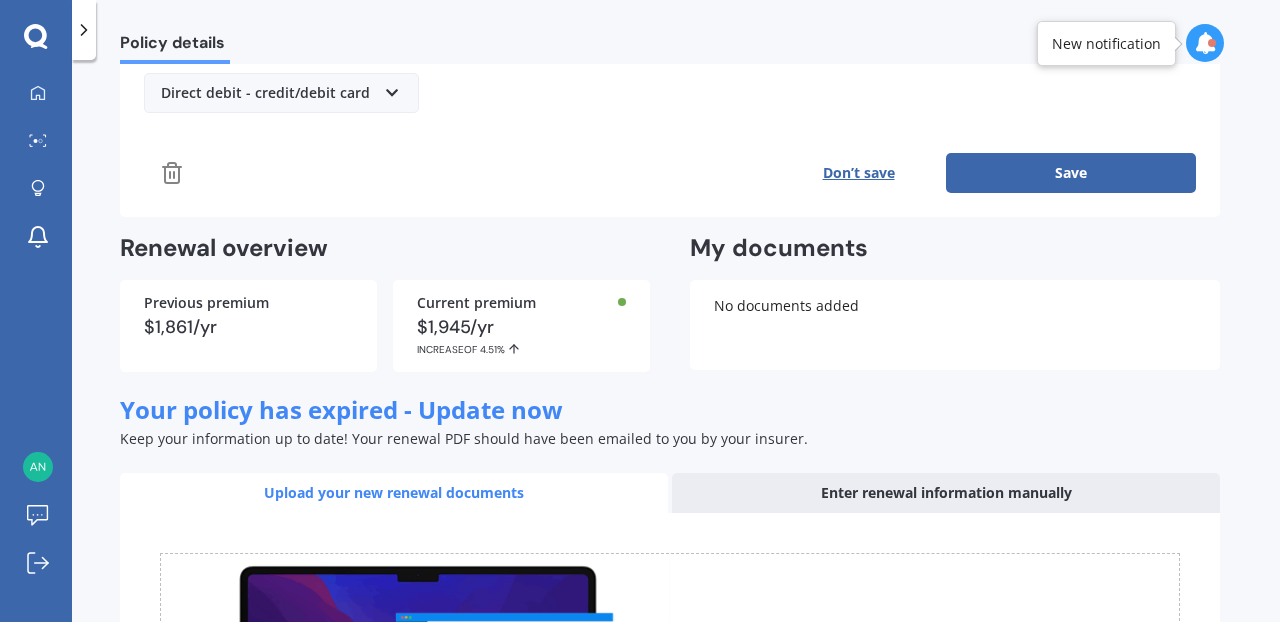 click on "Save" at bounding box center (1071, 173) 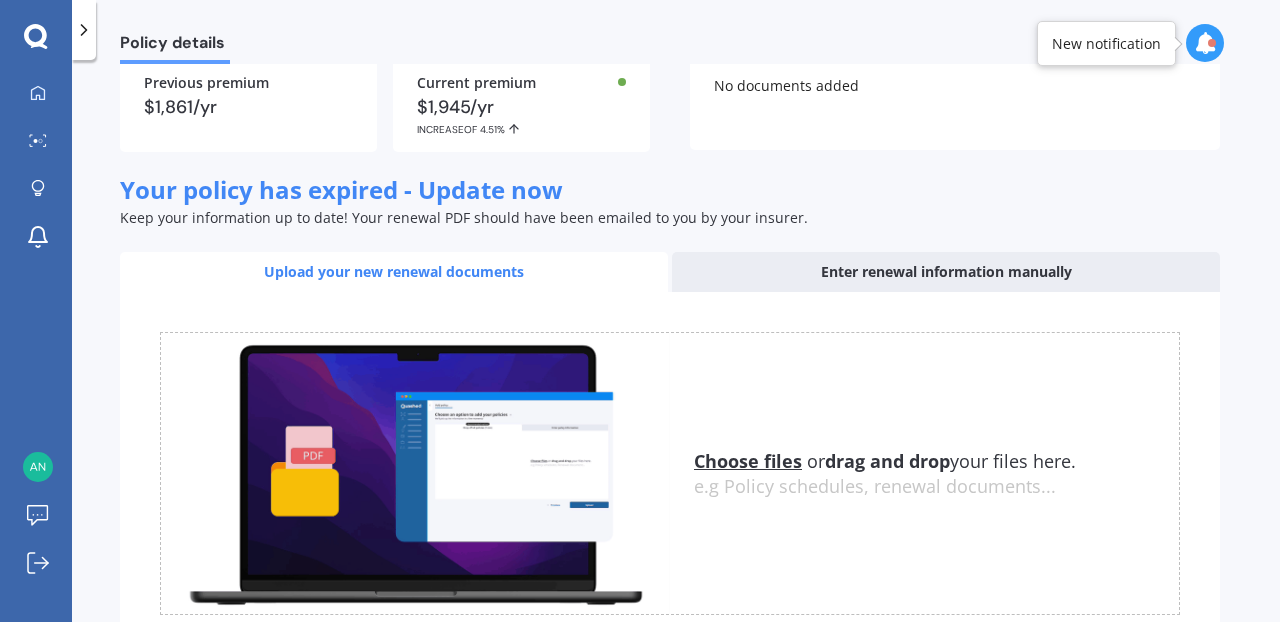scroll, scrollTop: 221, scrollLeft: 0, axis: vertical 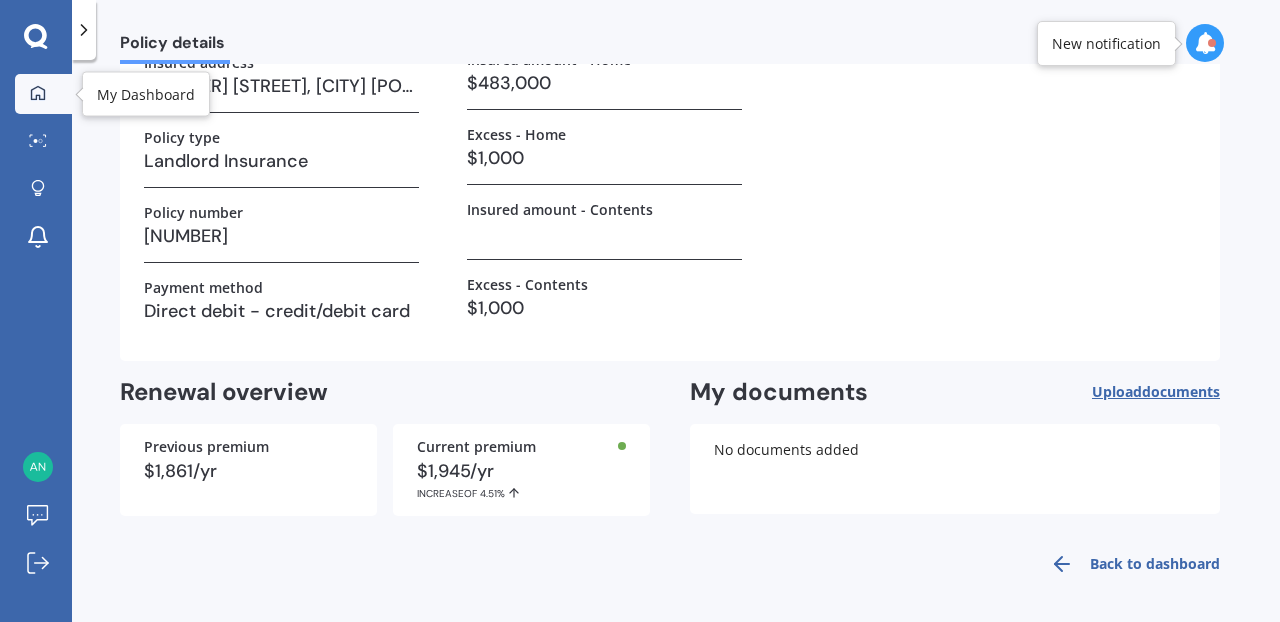 click 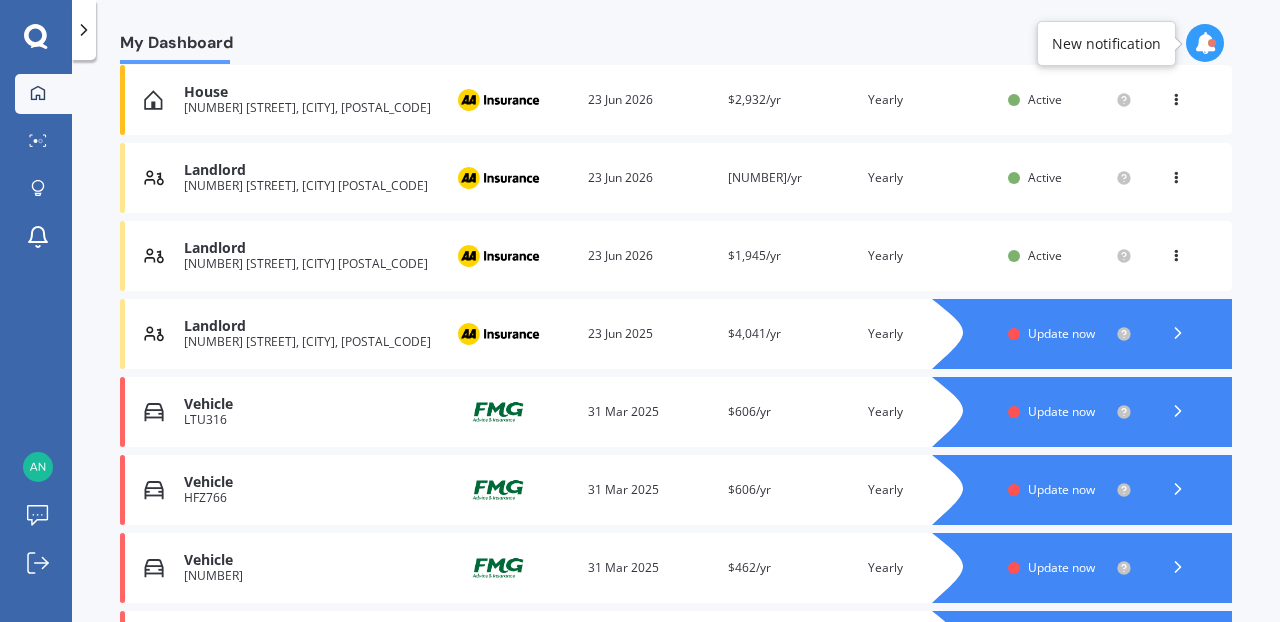 scroll, scrollTop: 297, scrollLeft: 0, axis: vertical 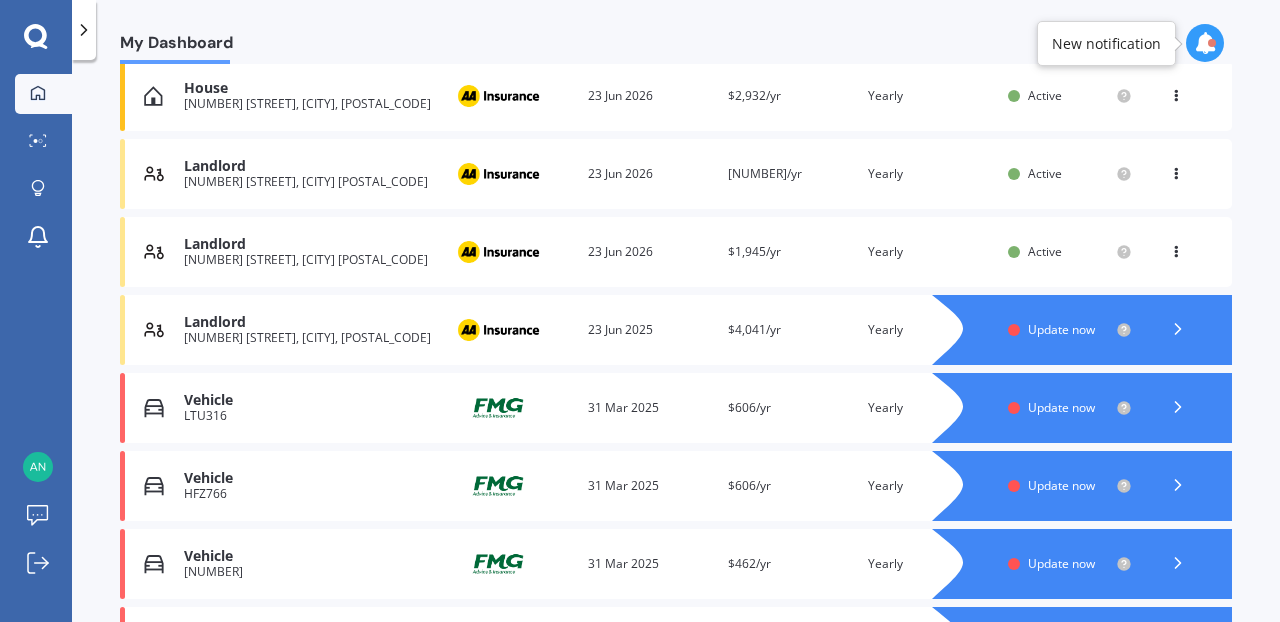 click on "Update now" at bounding box center (1061, 329) 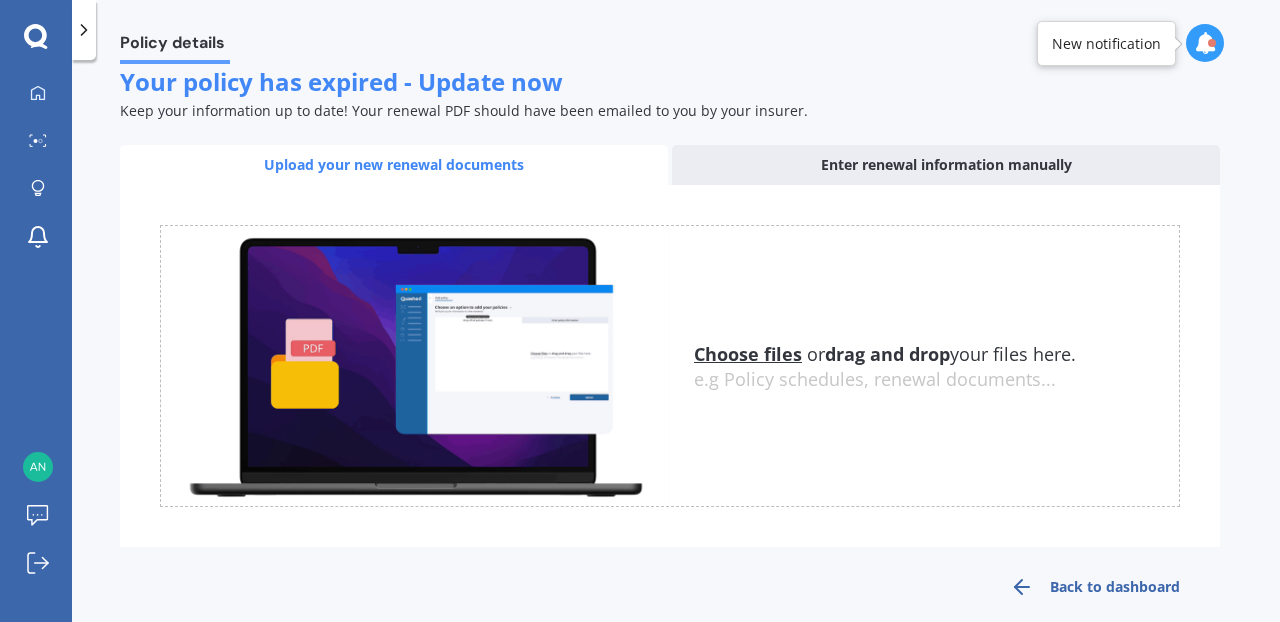 scroll, scrollTop: 0, scrollLeft: 0, axis: both 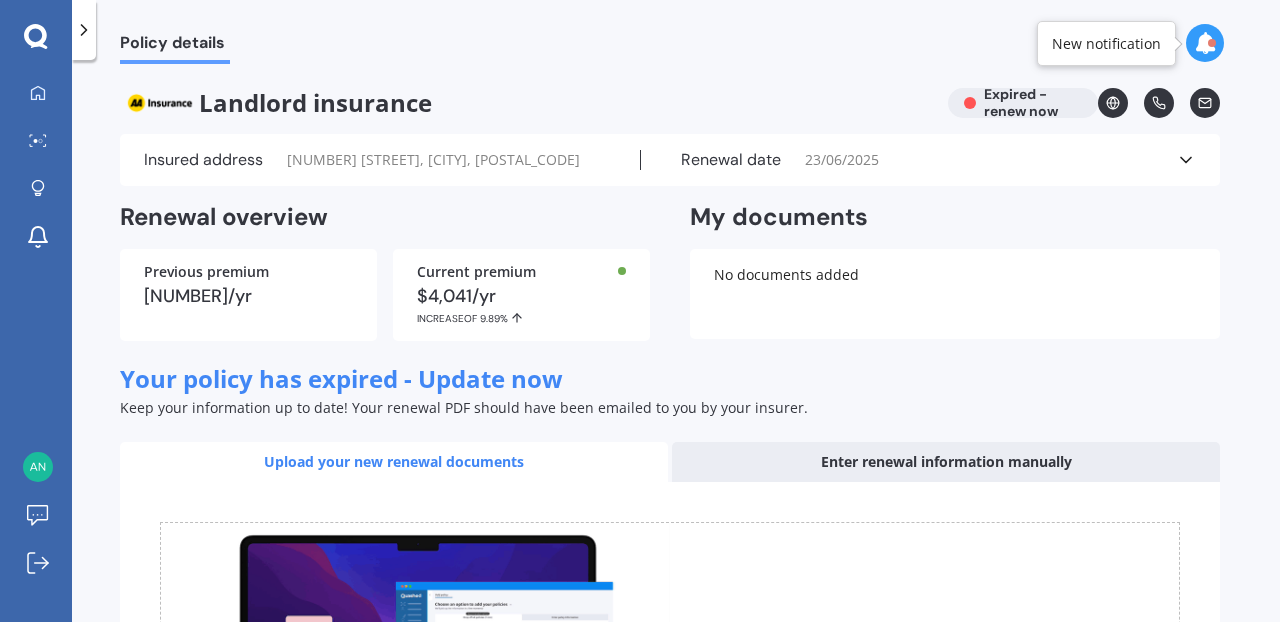 click 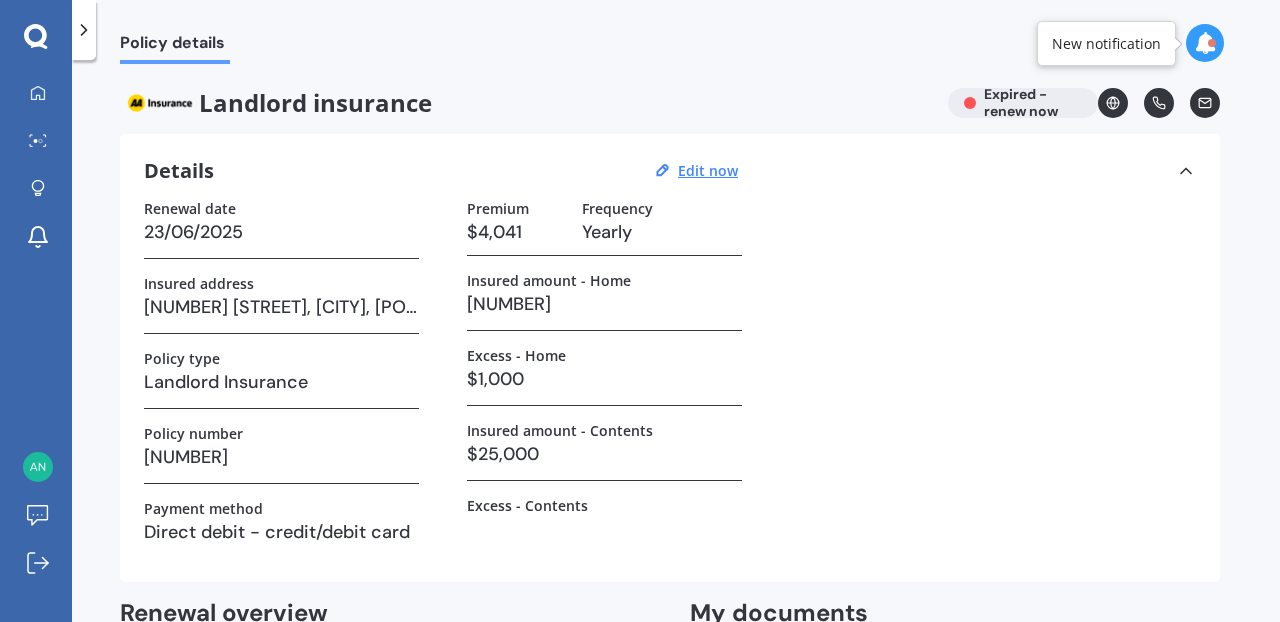 click on "23/06/2025" at bounding box center [281, 232] 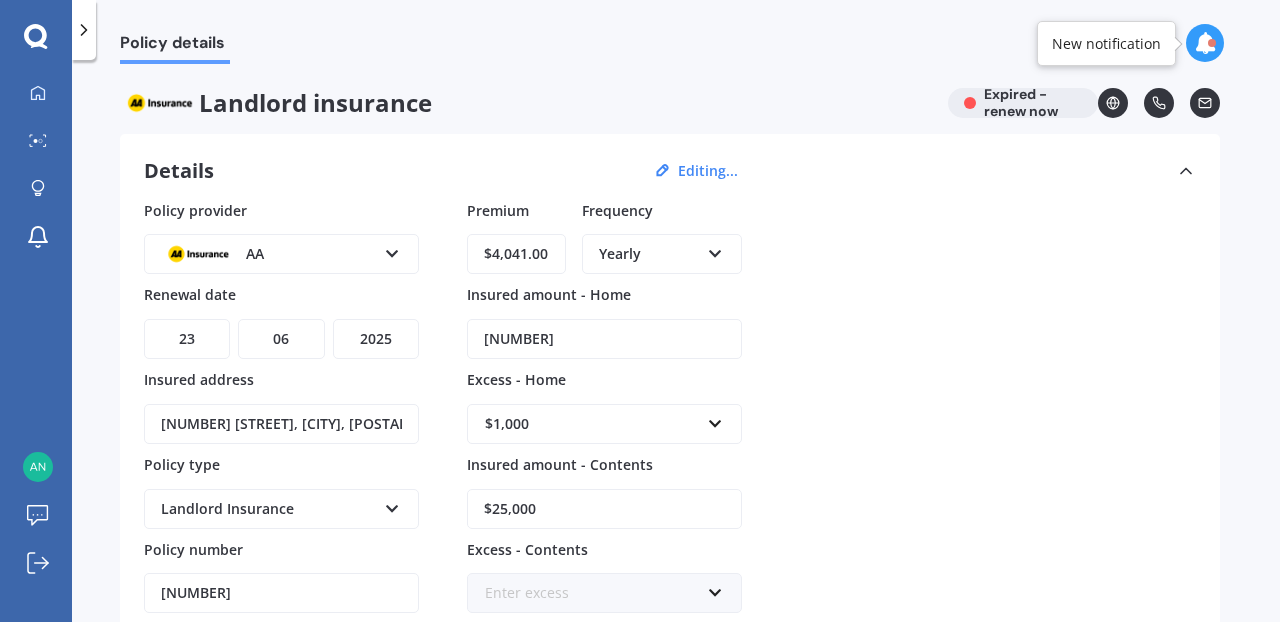 select on "2026" 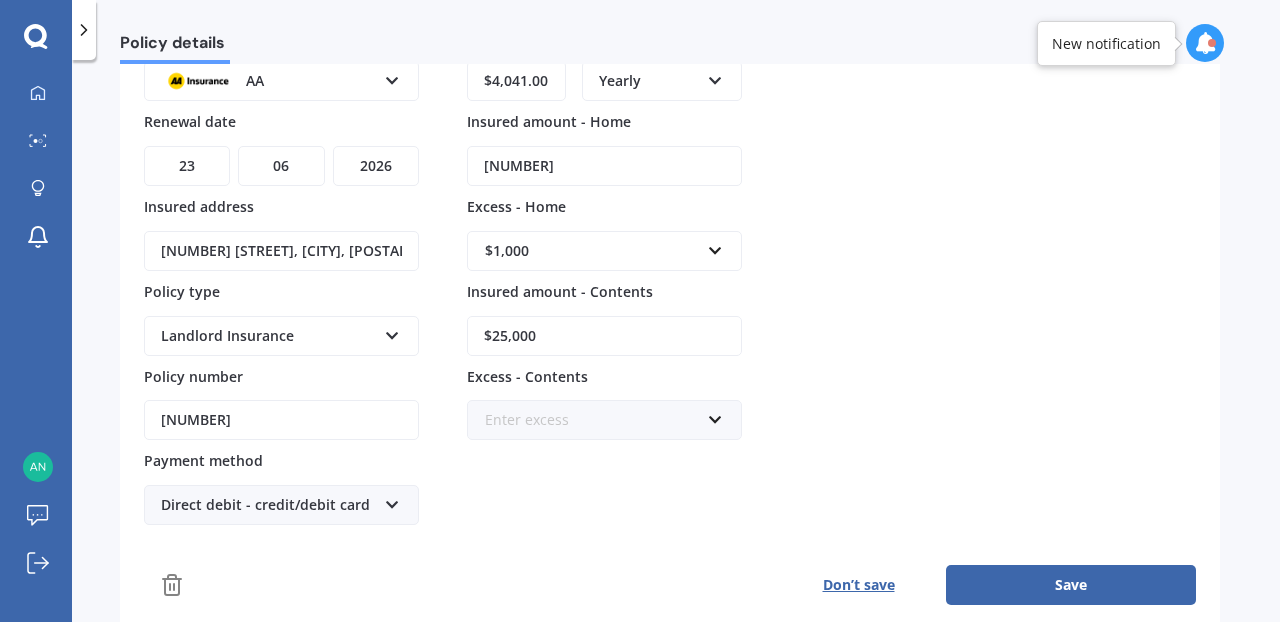 scroll, scrollTop: 552, scrollLeft: 0, axis: vertical 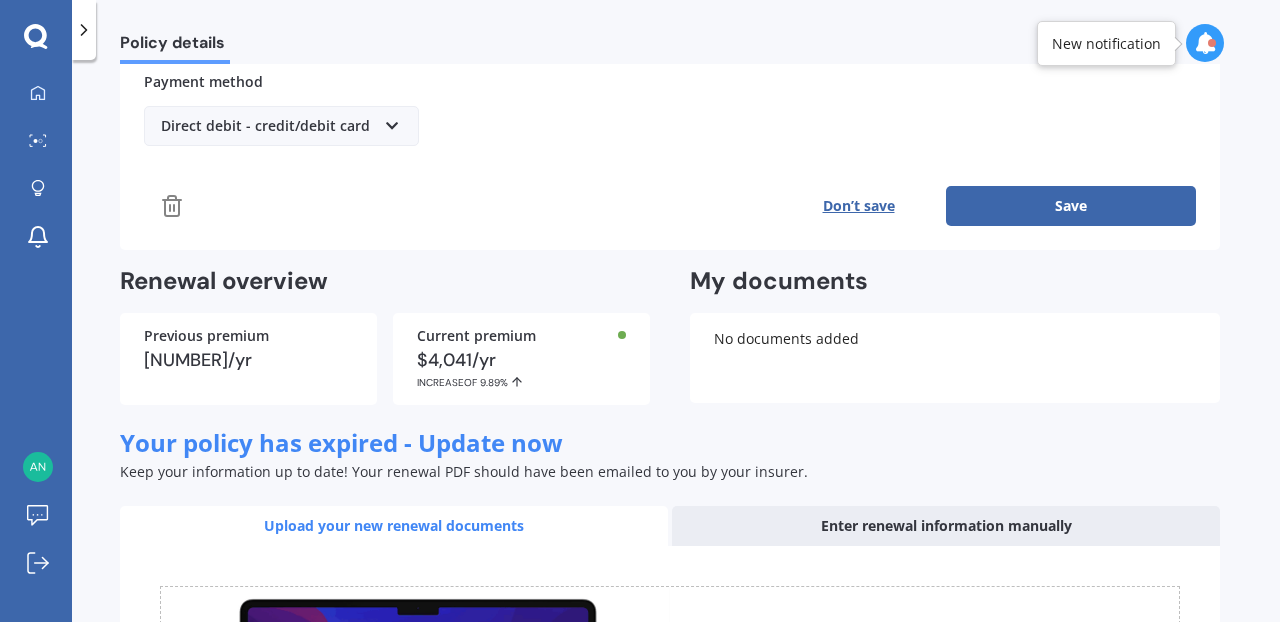 click on "Save" at bounding box center [1071, 206] 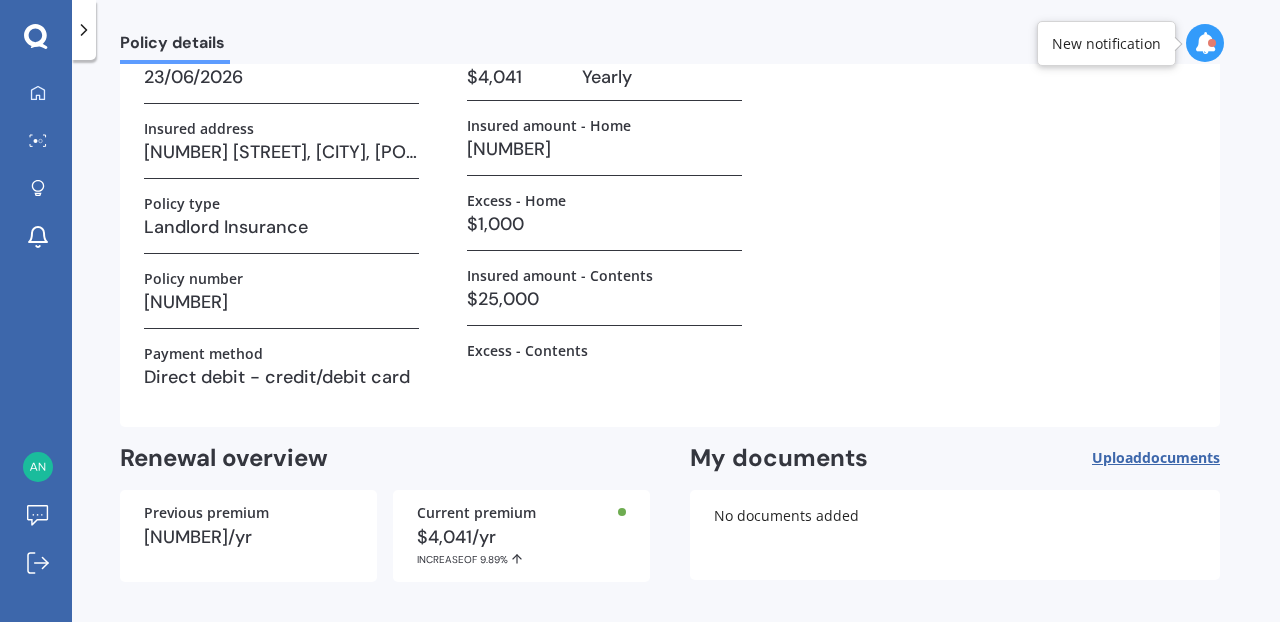 scroll, scrollTop: 221, scrollLeft: 0, axis: vertical 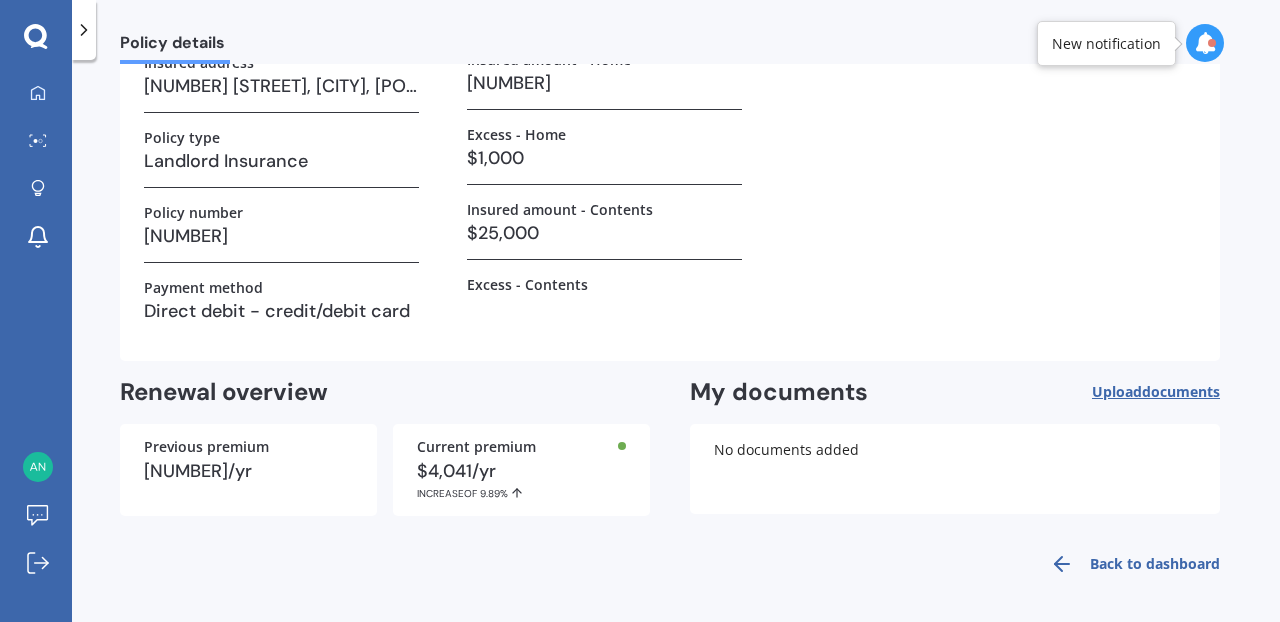 click on "Back to dashboard" at bounding box center [1129, 564] 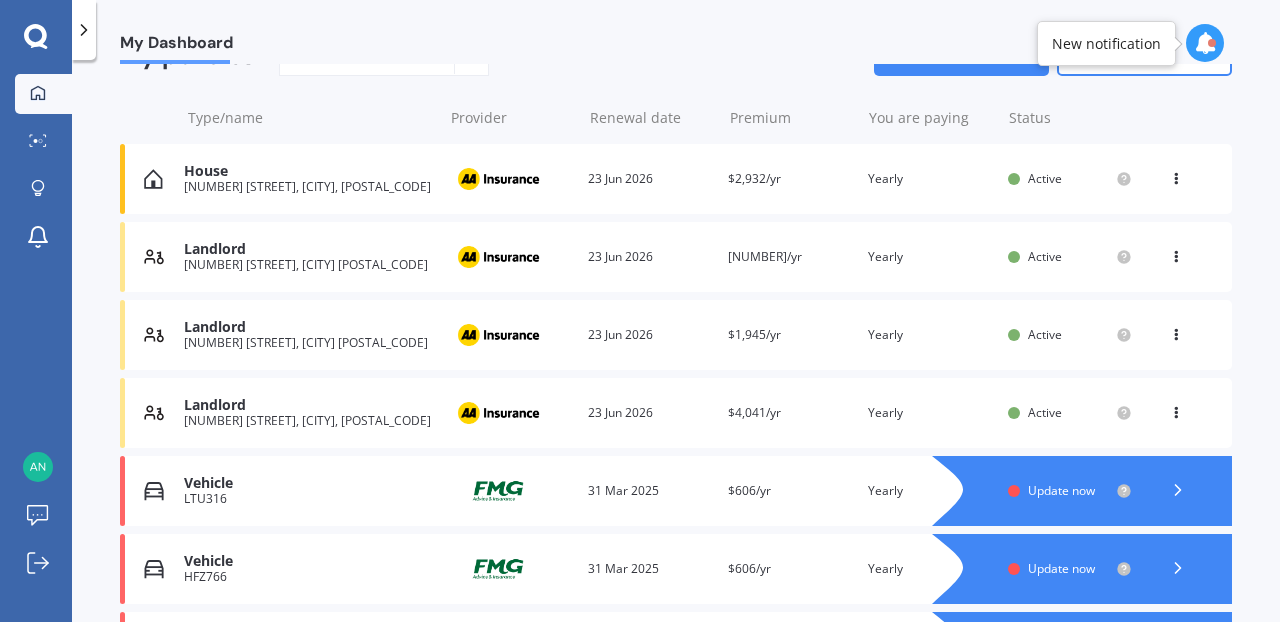 scroll, scrollTop: 243, scrollLeft: 0, axis: vertical 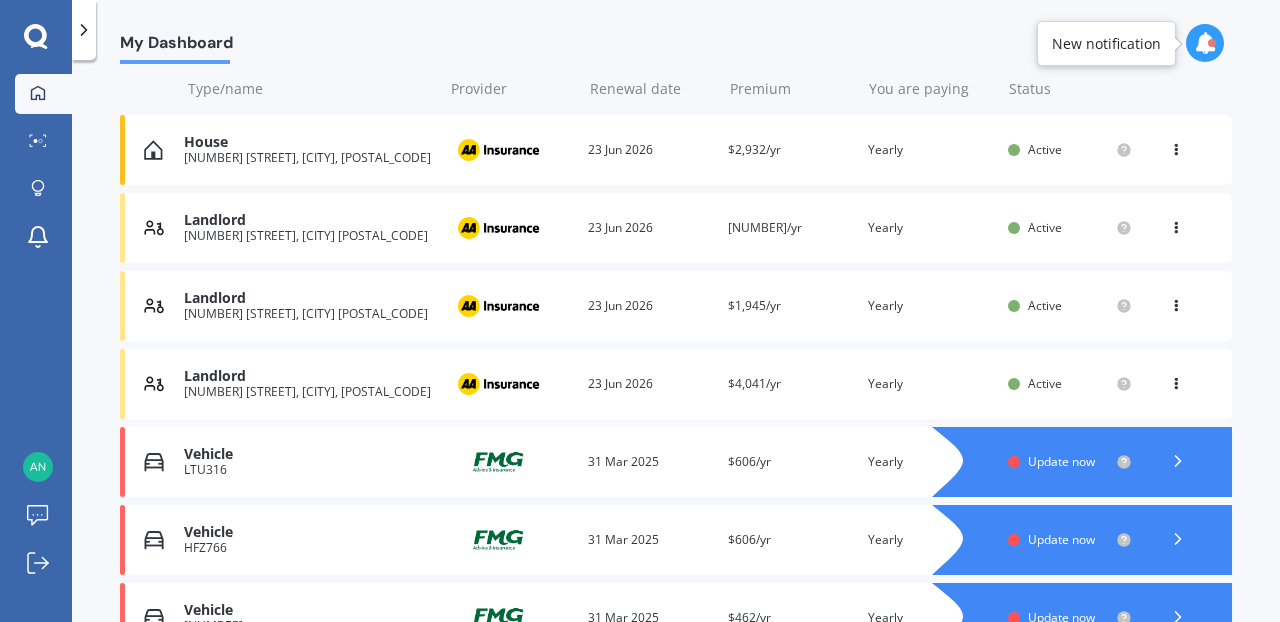 click on "$2,932/yr" at bounding box center [754, 149] 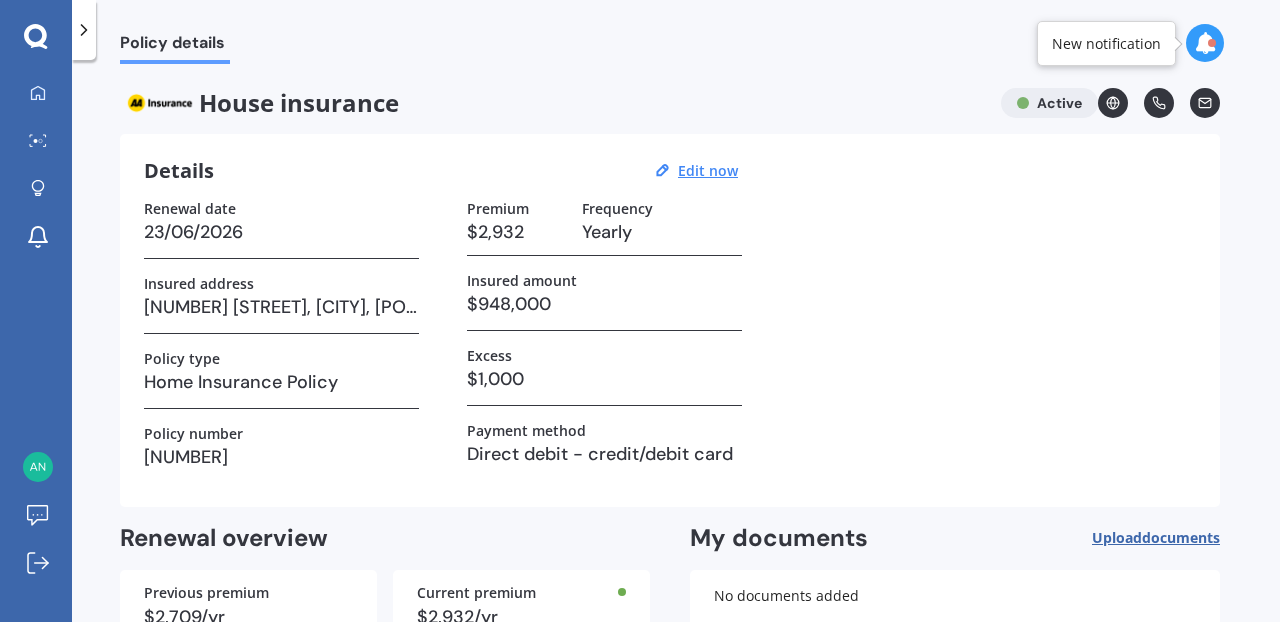 scroll, scrollTop: 146, scrollLeft: 0, axis: vertical 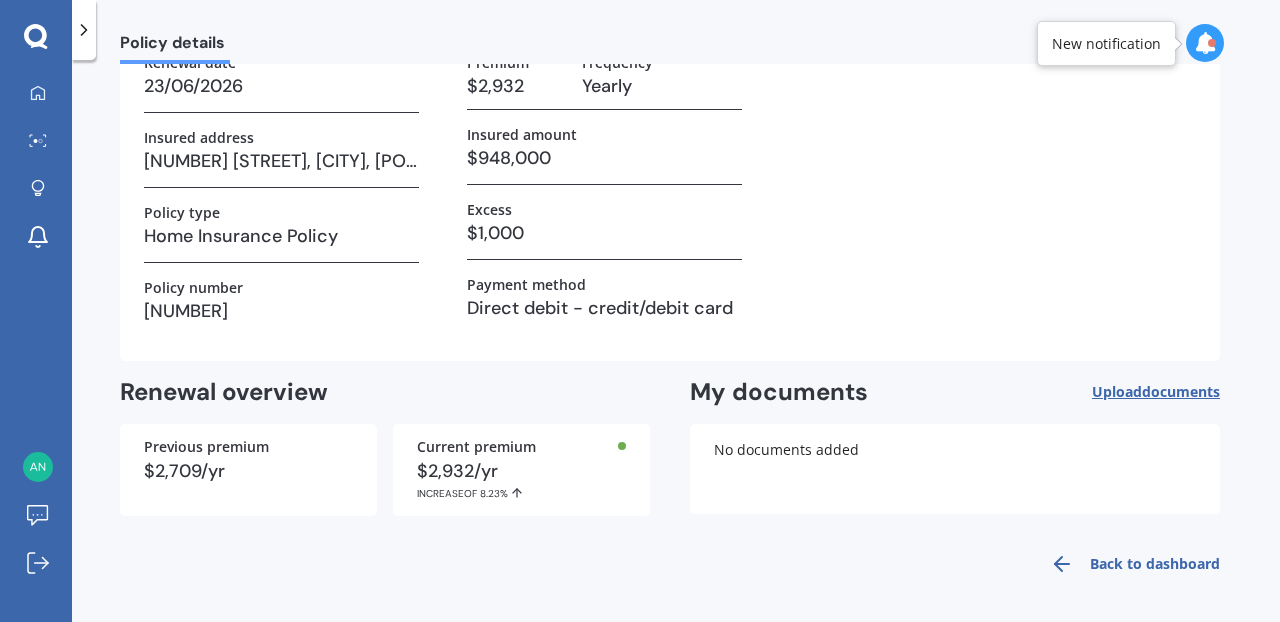 click on "Back to dashboard" at bounding box center (1129, 564) 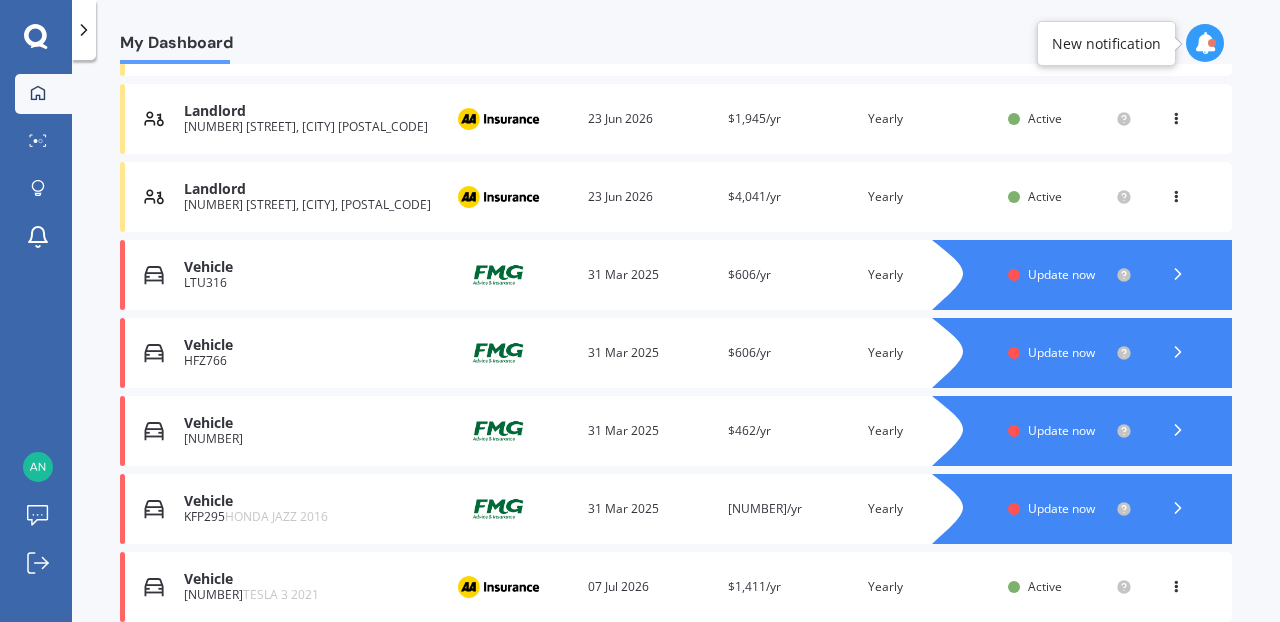 scroll, scrollTop: 399, scrollLeft: 0, axis: vertical 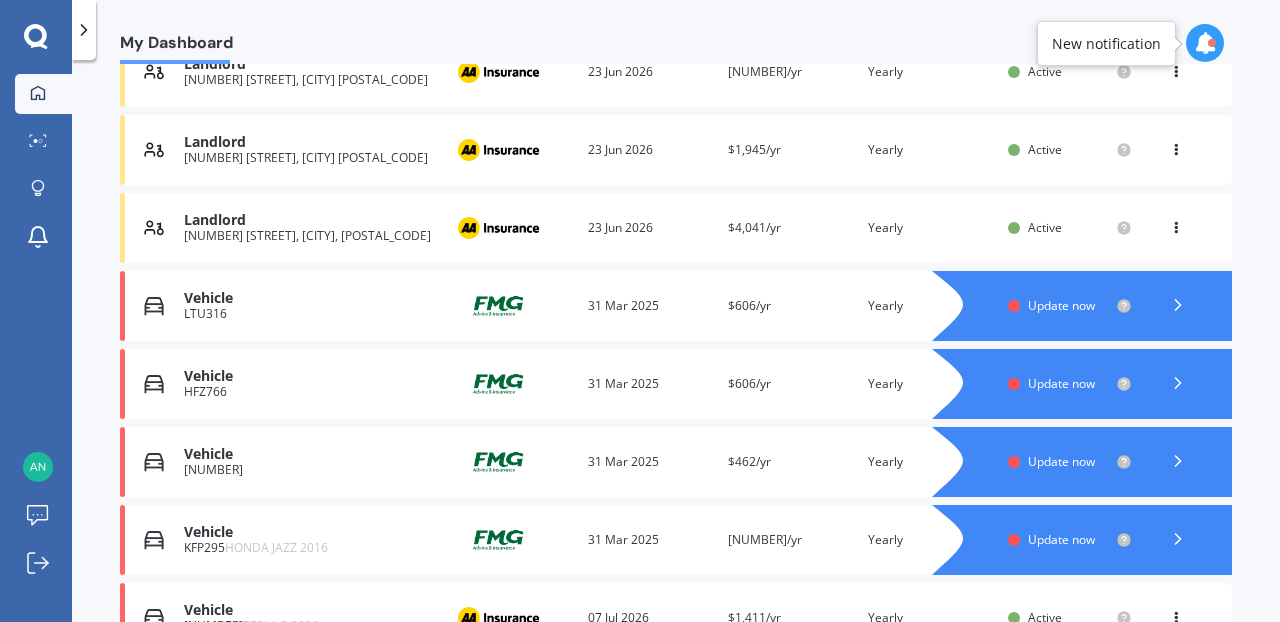 click at bounding box center [1176, 224] 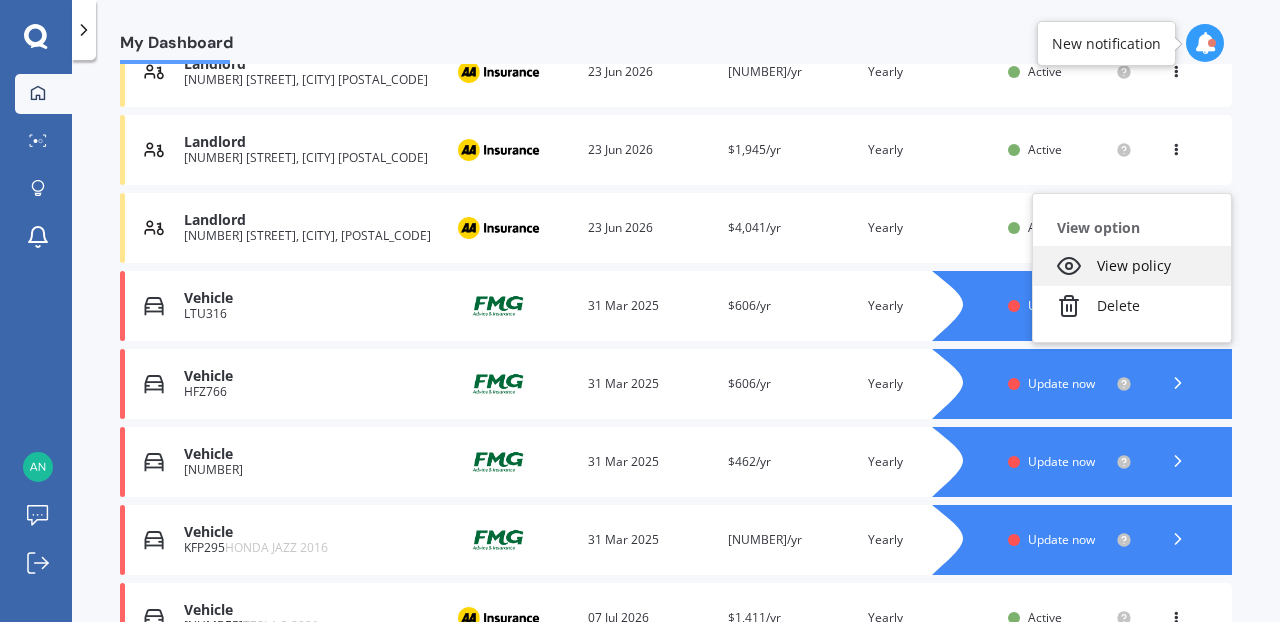 click on "View policy" at bounding box center (1132, 266) 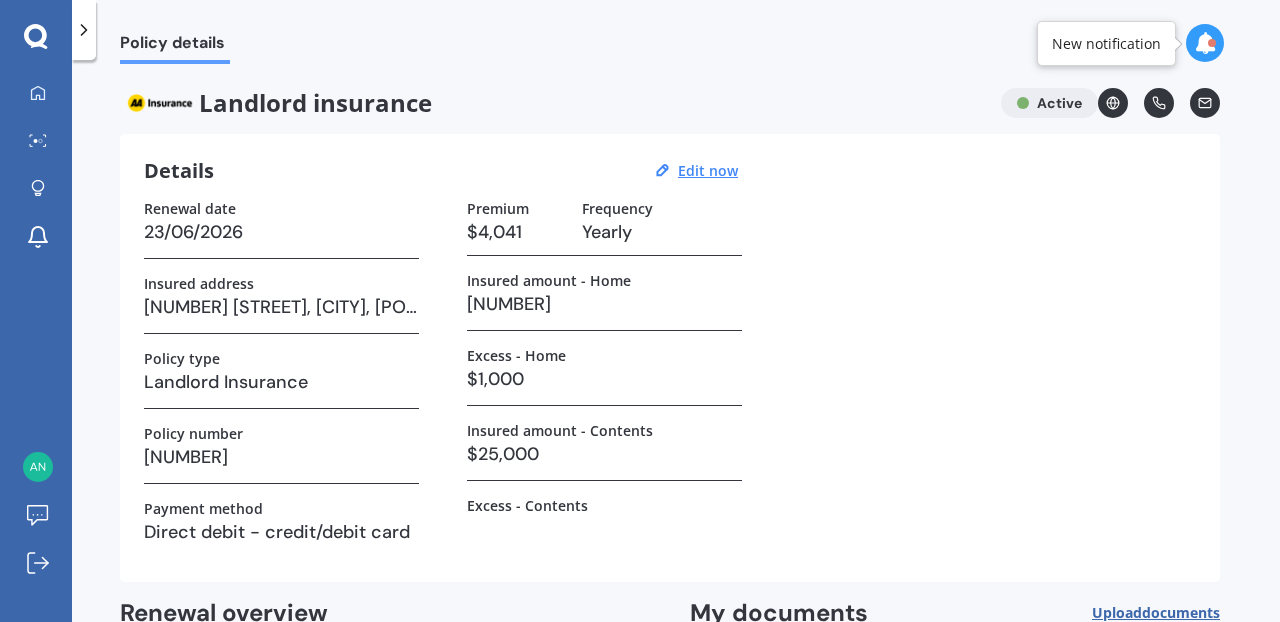 scroll, scrollTop: 221, scrollLeft: 0, axis: vertical 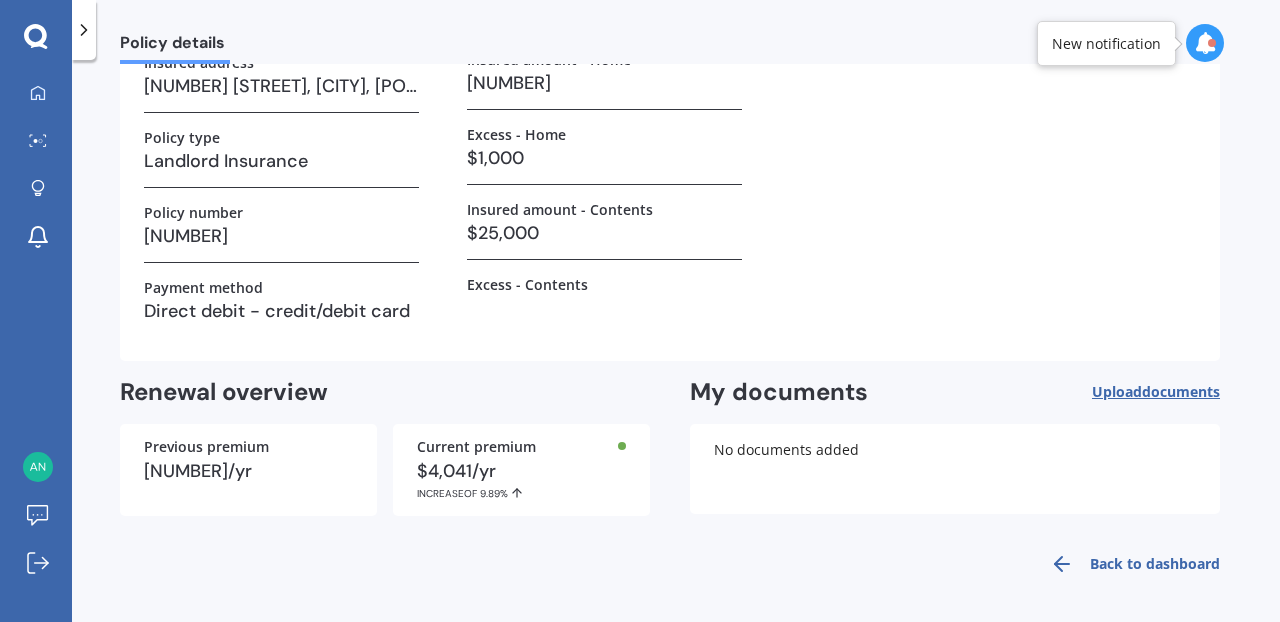 click 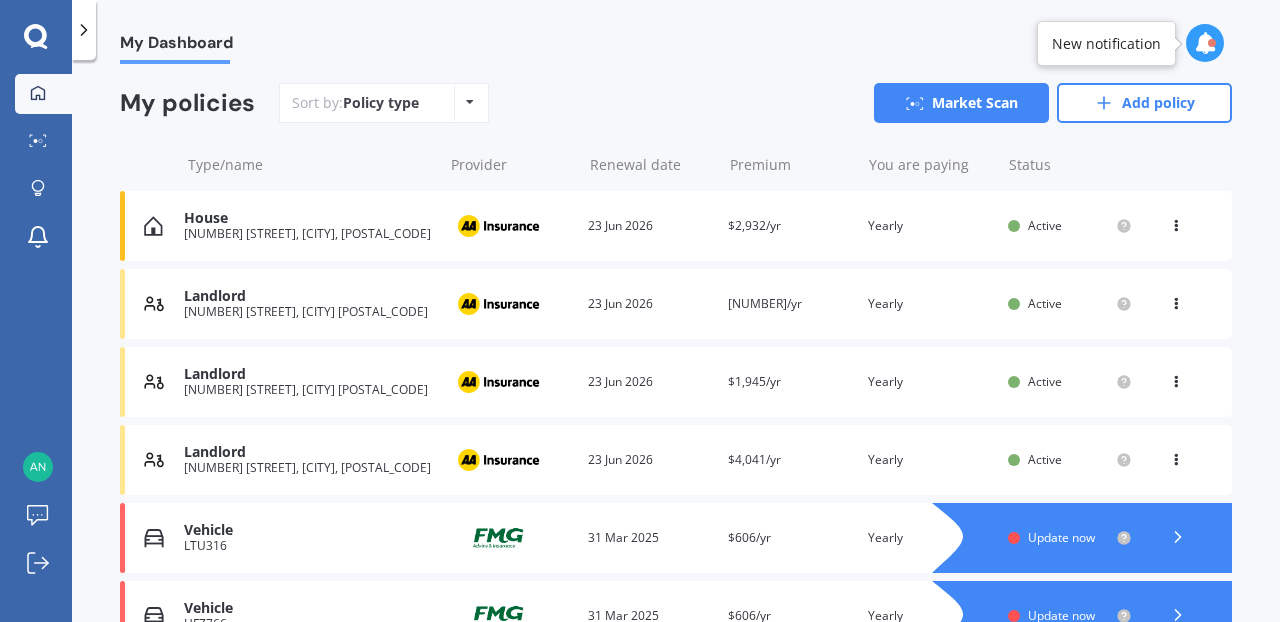 scroll, scrollTop: 318, scrollLeft: 0, axis: vertical 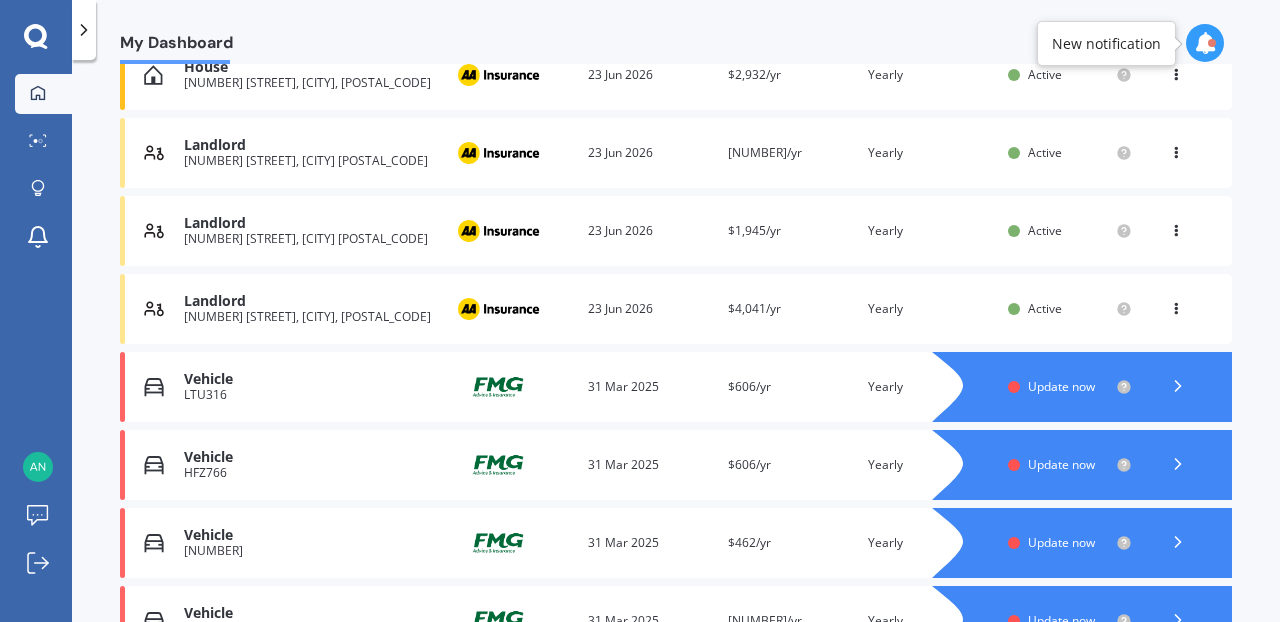 click at bounding box center [498, 309] 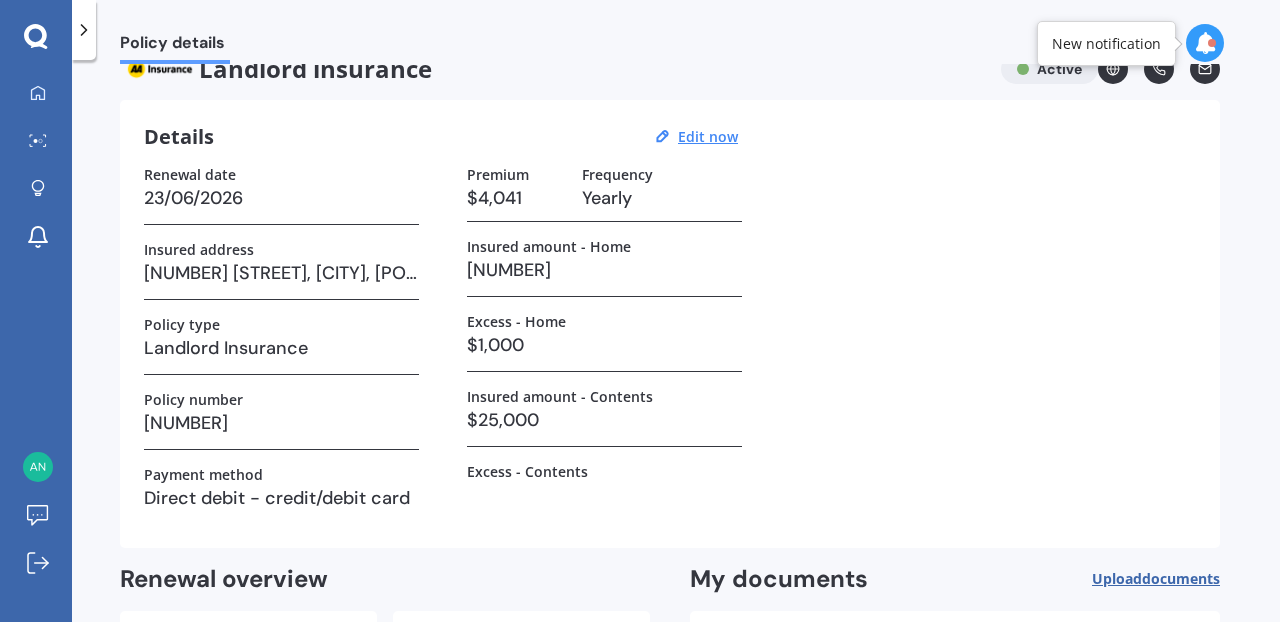 scroll, scrollTop: 206, scrollLeft: 0, axis: vertical 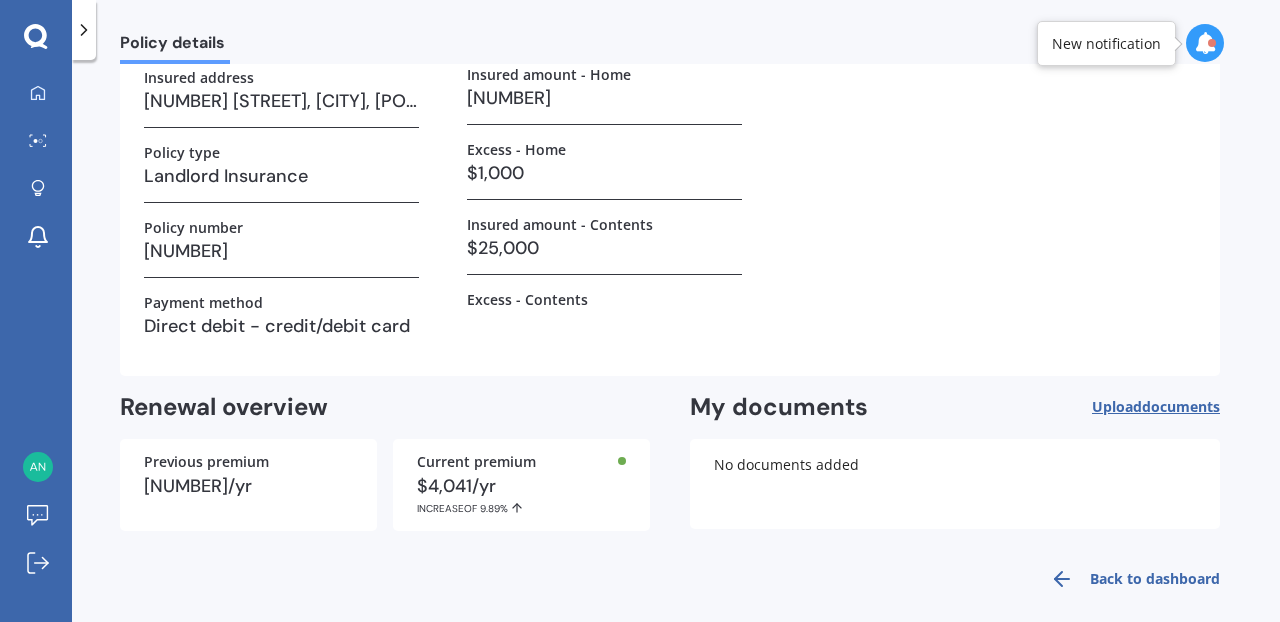 click on "Back to dashboard" at bounding box center [1129, 579] 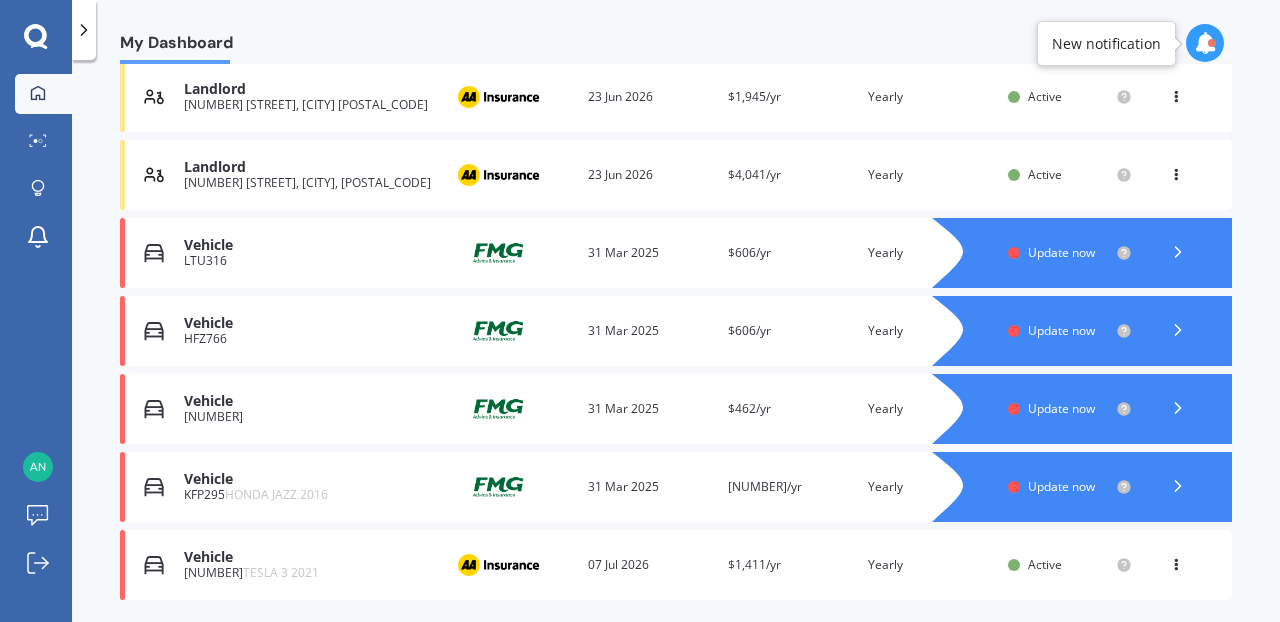 scroll, scrollTop: 509, scrollLeft: 0, axis: vertical 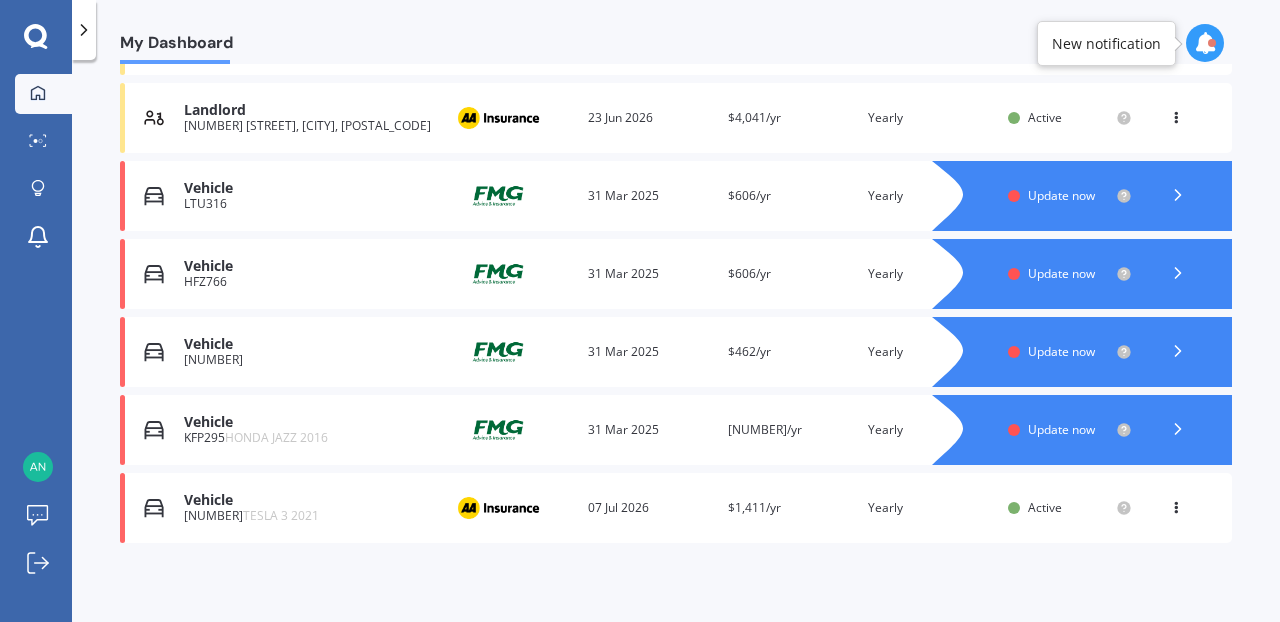 click on "Update now" at bounding box center (1061, 195) 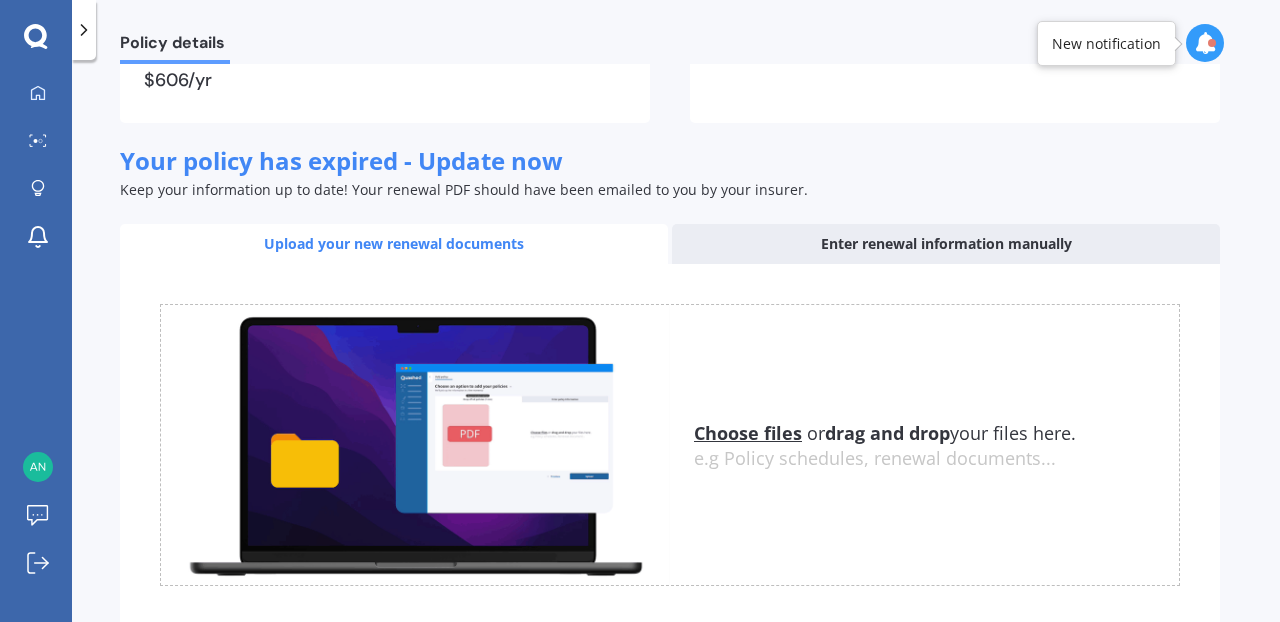scroll, scrollTop: 318, scrollLeft: 0, axis: vertical 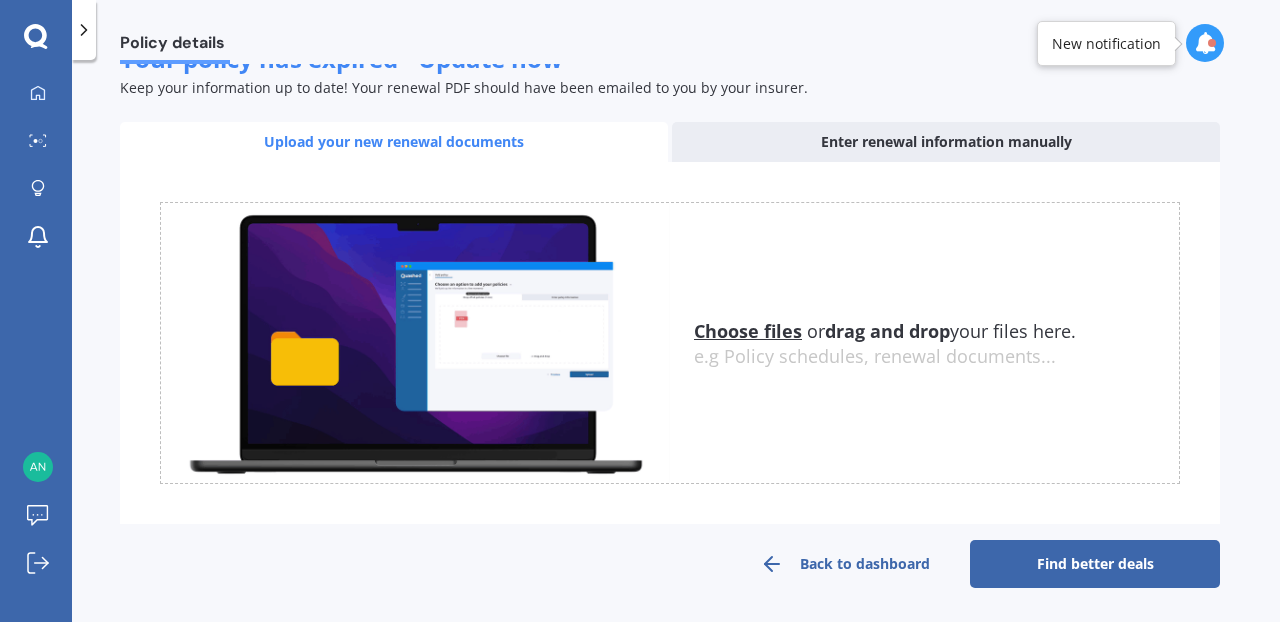 click on "Find better deals" at bounding box center [1095, 564] 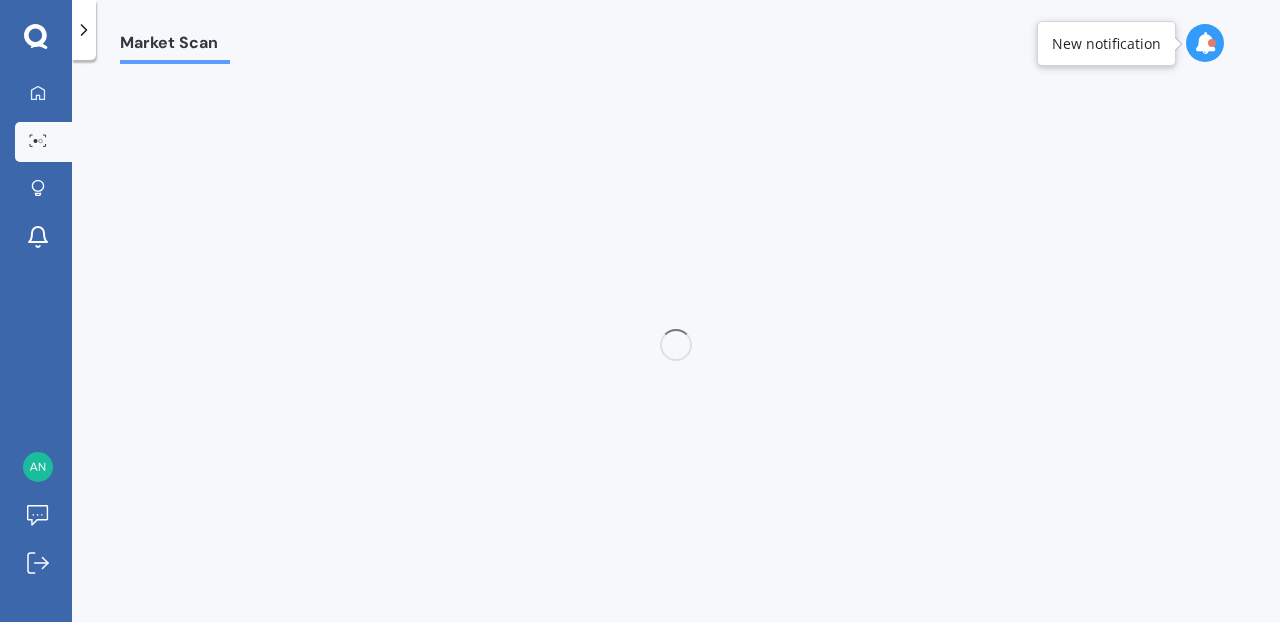 scroll, scrollTop: 0, scrollLeft: 0, axis: both 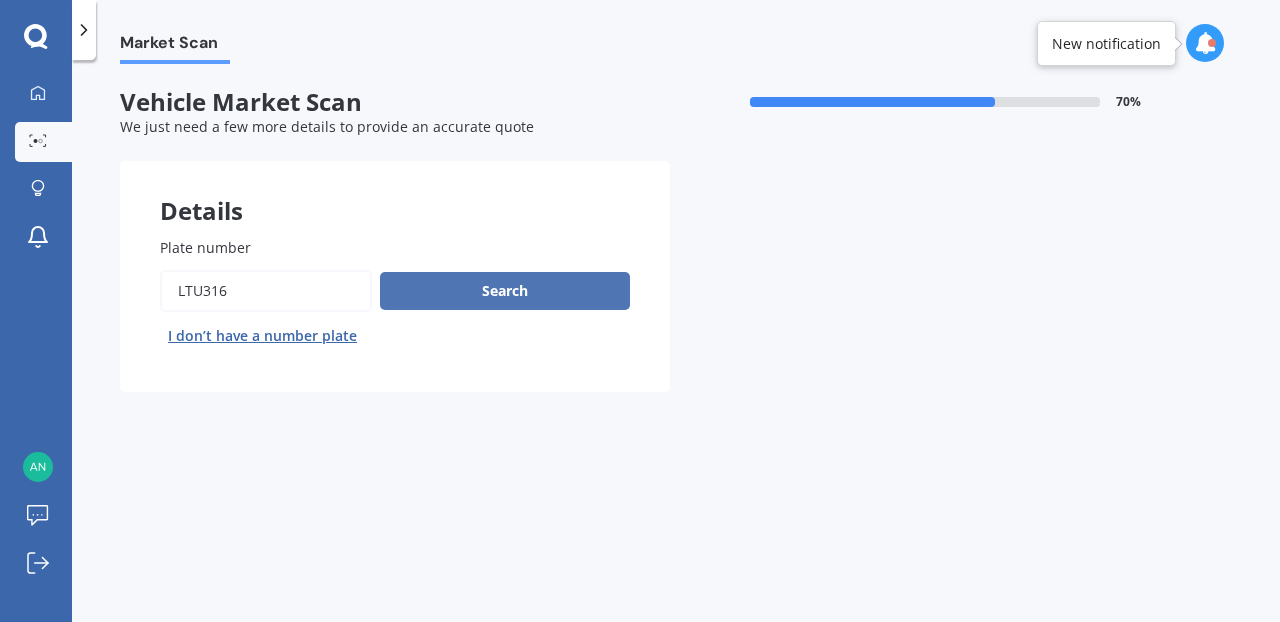 click on "Search" at bounding box center (505, 291) 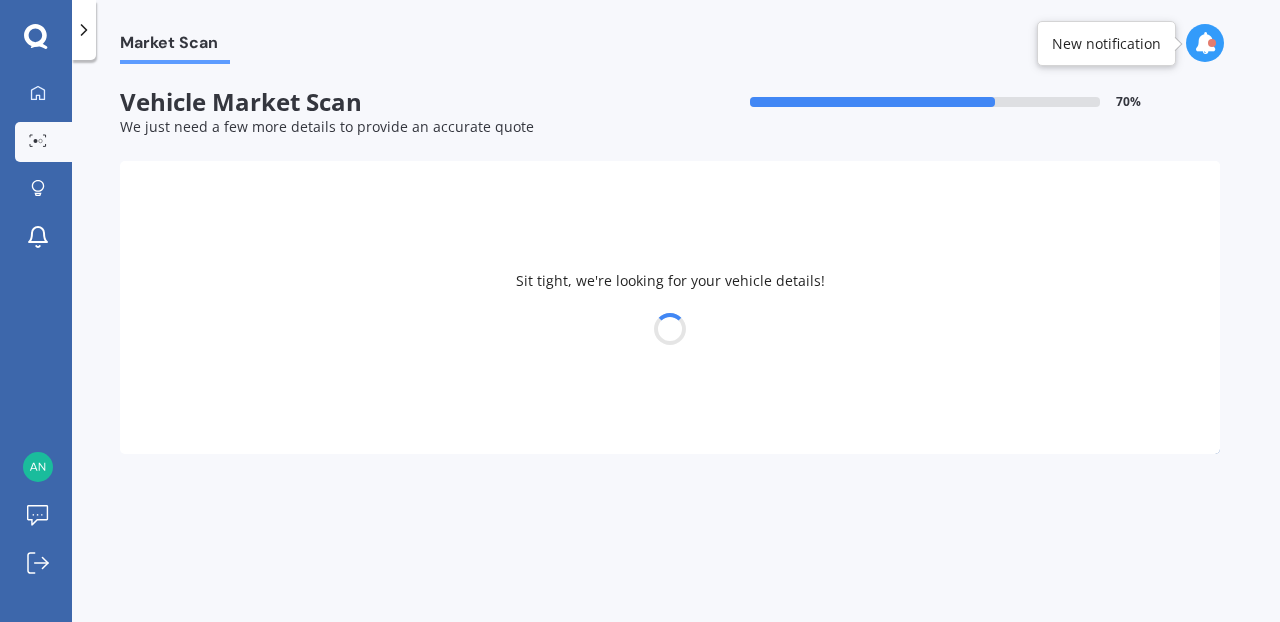 select on "TOYOTA" 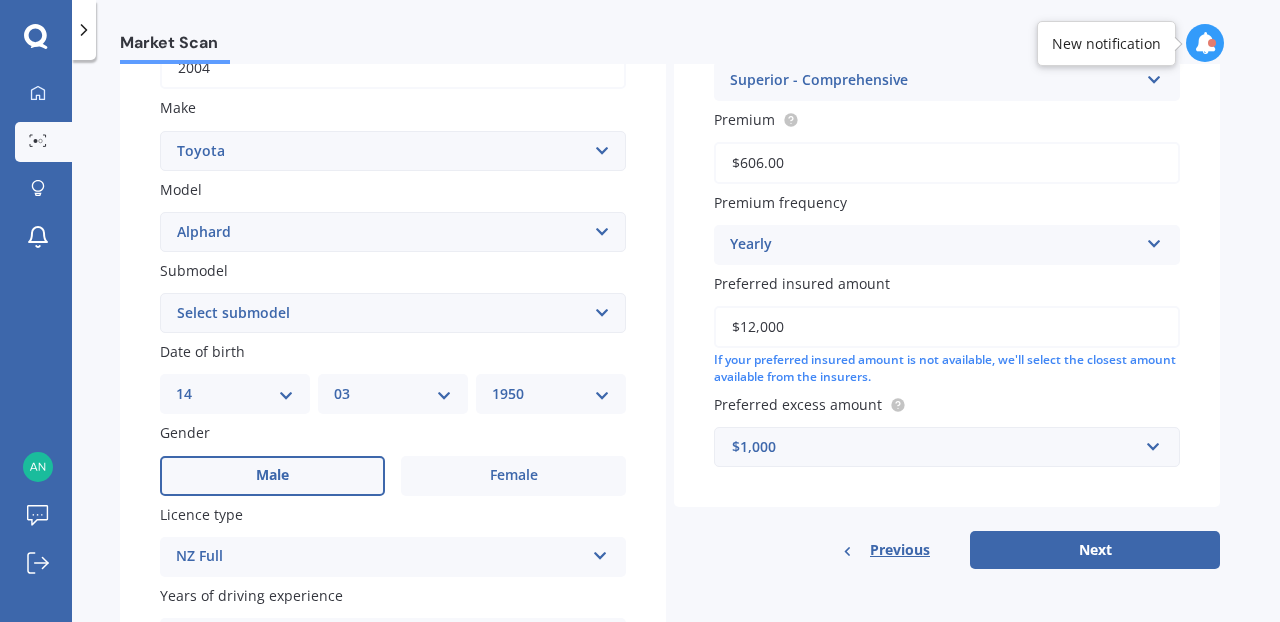 scroll, scrollTop: 350, scrollLeft: 0, axis: vertical 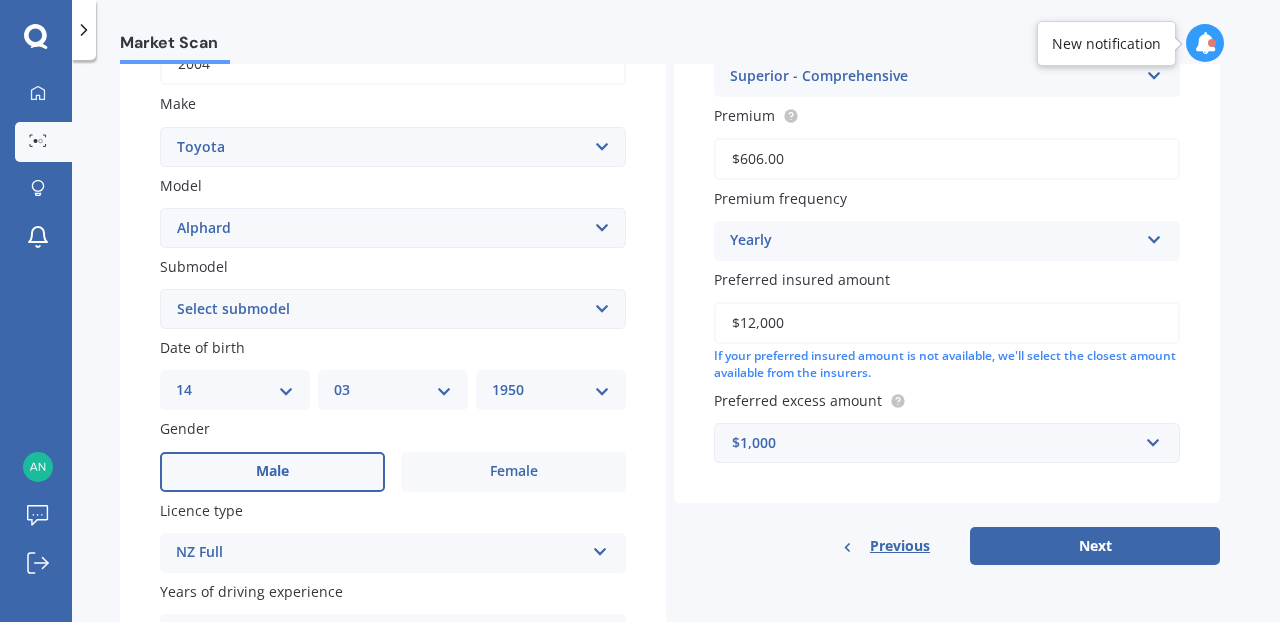 select on "06" 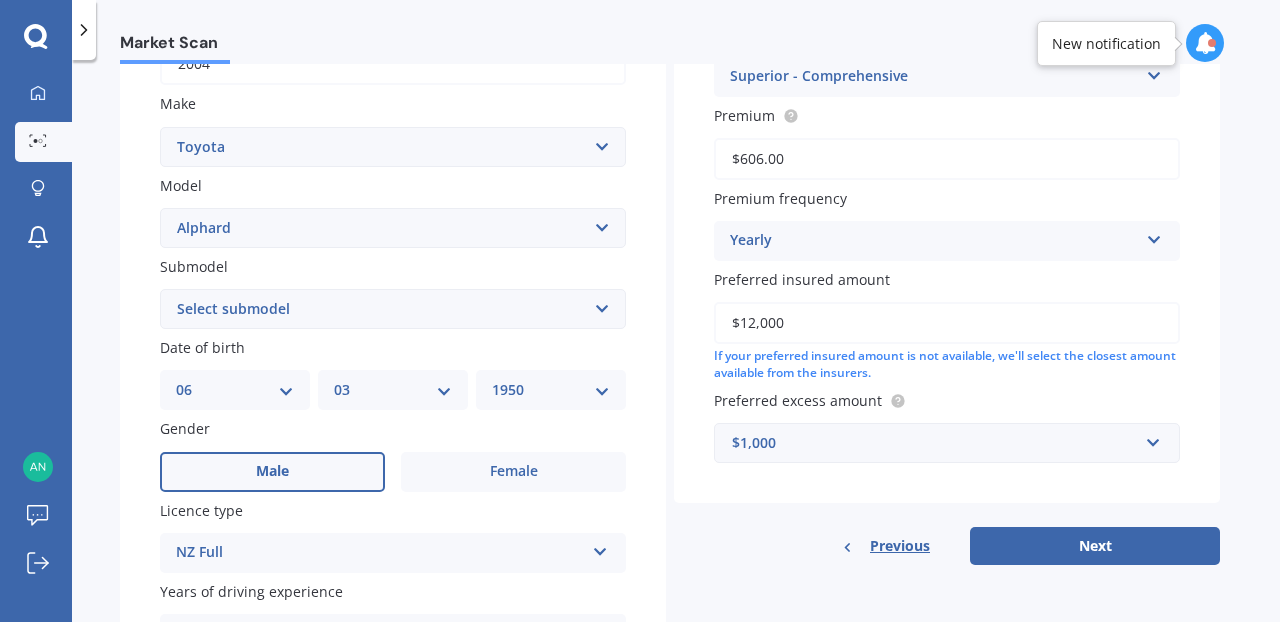 select on "12" 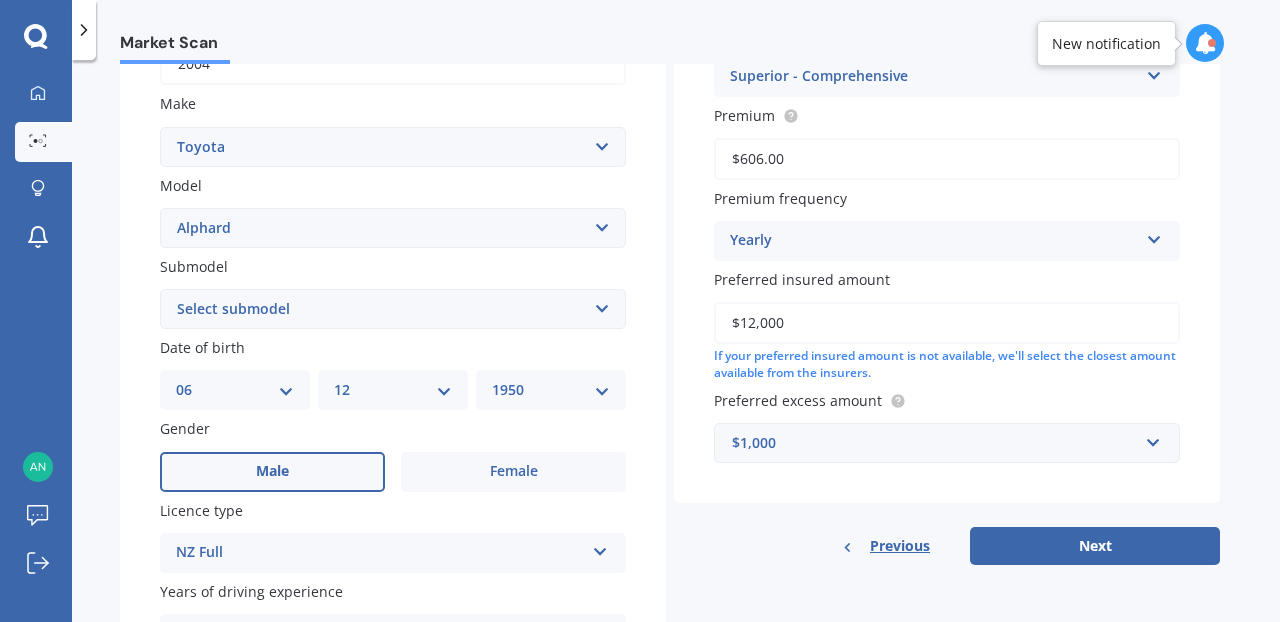 select on "1983" 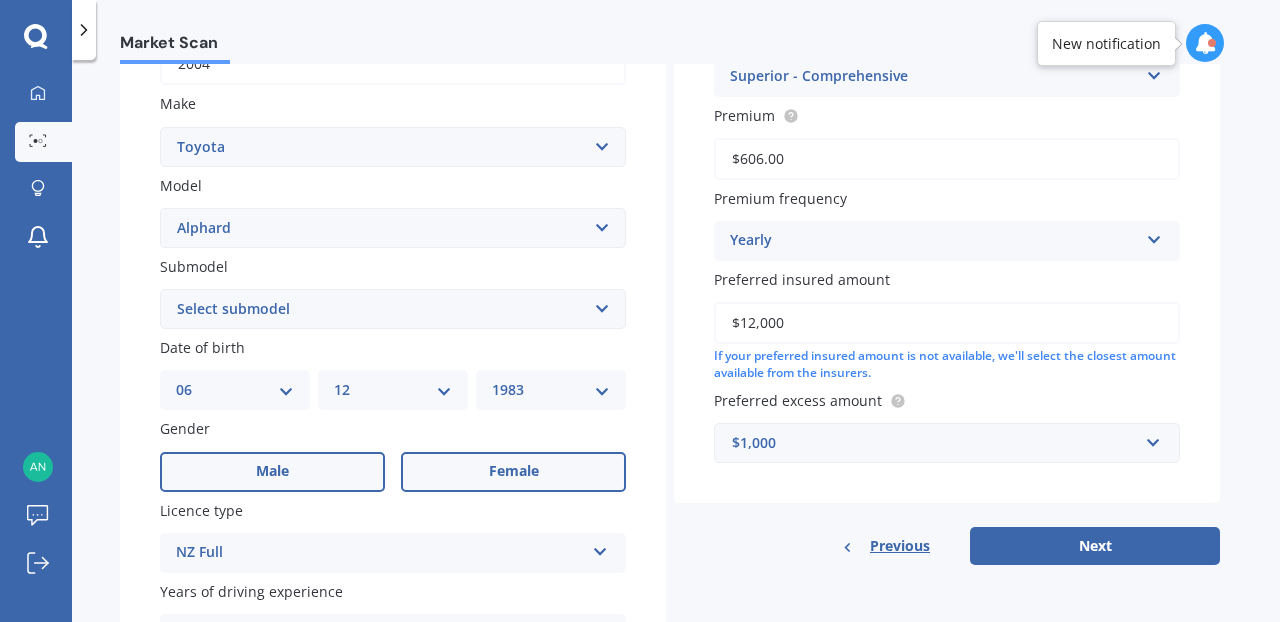 click on "Female" at bounding box center (514, 471) 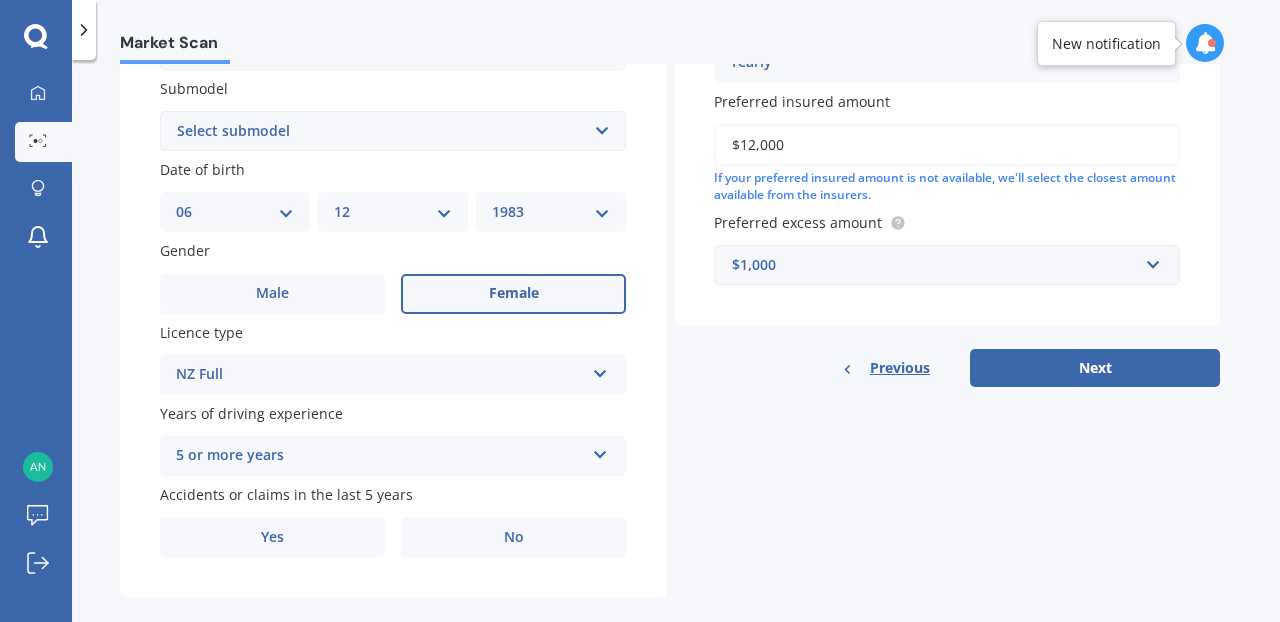 scroll, scrollTop: 548, scrollLeft: 0, axis: vertical 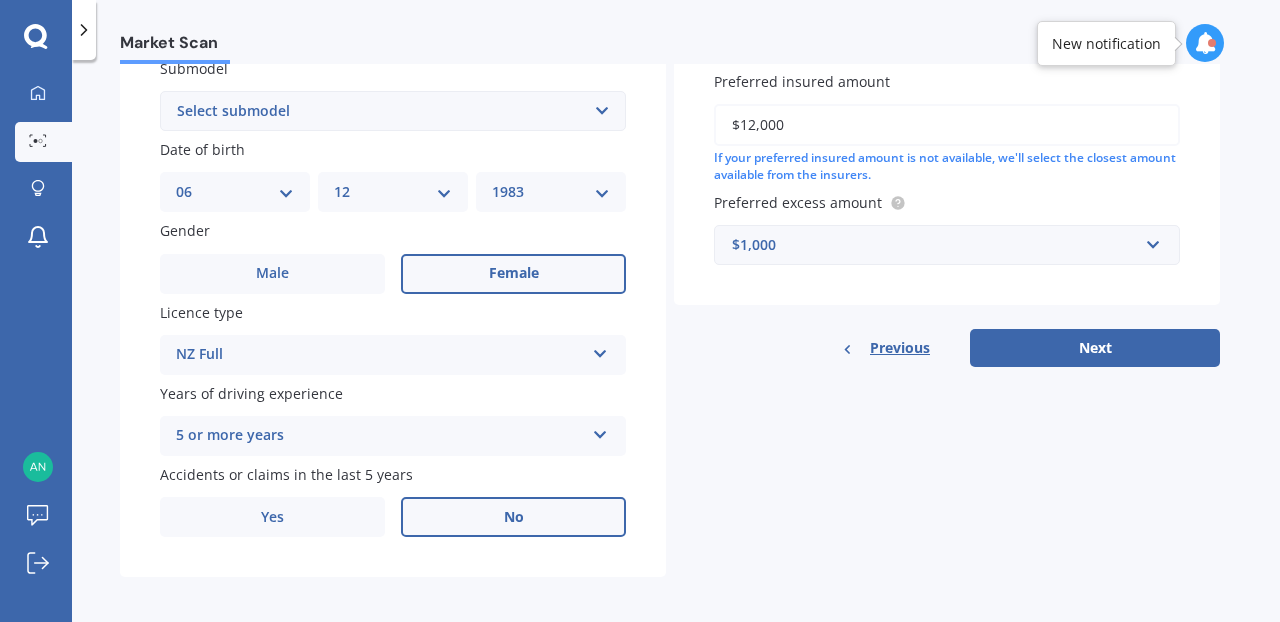 click on "No" at bounding box center [513, 517] 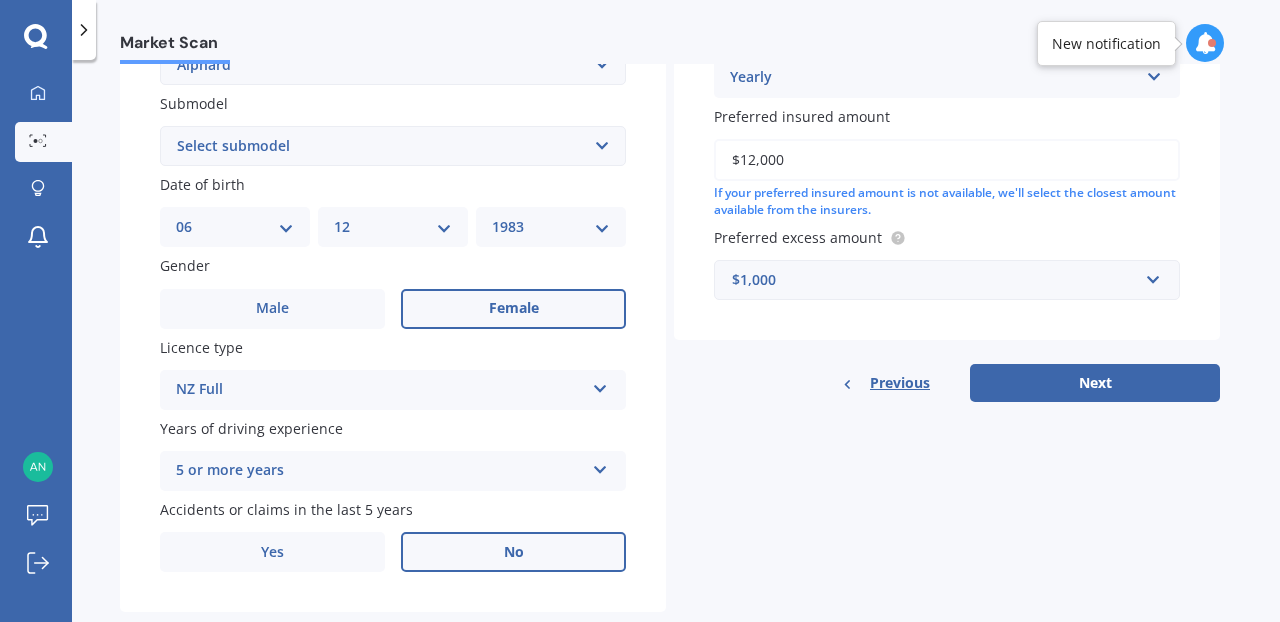 scroll, scrollTop: 362, scrollLeft: 0, axis: vertical 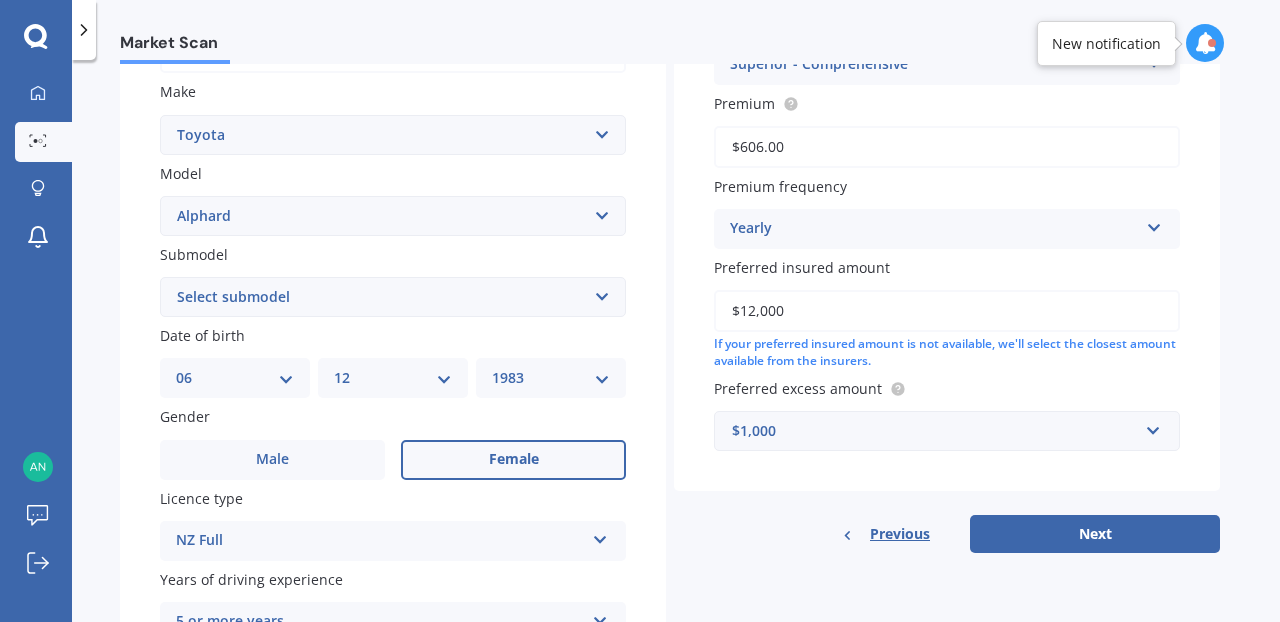 click on "$12,000" at bounding box center [947, 311] 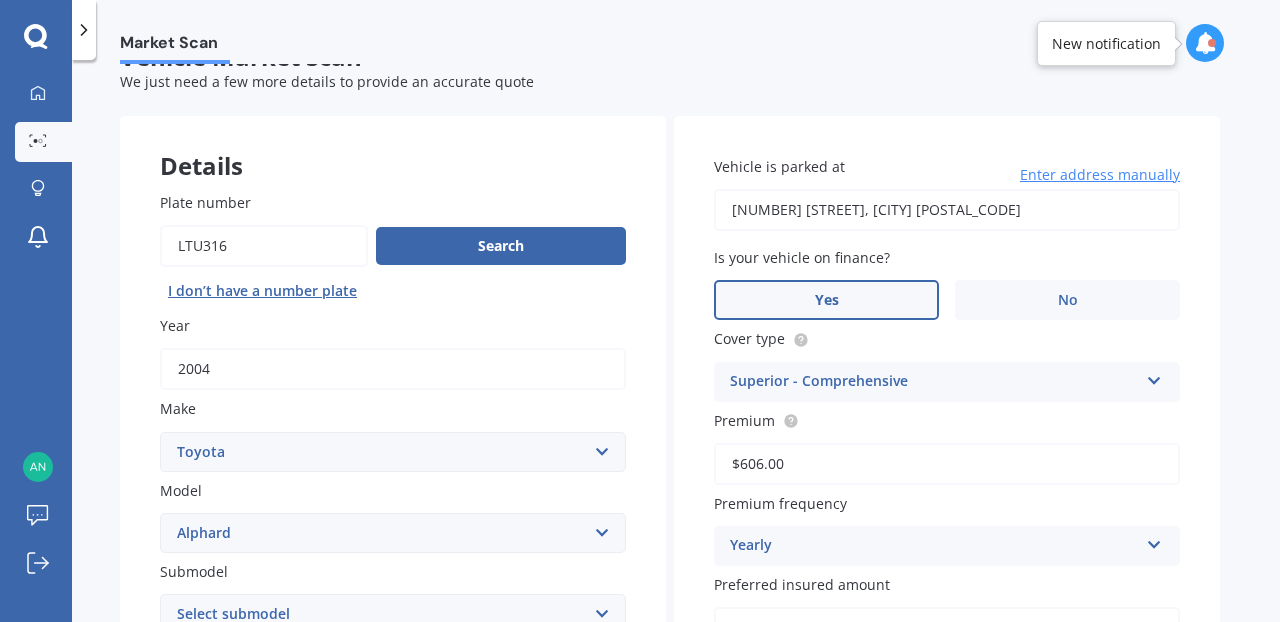 scroll, scrollTop: 14, scrollLeft: 0, axis: vertical 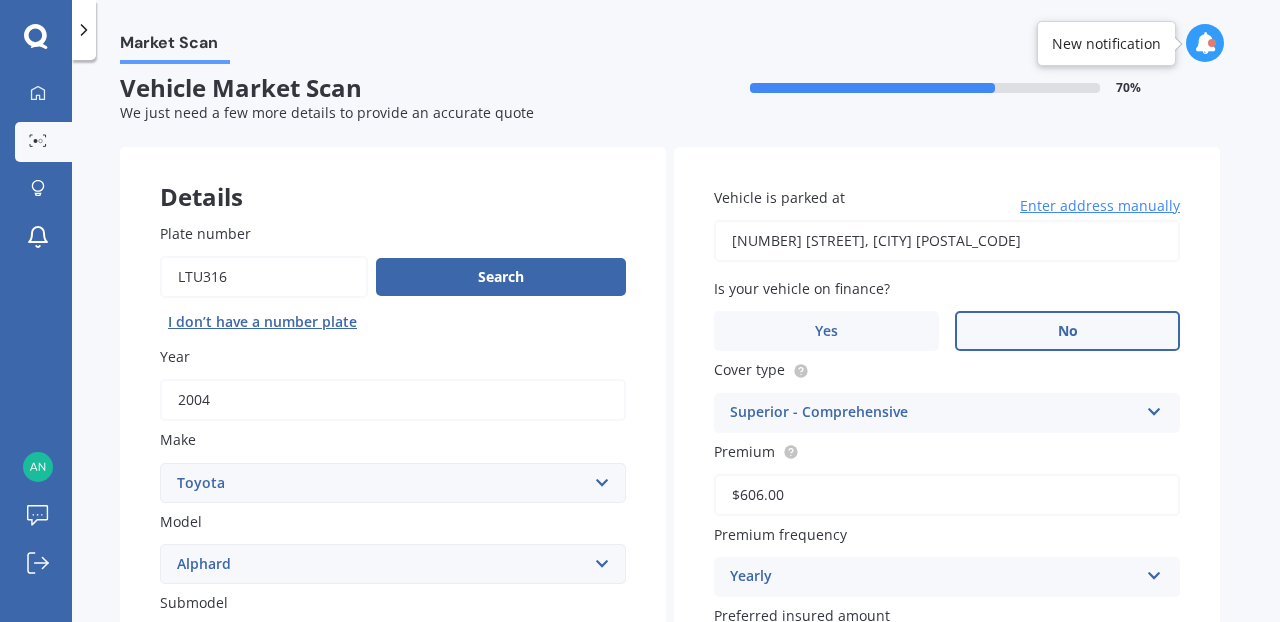 type on "$14,000" 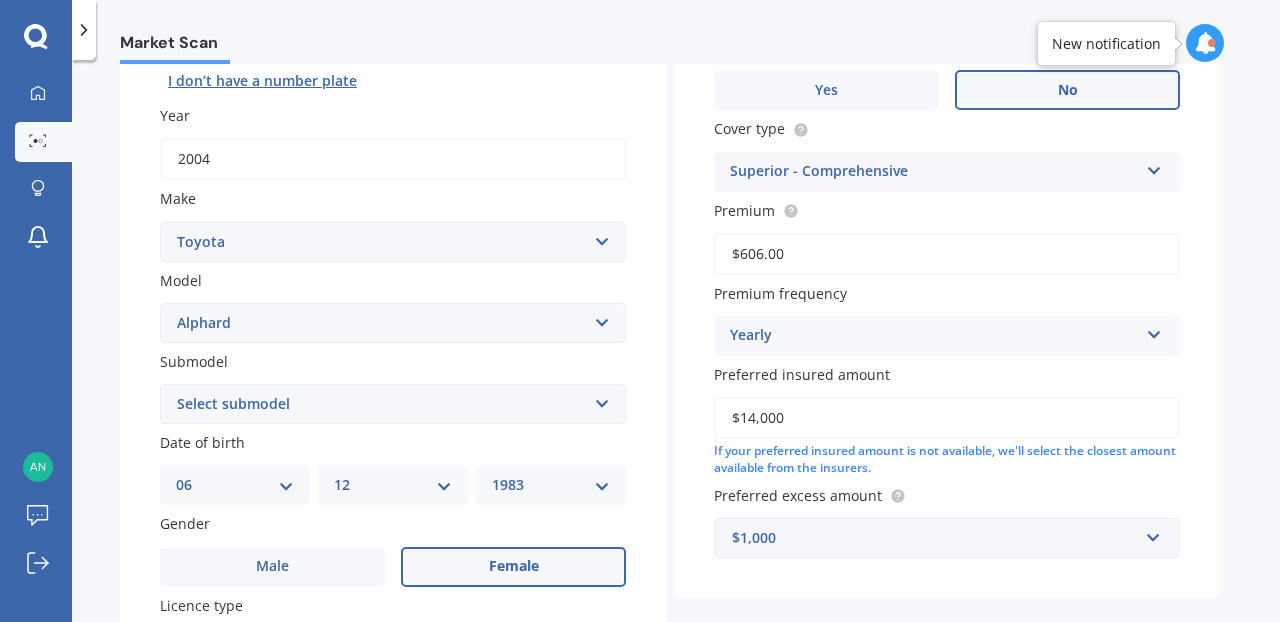 scroll, scrollTop: 251, scrollLeft: 0, axis: vertical 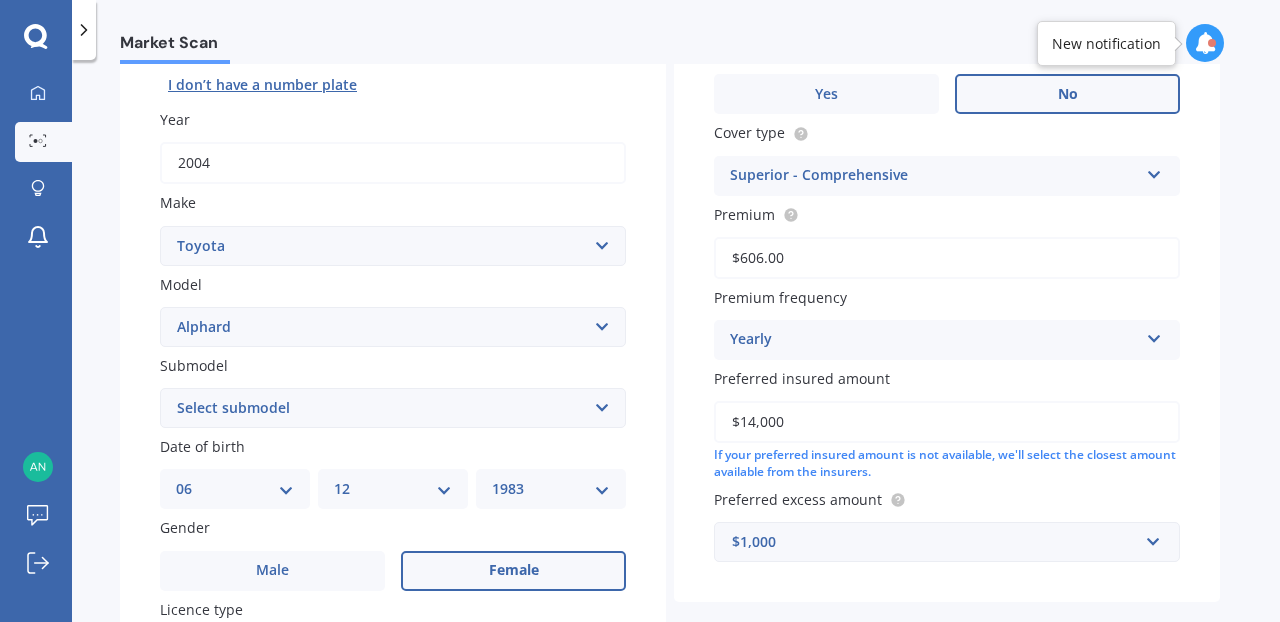 click on "$606.00" at bounding box center (947, 258) 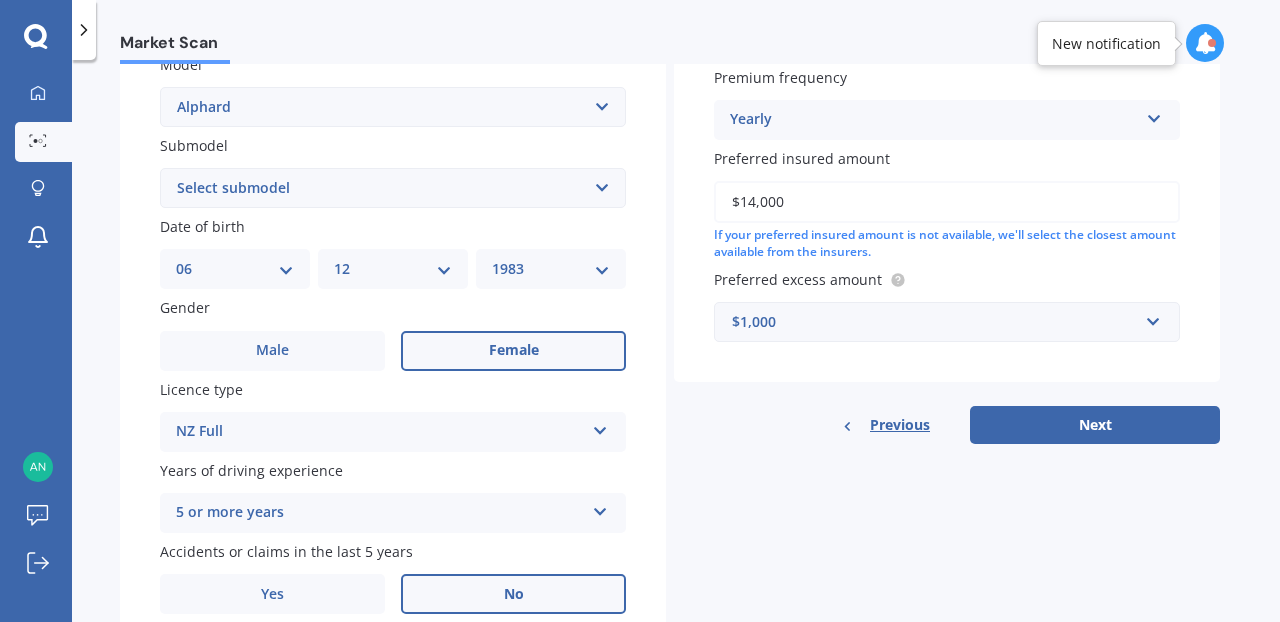 scroll, scrollTop: 502, scrollLeft: 0, axis: vertical 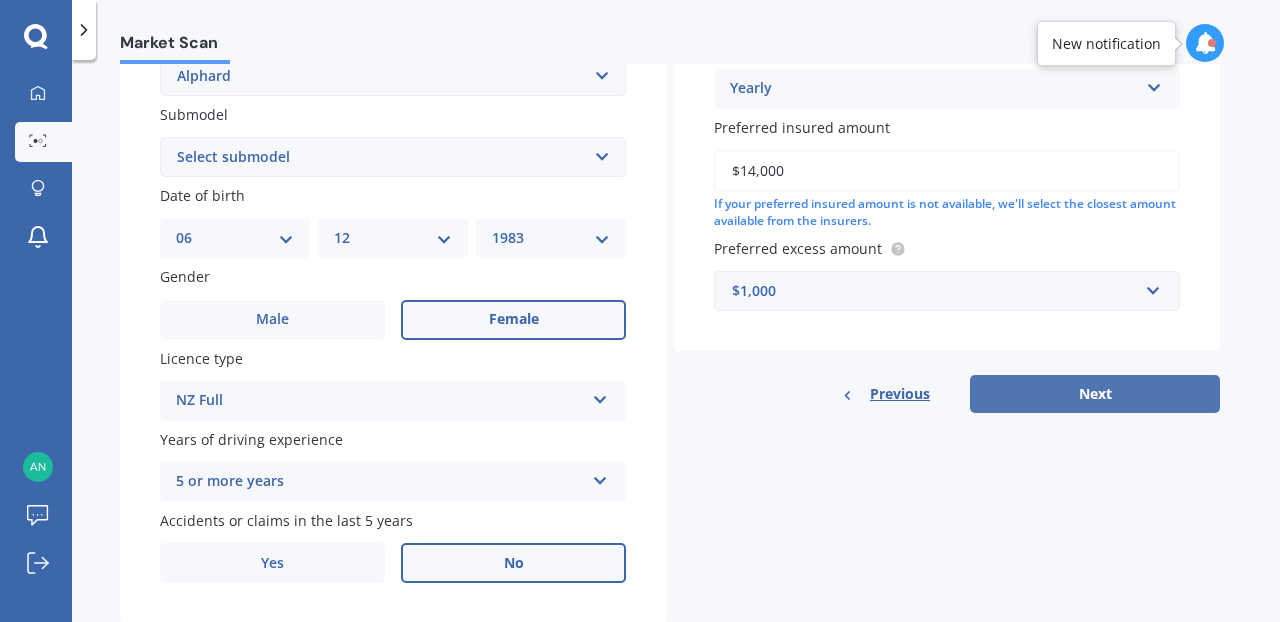 type on "$627.00" 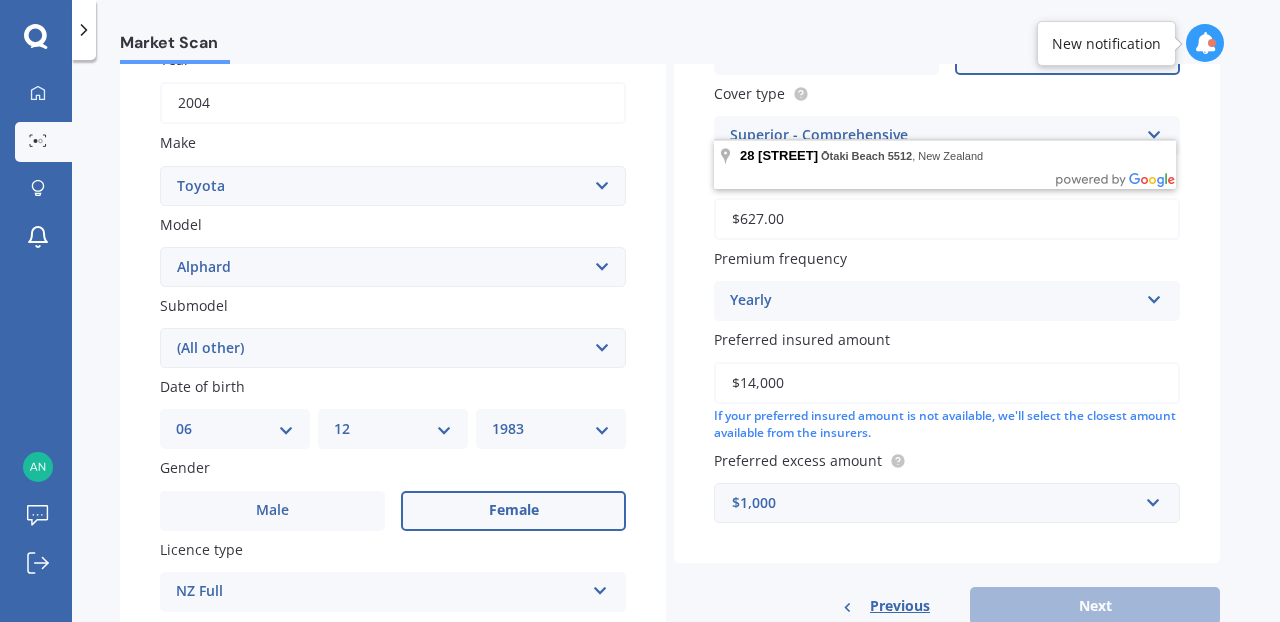 scroll, scrollTop: 315, scrollLeft: 0, axis: vertical 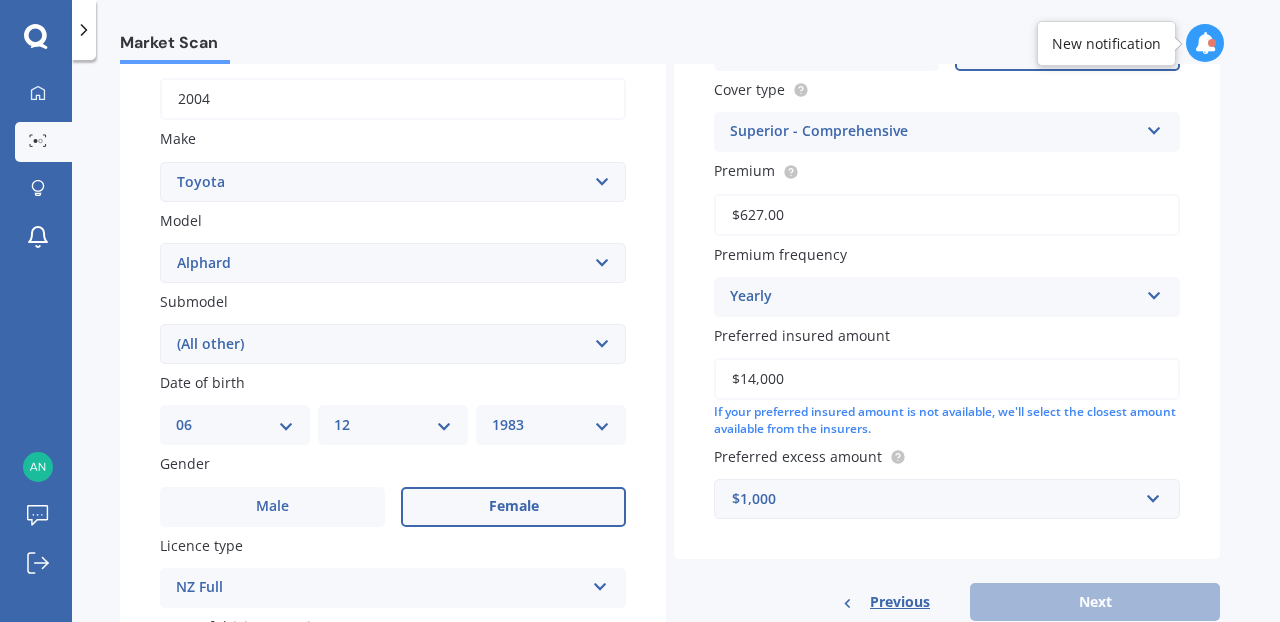 select on "3.0 PETROL" 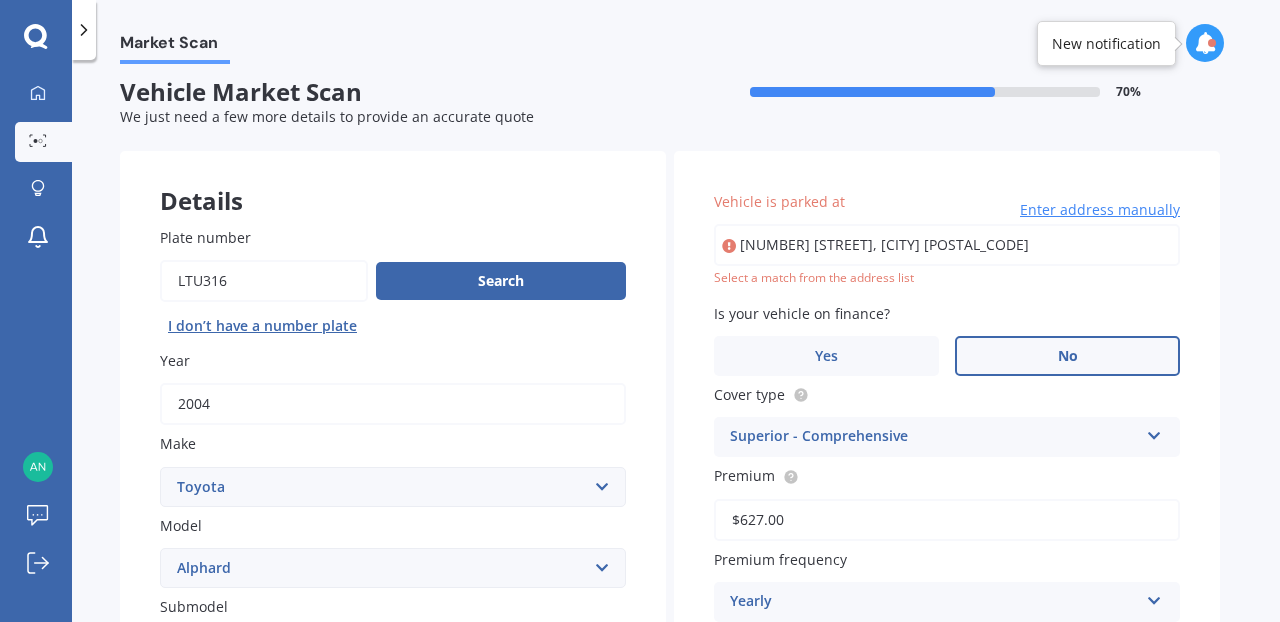 scroll, scrollTop: 0, scrollLeft: 0, axis: both 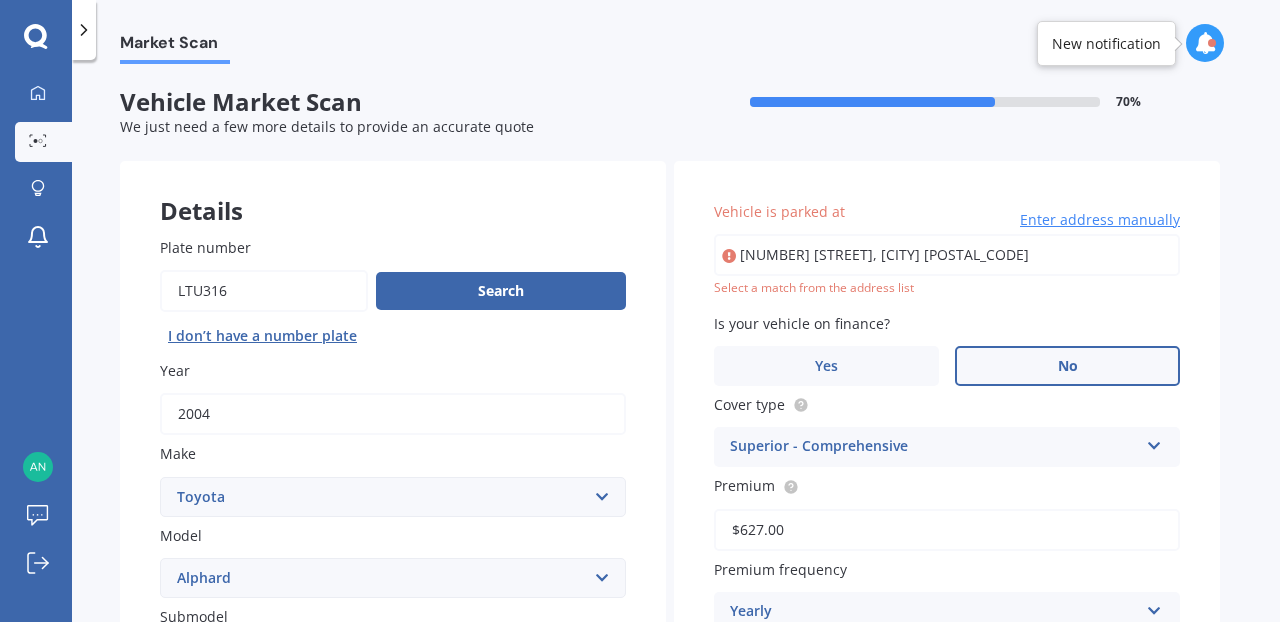 click on "[NUMBER] [STREET], [CITY] [POSTAL_CODE]" at bounding box center [947, 255] 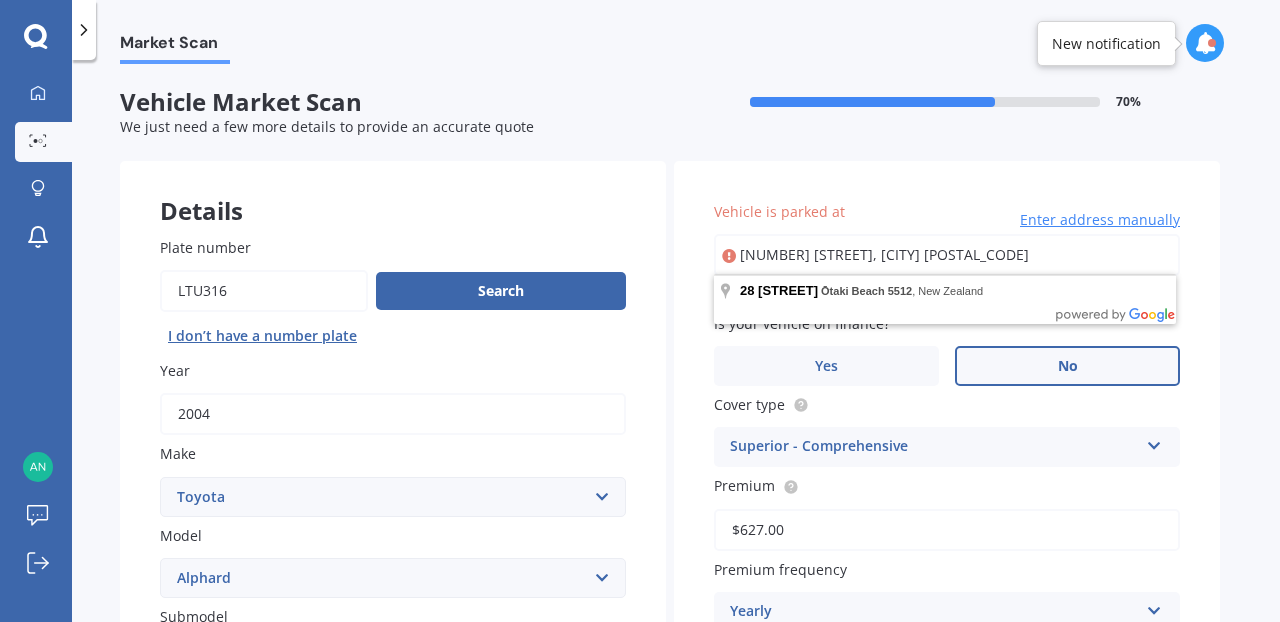 click on "[NUMBER] [STREET], [CITY] [POSTAL_CODE]" at bounding box center [947, 255] 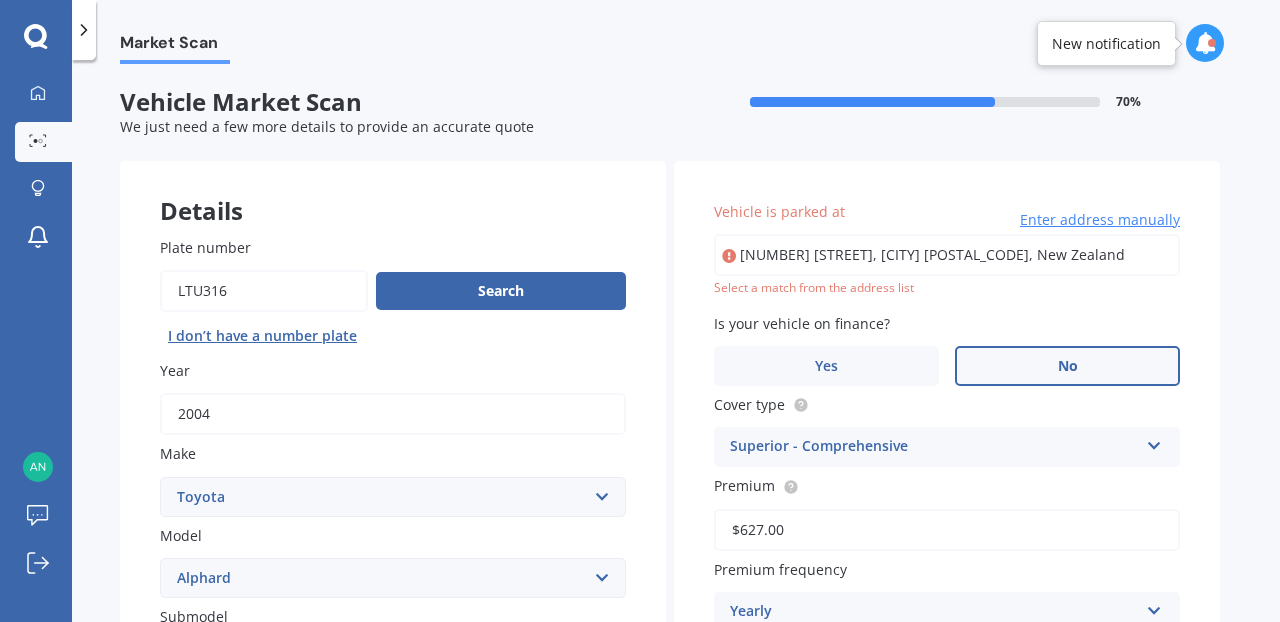type on "[NUMBER] [STREET], [CITY] [POSTAL_CODE]" 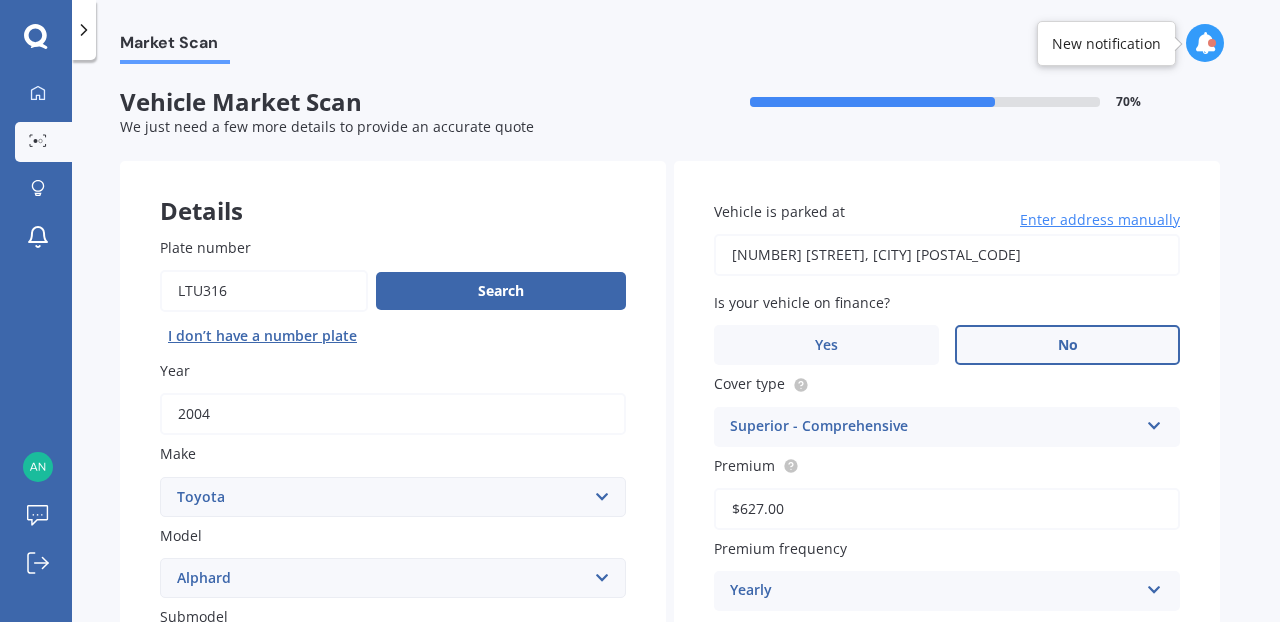 click on "No" at bounding box center (1067, 345) 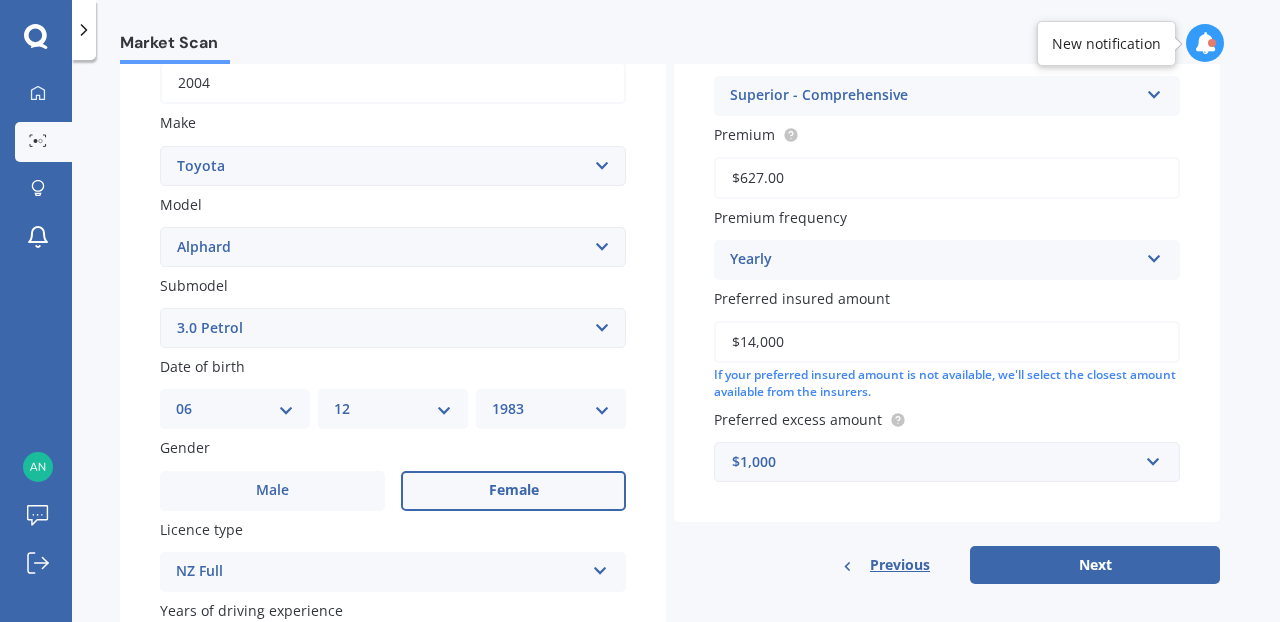 scroll, scrollTop: 504, scrollLeft: 0, axis: vertical 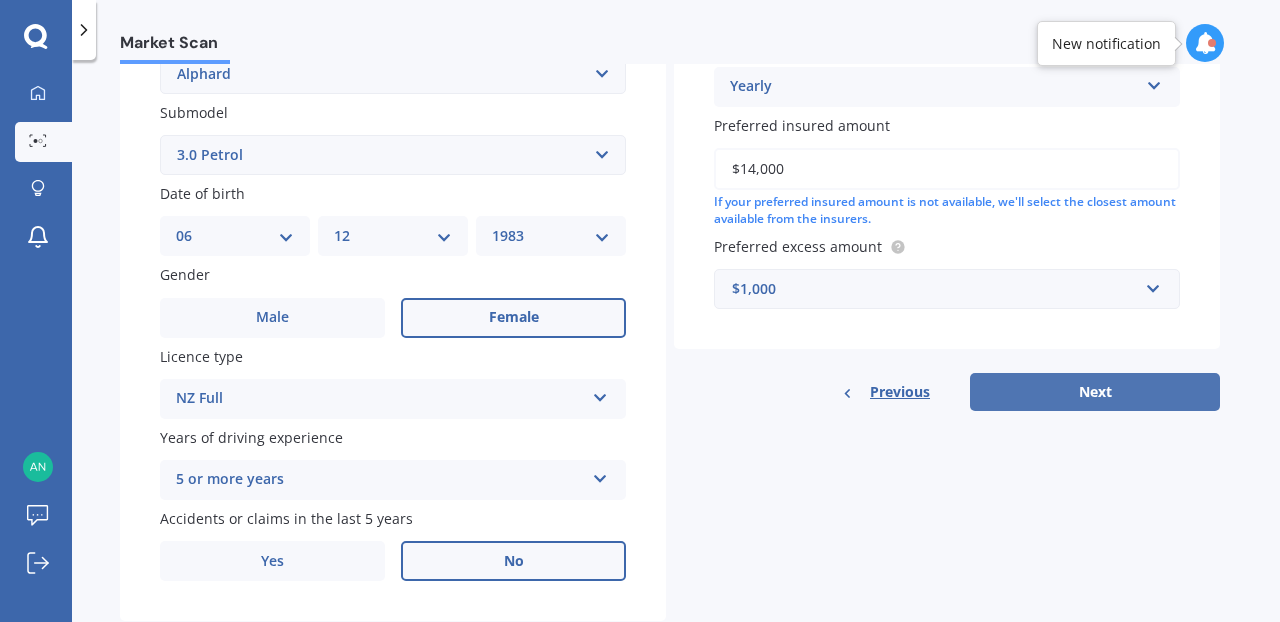 click on "Next" at bounding box center [1095, 392] 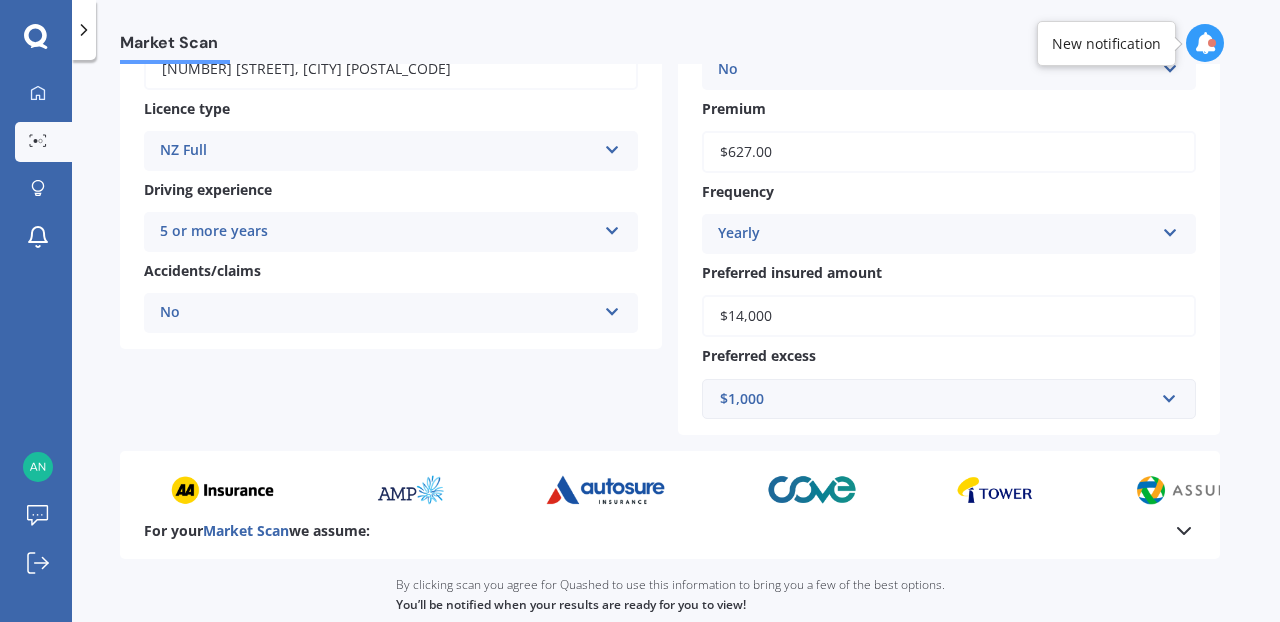 scroll, scrollTop: 486, scrollLeft: 0, axis: vertical 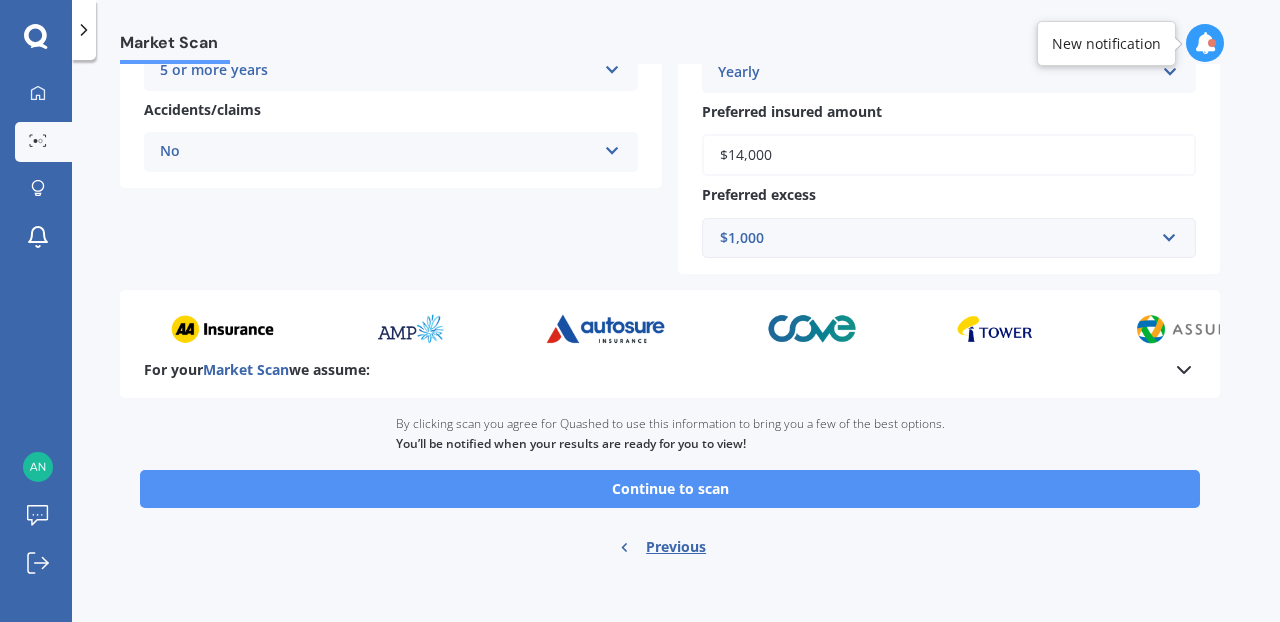 click on "Continue to scan" at bounding box center [670, 489] 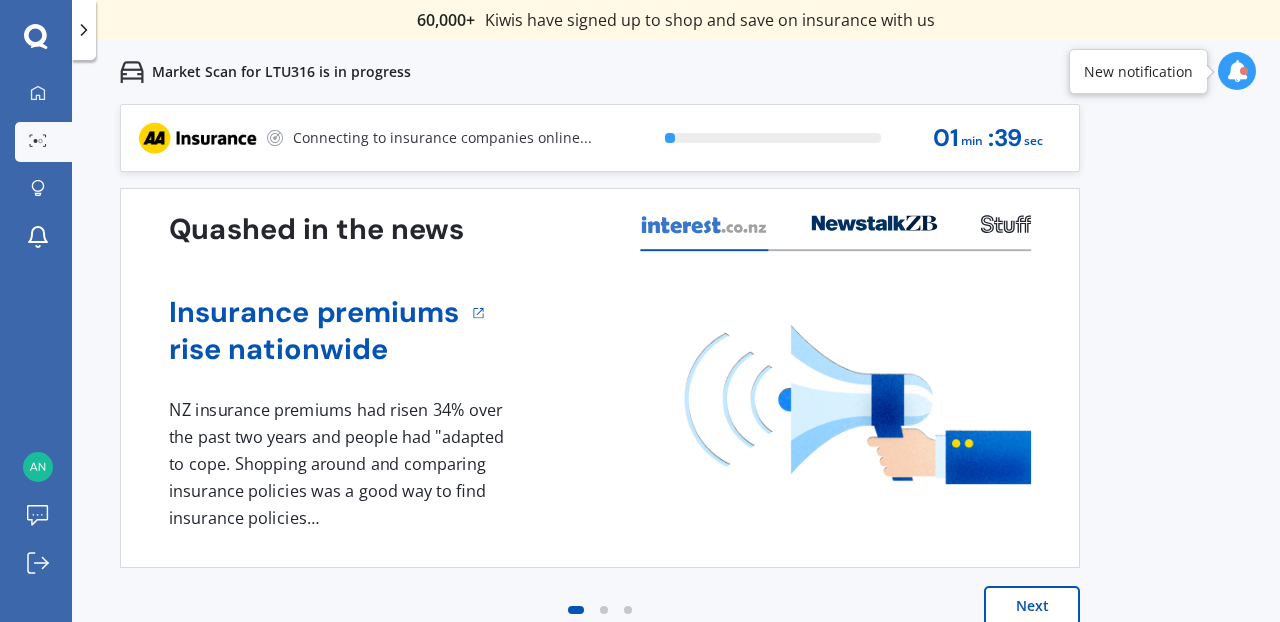 scroll, scrollTop: 0, scrollLeft: 0, axis: both 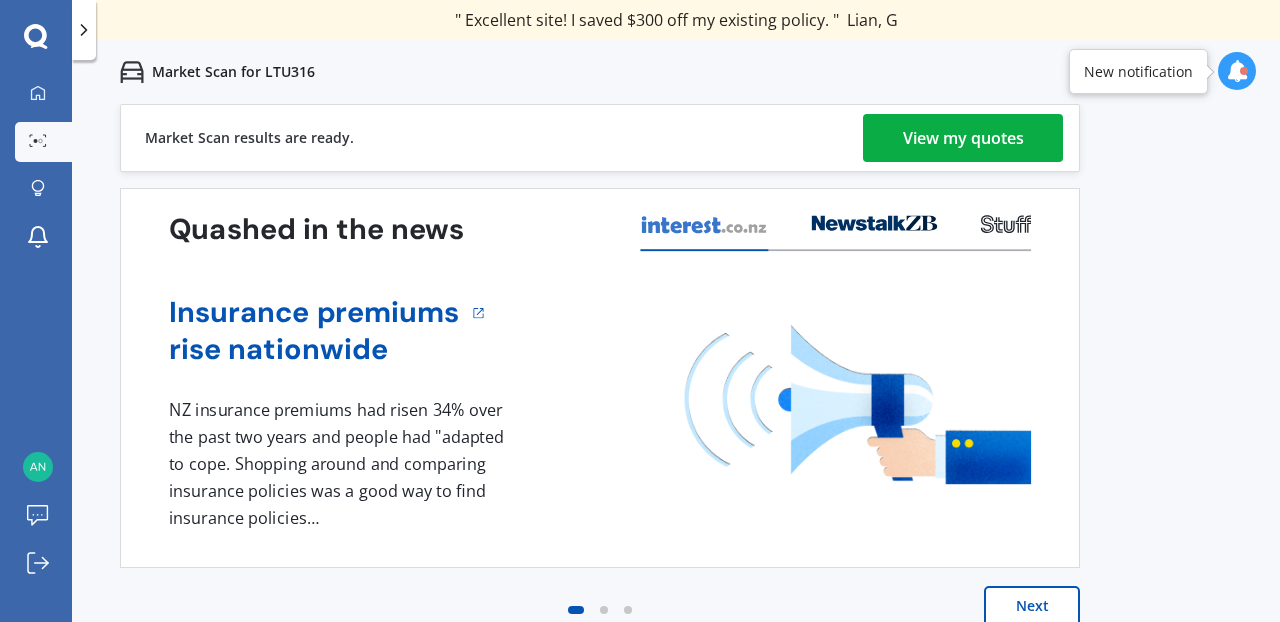 click on "View my quotes" at bounding box center [963, 138] 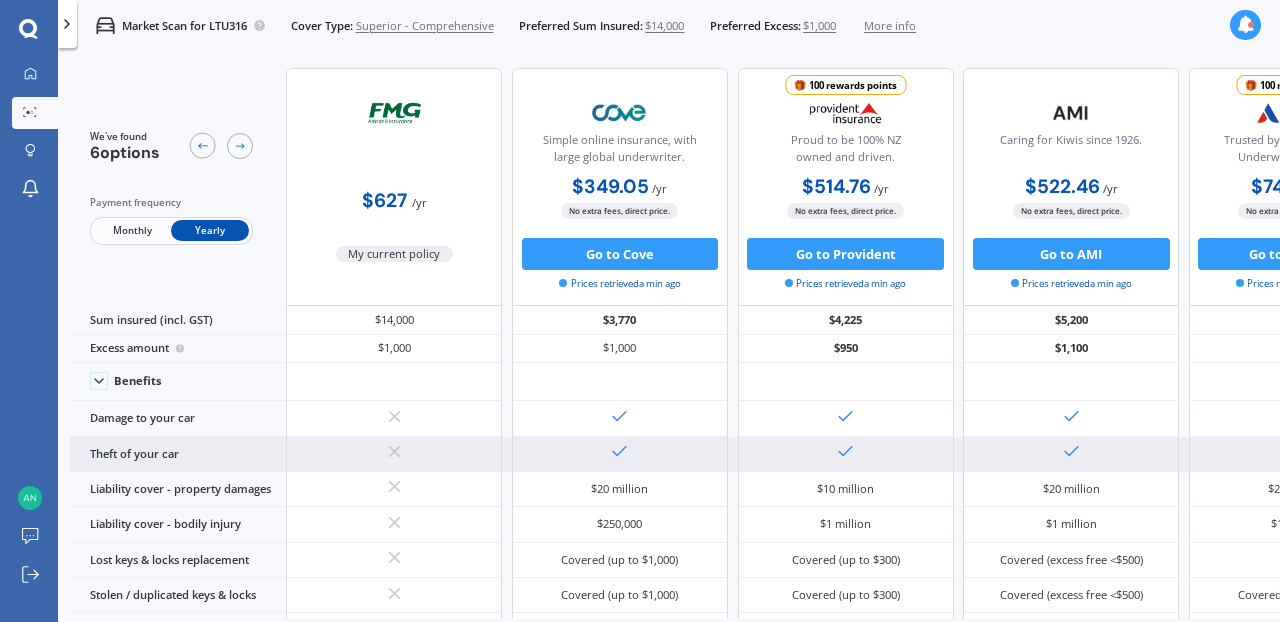 scroll, scrollTop: 27, scrollLeft: 0, axis: vertical 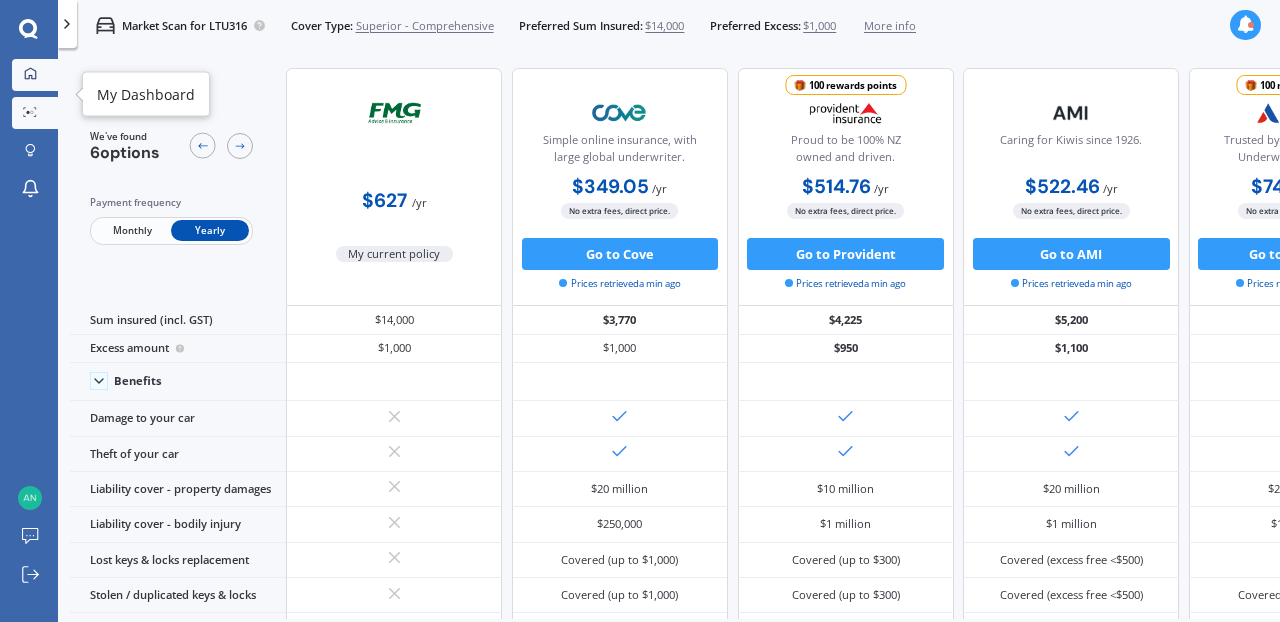 click 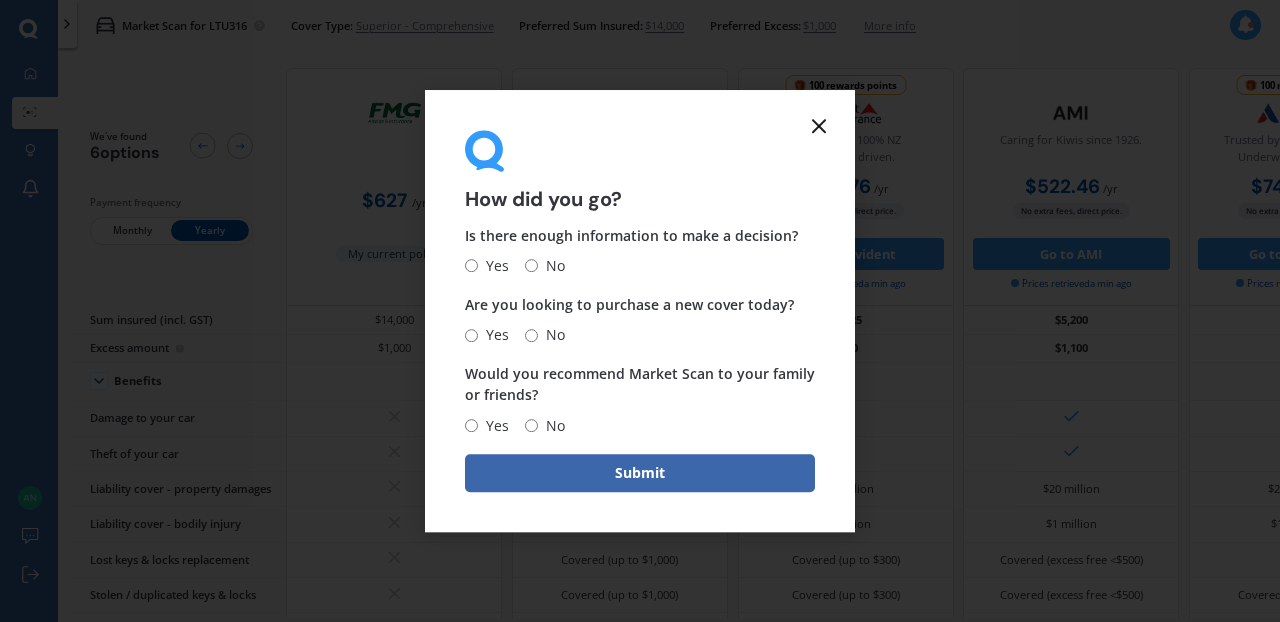 click 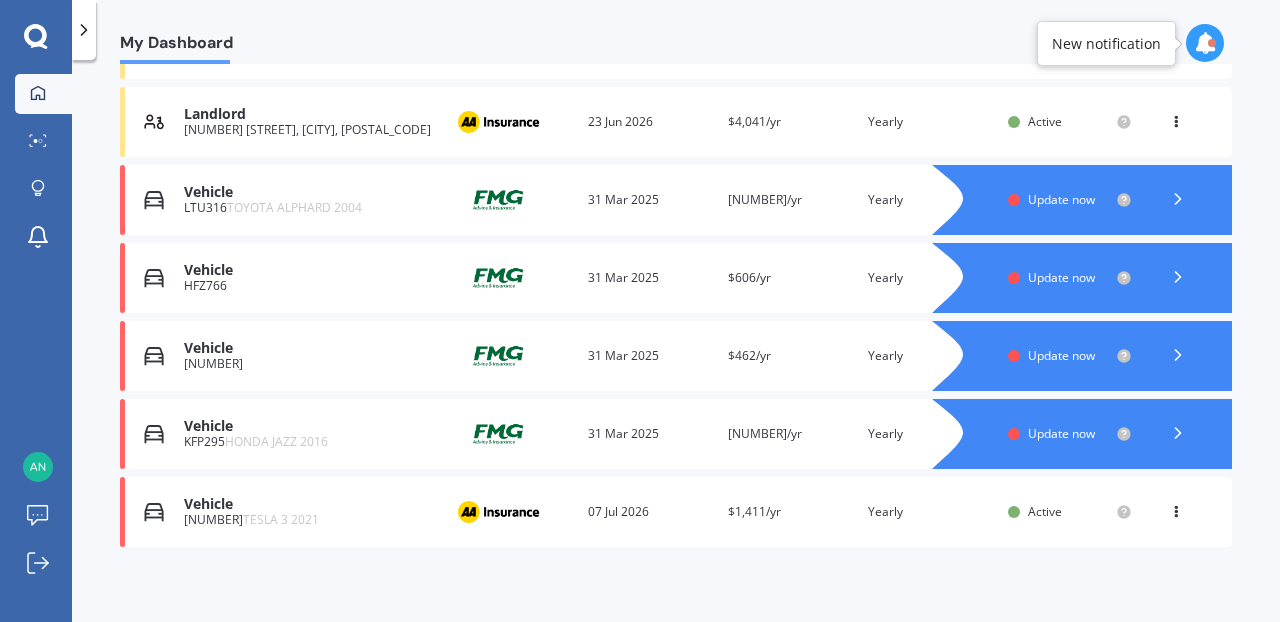 scroll, scrollTop: 509, scrollLeft: 0, axis: vertical 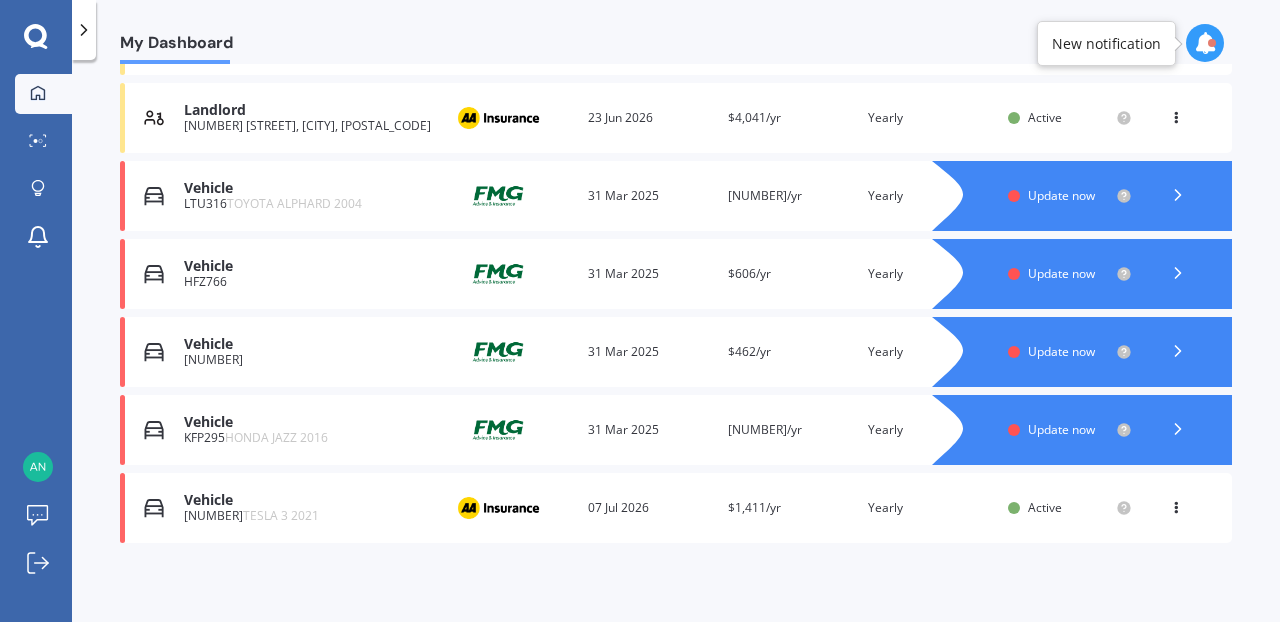 click on "Update now" at bounding box center [1061, 429] 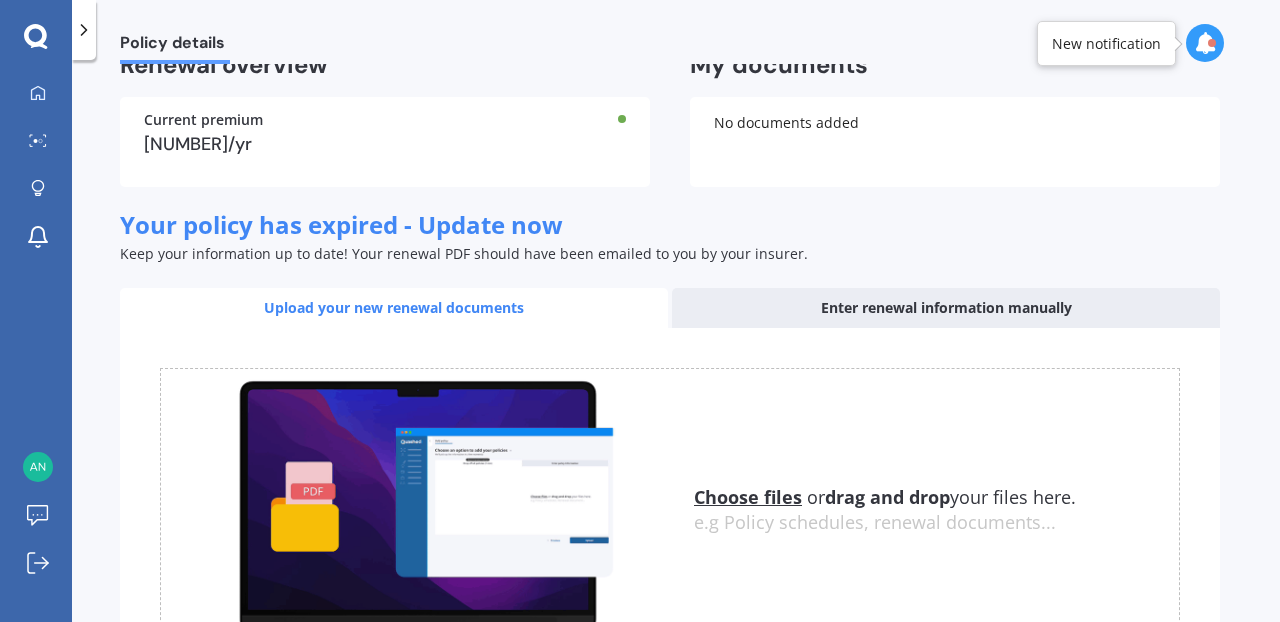 scroll, scrollTop: 0, scrollLeft: 0, axis: both 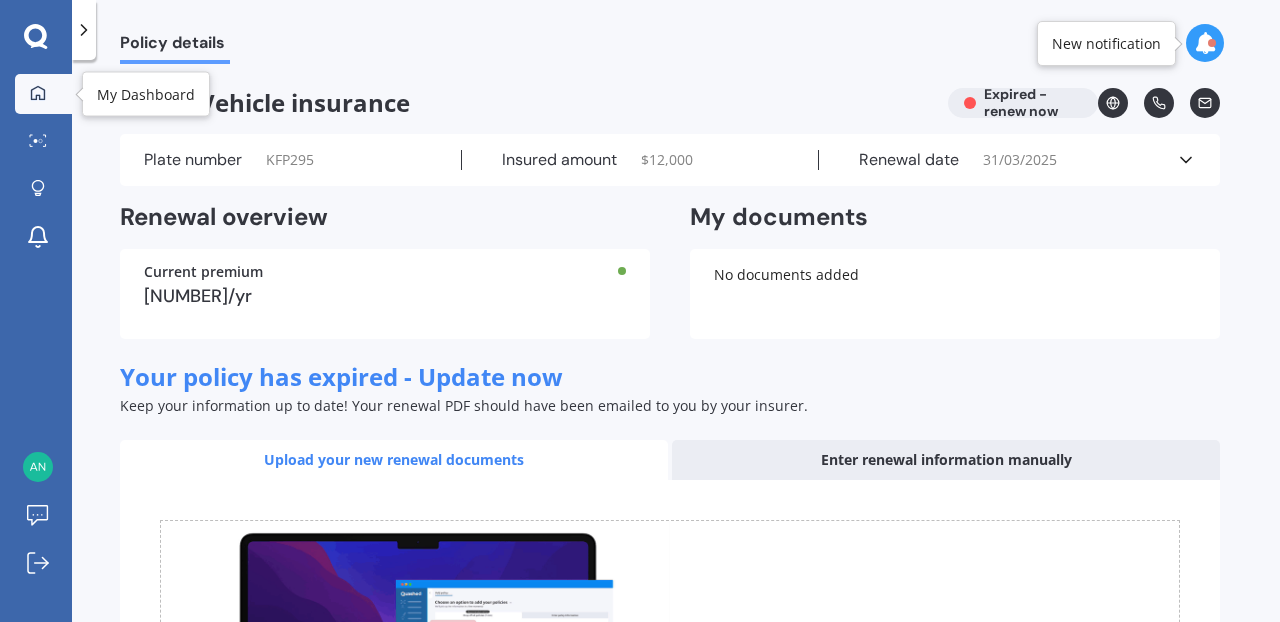 click 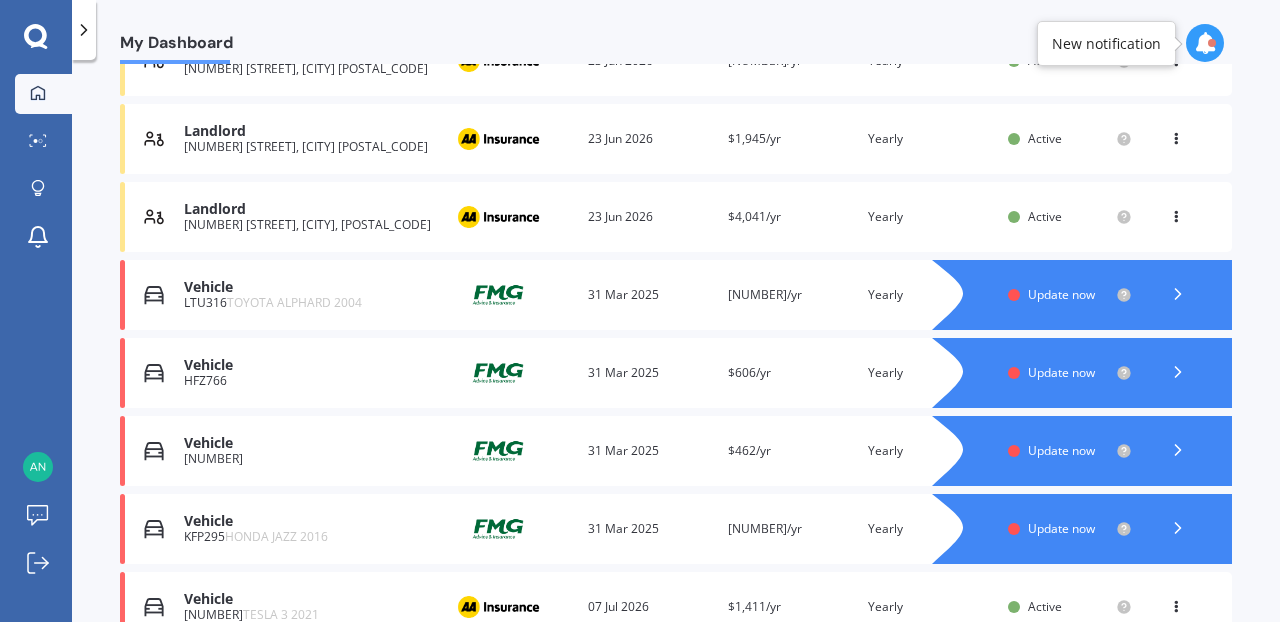 scroll, scrollTop: 509, scrollLeft: 0, axis: vertical 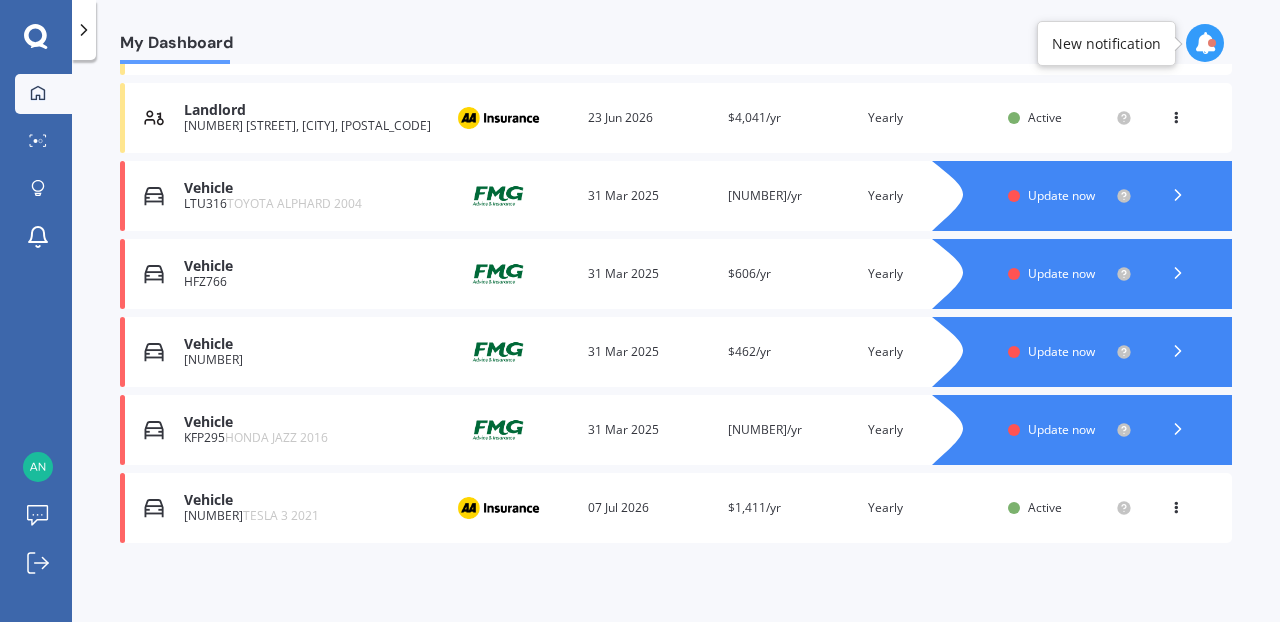 click 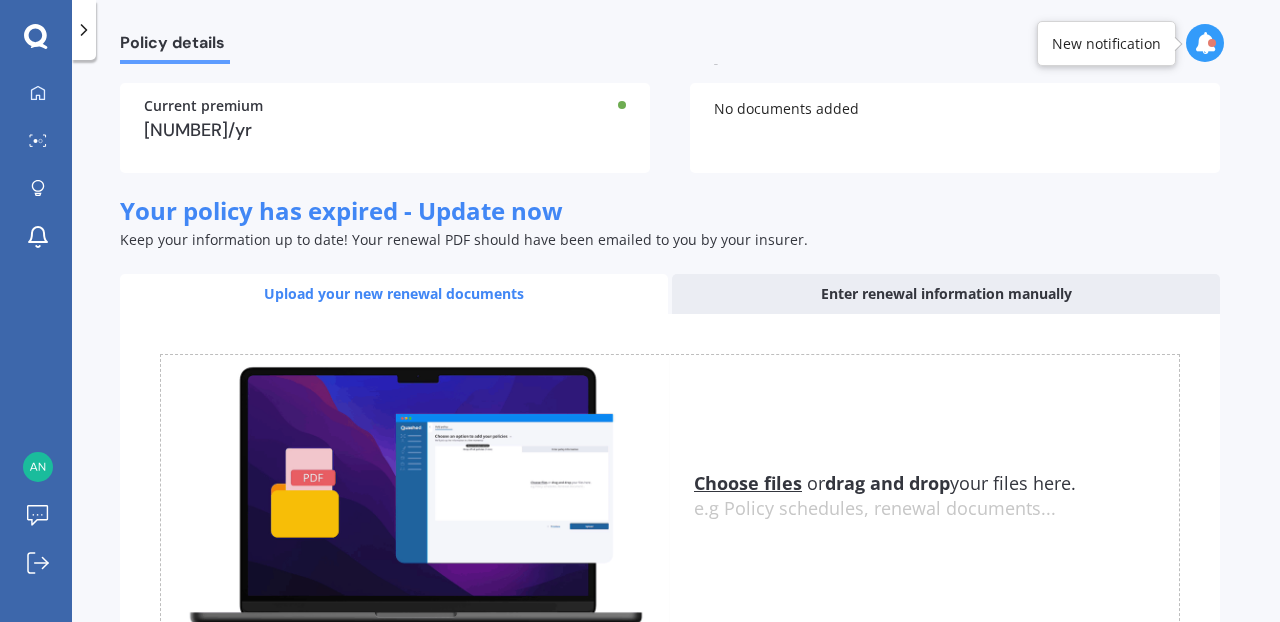 scroll, scrollTop: 0, scrollLeft: 0, axis: both 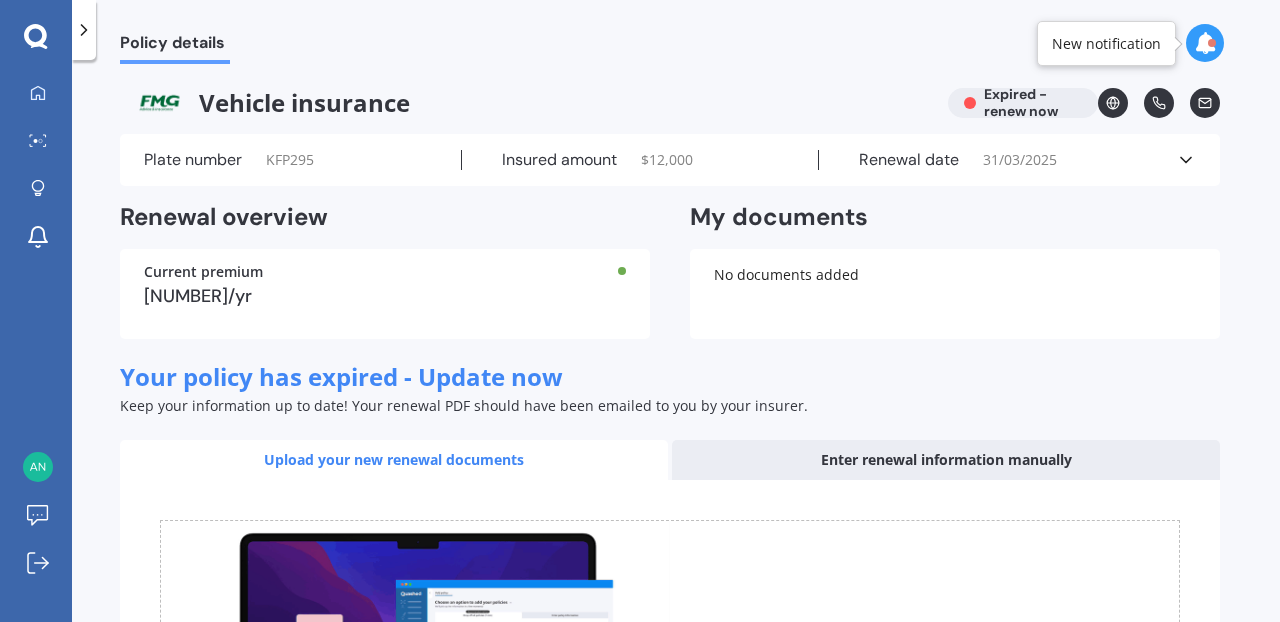 click 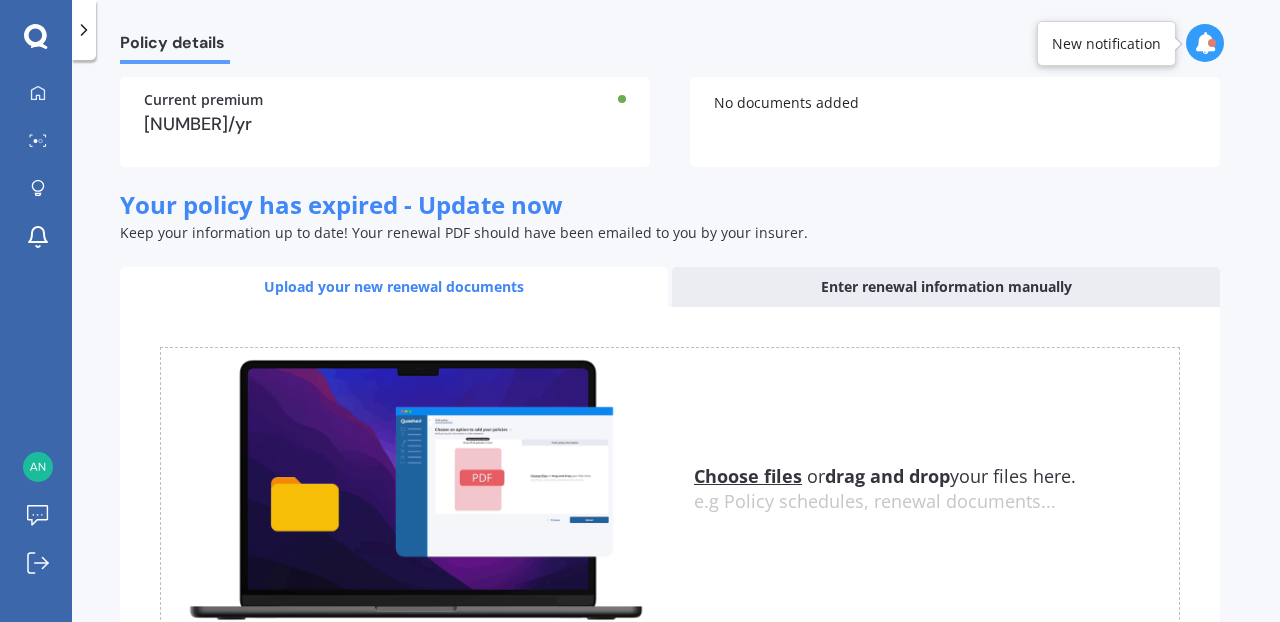scroll, scrollTop: 713, scrollLeft: 0, axis: vertical 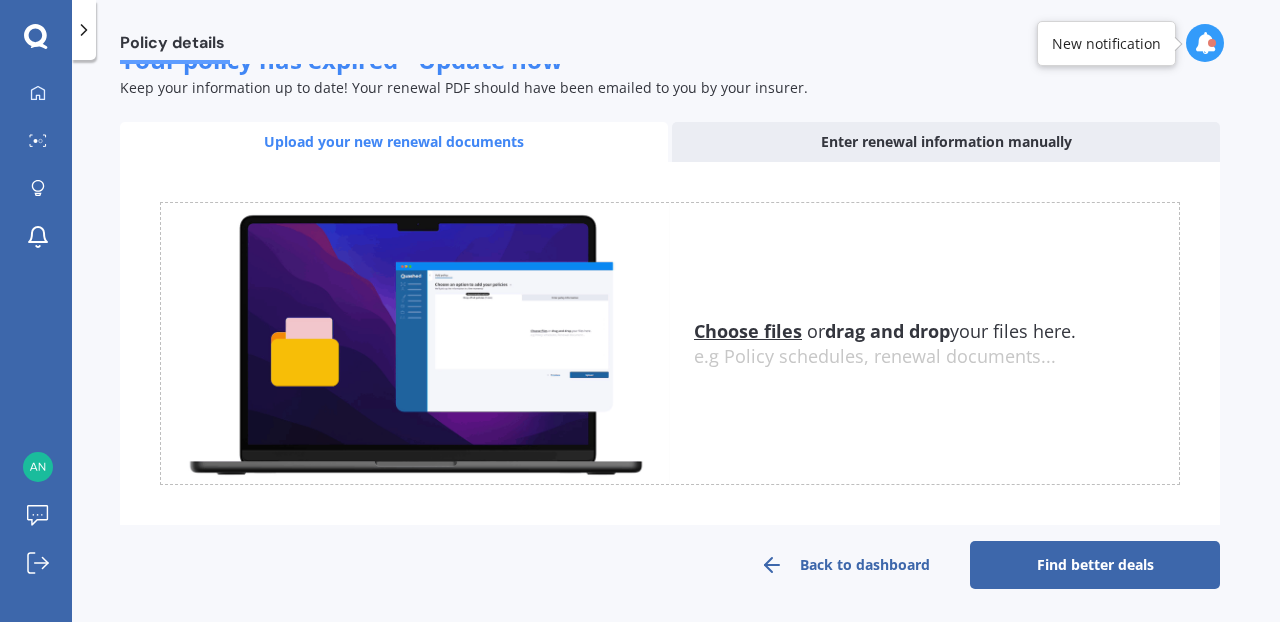 click on "Back to dashboard" at bounding box center [845, 565] 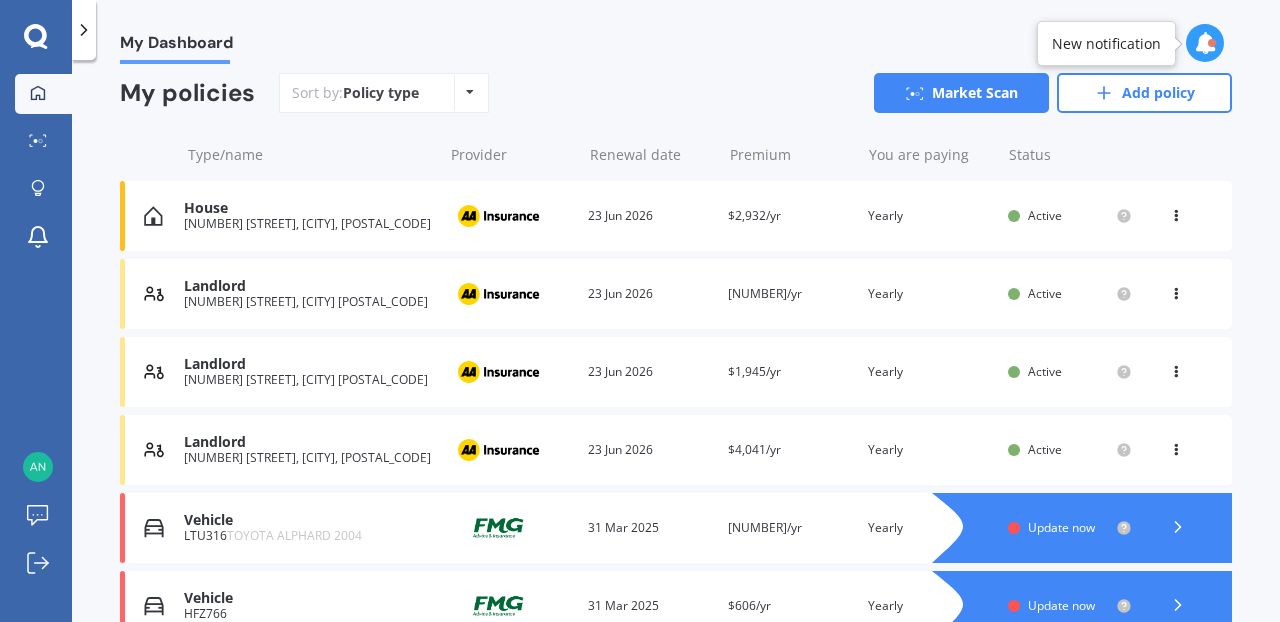 scroll, scrollTop: 509, scrollLeft: 0, axis: vertical 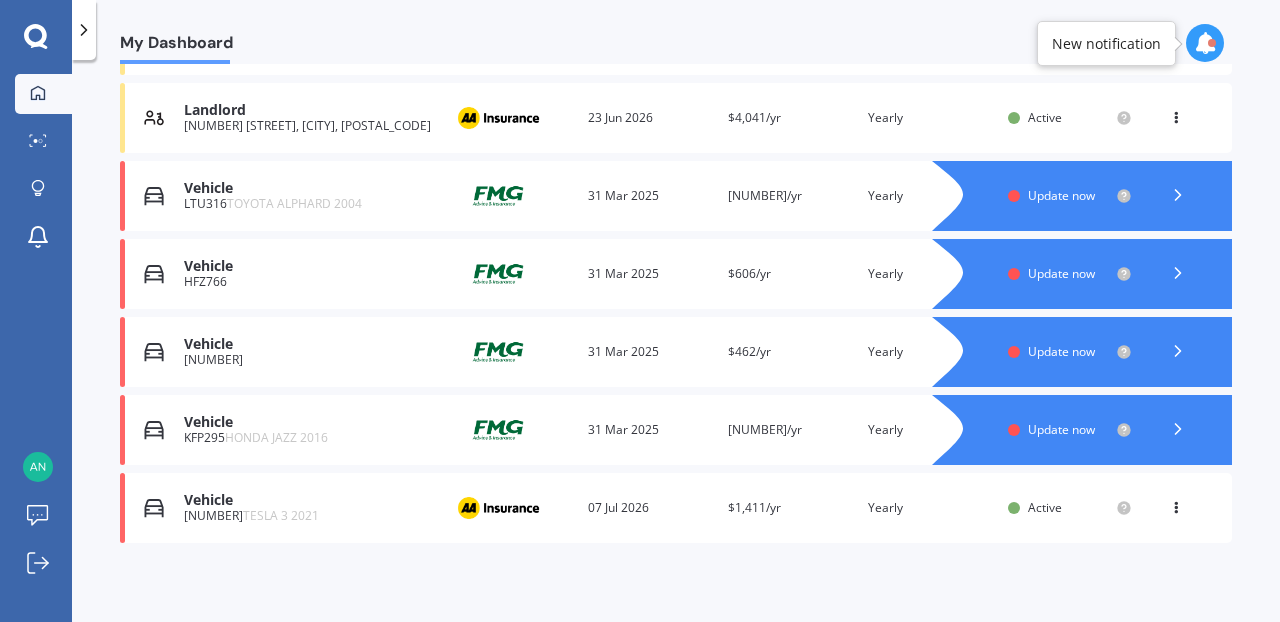 click 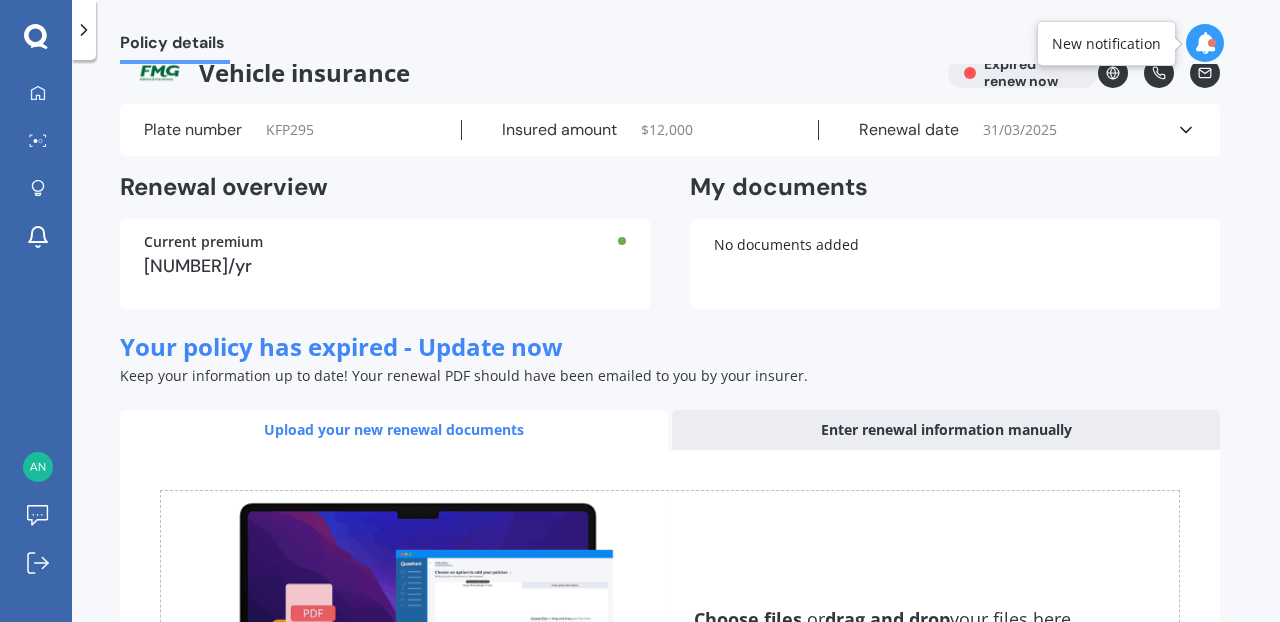 scroll, scrollTop: 0, scrollLeft: 0, axis: both 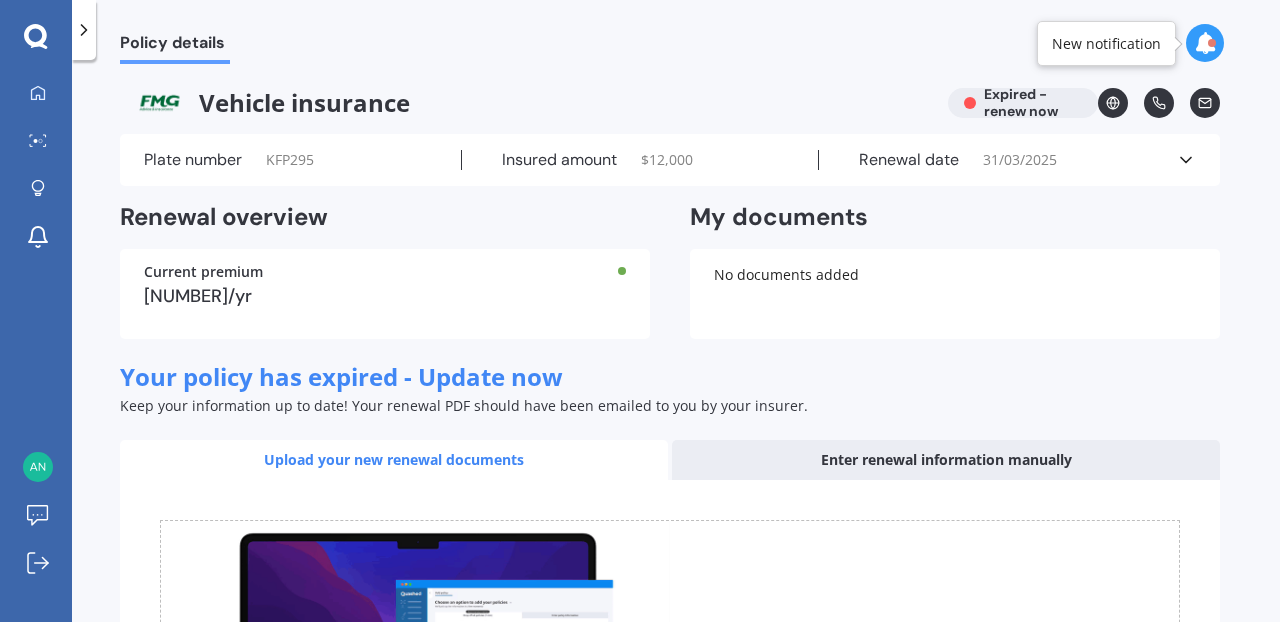 click at bounding box center [1205, 43] 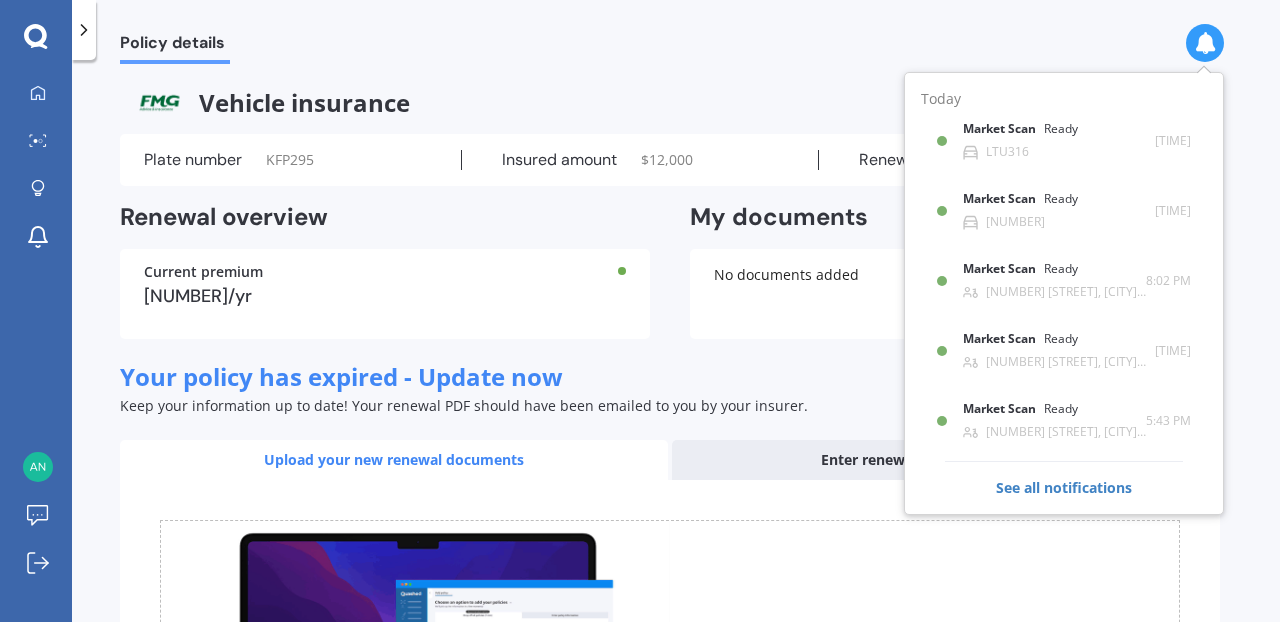 click at bounding box center [1205, 43] 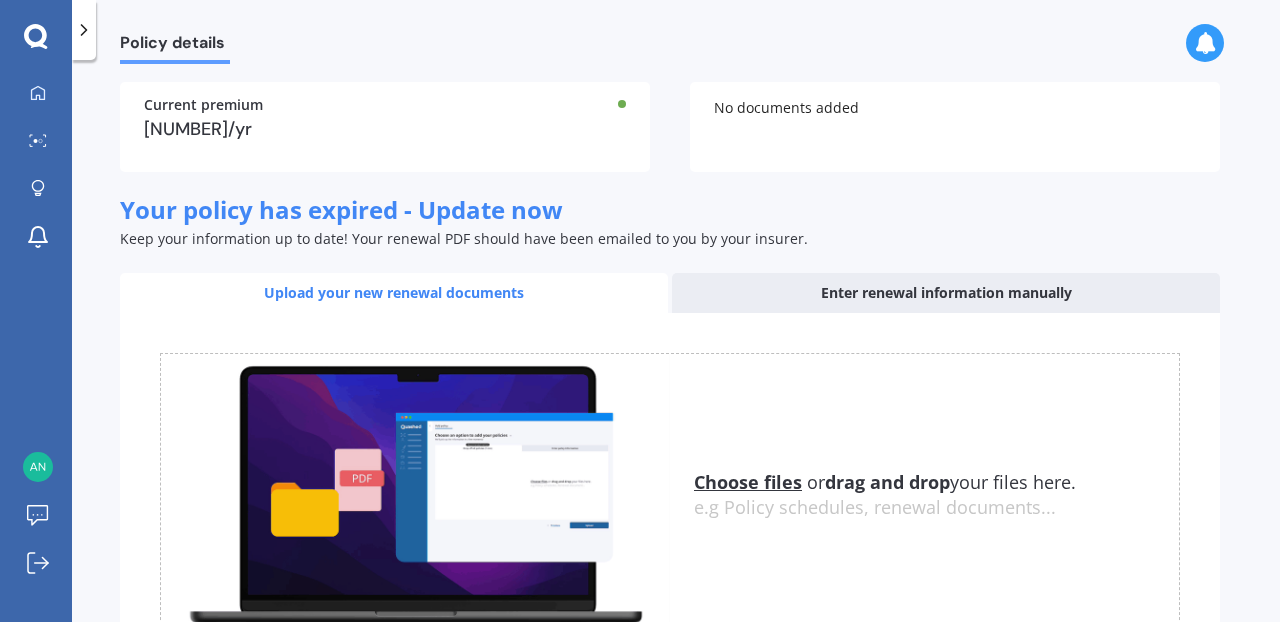 scroll, scrollTop: 318, scrollLeft: 0, axis: vertical 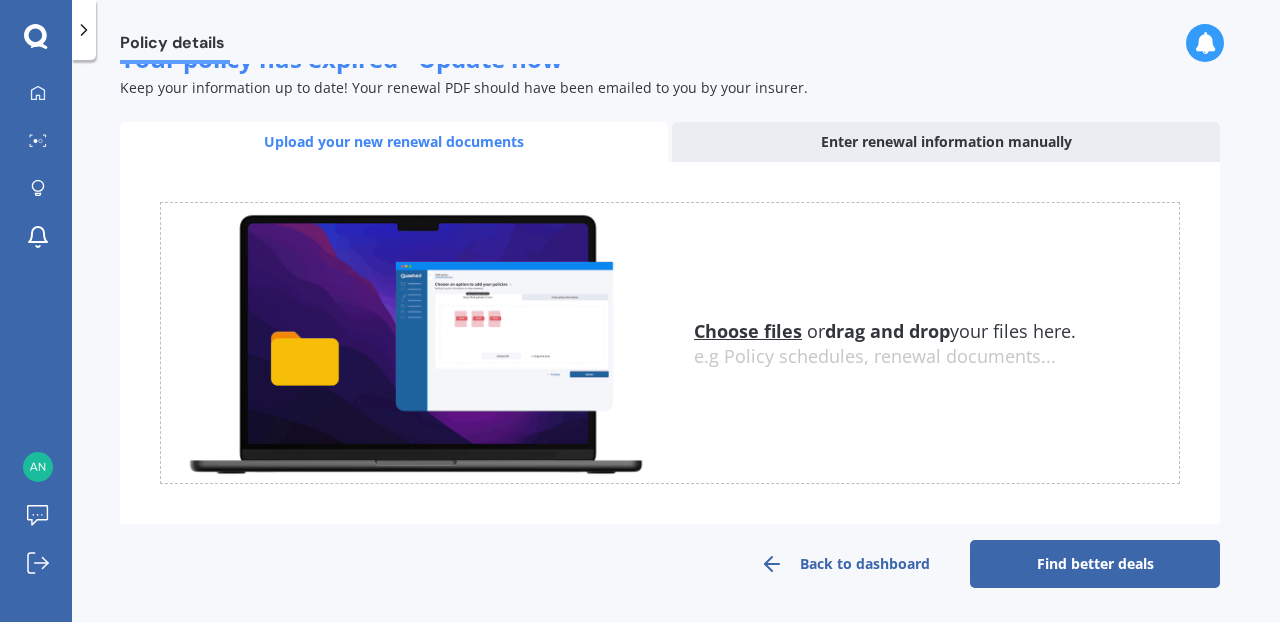 click on "Back to dashboard" at bounding box center [845, 564] 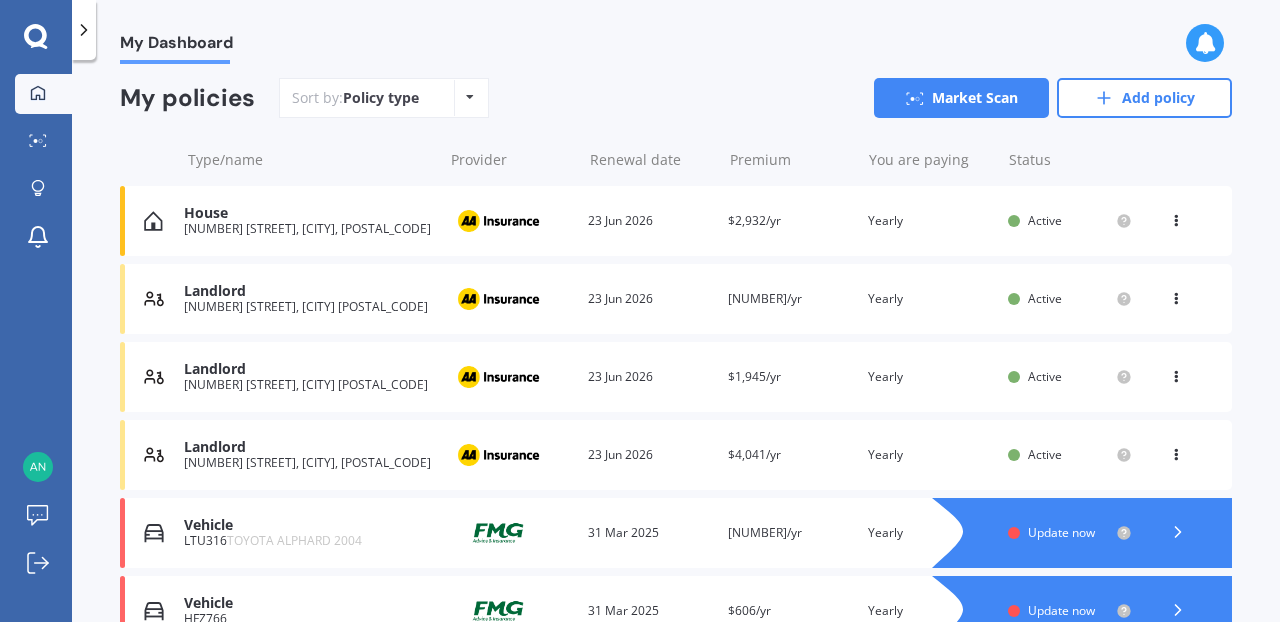 scroll, scrollTop: 509, scrollLeft: 0, axis: vertical 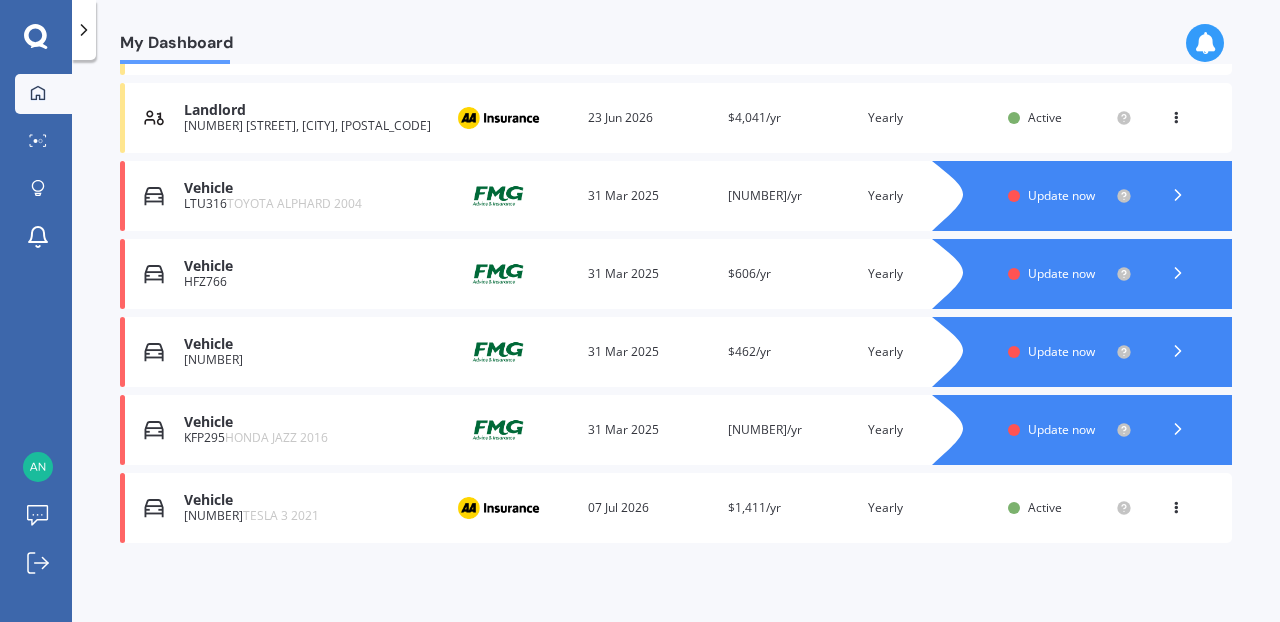 click on "My Dashboard Overview TOTAL NUMBER OF POLICIES 9 NEXT POLICY RENEWING IN Overdue for Vehicle insurance TOTAL PREMIUMS $14,127 Yearly Yearly Six-Monthly Quarterly Monthly Fortnightly Weekly TOTAL SUM INSURED $2,955,200 REWARDS POINTS 0 My policies Sort by: Policy type Policy type Alphabetical Date added Renewing next Market Scan Add policy Type/name Provider Renewal date Premium You are paying Status House 58A Bannister Avenue, Johnsonville, Wellington 6037 Provider Renewal date 23 Jun 2026 Premium $2,932/yr You are paying Yearly Status Active View option View policy Delete House 58A Bannister Avenue, Johnsonville, Wellington 6037 Provider Renewal date 23 Jun 2026 Premium $2,932/yr You are paying Yearly Status Active View option View policy Delete Landlord 9A Victoria Street, Levin 5510 Provider Renewal date 23 Jun 2026 Premium $1,558/yr You are paying Yearly Status Active View option View policy Delete Landlord 9A Victoria Street, Levin 5510 Provider Renewal date 23 Jun 2026 Premium $1,558/yr Yearly" at bounding box center (676, 345) 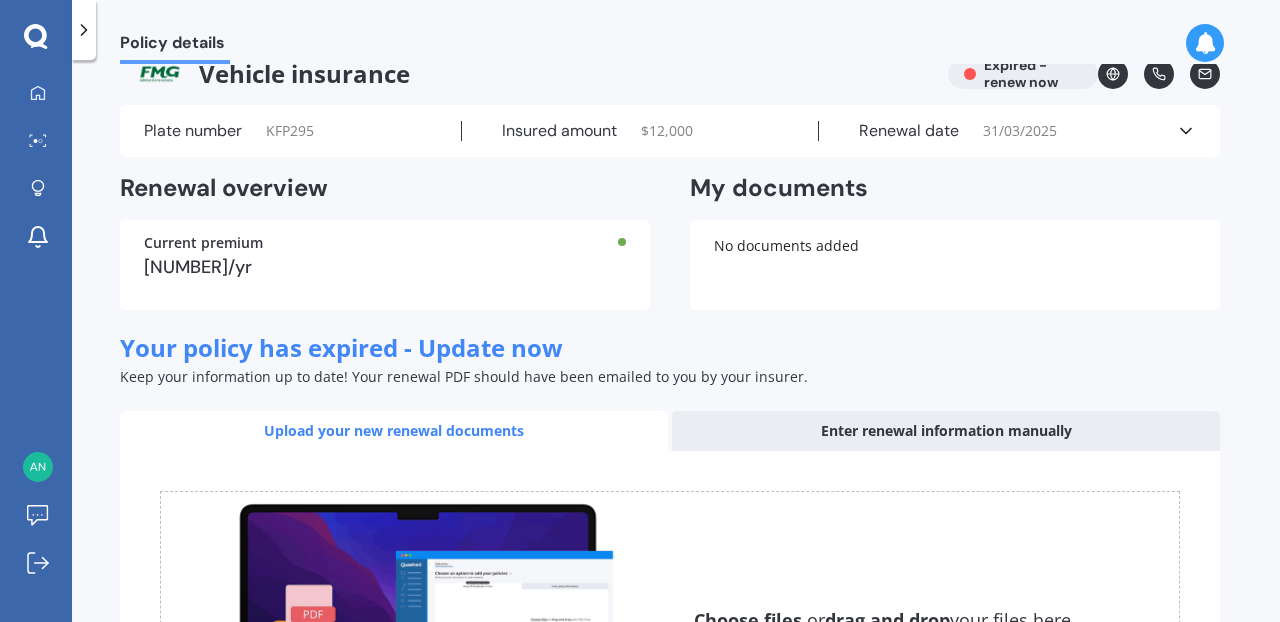 scroll, scrollTop: 0, scrollLeft: 0, axis: both 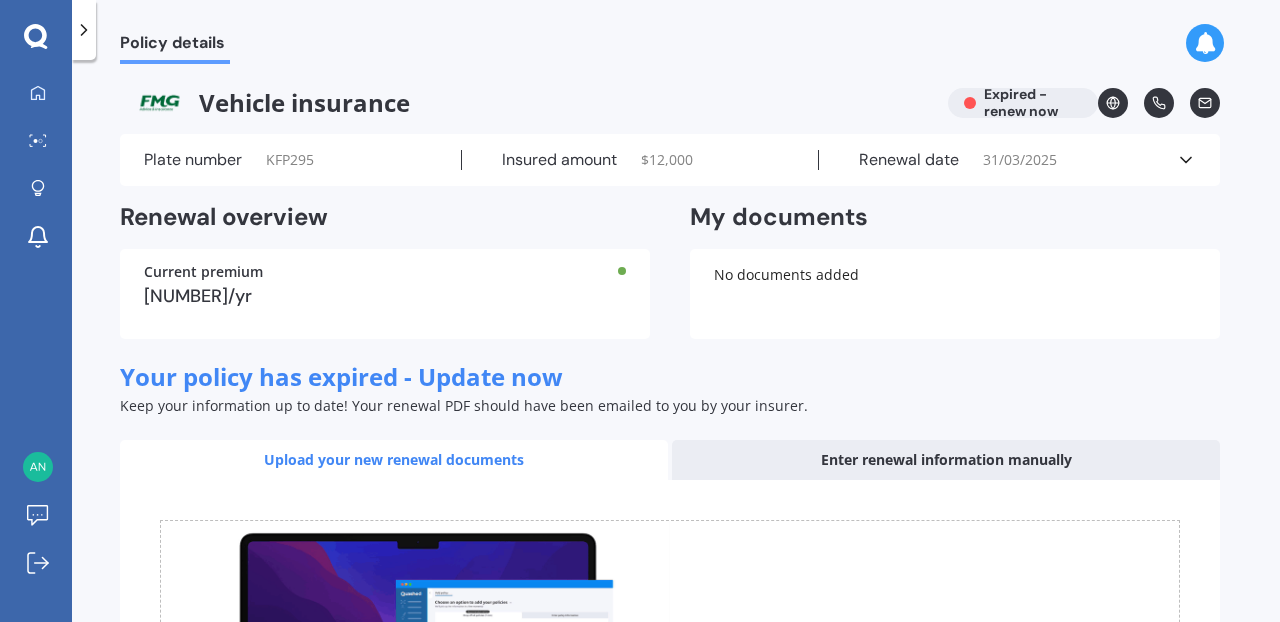 click on "Plate number [PLATE_NUMBER]" at bounding box center [303, 160] 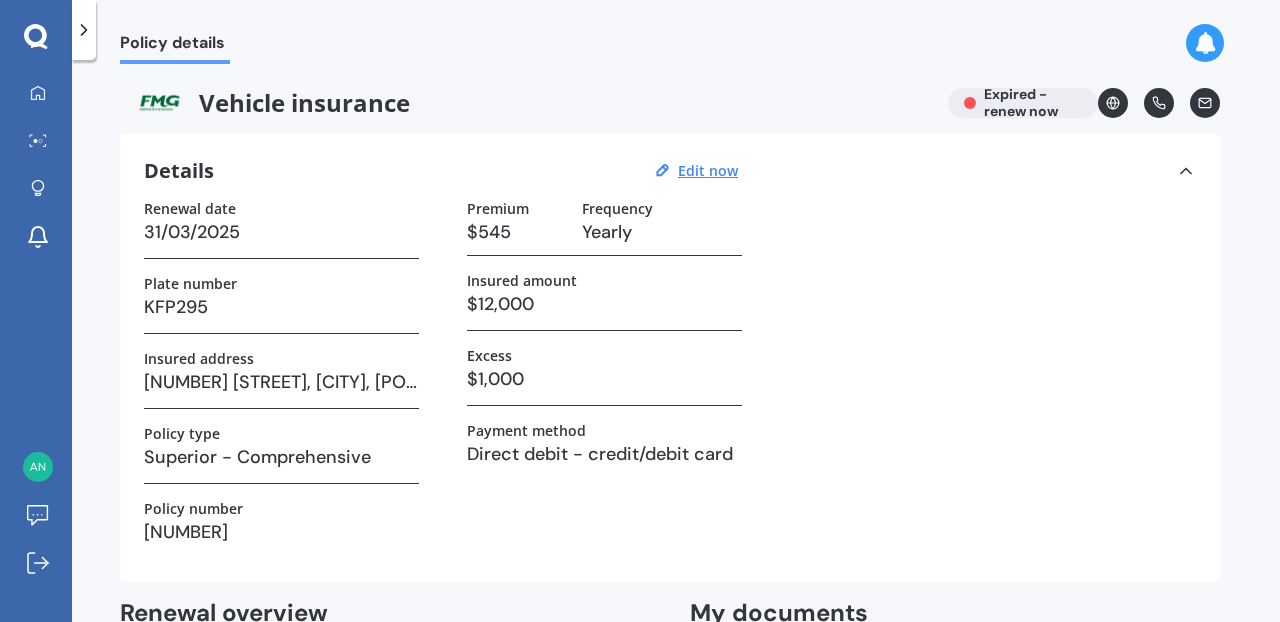 click on "31/03/2025" at bounding box center [281, 232] 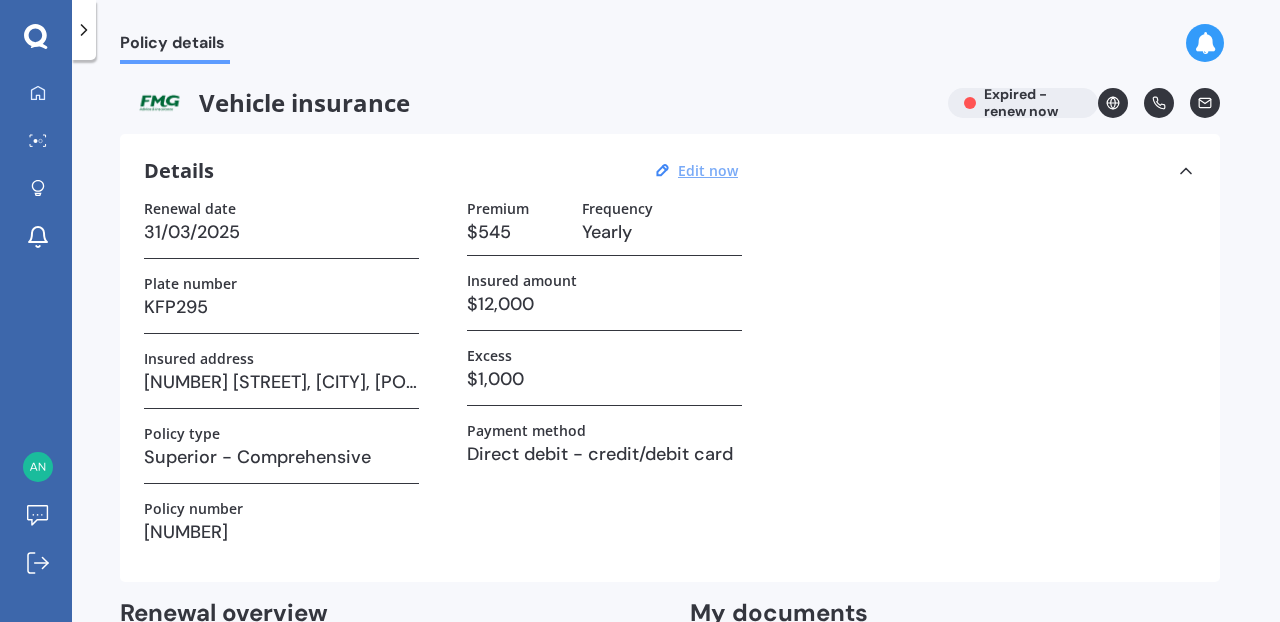 click on "Edit now" at bounding box center [708, 170] 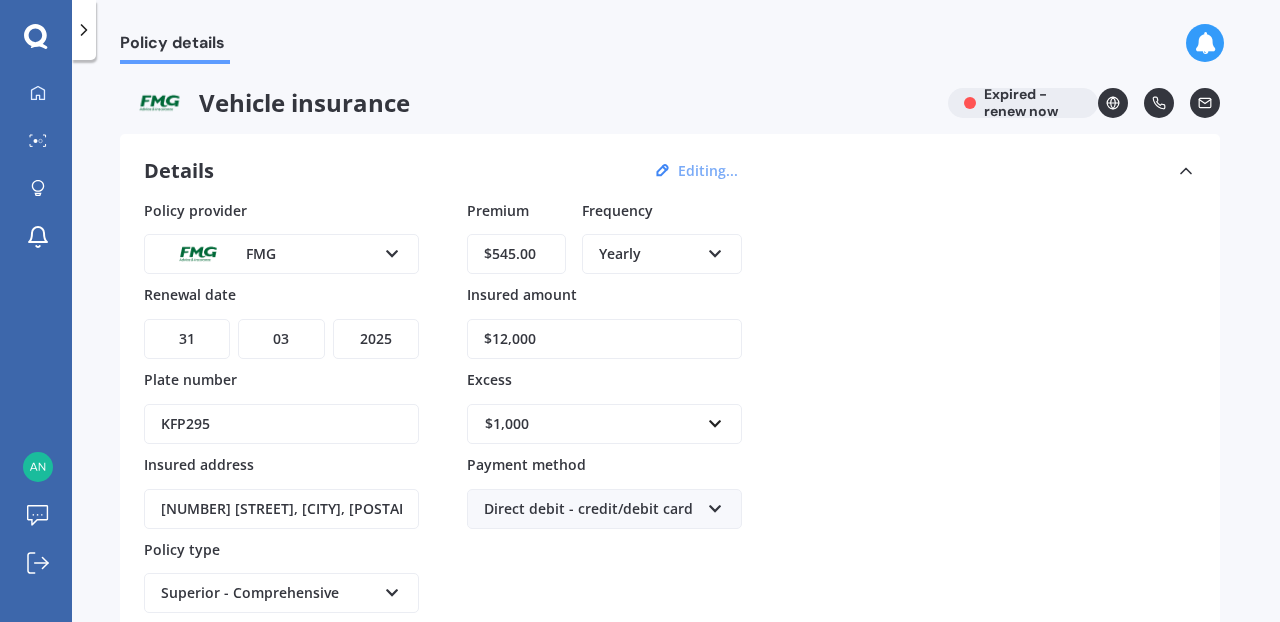 click at bounding box center [392, 250] 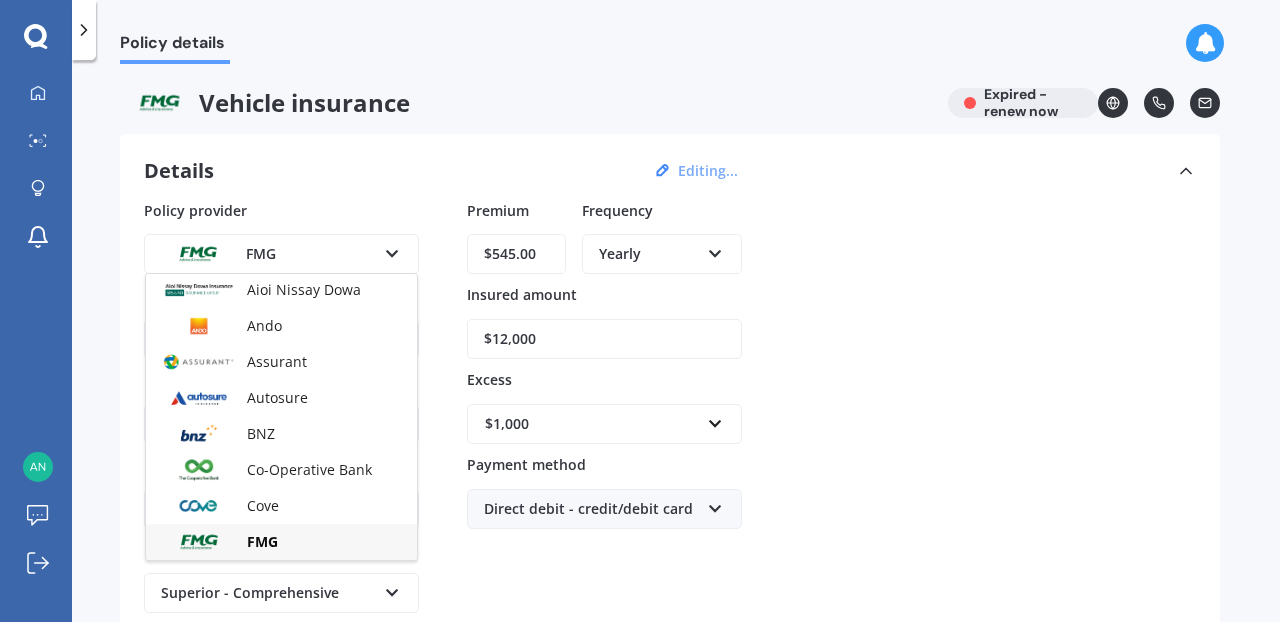 click at bounding box center [392, 250] 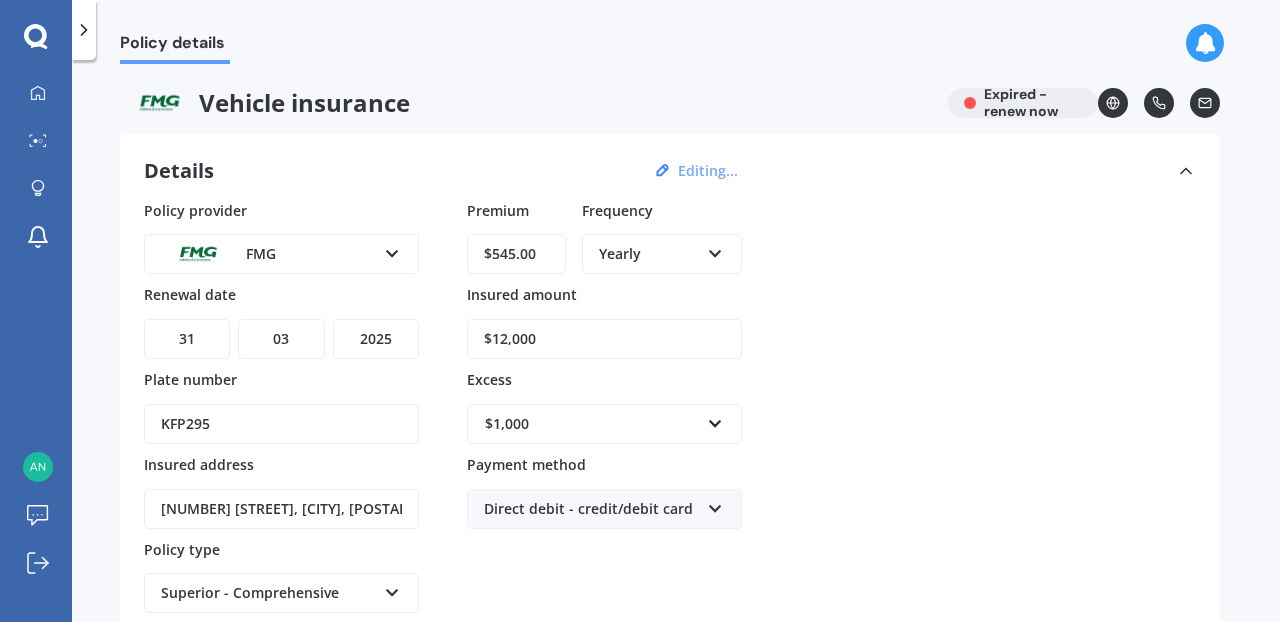 select on "17" 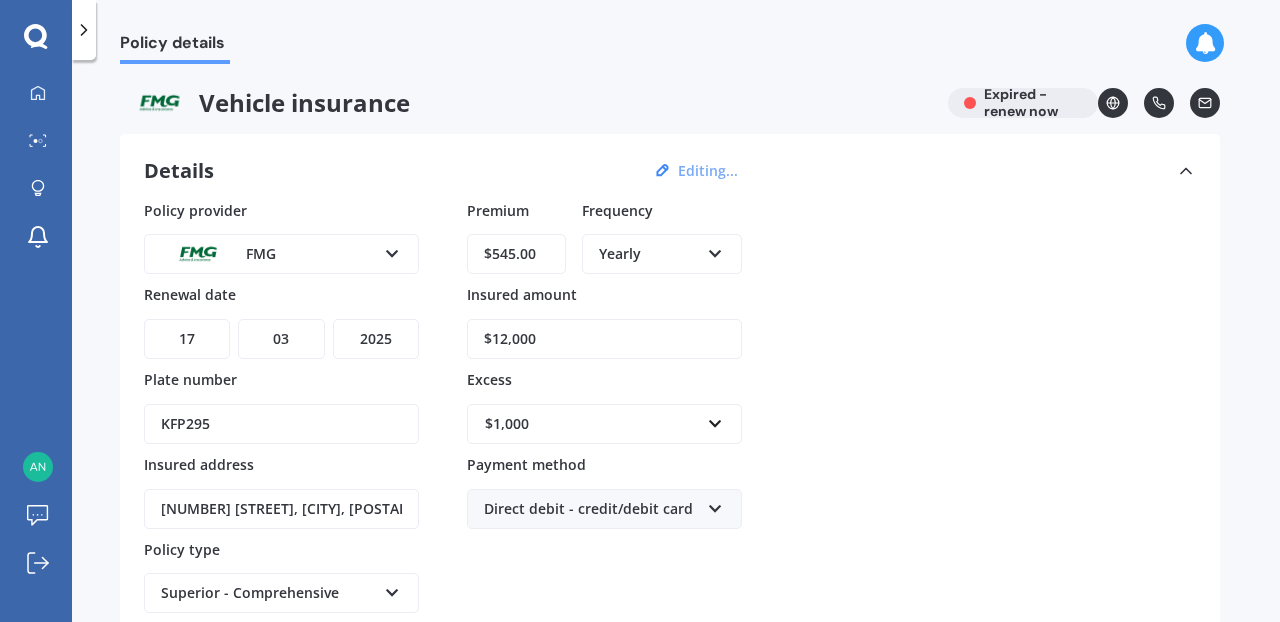 select on "07" 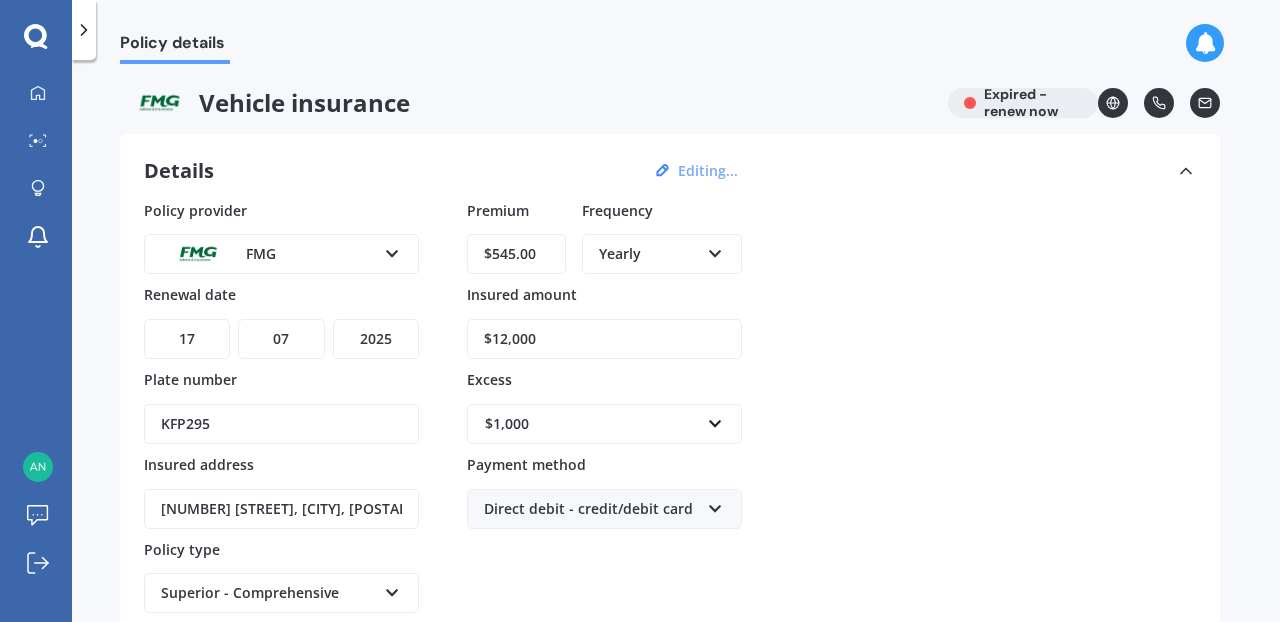select on "2026" 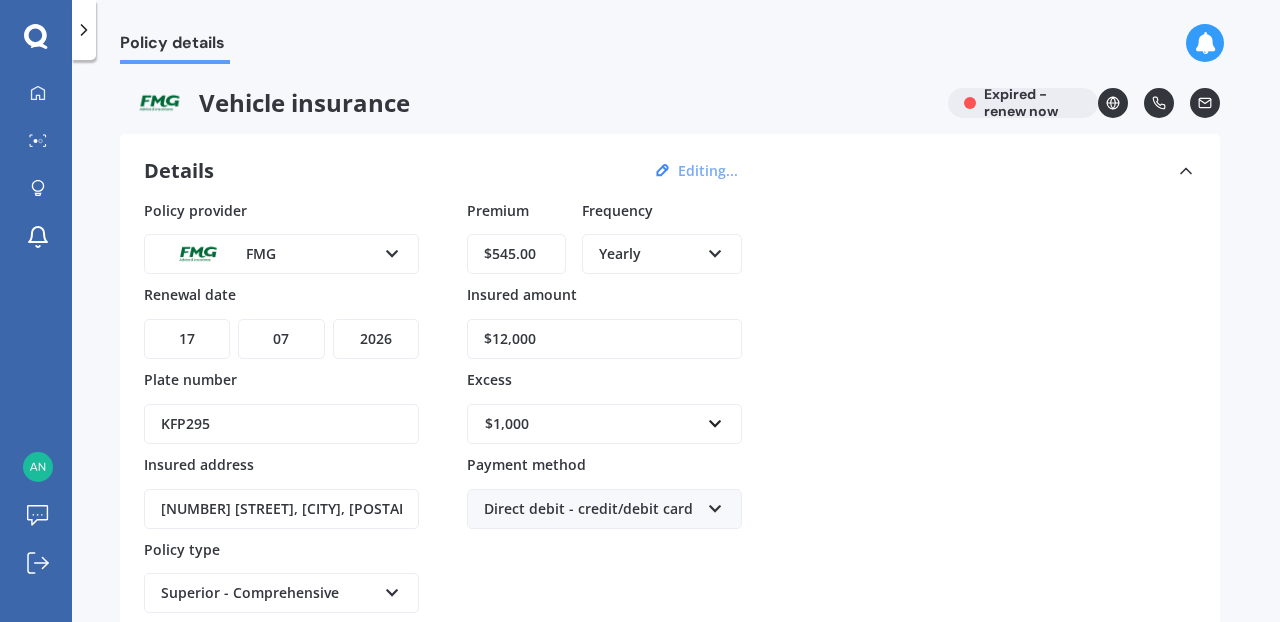 scroll, scrollTop: 135, scrollLeft: 0, axis: vertical 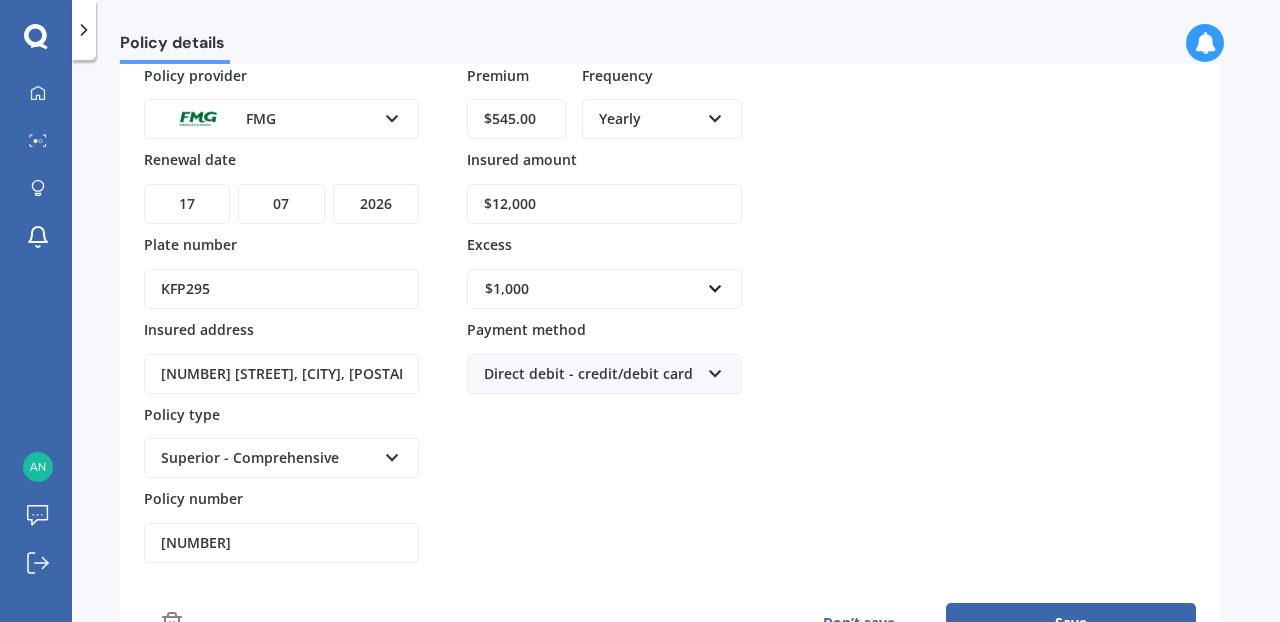 click on "KFP295" at bounding box center [281, 289] 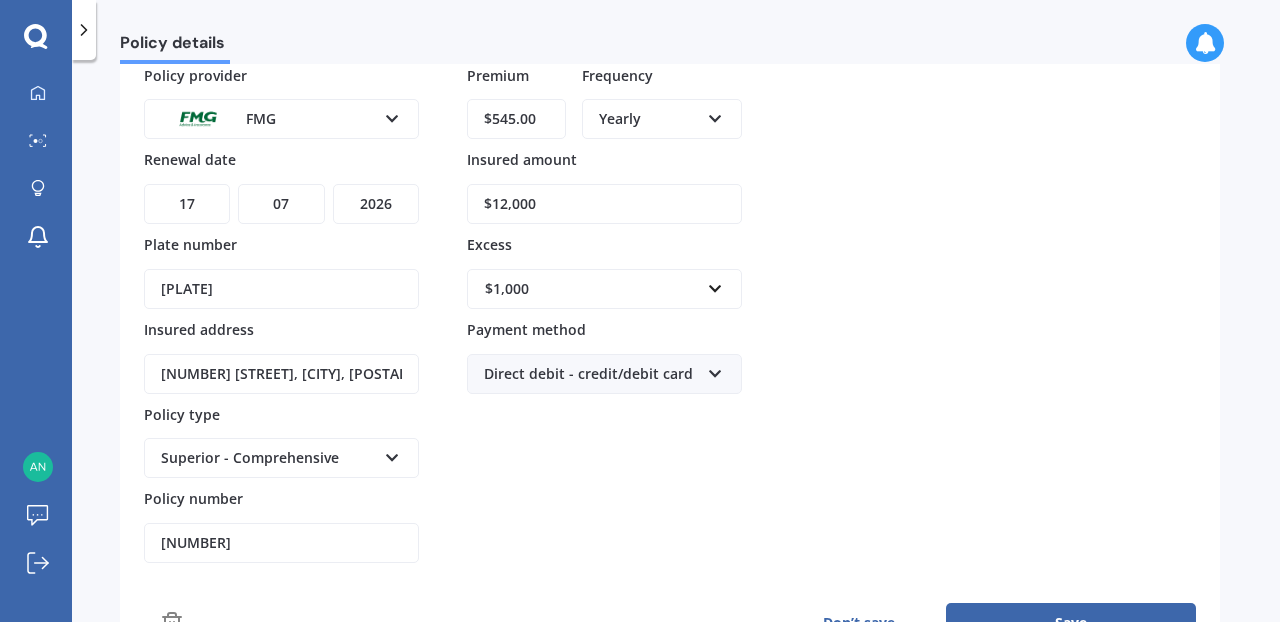 type on "K" 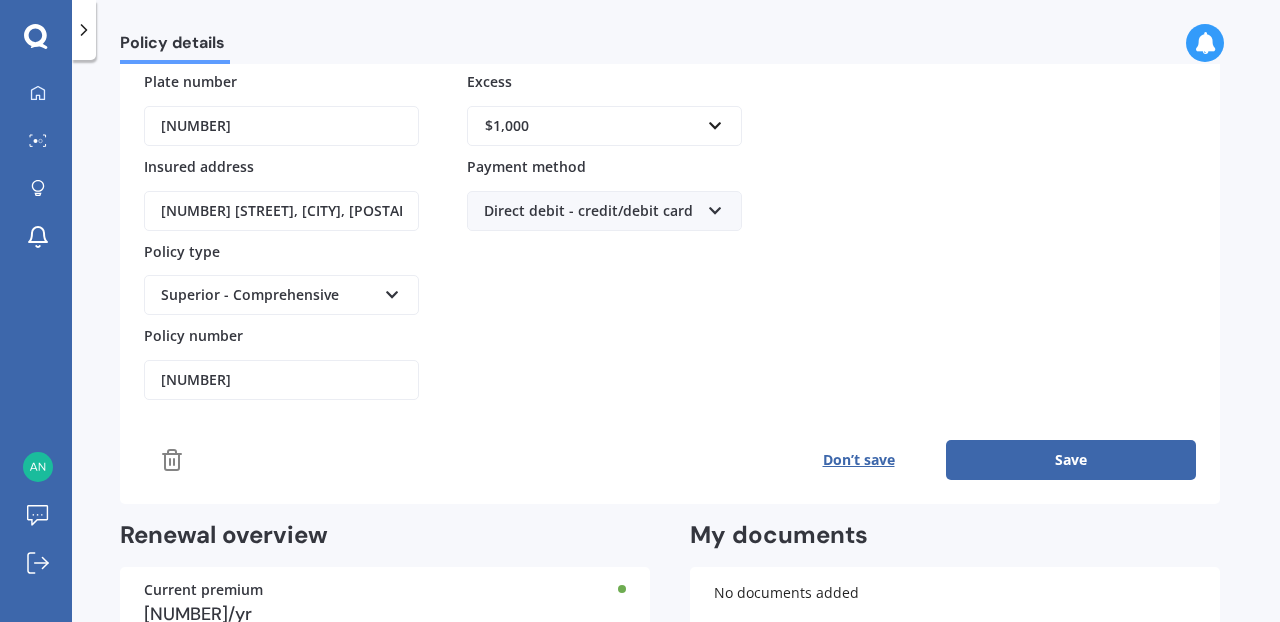 scroll, scrollTop: 302, scrollLeft: 0, axis: vertical 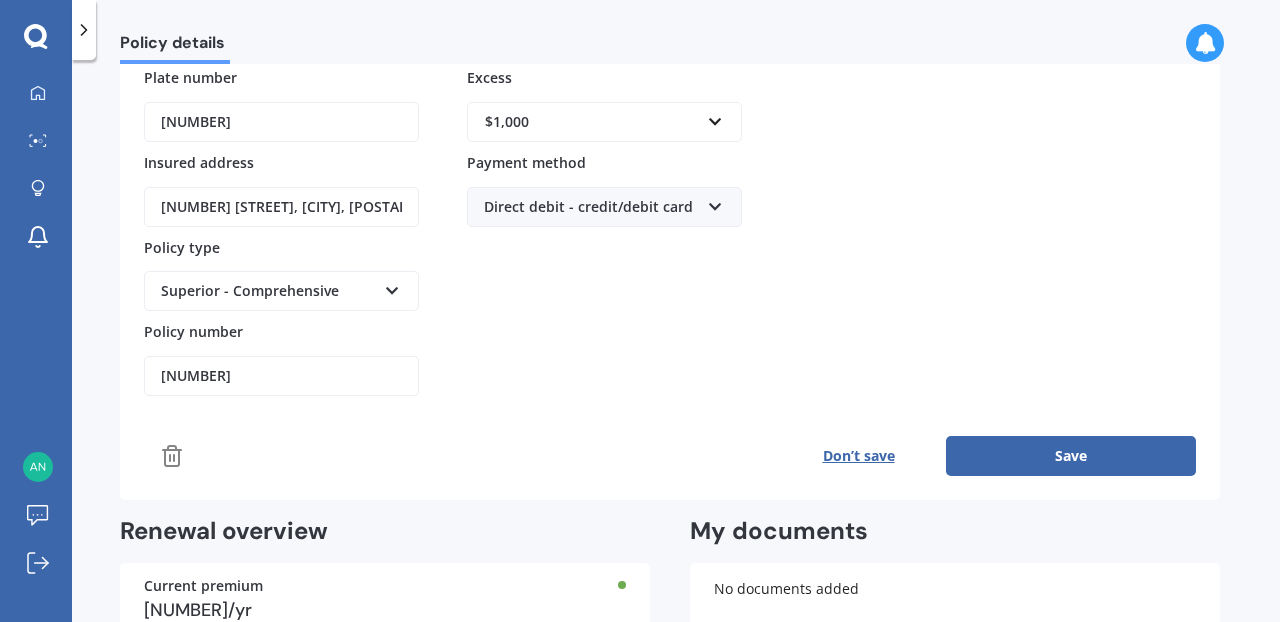 type on "[NUMBER]" 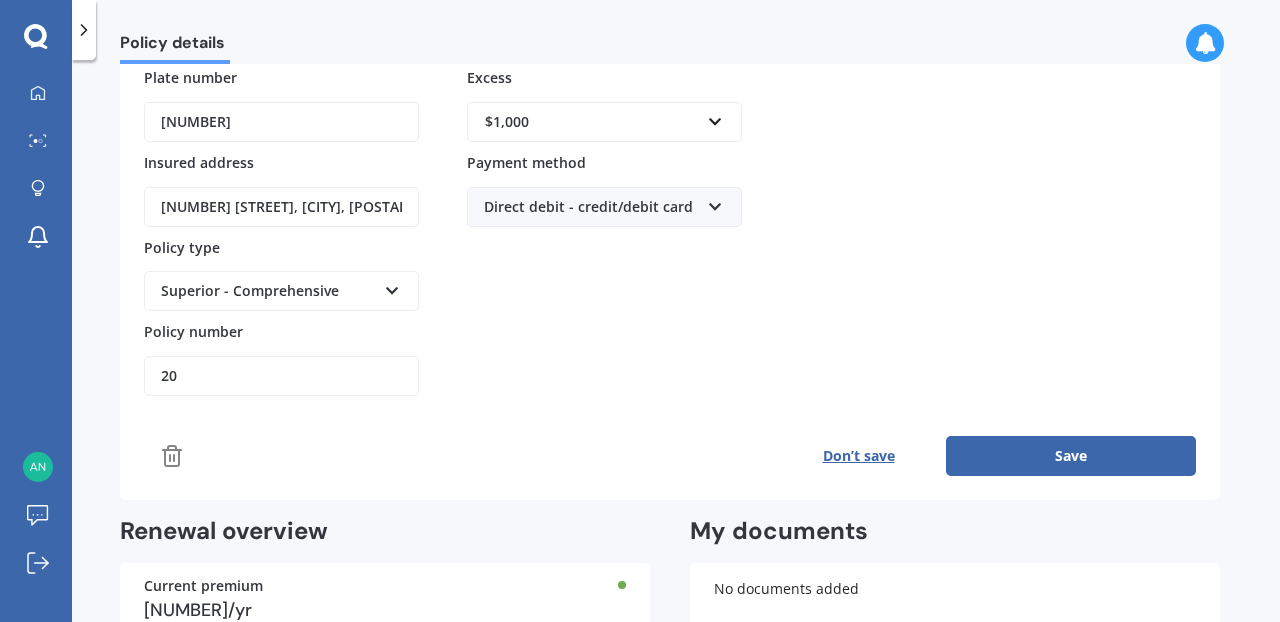 type on "2" 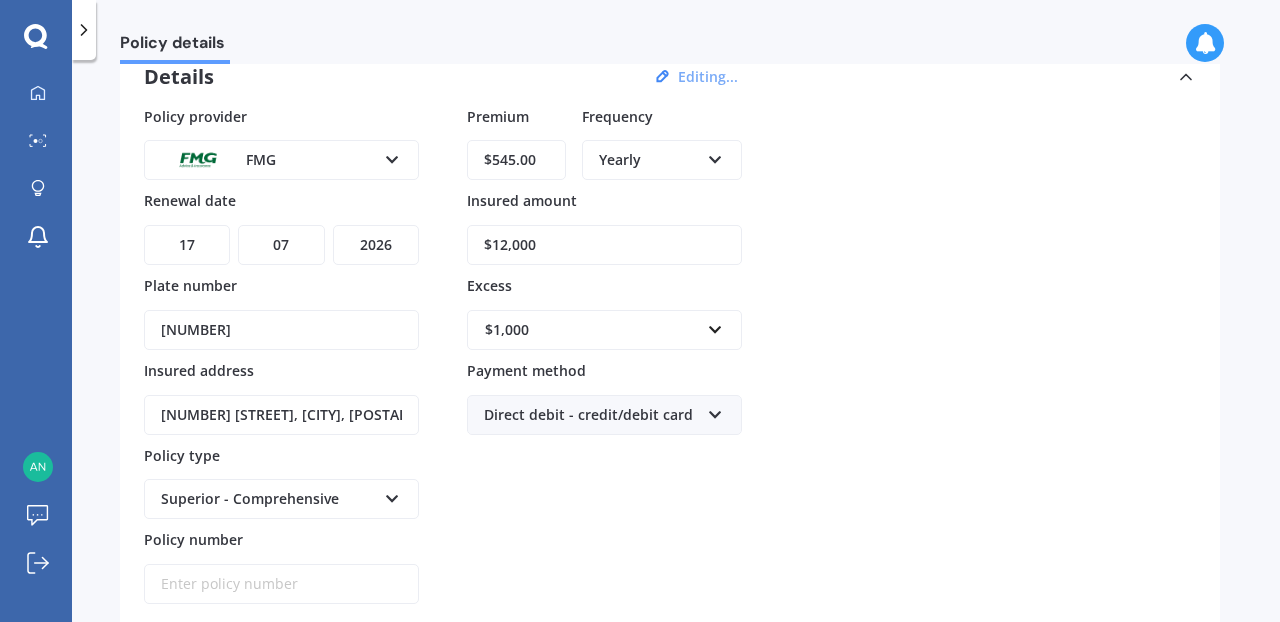 scroll, scrollTop: 0, scrollLeft: 0, axis: both 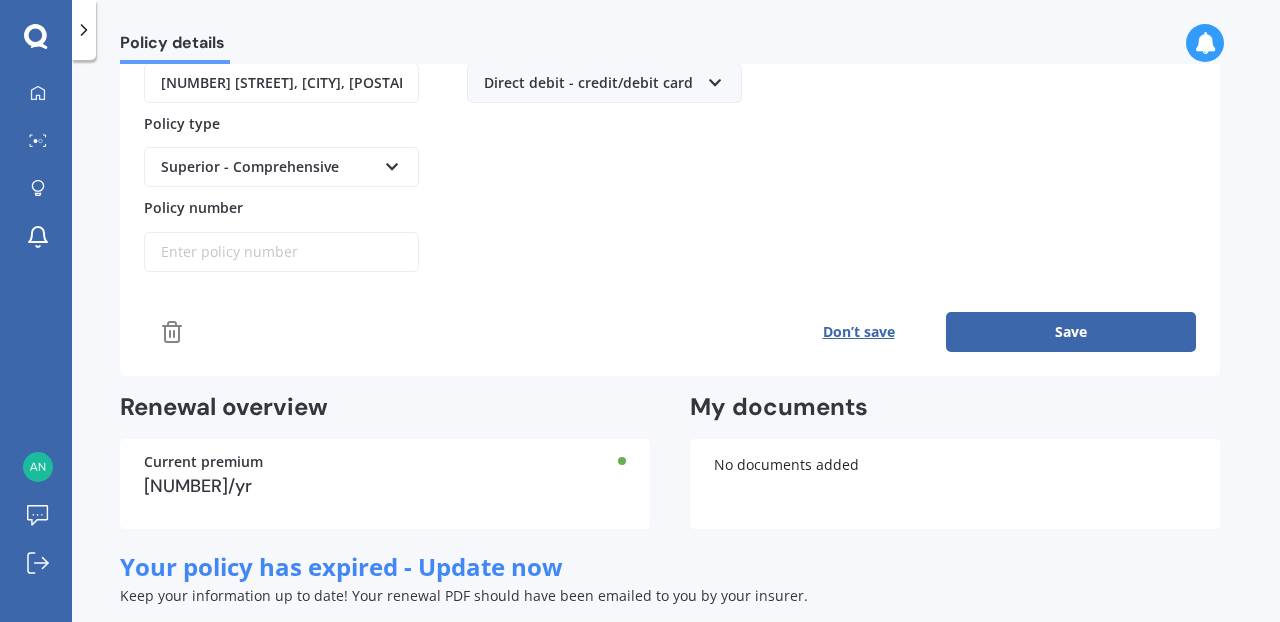 paste on "[NUMBER]" 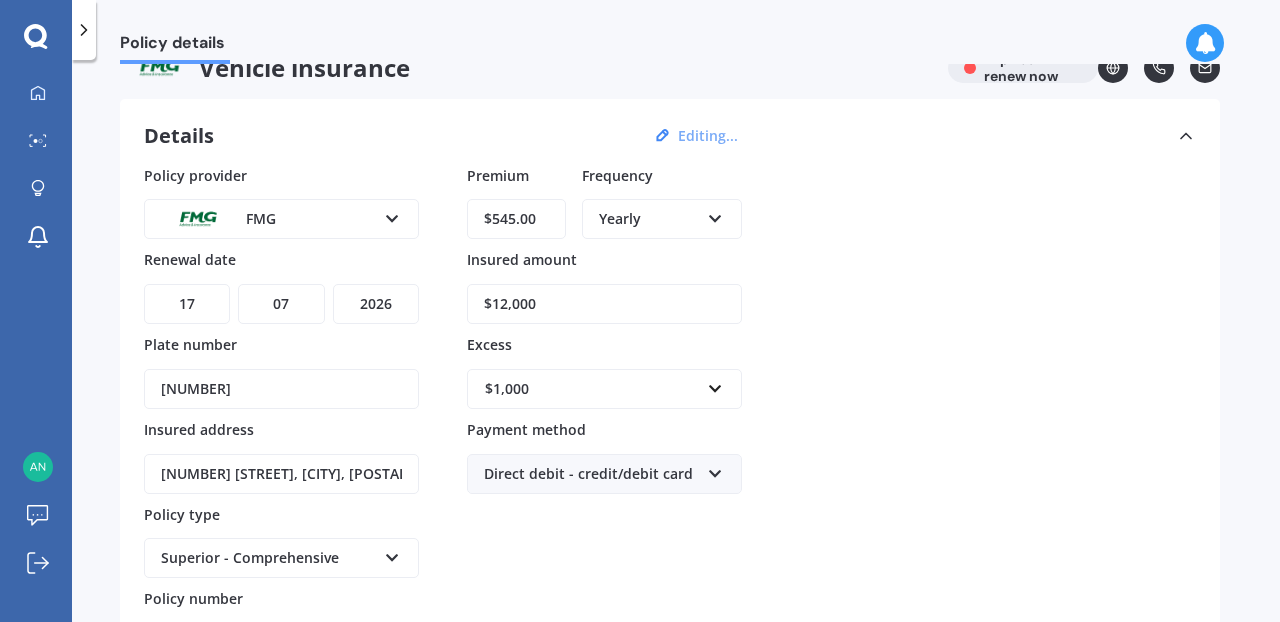 scroll, scrollTop: 6, scrollLeft: 0, axis: vertical 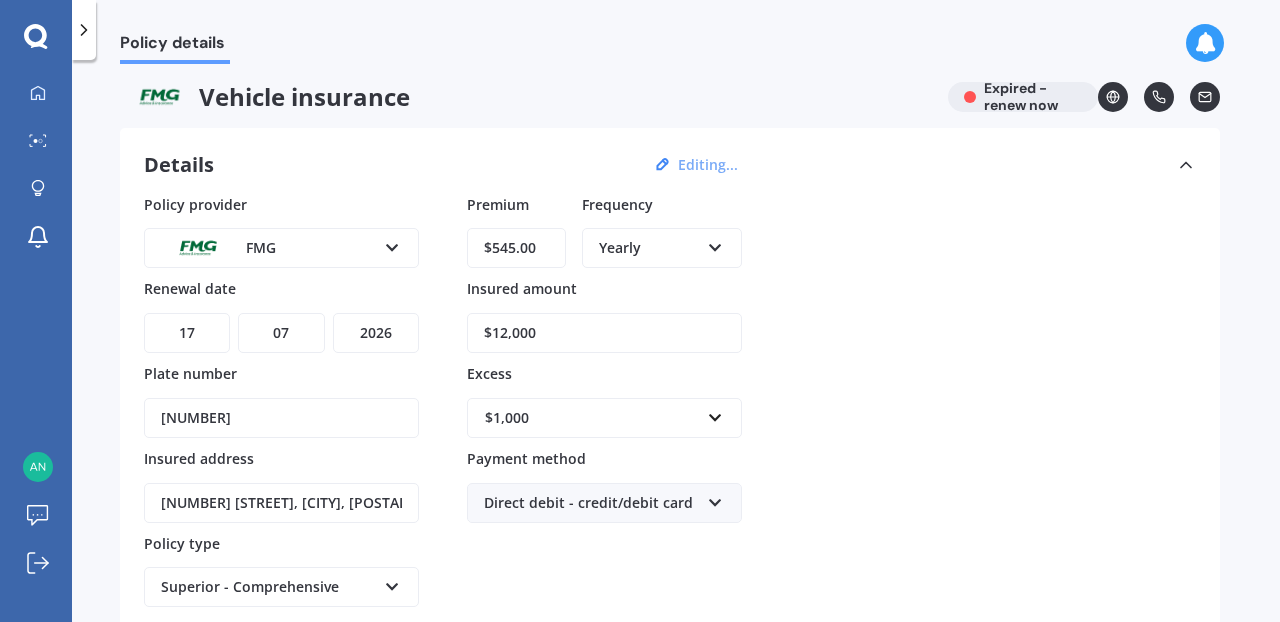 type on "[NUMBER]" 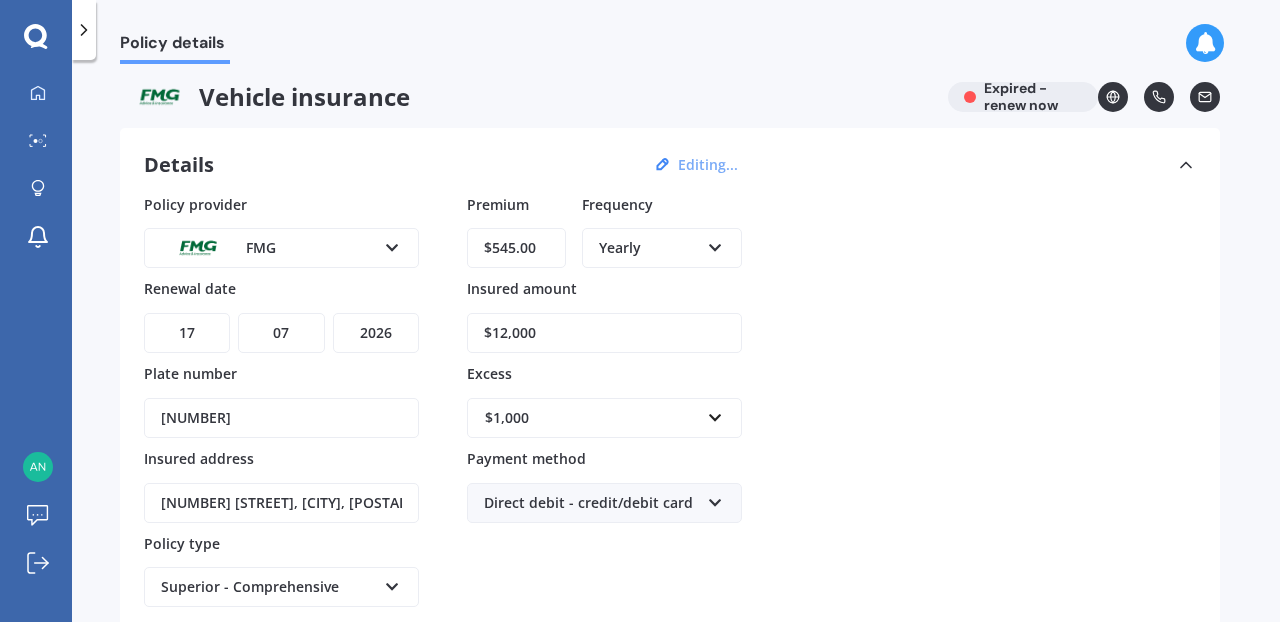 click on "$545.00" at bounding box center (516, 248) 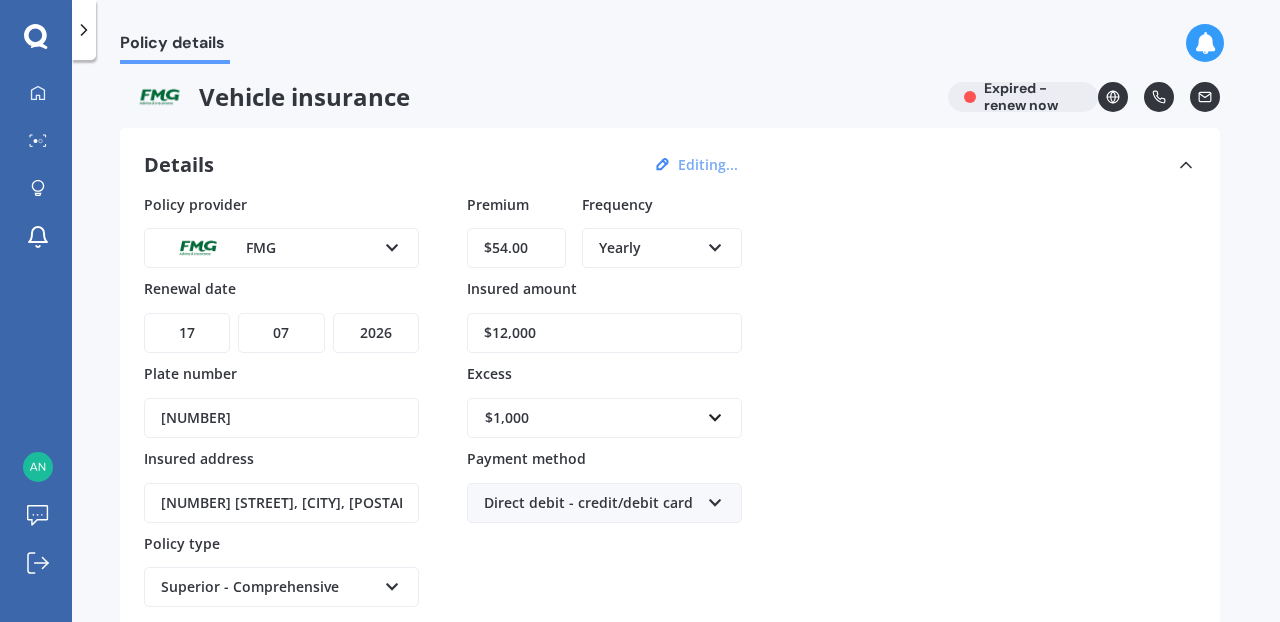 type on "$5.00" 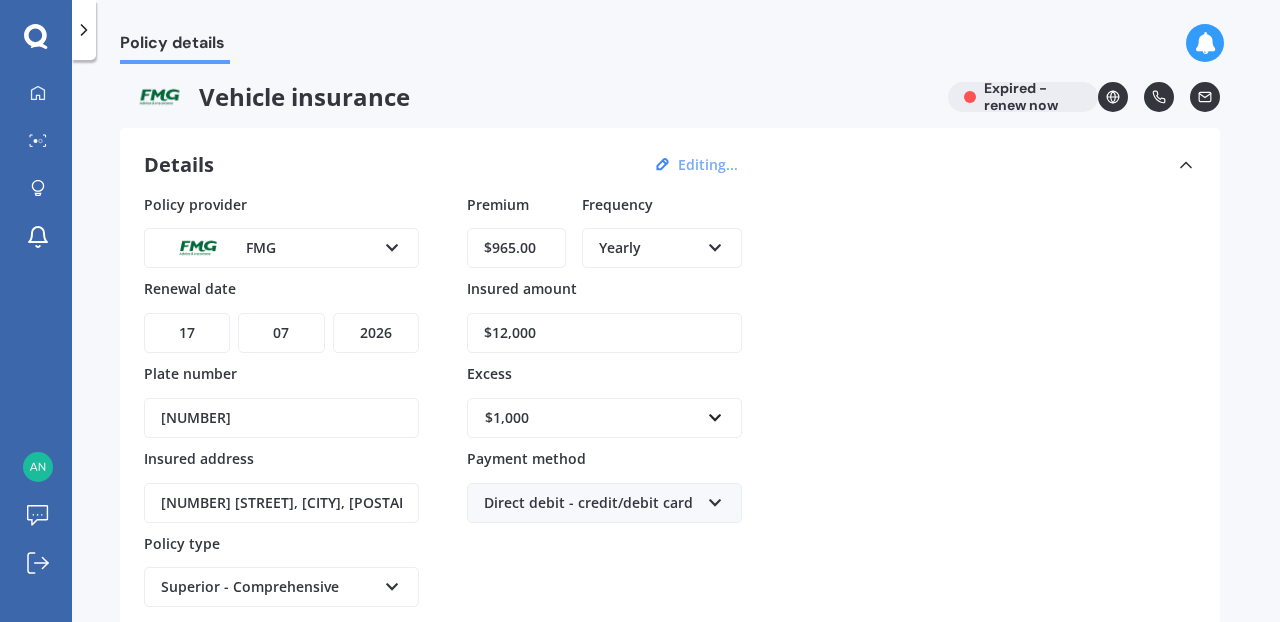 type on "$965.00" 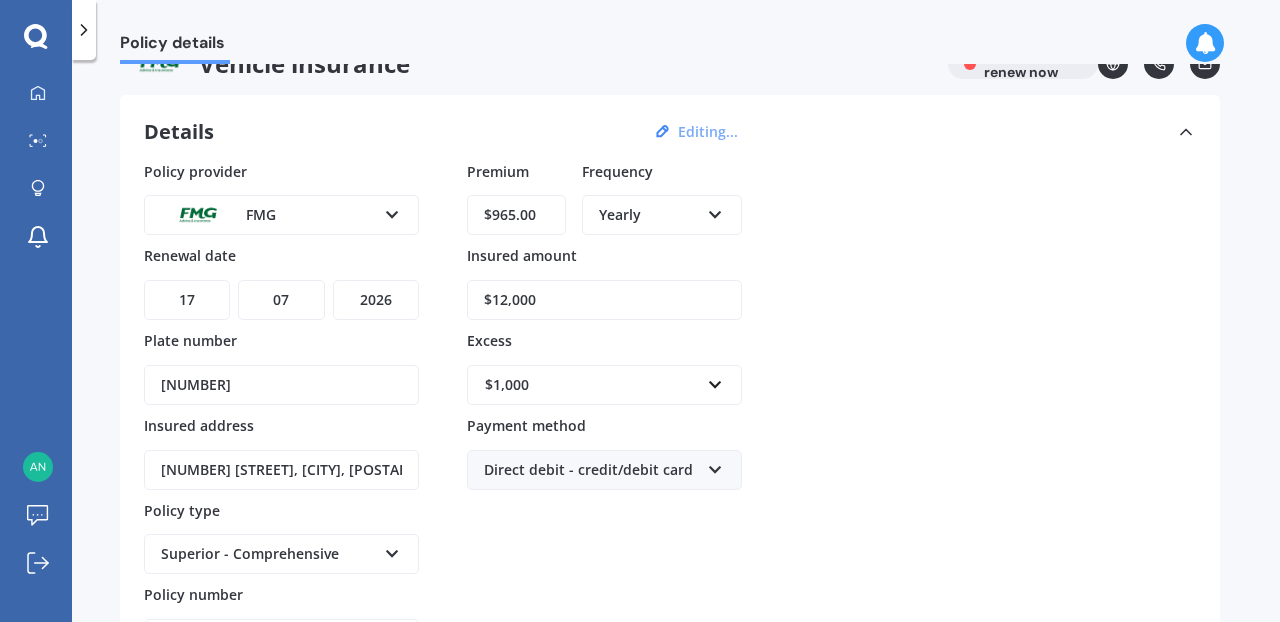 click on "$12,000" at bounding box center (604, 300) 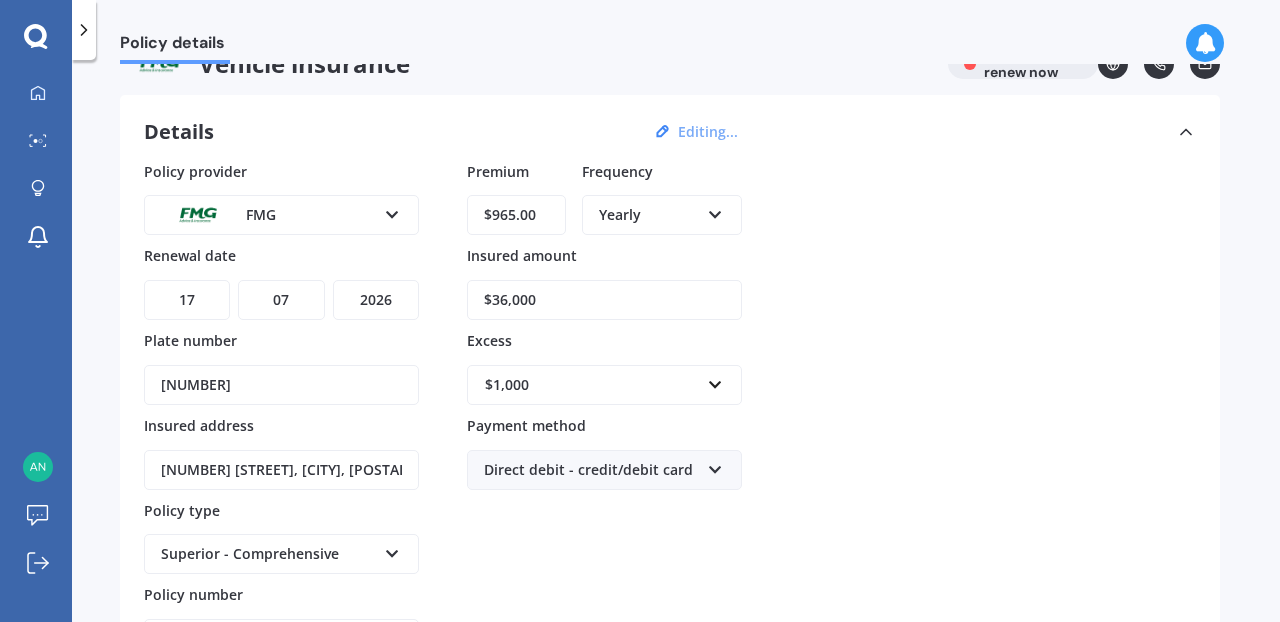 type on "$36,000" 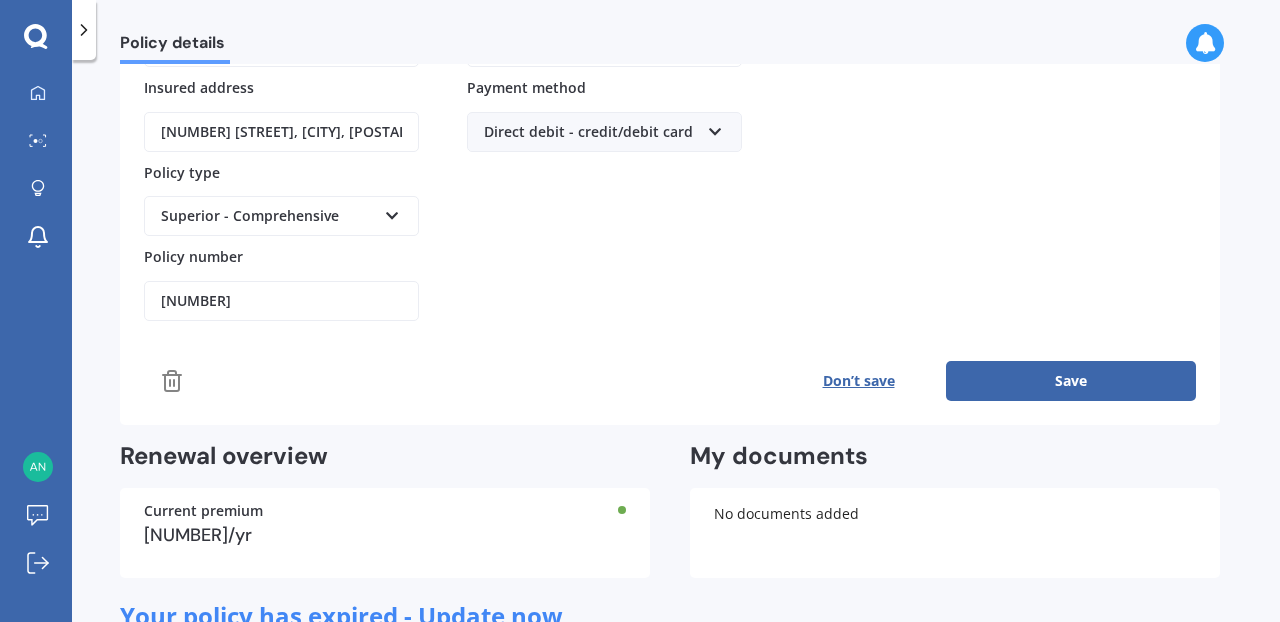 scroll, scrollTop: 399, scrollLeft: 0, axis: vertical 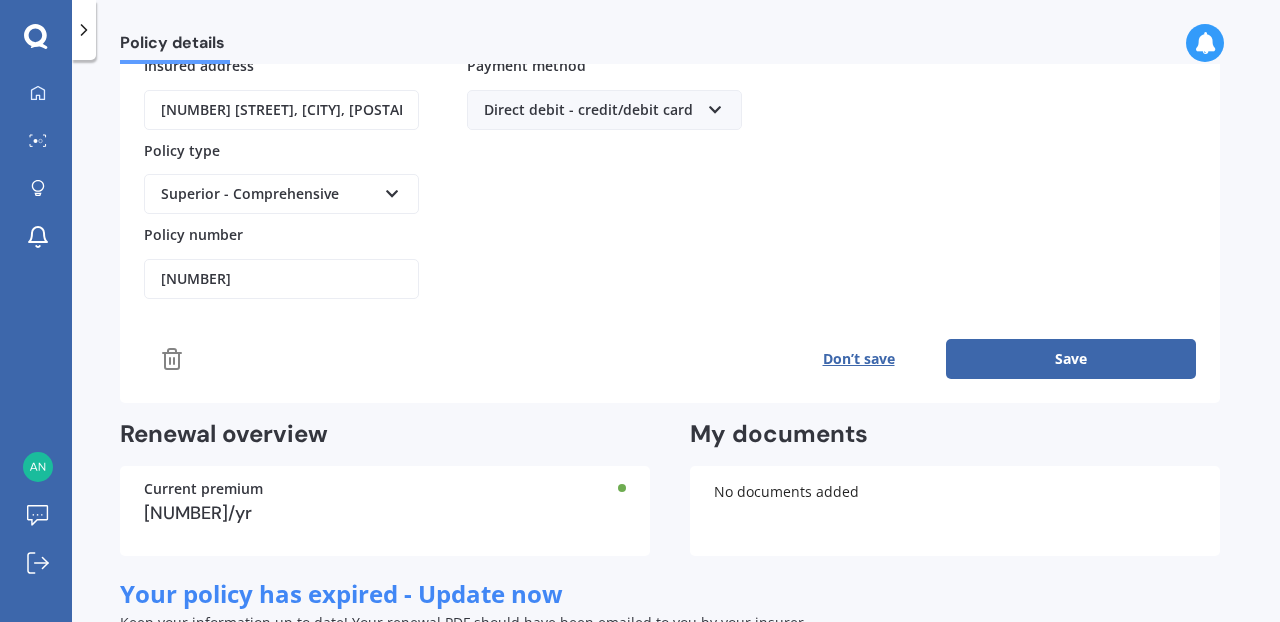 click on "Save" at bounding box center (1071, 359) 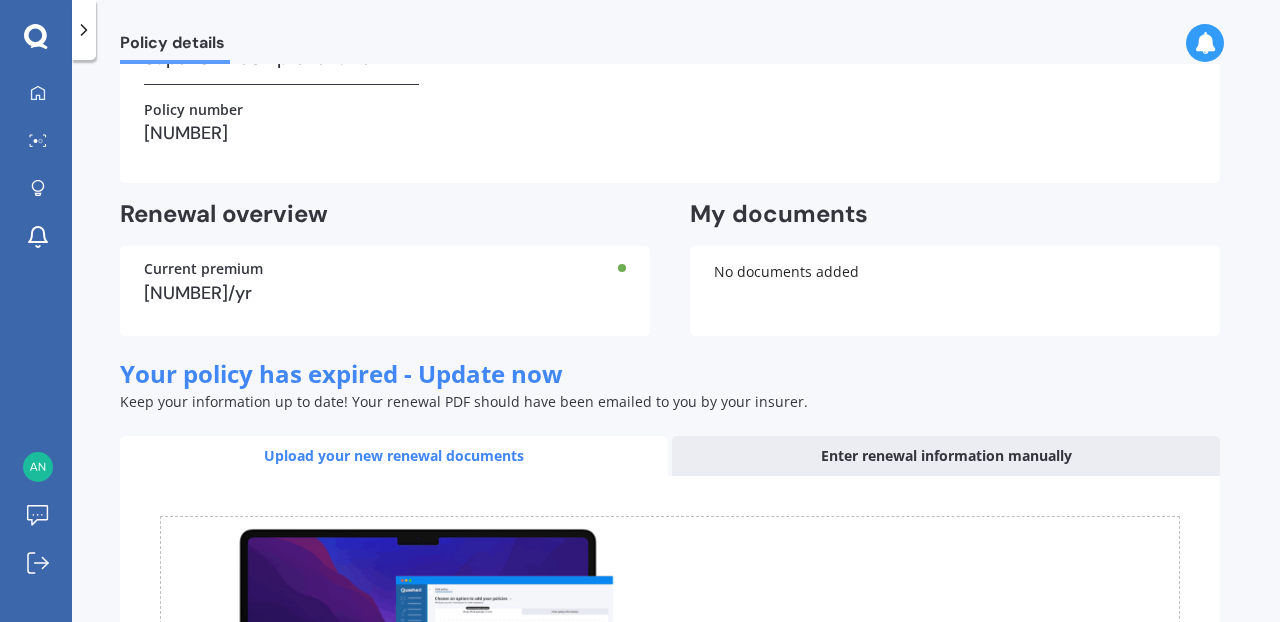 scroll, scrollTop: 219, scrollLeft: 0, axis: vertical 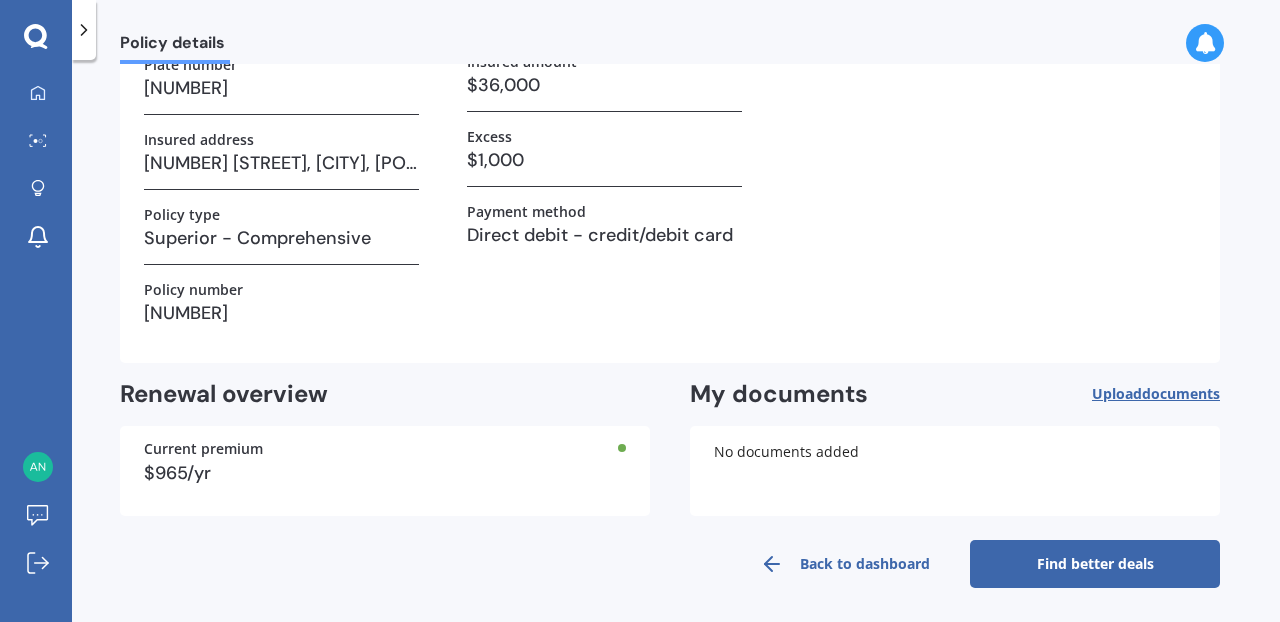 click on "Find better deals" at bounding box center [1095, 564] 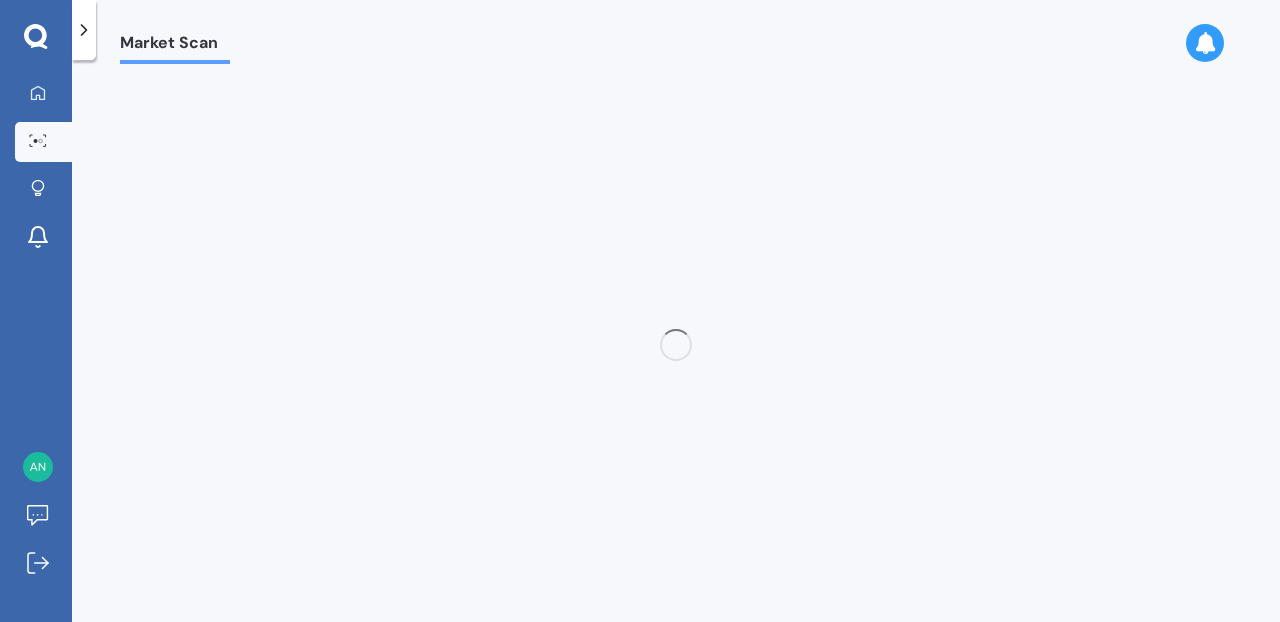 scroll, scrollTop: 0, scrollLeft: 0, axis: both 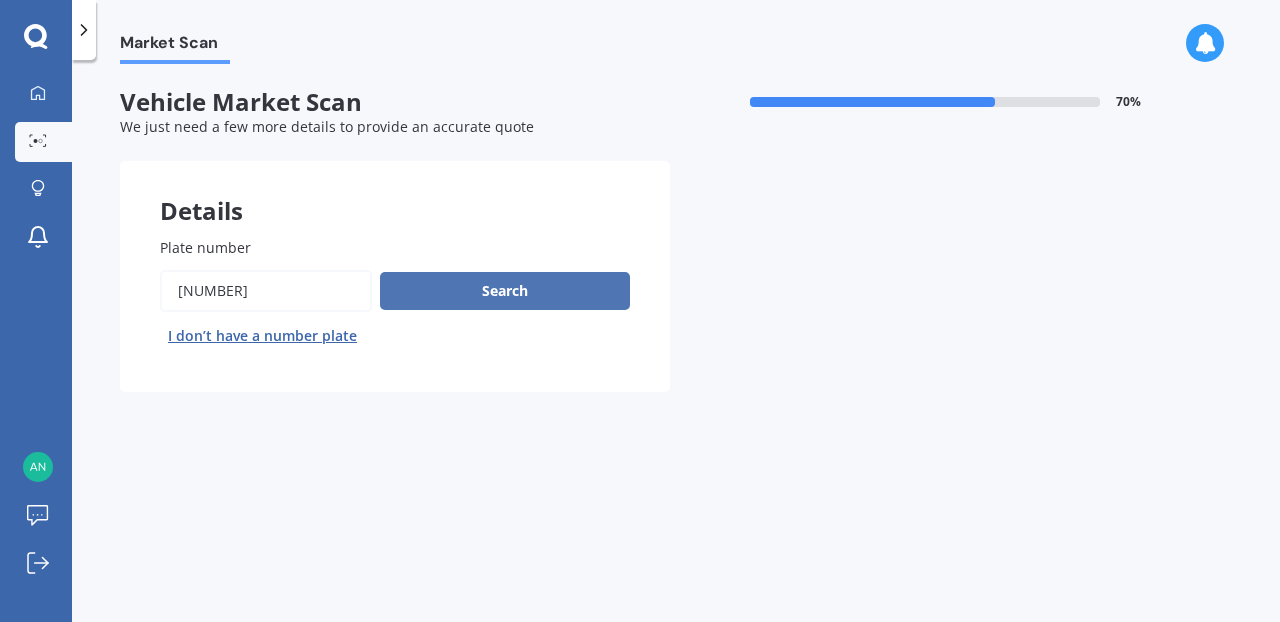 click on "Search" at bounding box center (505, 291) 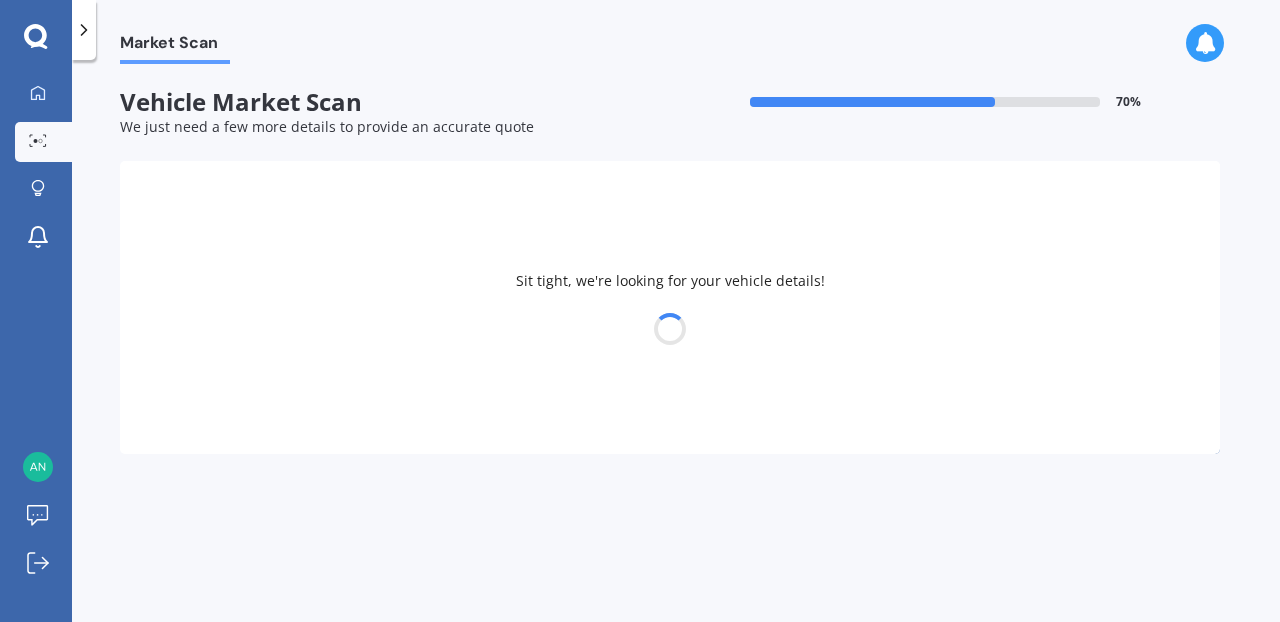 select on "BYD" 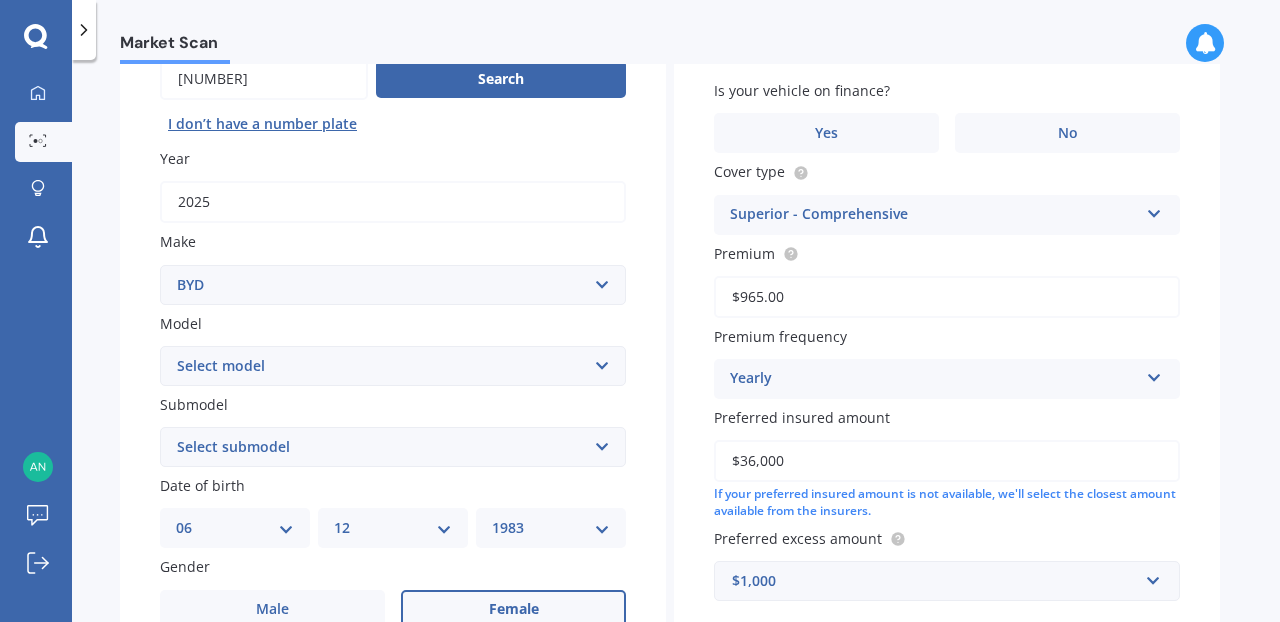 scroll, scrollTop: 216, scrollLeft: 0, axis: vertical 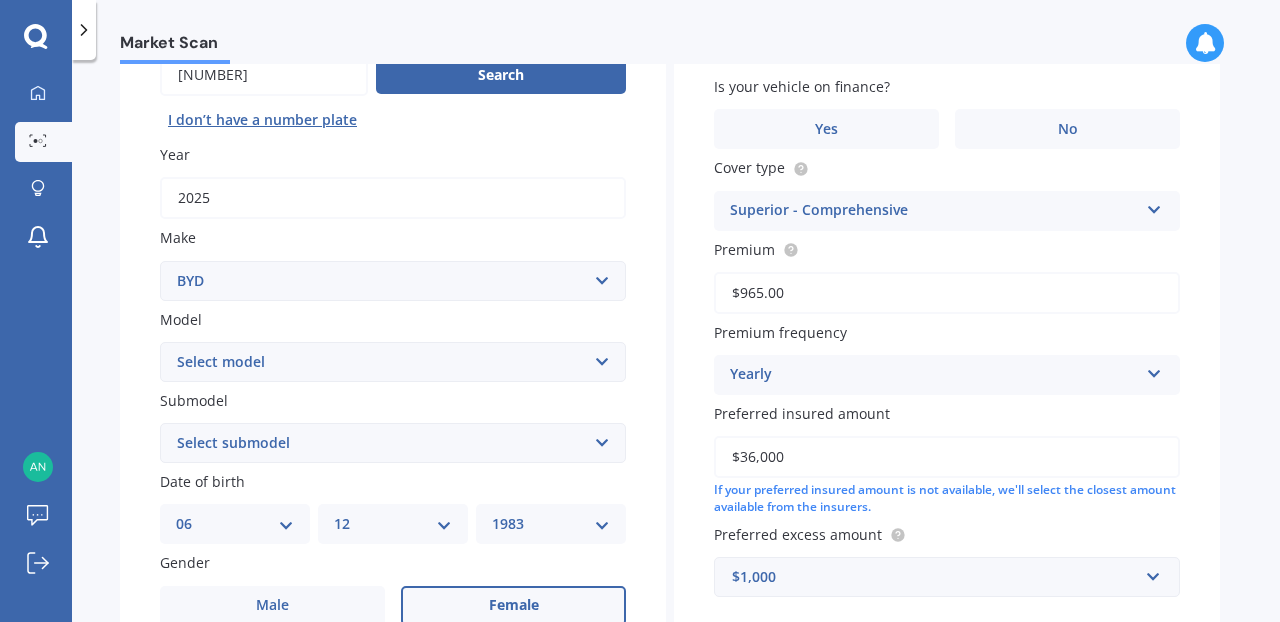 select on "DOLPHIN" 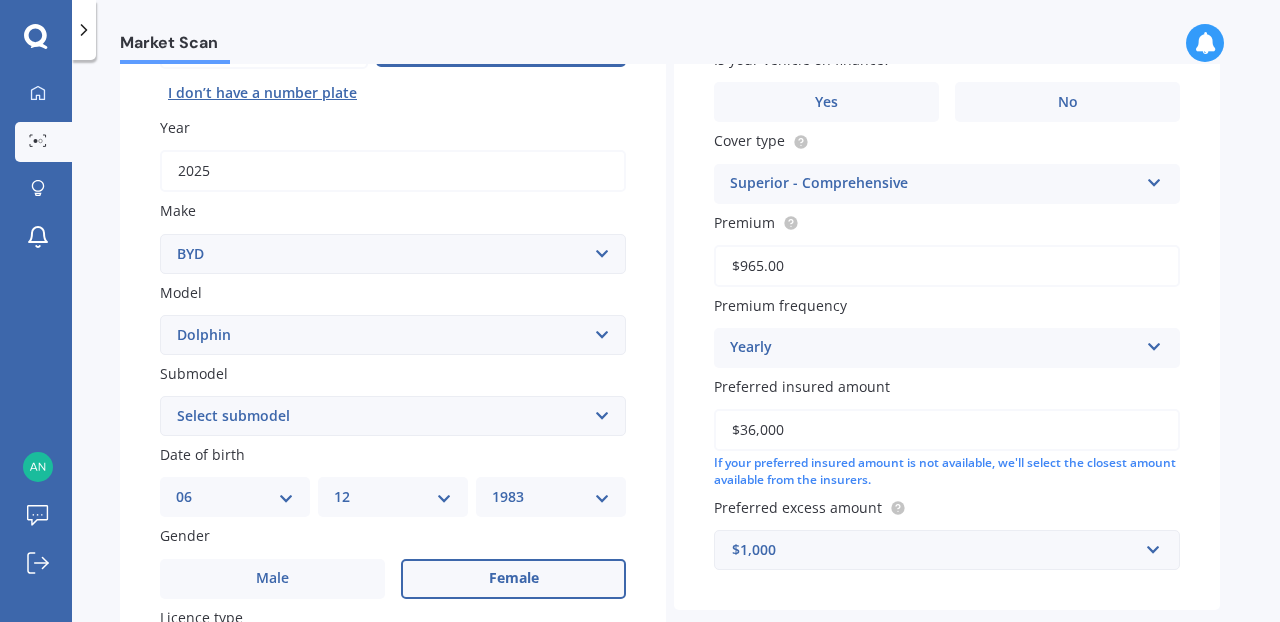 scroll, scrollTop: 274, scrollLeft: 0, axis: vertical 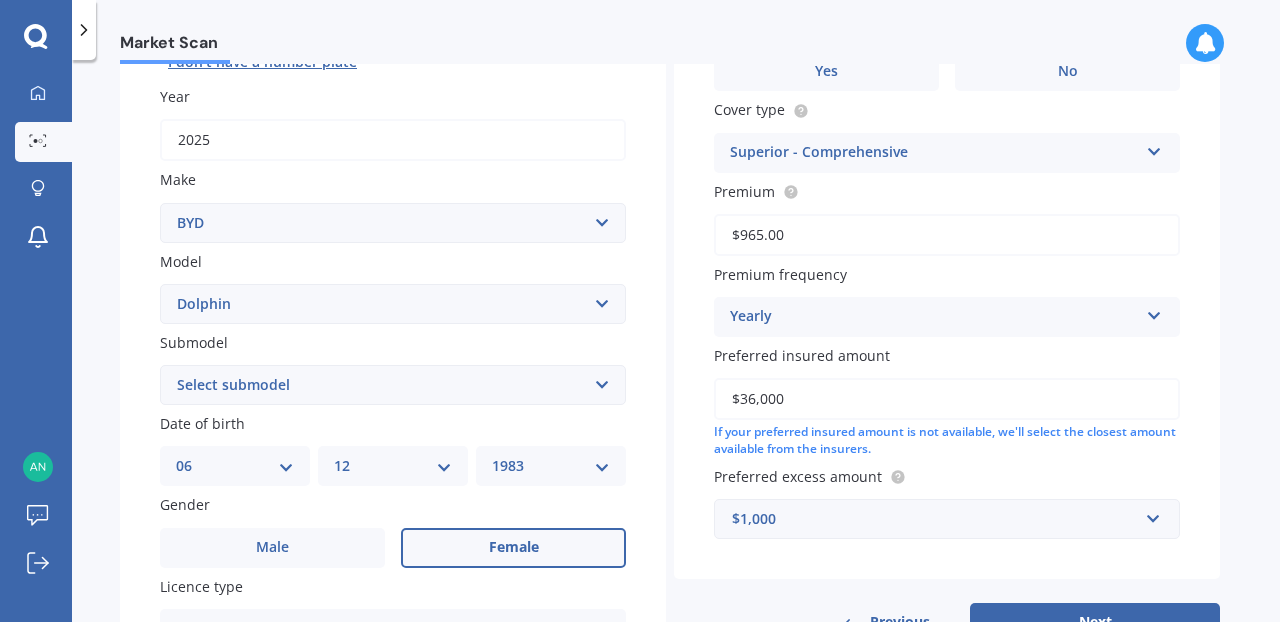 select on "EXTENDED RANGE 60KWH" 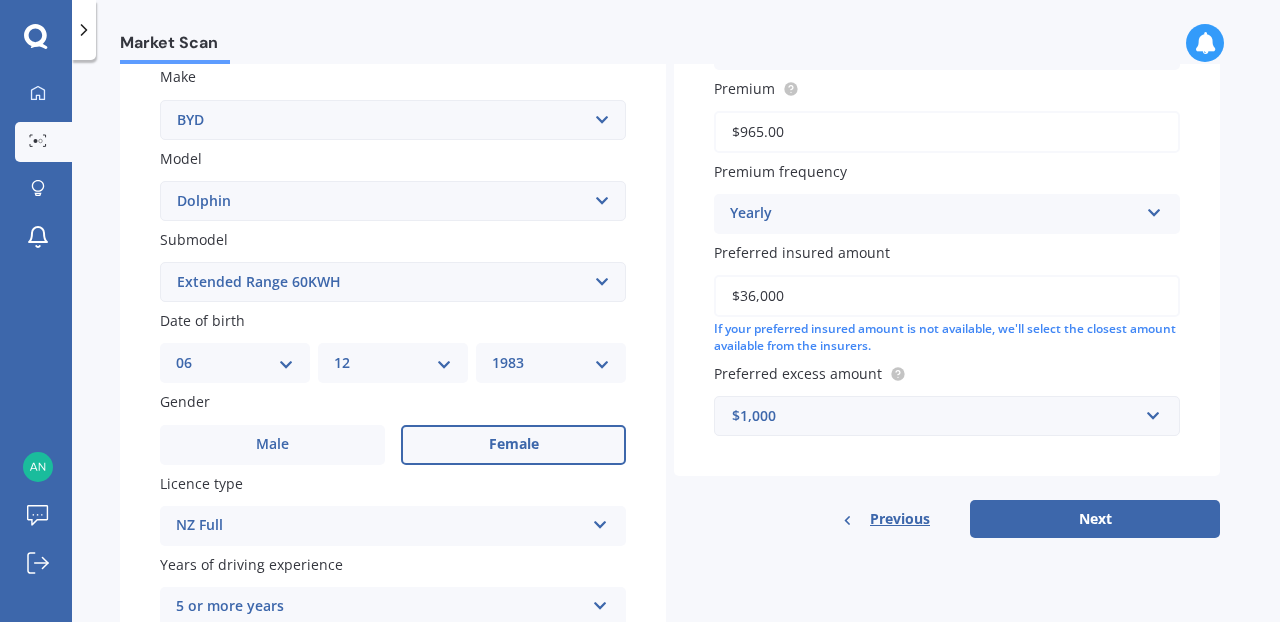 scroll, scrollTop: 404, scrollLeft: 0, axis: vertical 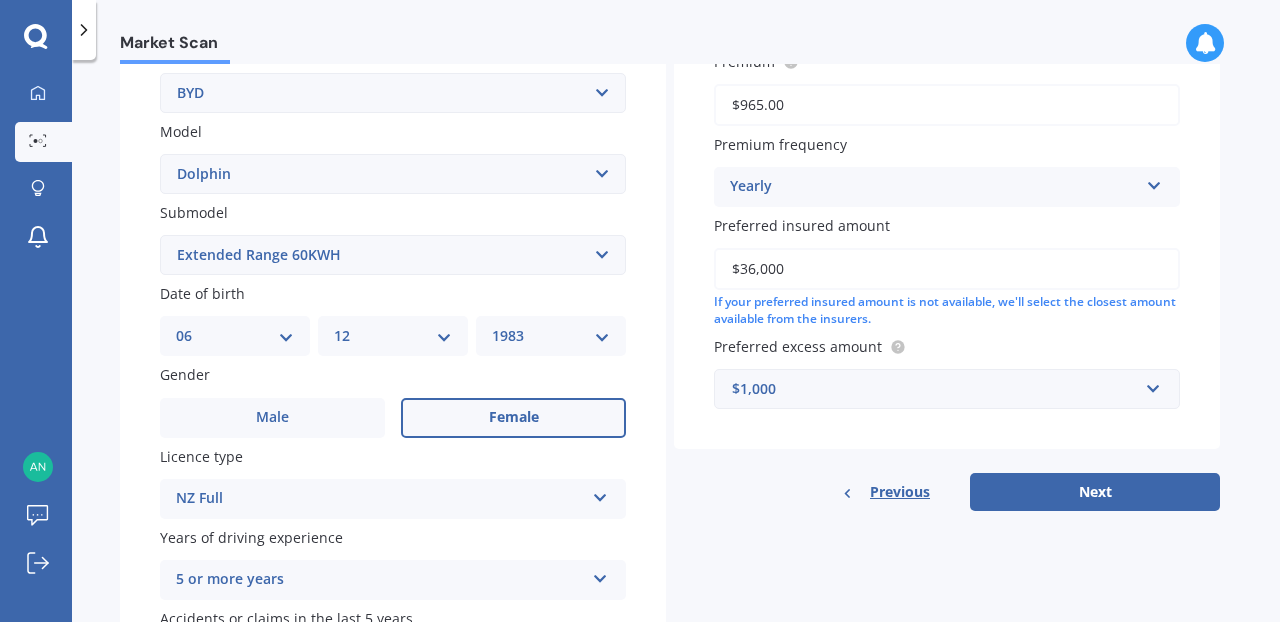 select on "08" 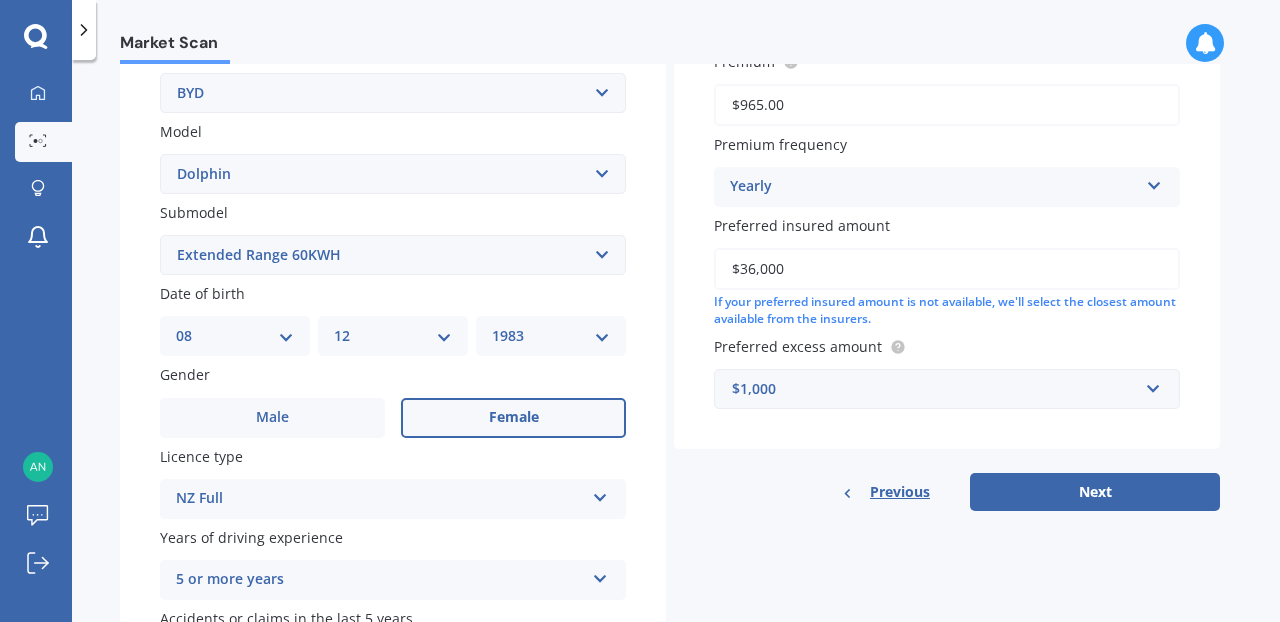 select on "02" 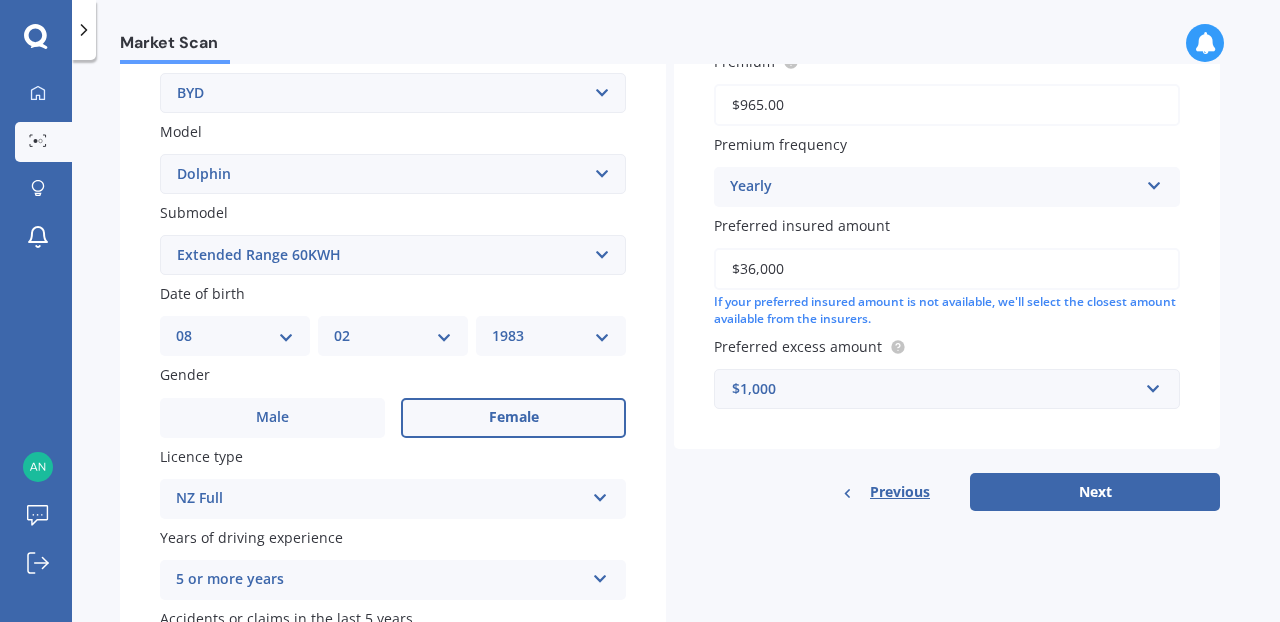 select on "1955" 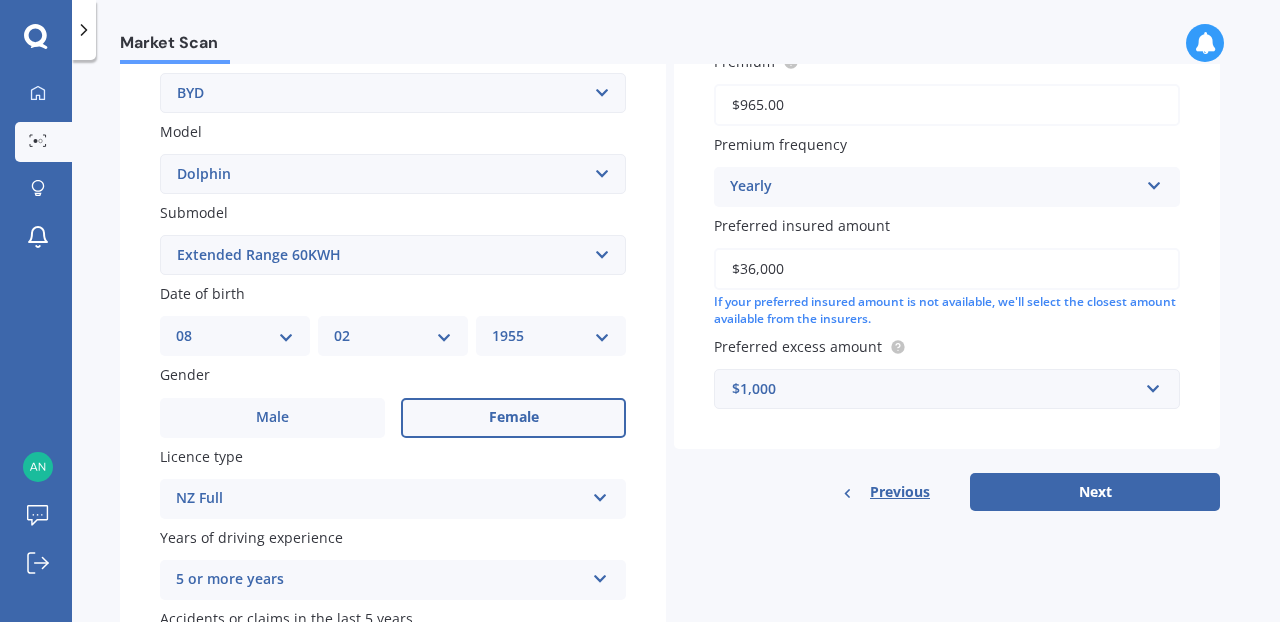 click on "Female" at bounding box center (514, 417) 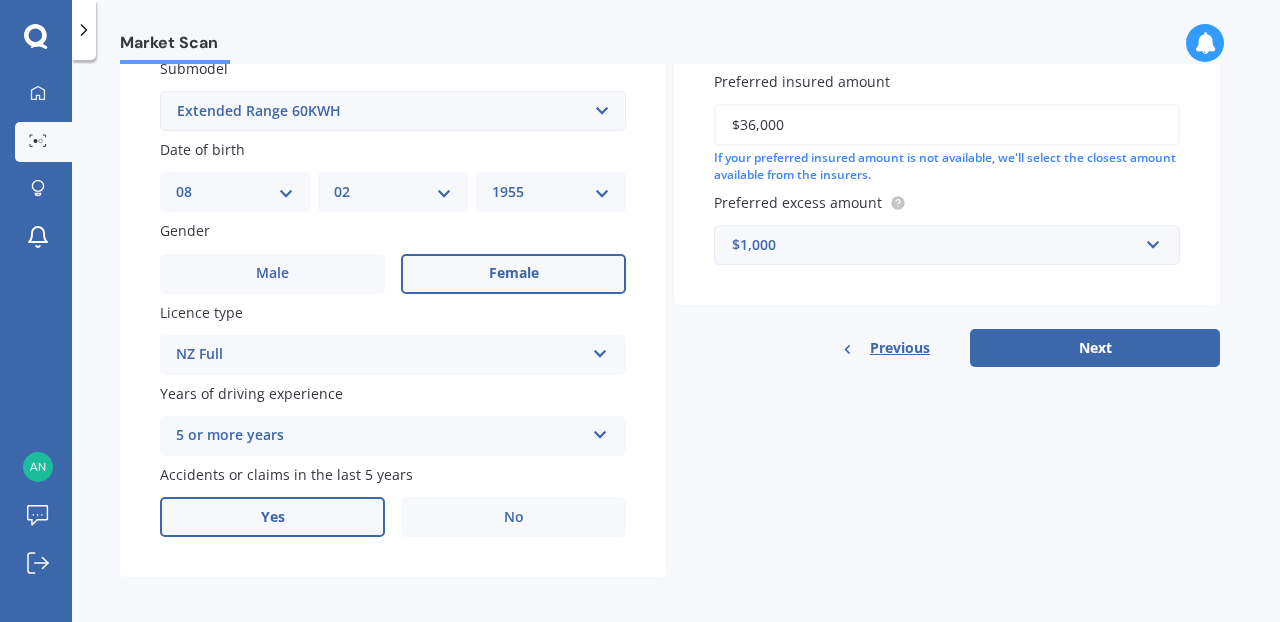click on "Yes" at bounding box center (272, 517) 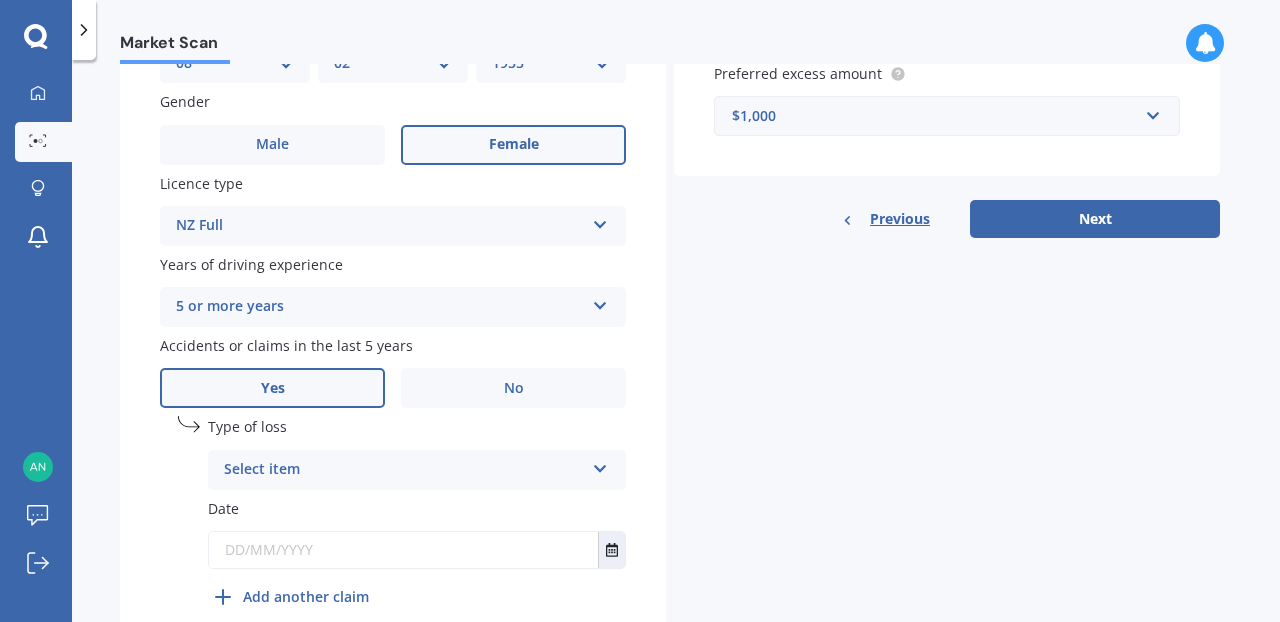 scroll, scrollTop: 763, scrollLeft: 0, axis: vertical 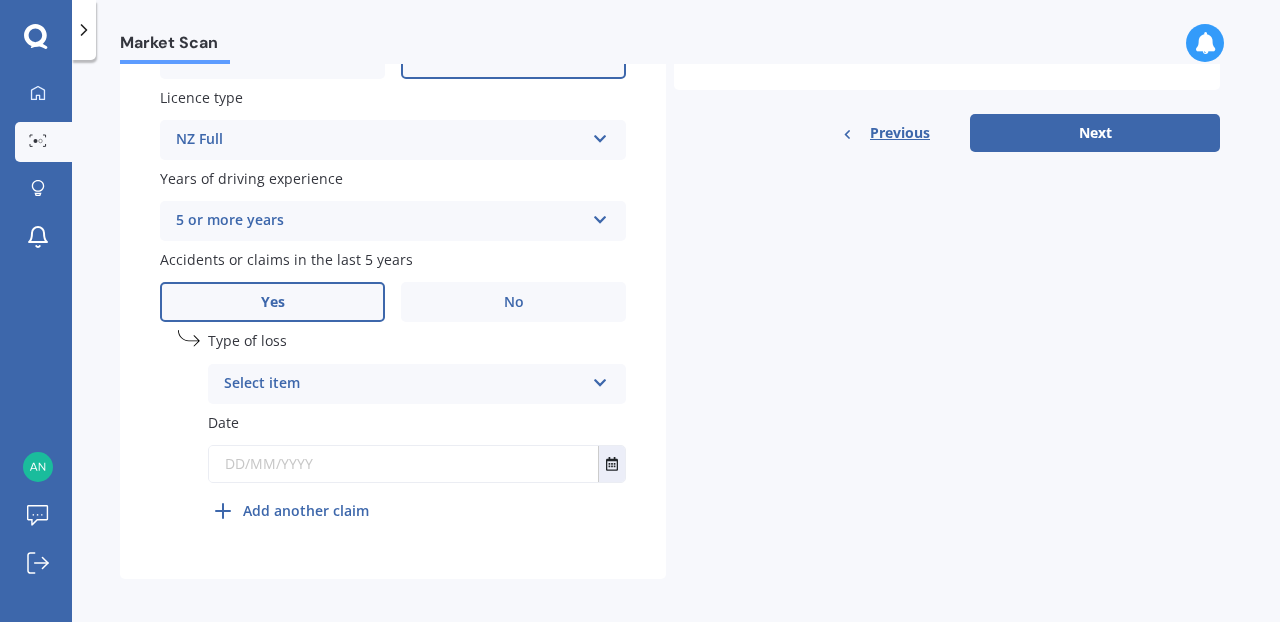 click at bounding box center (600, 379) 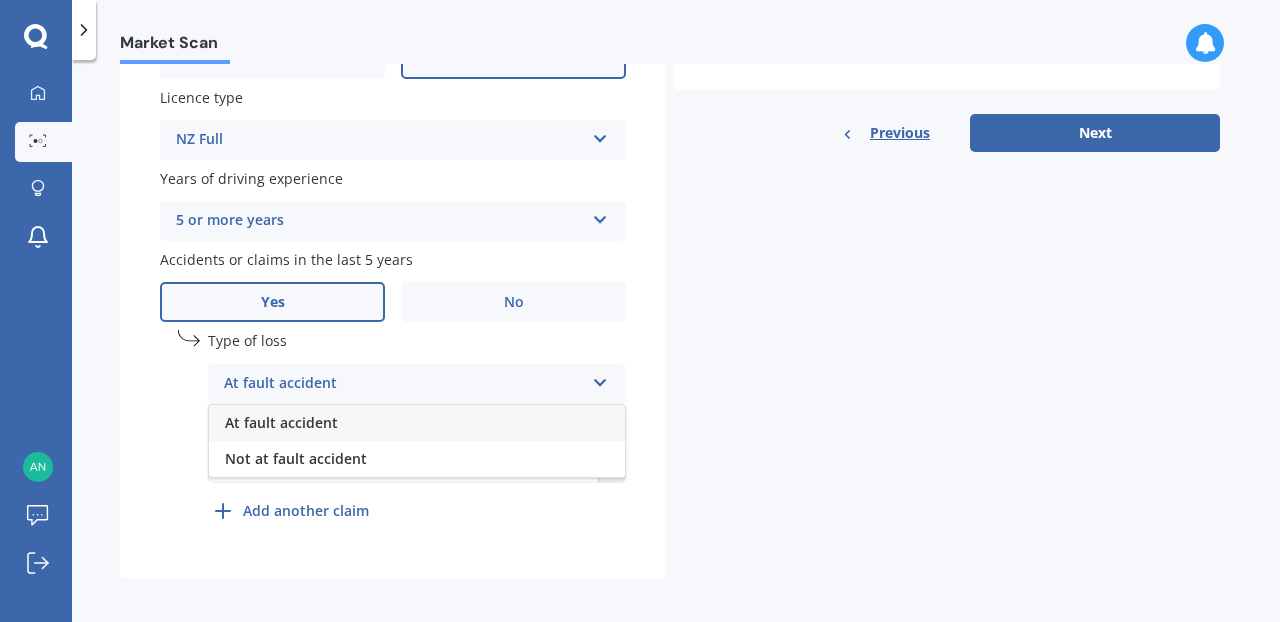 click on "At fault accident" at bounding box center [417, 423] 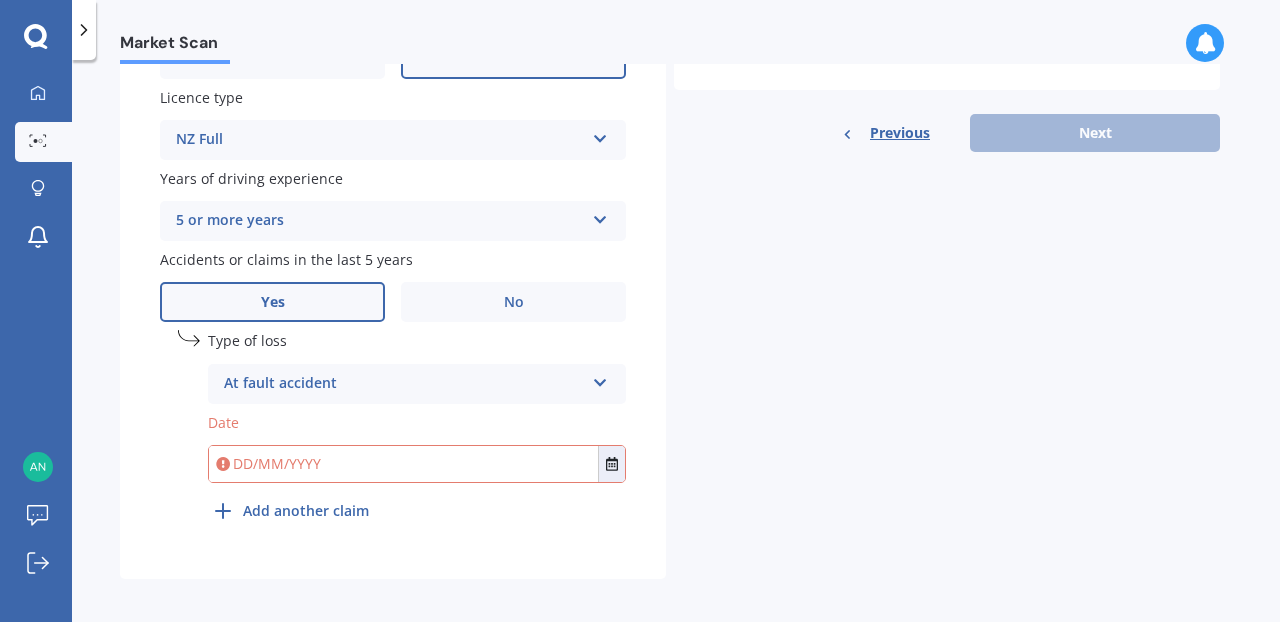 click at bounding box center [403, 464] 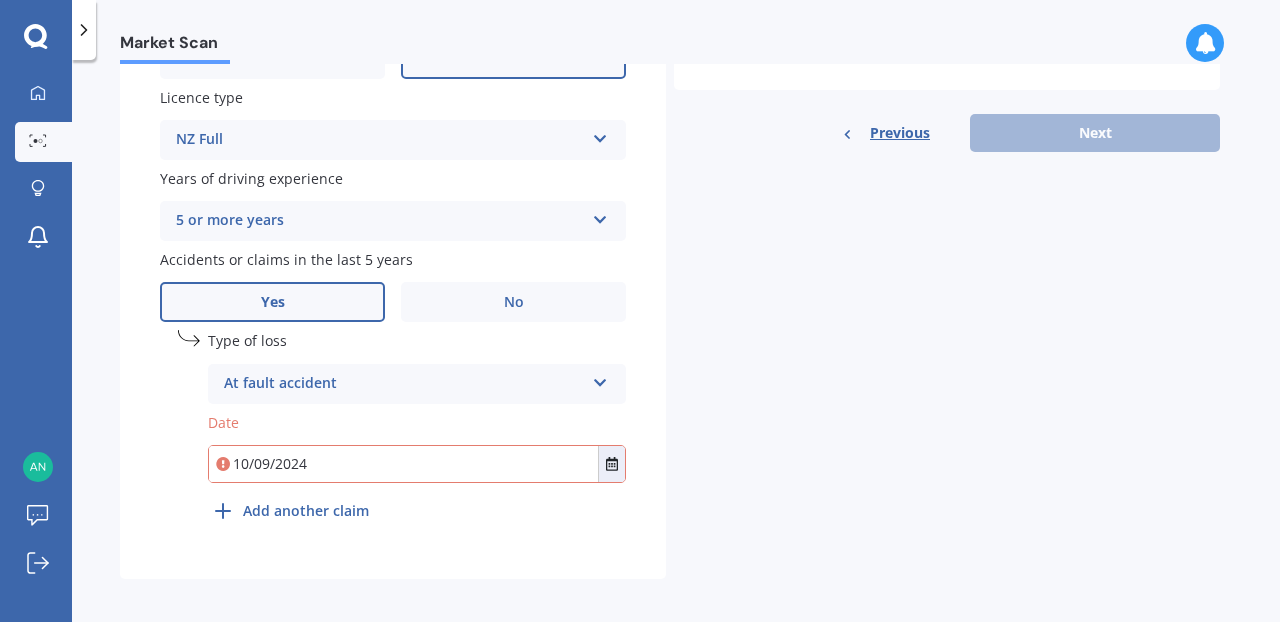 type on "10/09/2024" 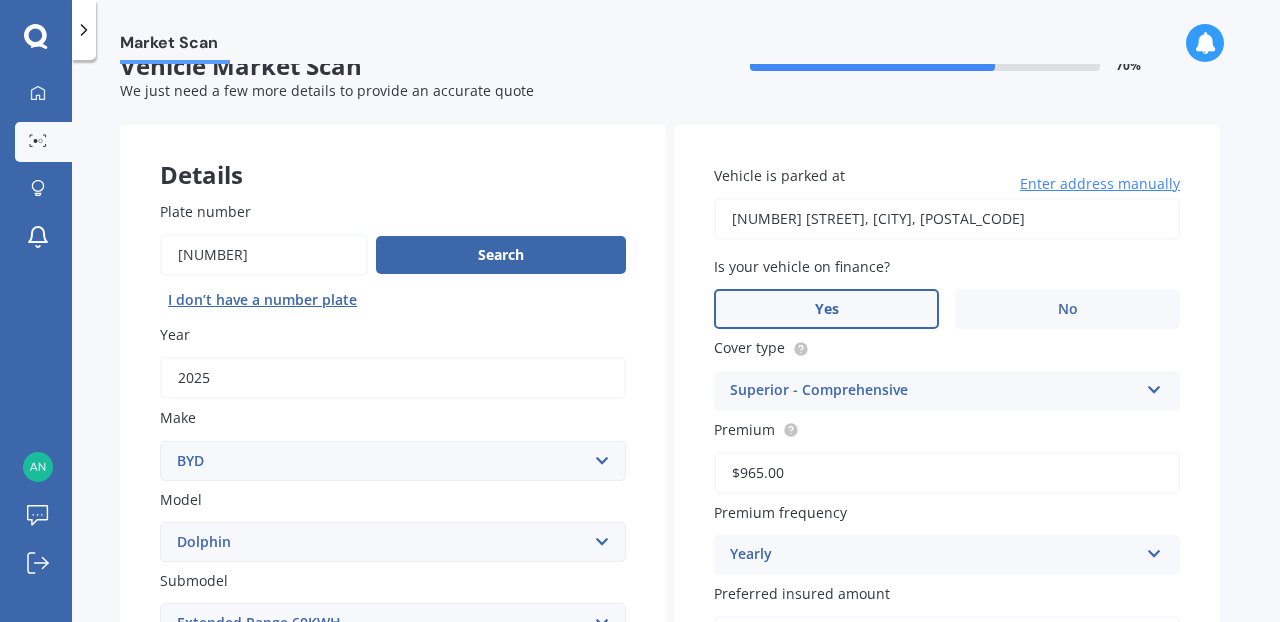 scroll, scrollTop: 40, scrollLeft: 0, axis: vertical 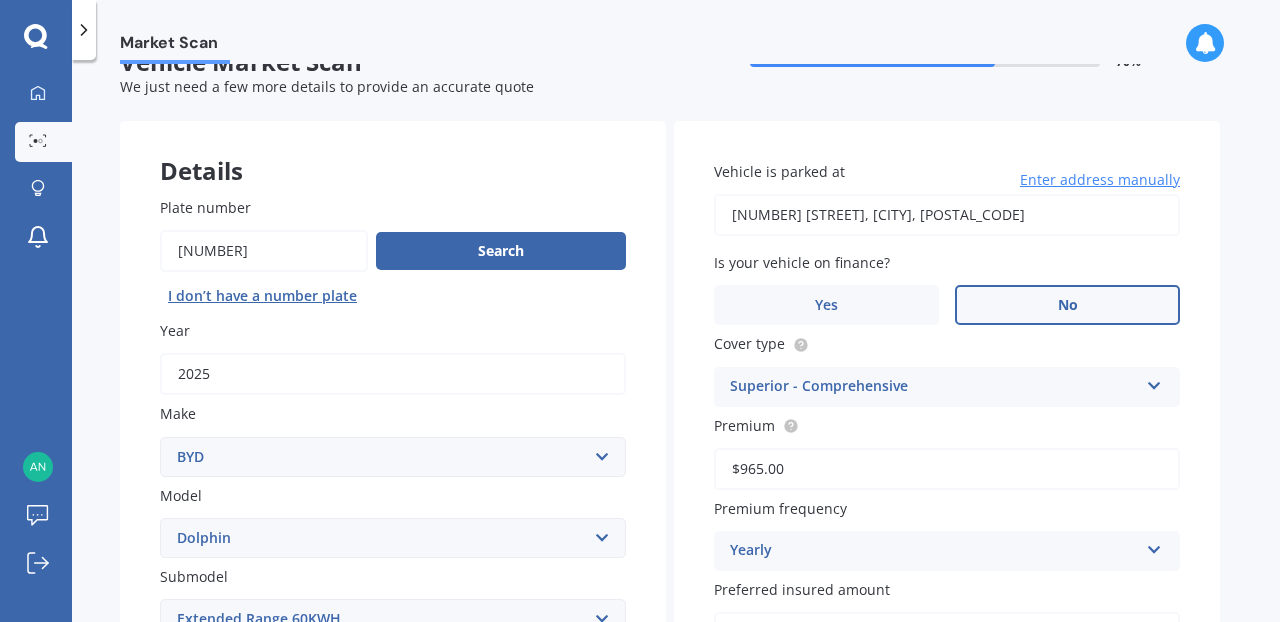click on "No" at bounding box center (1067, 305) 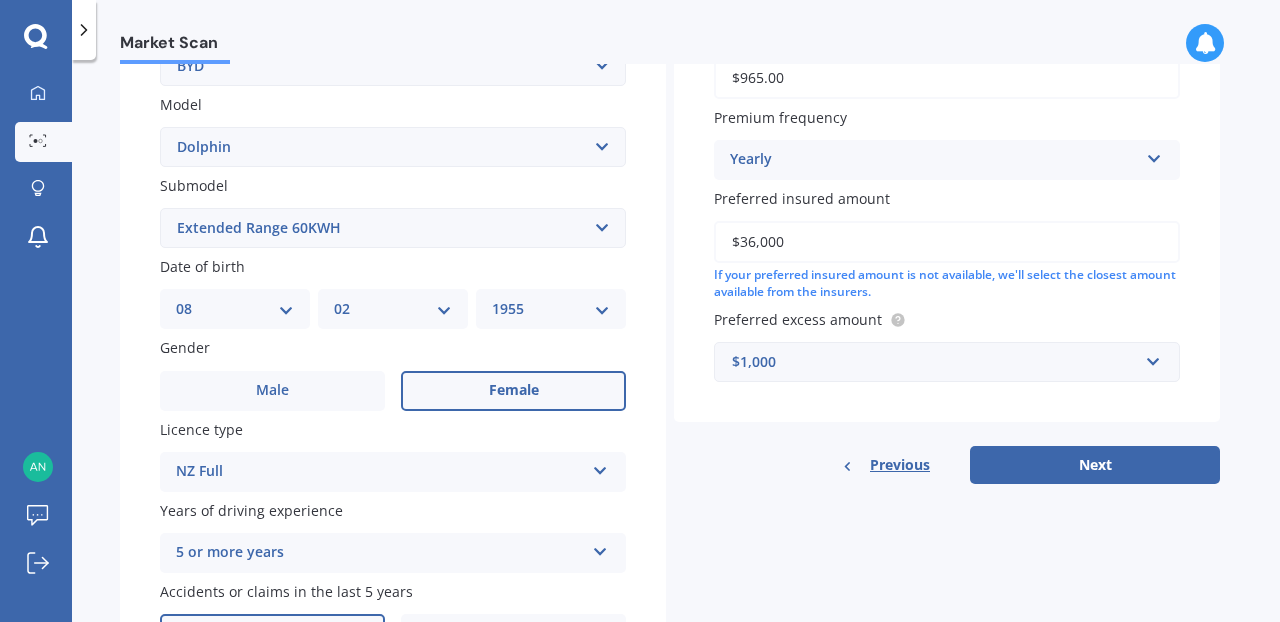 scroll, scrollTop: 452, scrollLeft: 0, axis: vertical 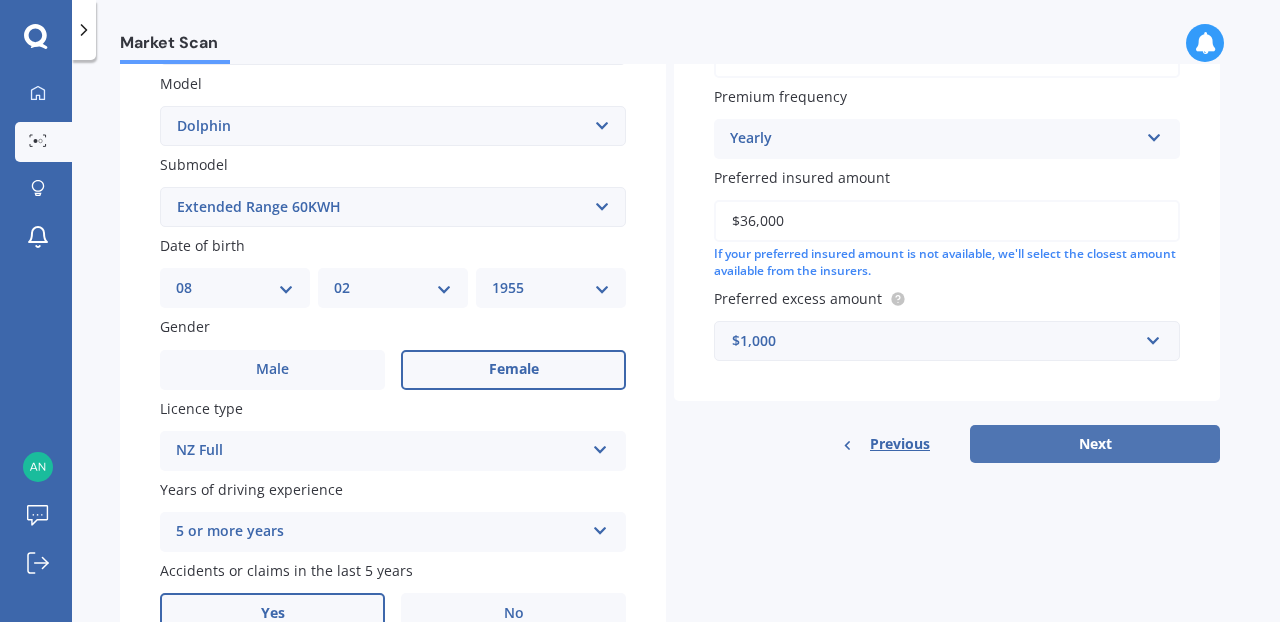 click on "Next" at bounding box center [1095, 444] 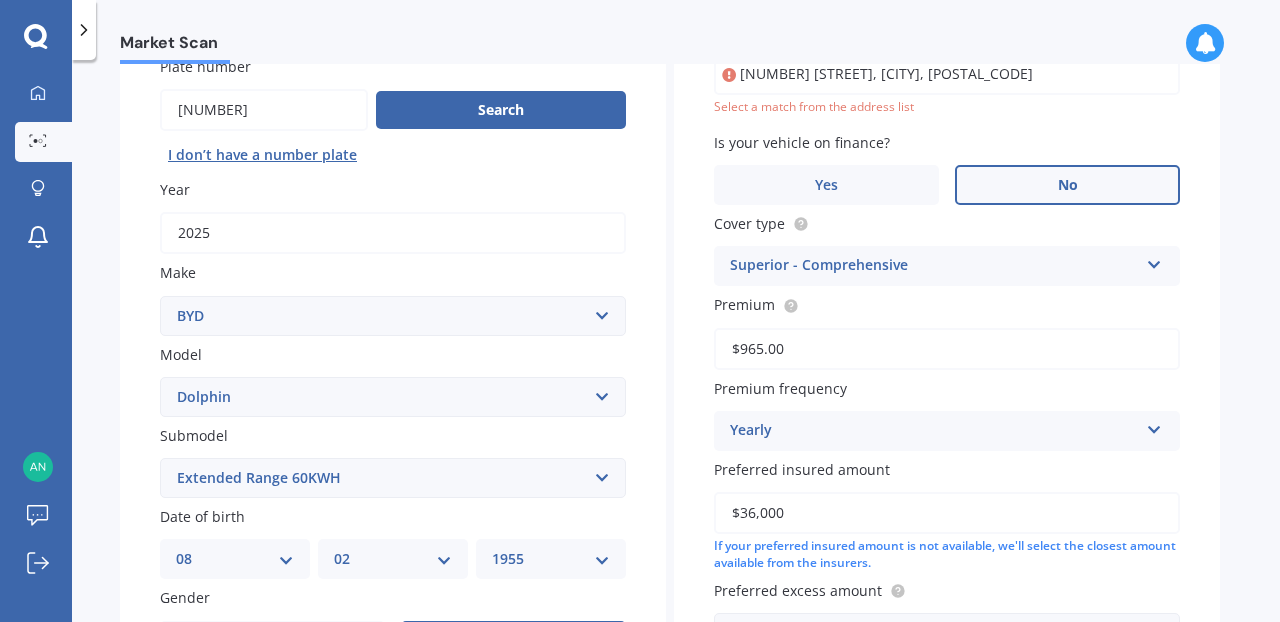 scroll, scrollTop: 135, scrollLeft: 0, axis: vertical 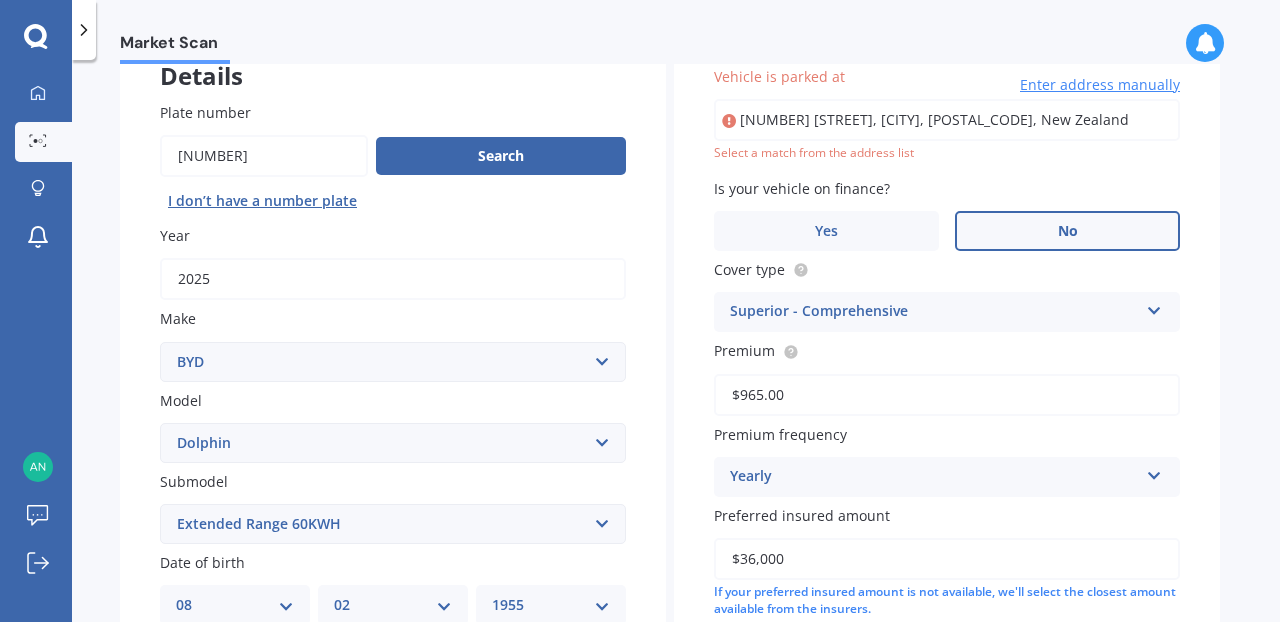 type on "[NUMBER] [STREET], [CITY], [POSTAL_CODE]" 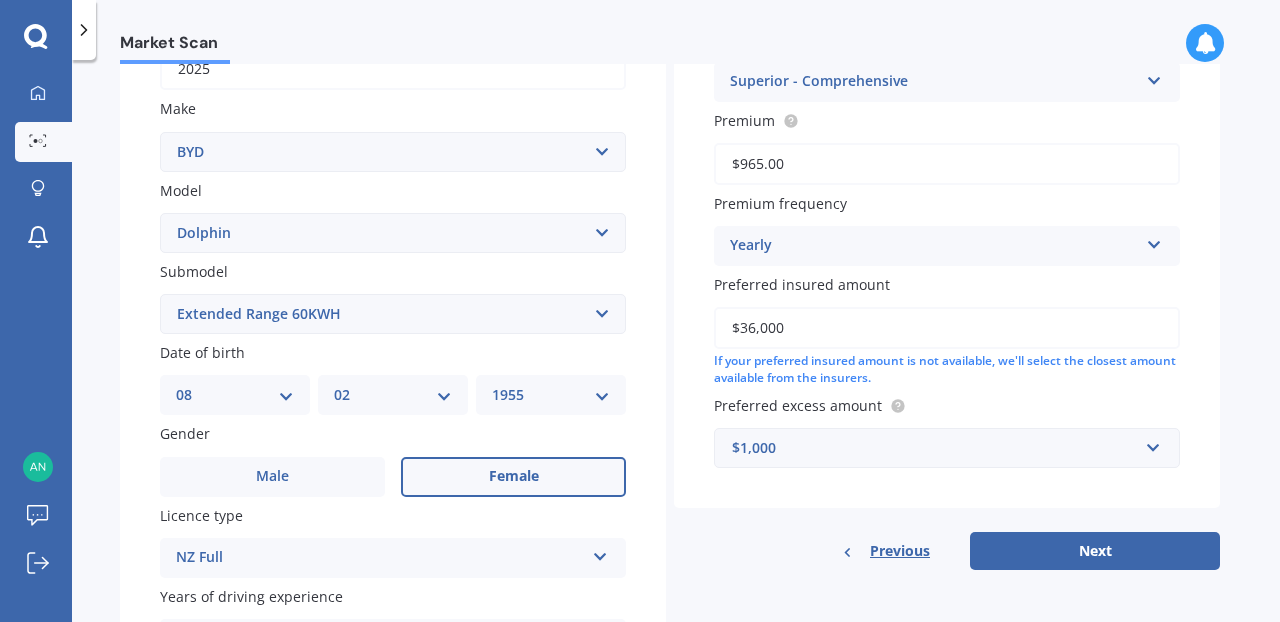 scroll, scrollTop: 518, scrollLeft: 0, axis: vertical 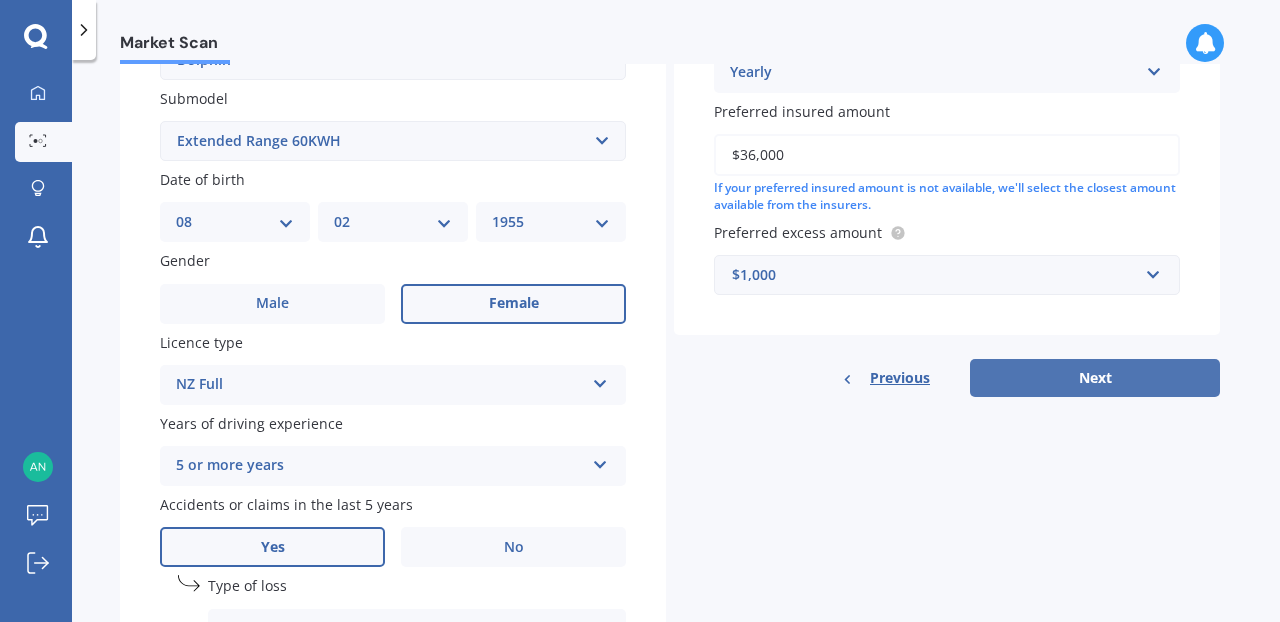 click on "Next" at bounding box center [1095, 378] 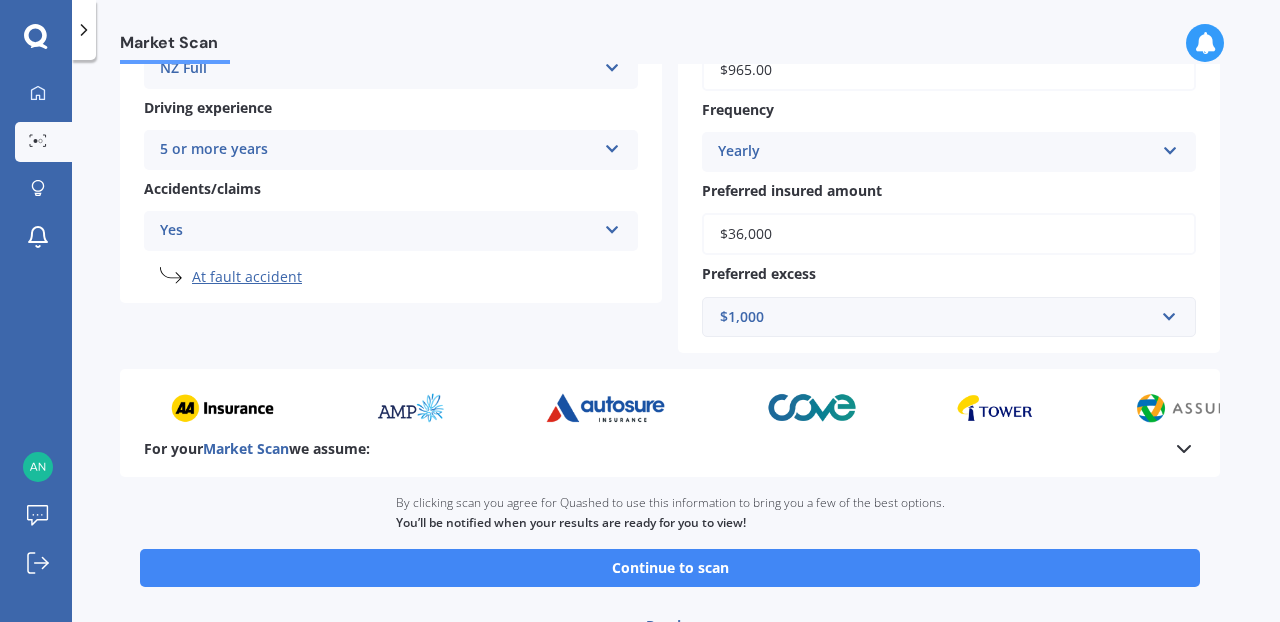 scroll, scrollTop: 442, scrollLeft: 0, axis: vertical 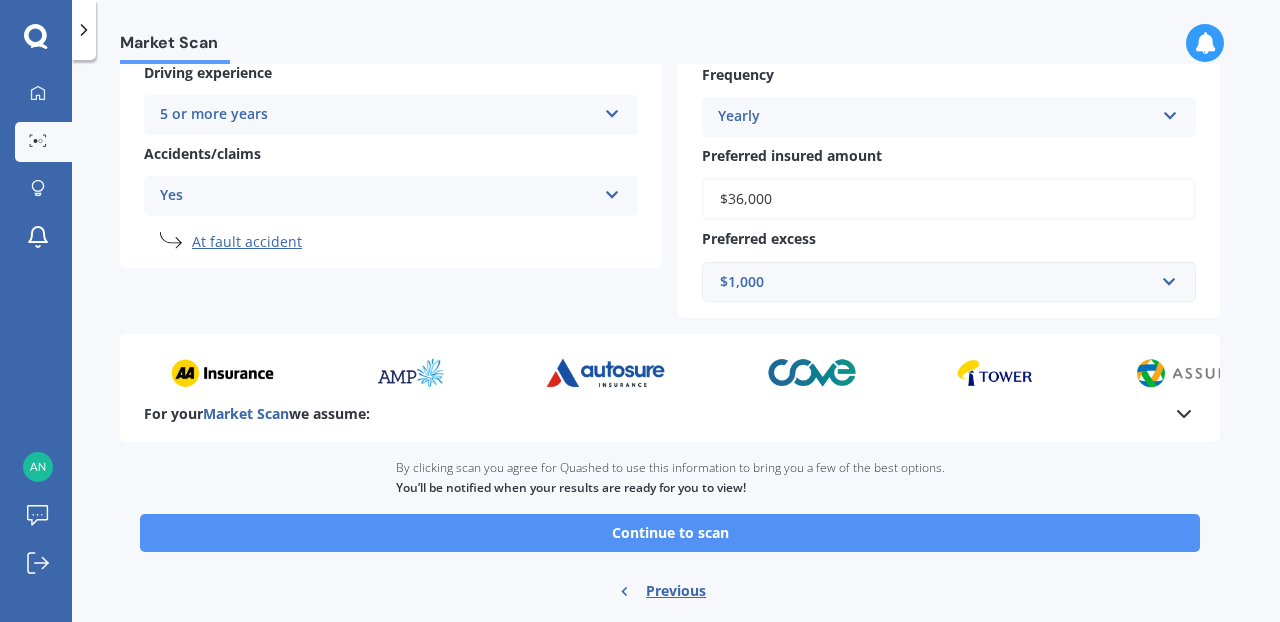 click on "Continue to scan" at bounding box center [670, 533] 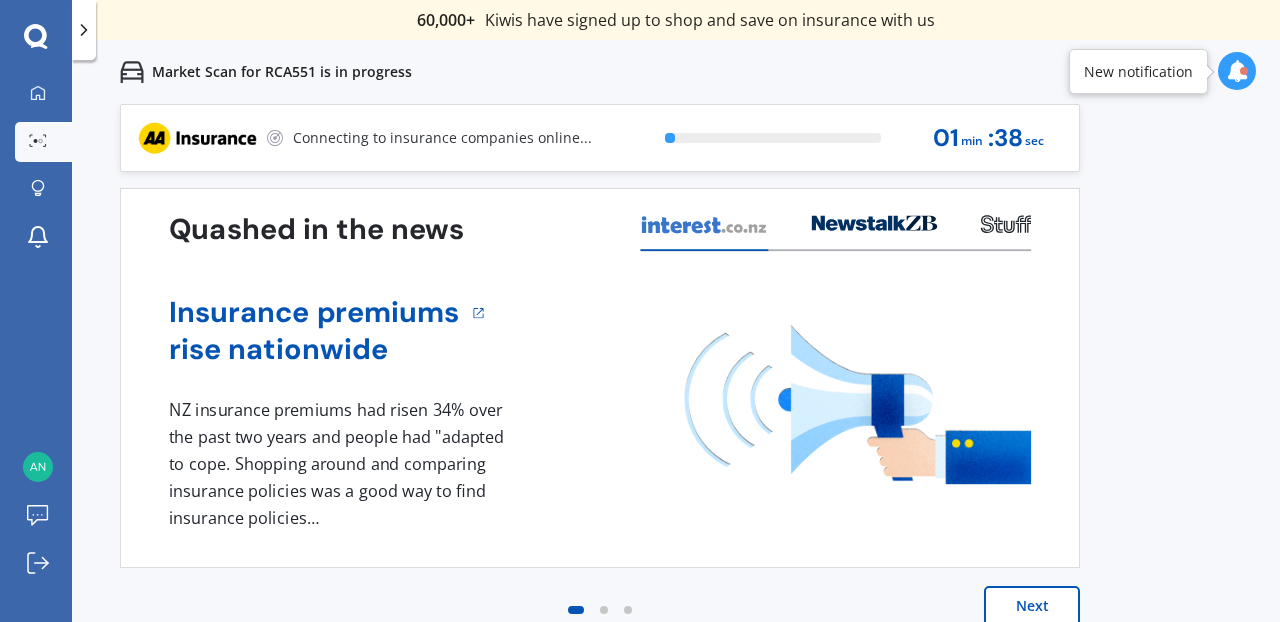 scroll, scrollTop: 0, scrollLeft: 0, axis: both 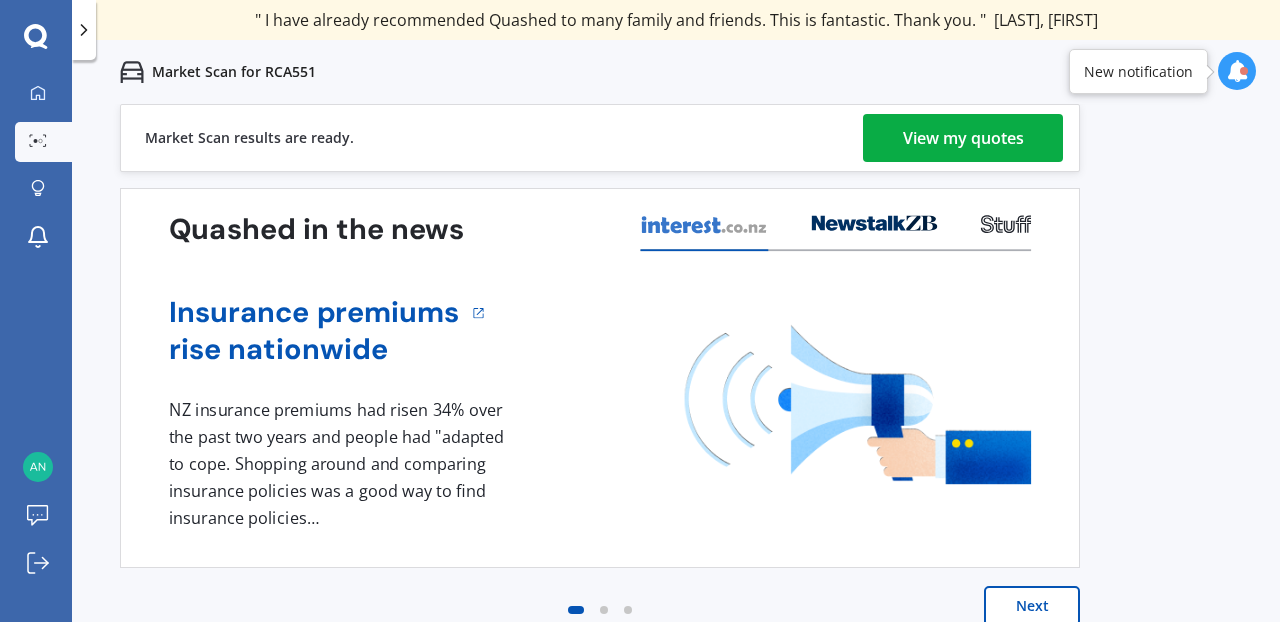 click on "View my quotes" at bounding box center [963, 138] 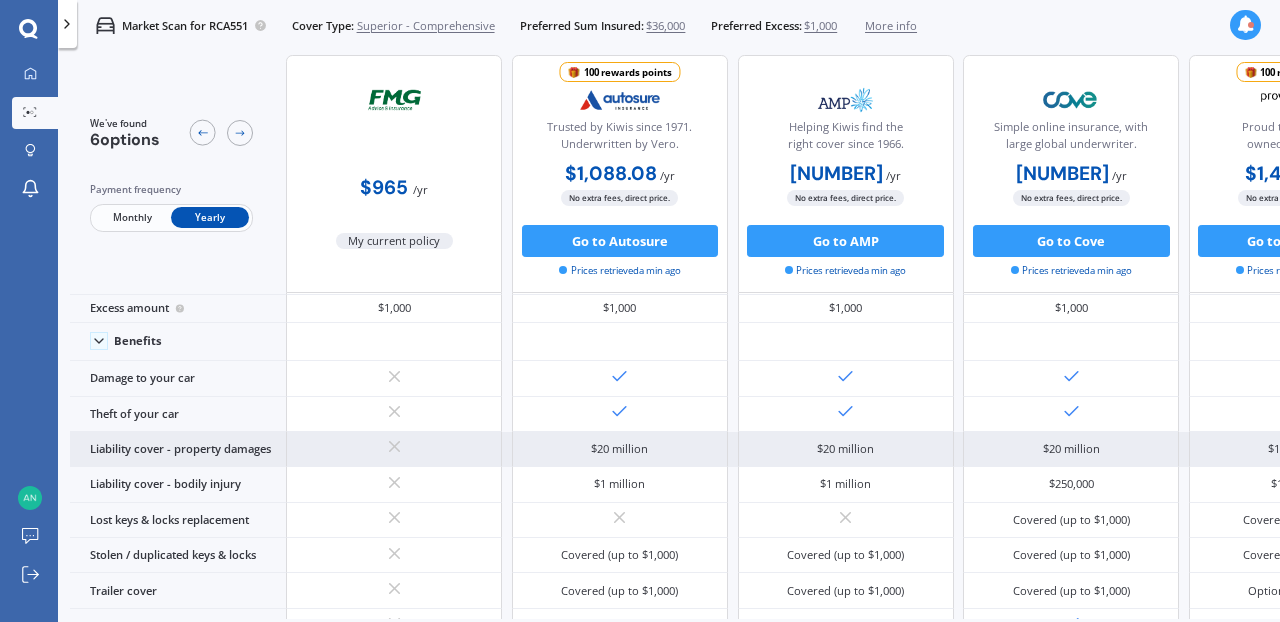 scroll, scrollTop: 0, scrollLeft: 0, axis: both 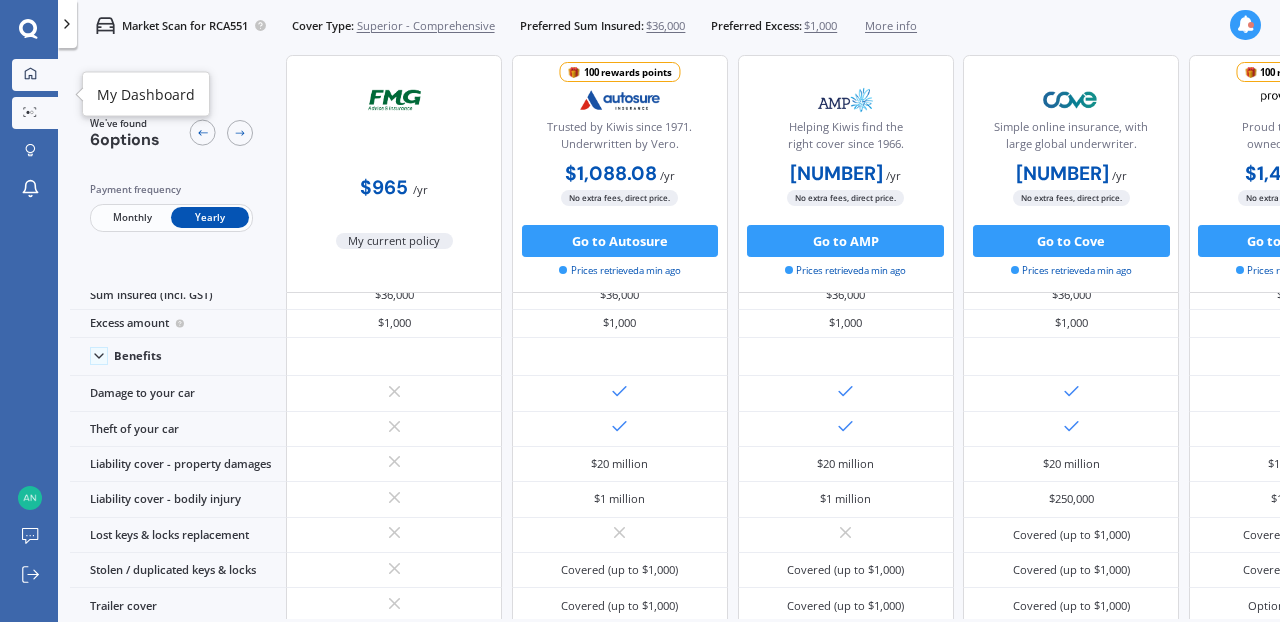 click at bounding box center [30, 74] 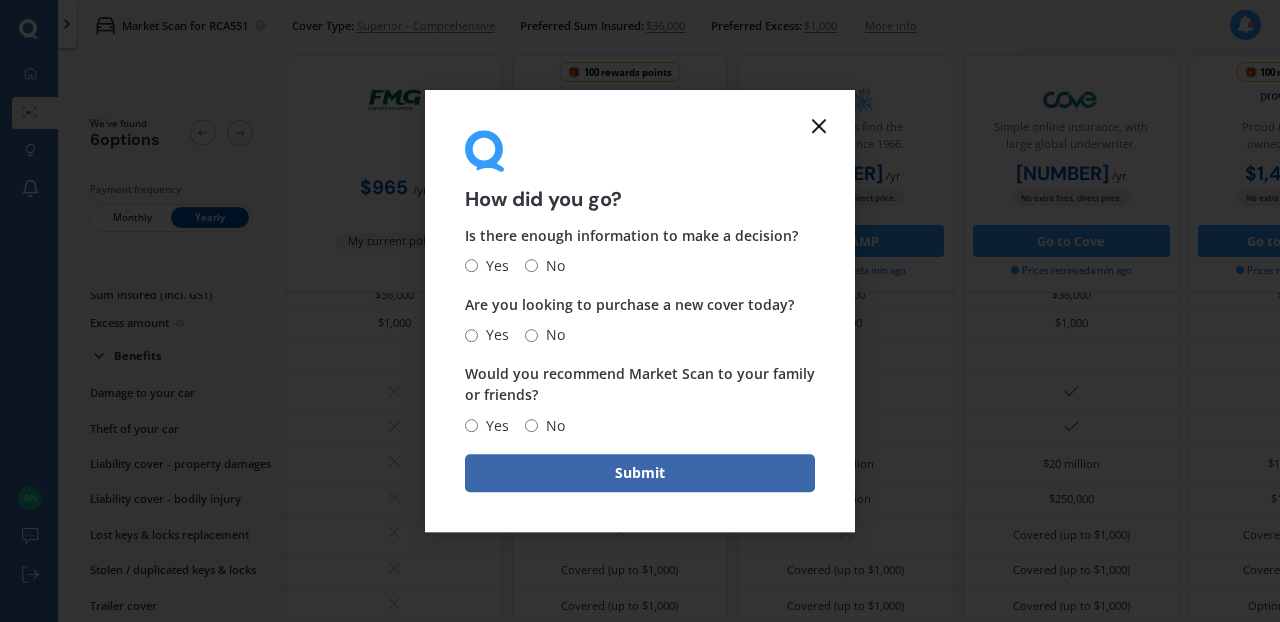 click 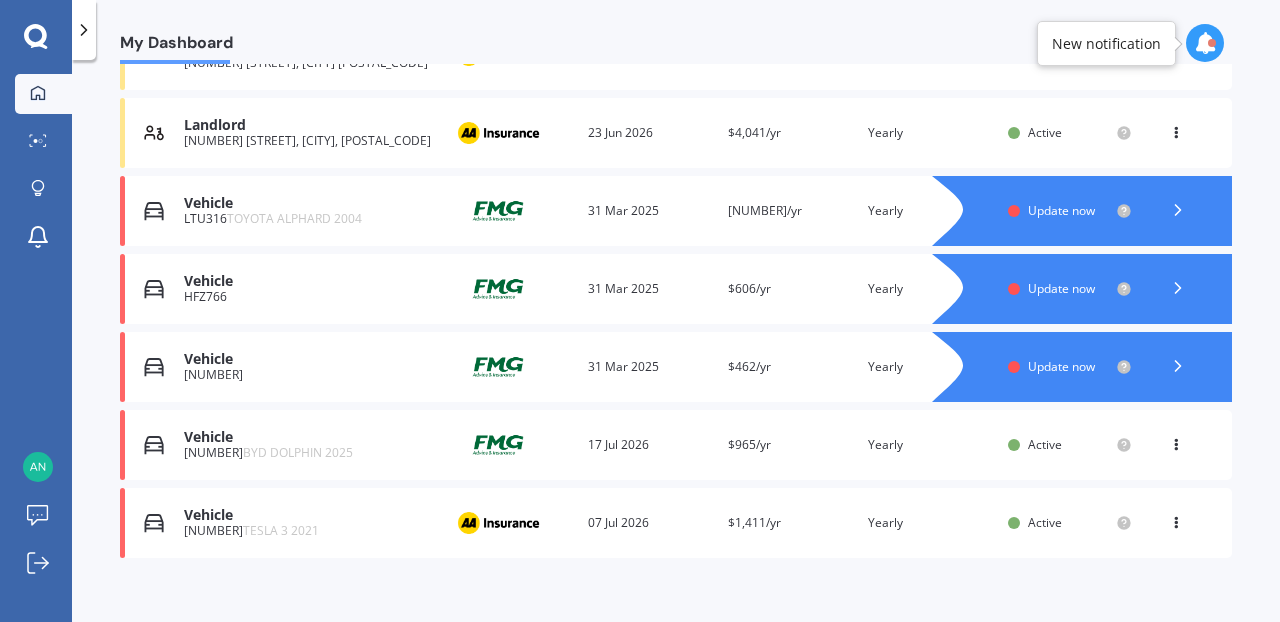 scroll, scrollTop: 509, scrollLeft: 0, axis: vertical 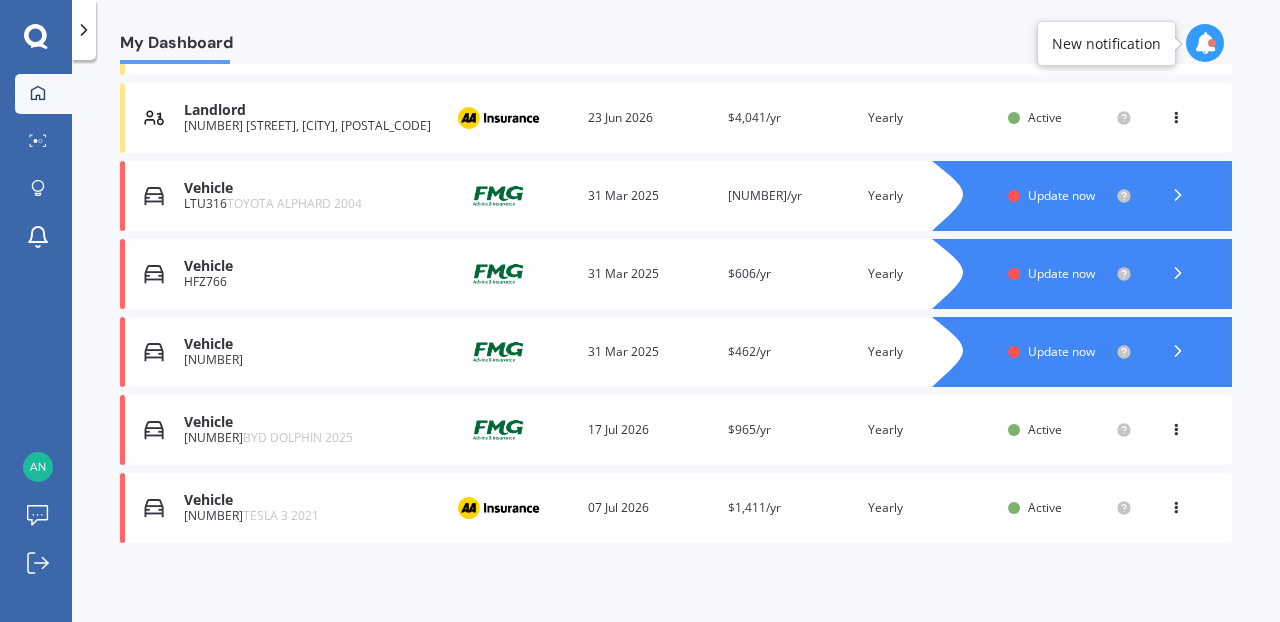 click on "Active" at bounding box center [1045, 429] 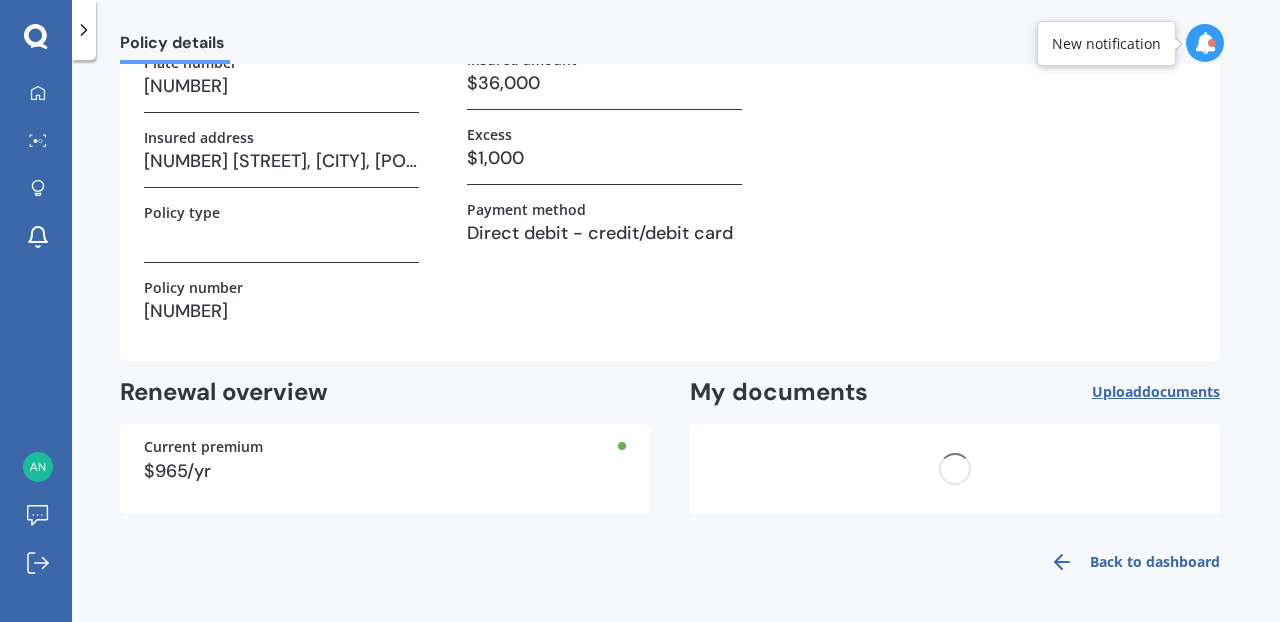 scroll, scrollTop: 0, scrollLeft: 0, axis: both 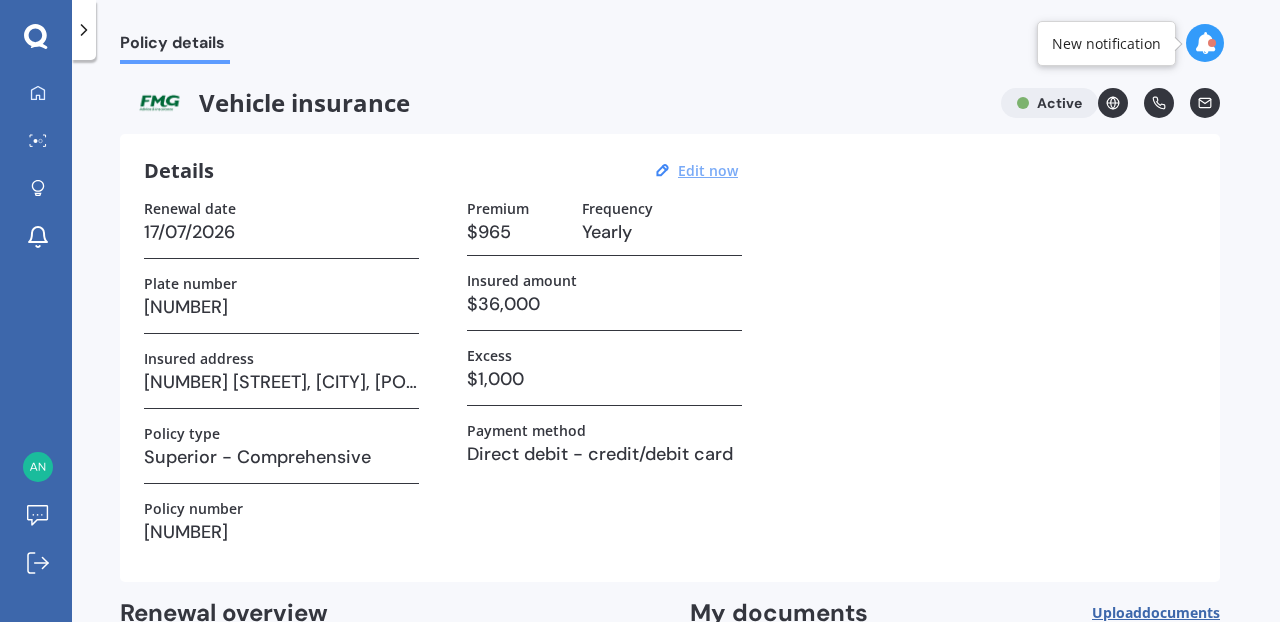 click on "Edit now" at bounding box center (708, 170) 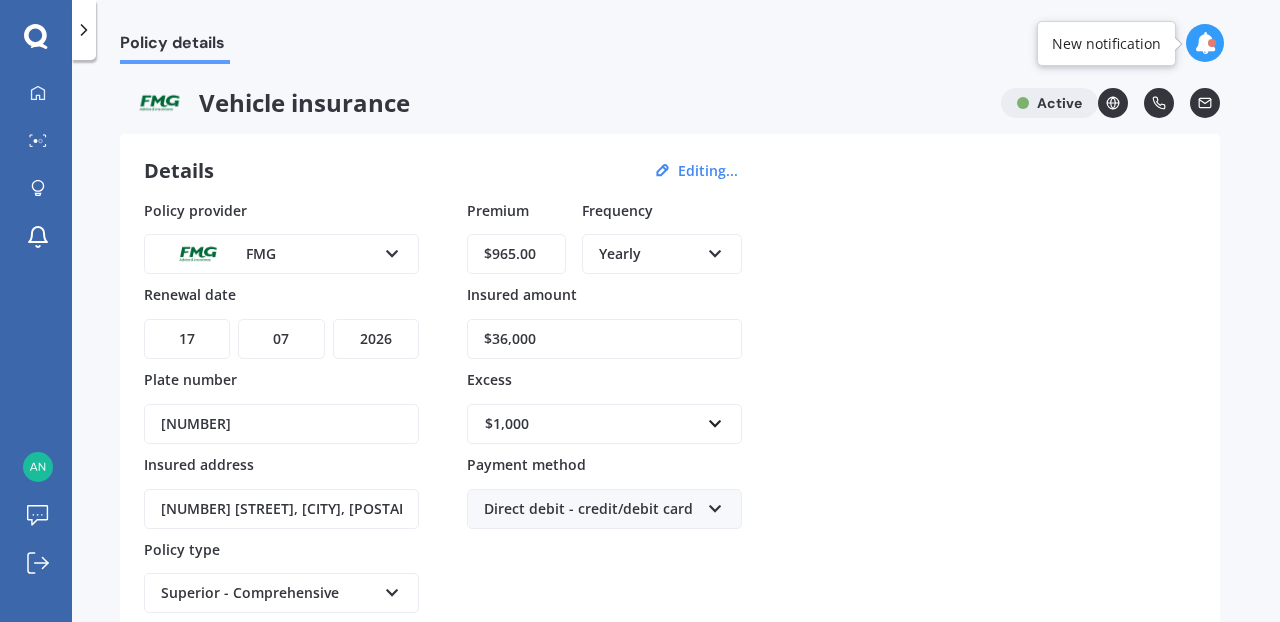 select on "31" 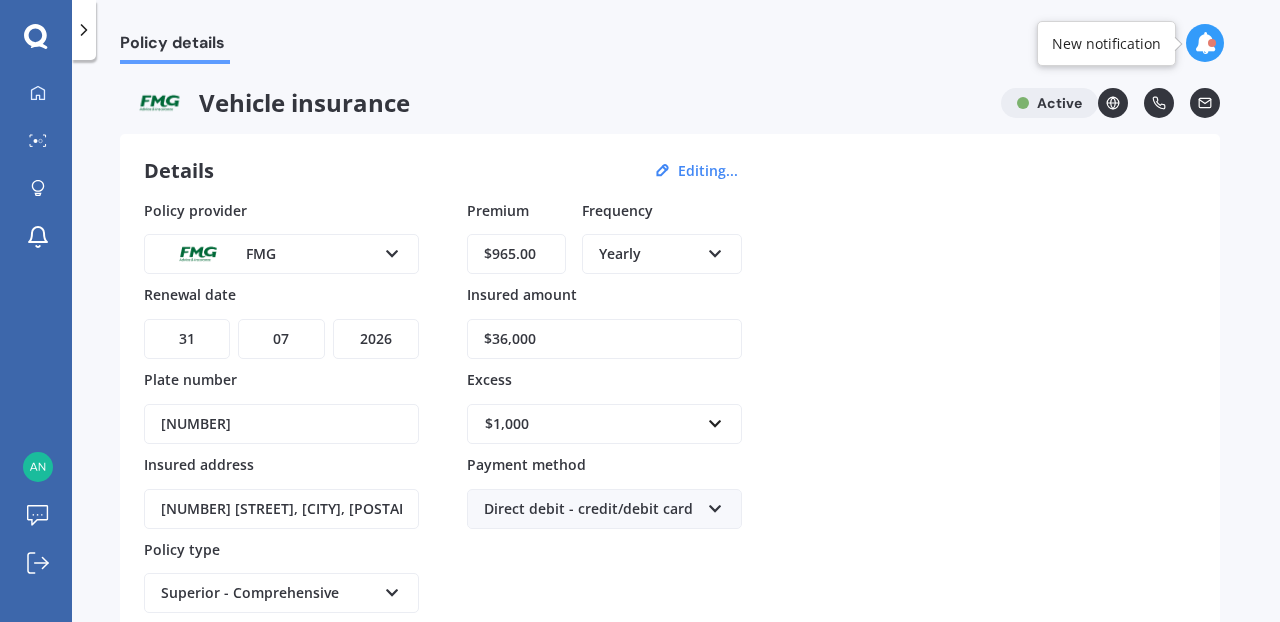 select on "03" 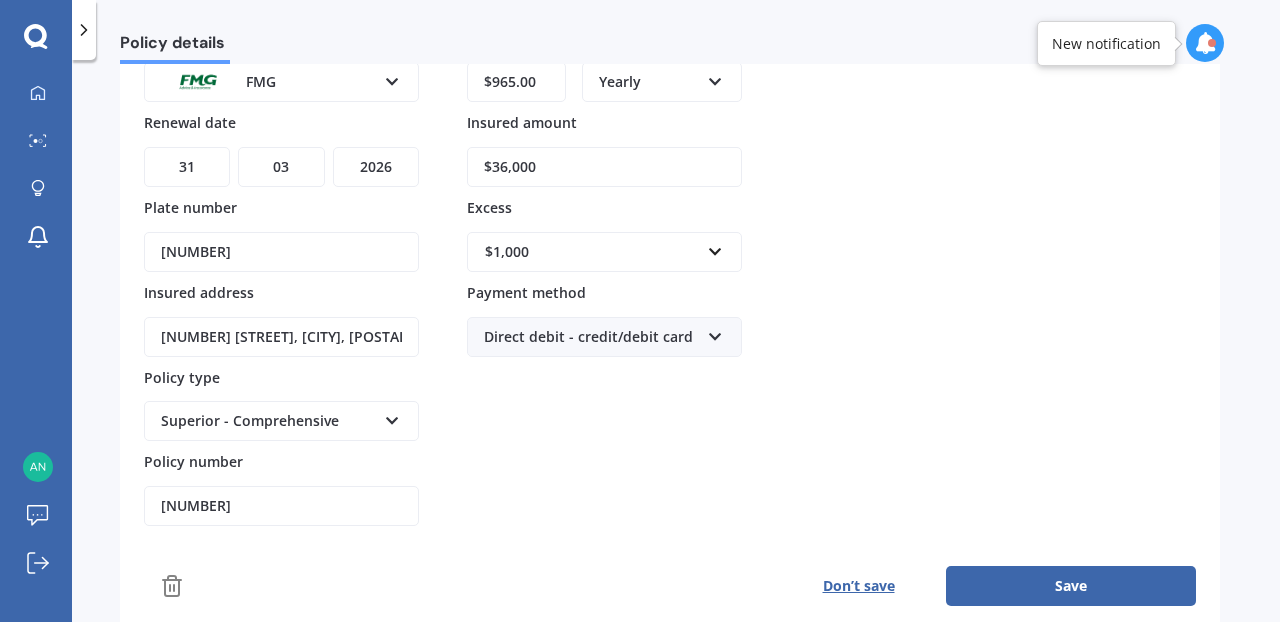 scroll, scrollTop: 212, scrollLeft: 0, axis: vertical 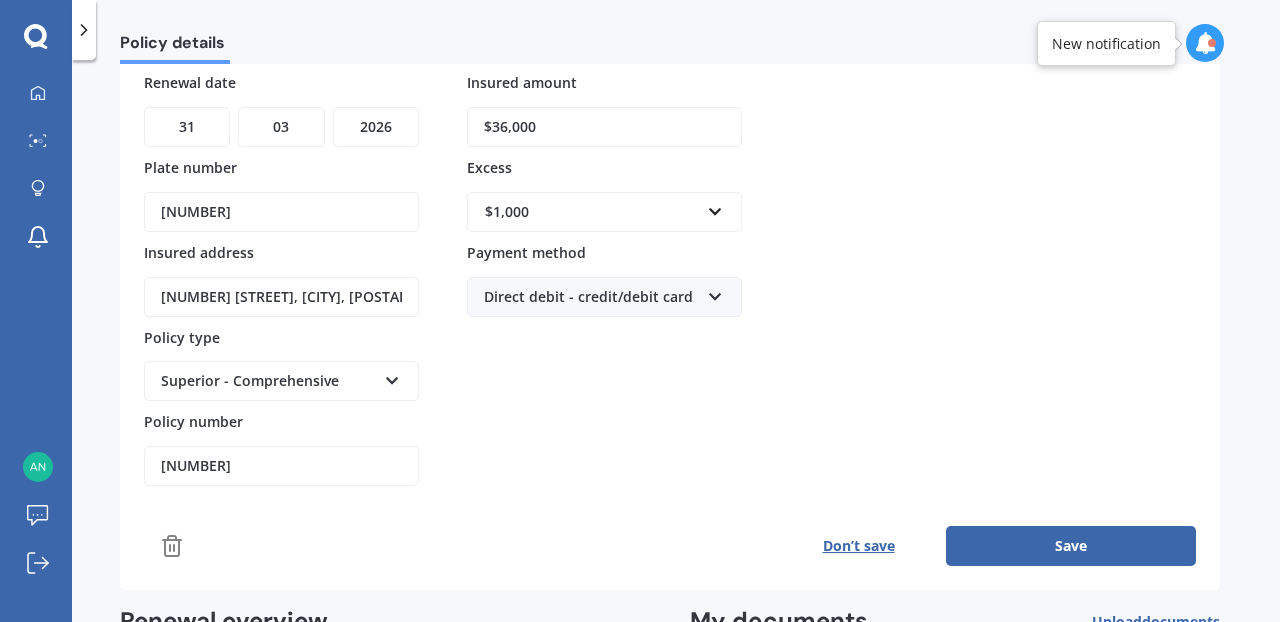 click on "Save" at bounding box center (1071, 546) 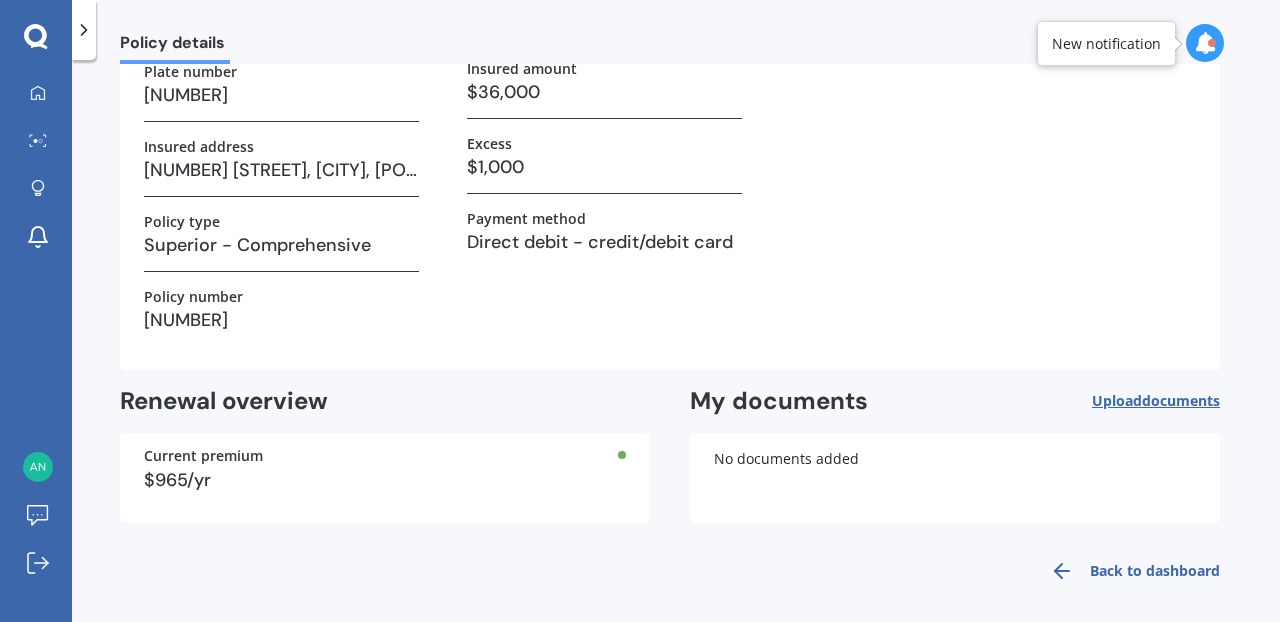 scroll, scrollTop: 219, scrollLeft: 0, axis: vertical 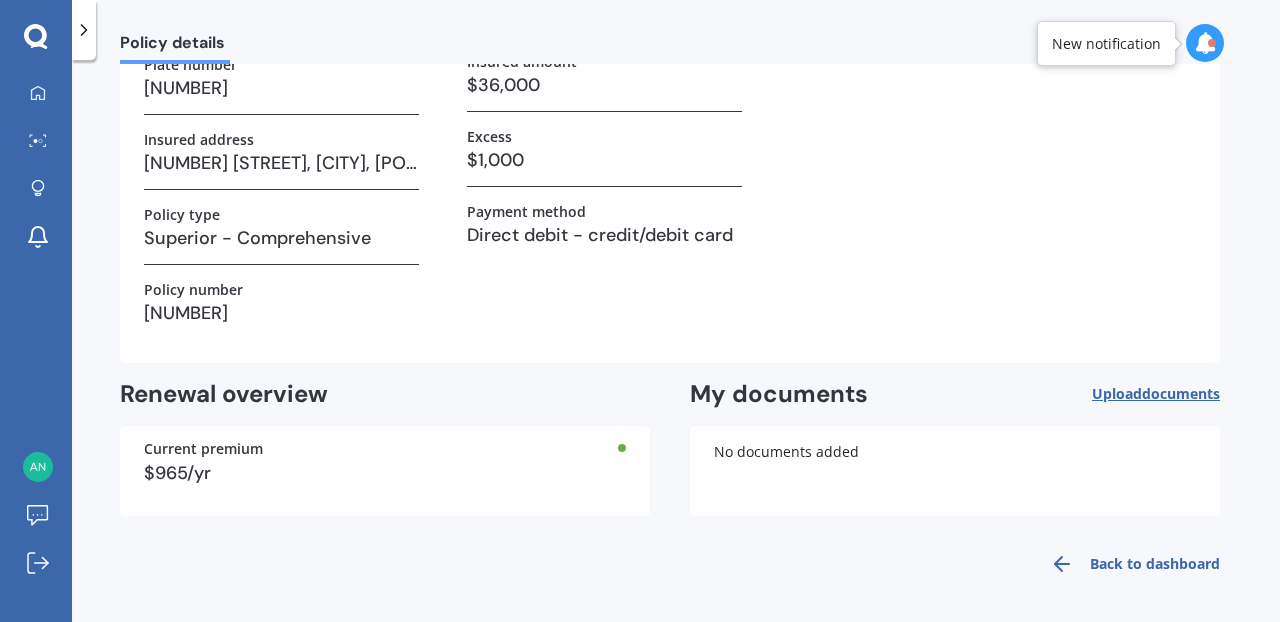 click on "Back to dashboard" at bounding box center [1129, 564] 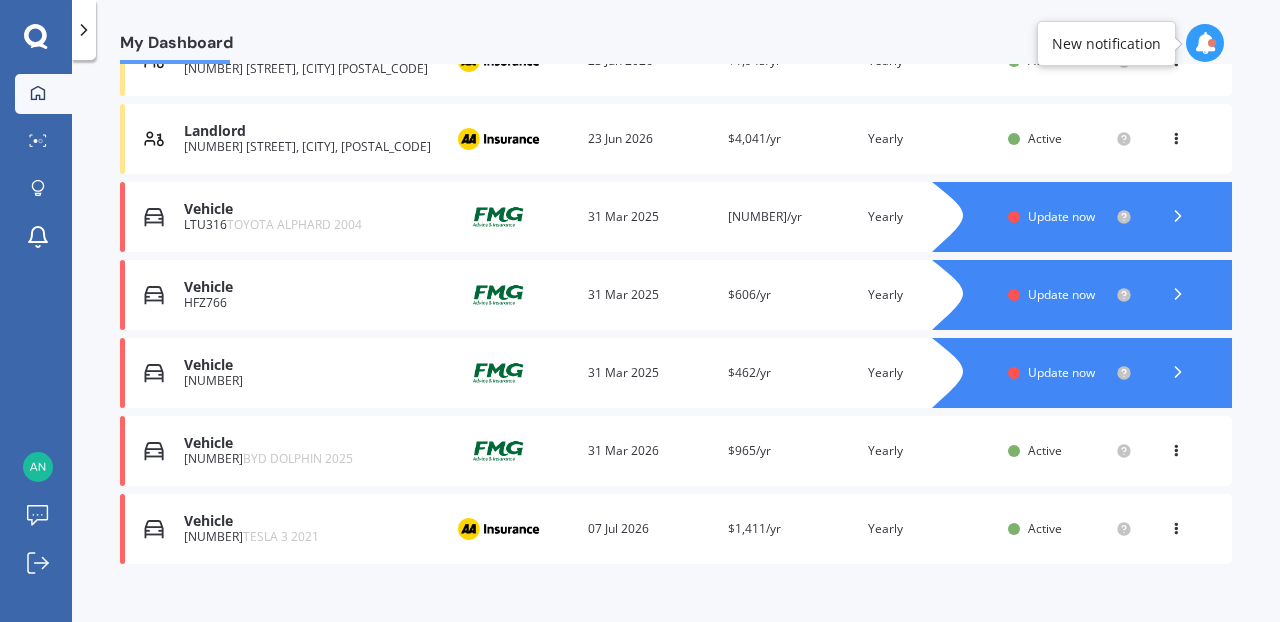 scroll, scrollTop: 492, scrollLeft: 0, axis: vertical 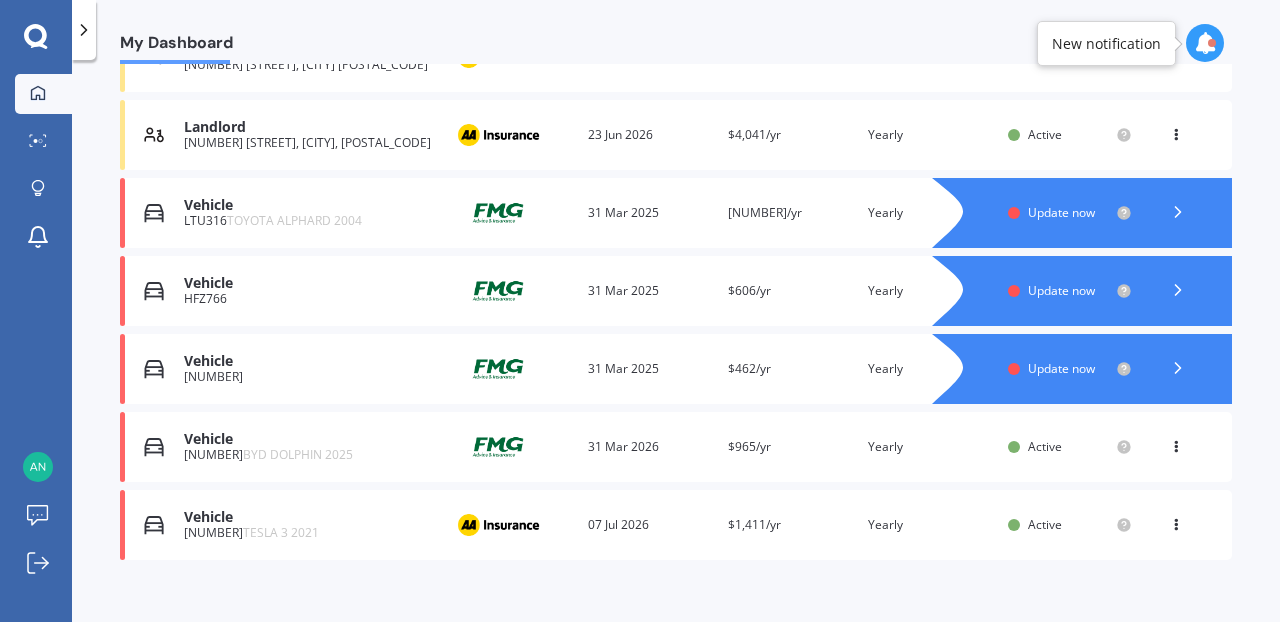 click on "Update now" at bounding box center (1061, 212) 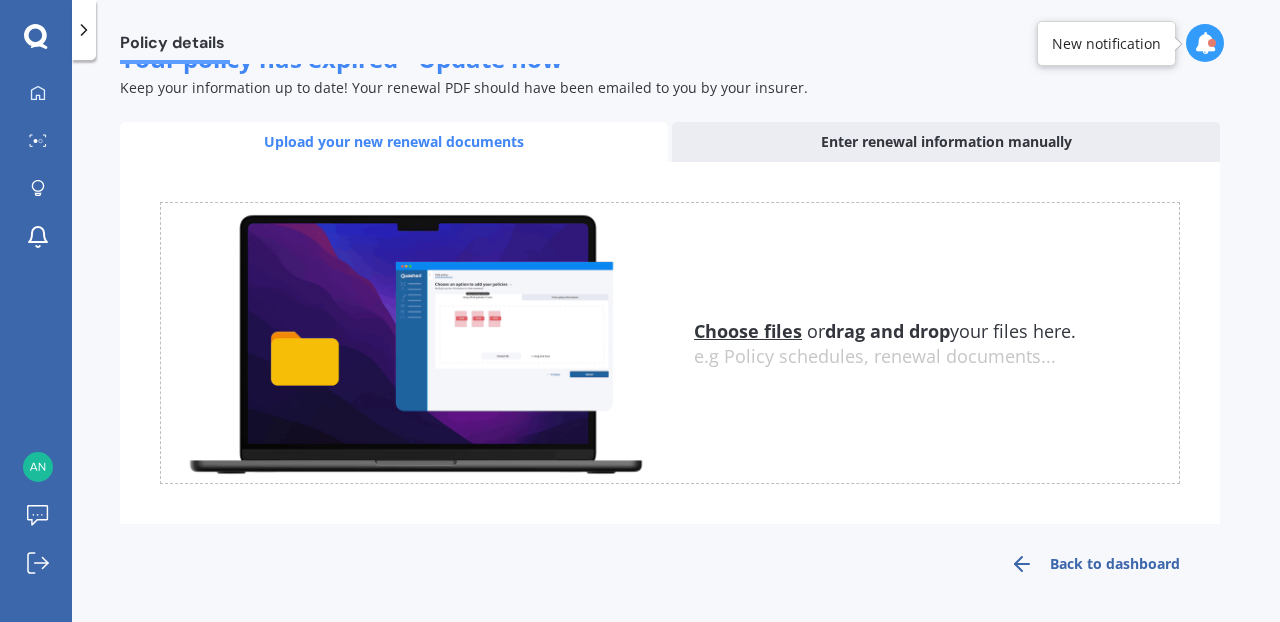 scroll, scrollTop: 0, scrollLeft: 0, axis: both 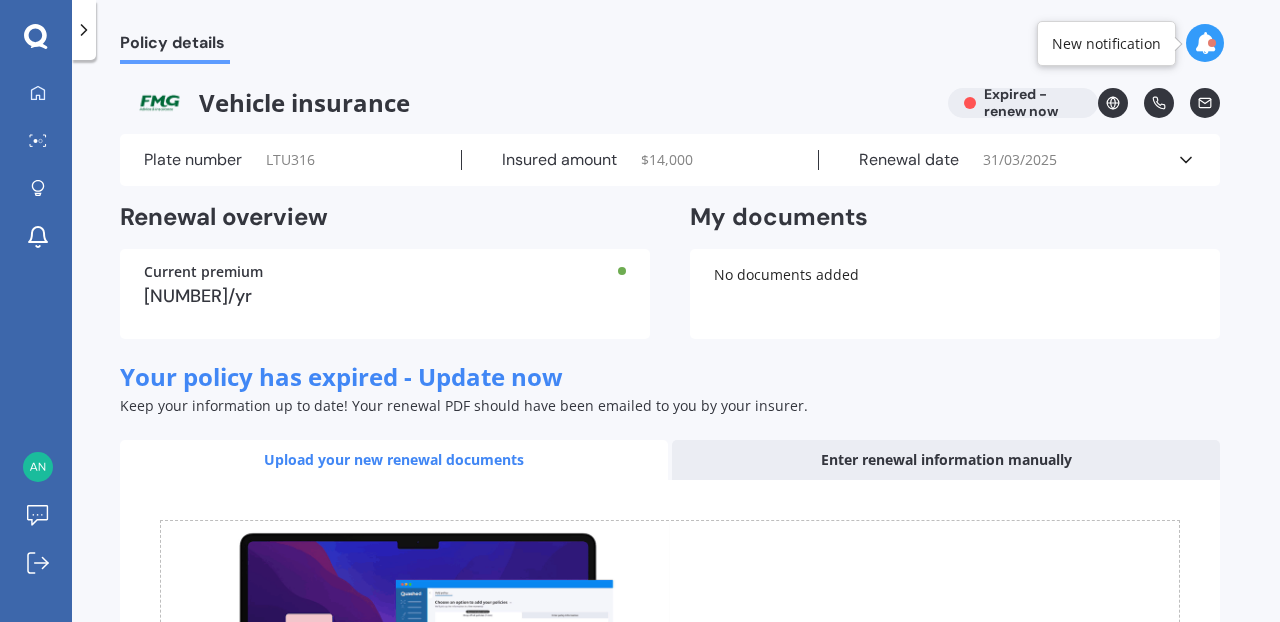 click on "Your policy has expired - Update now" at bounding box center (341, 376) 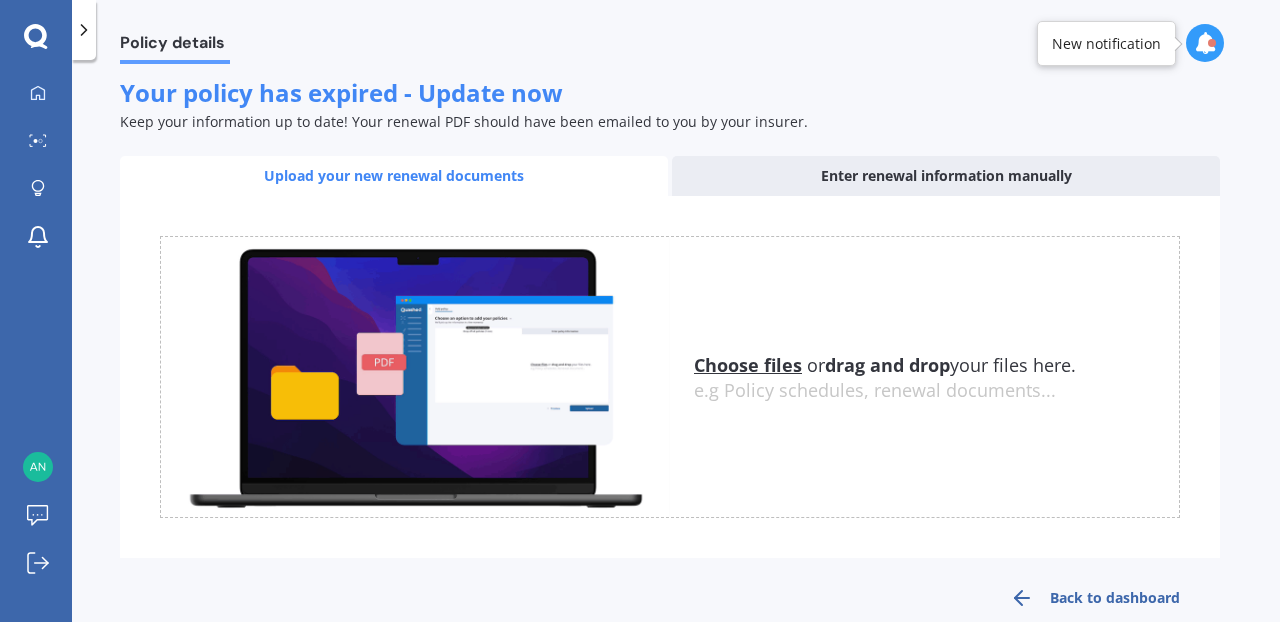 scroll, scrollTop: 0, scrollLeft: 0, axis: both 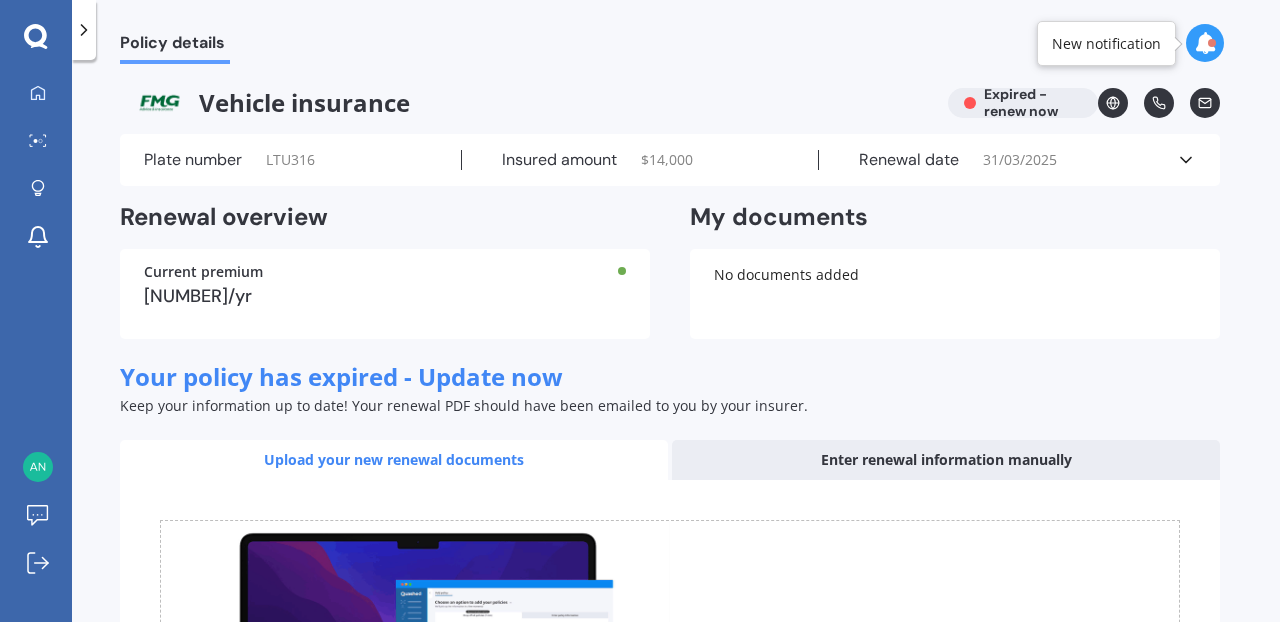 click on "Vehicle insurance" at bounding box center (526, 103) 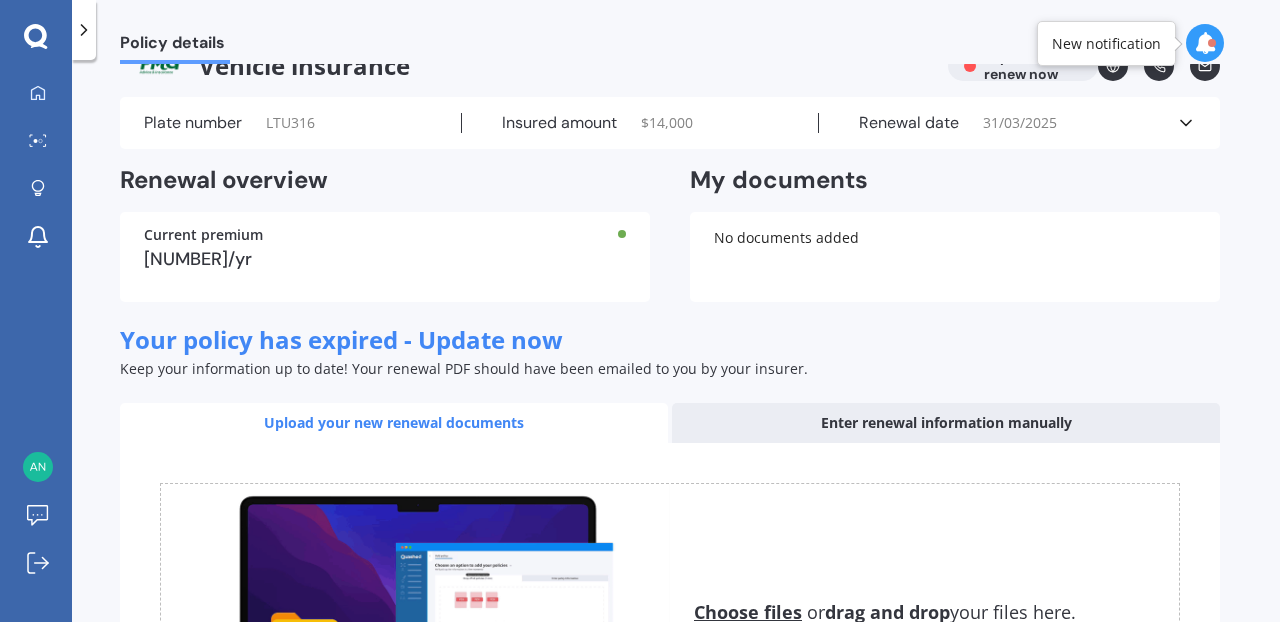 scroll, scrollTop: 134, scrollLeft: 0, axis: vertical 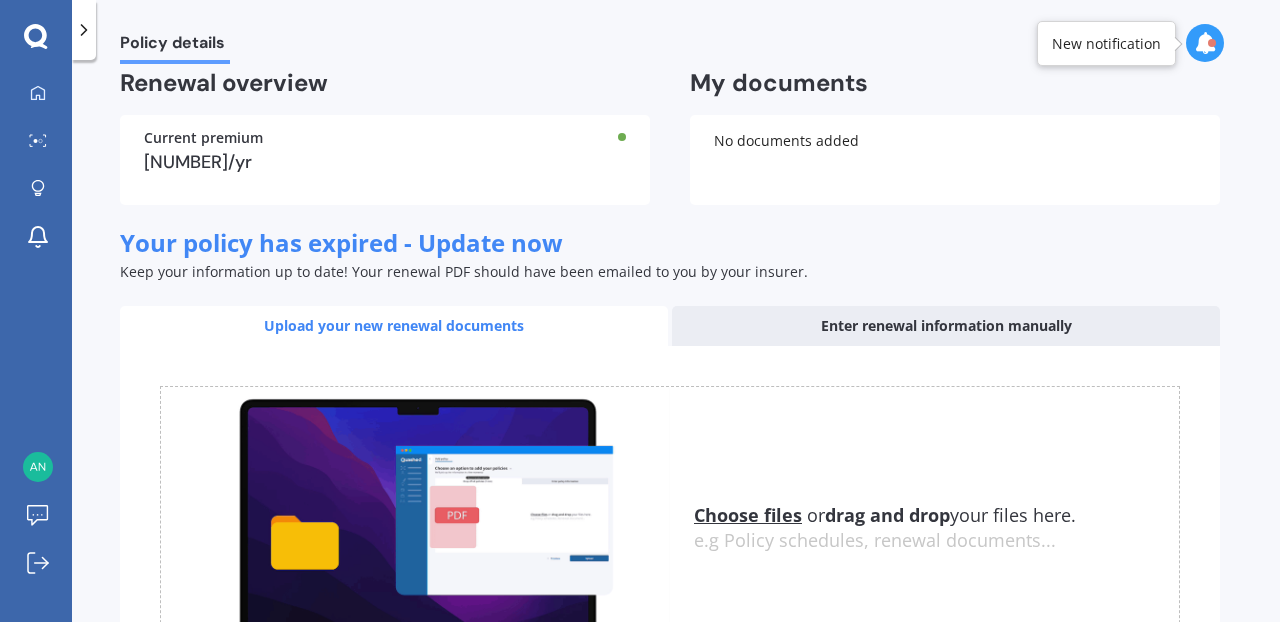 click on "Your policy has expired - Update now" at bounding box center [341, 242] 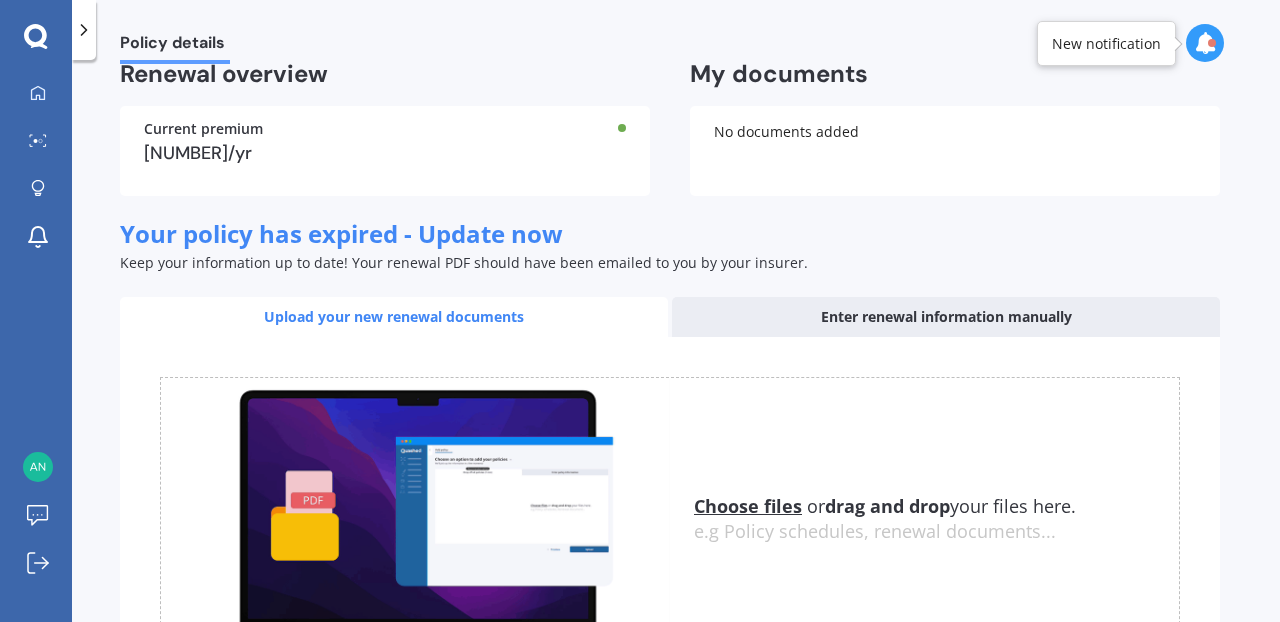 scroll, scrollTop: 5, scrollLeft: 0, axis: vertical 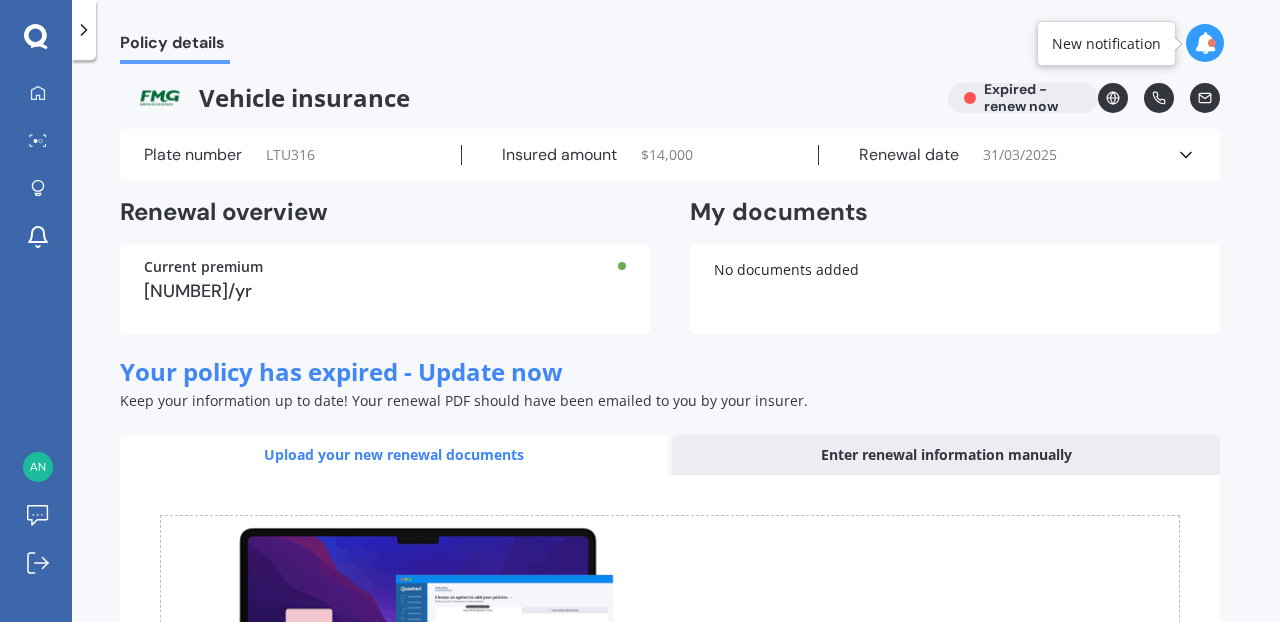 click 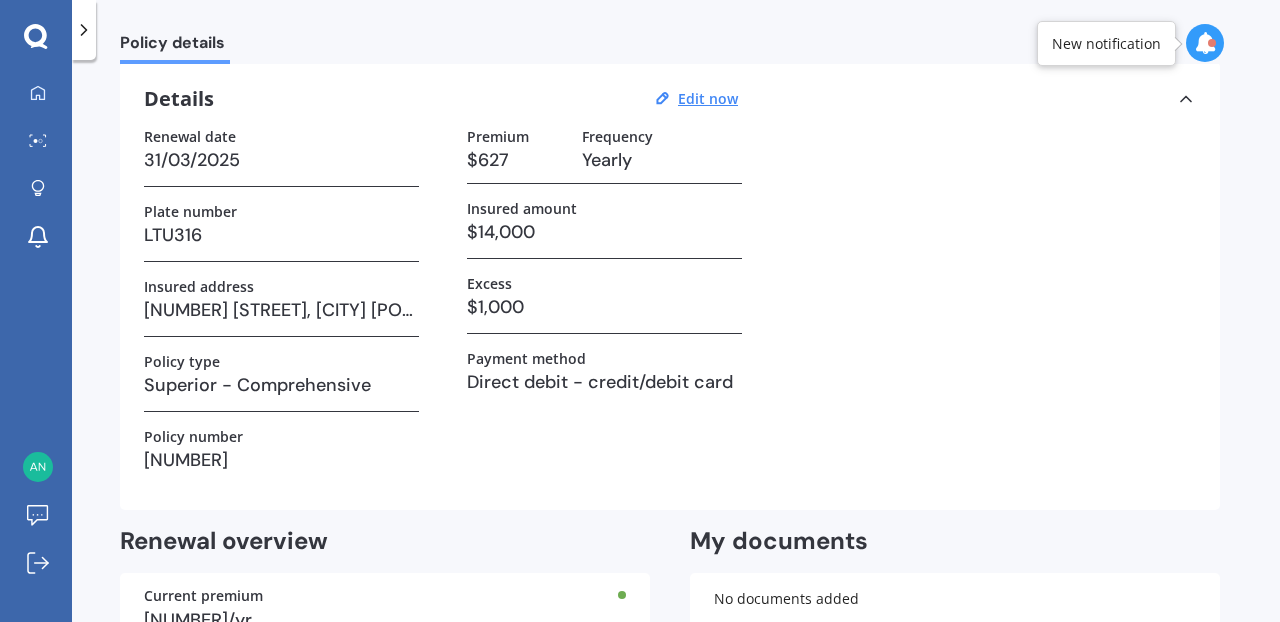 scroll, scrollTop: 0, scrollLeft: 0, axis: both 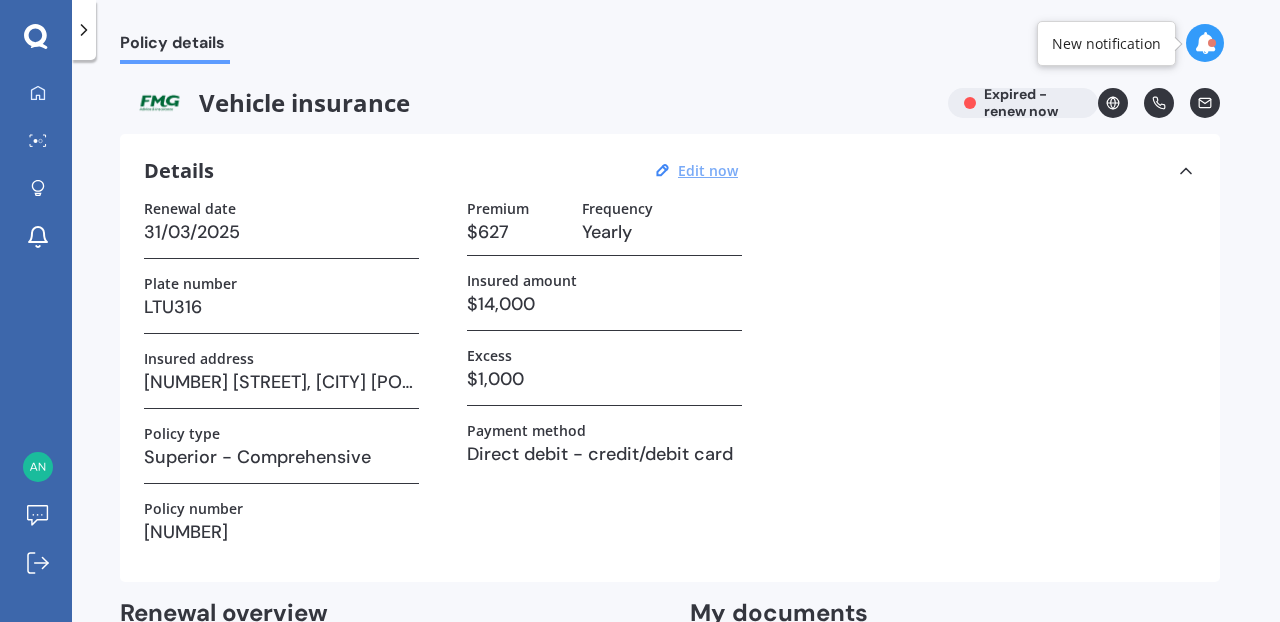 click on "Edit now" at bounding box center [708, 170] 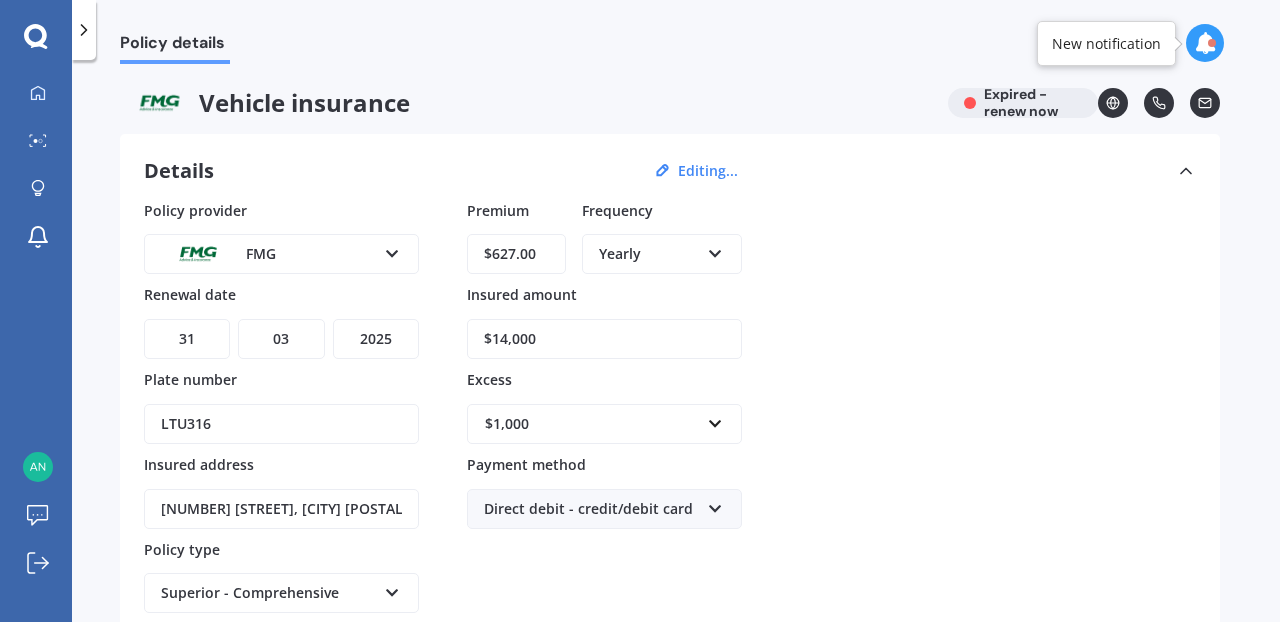 select on "2026" 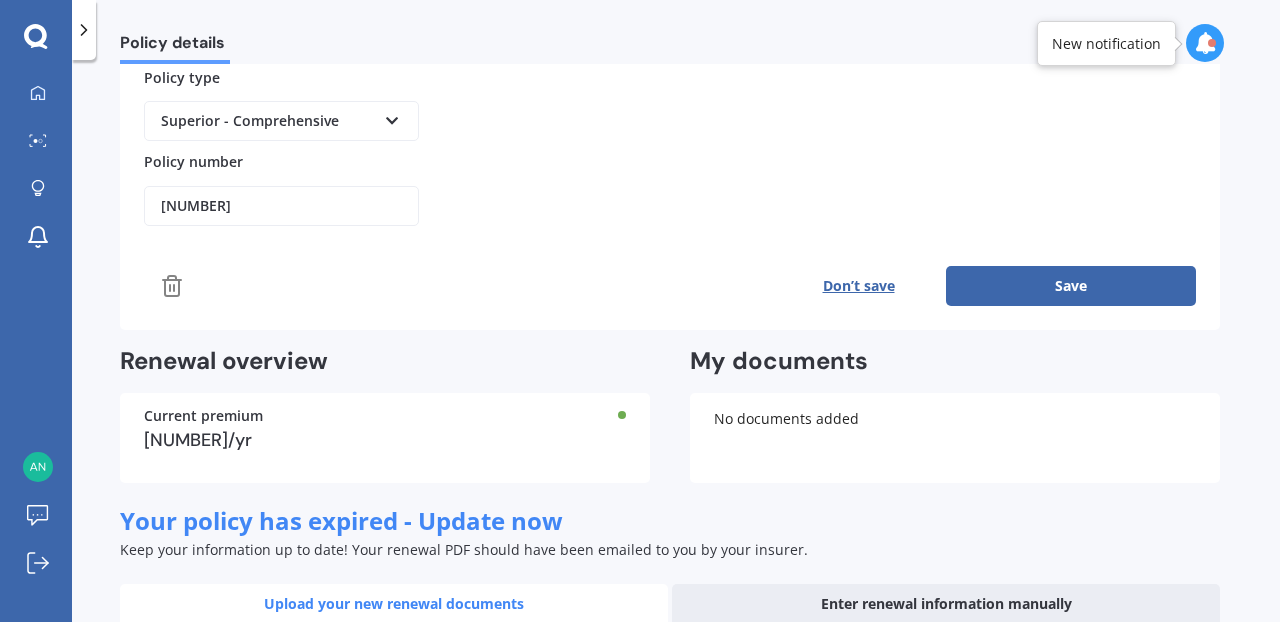 scroll, scrollTop: 344, scrollLeft: 0, axis: vertical 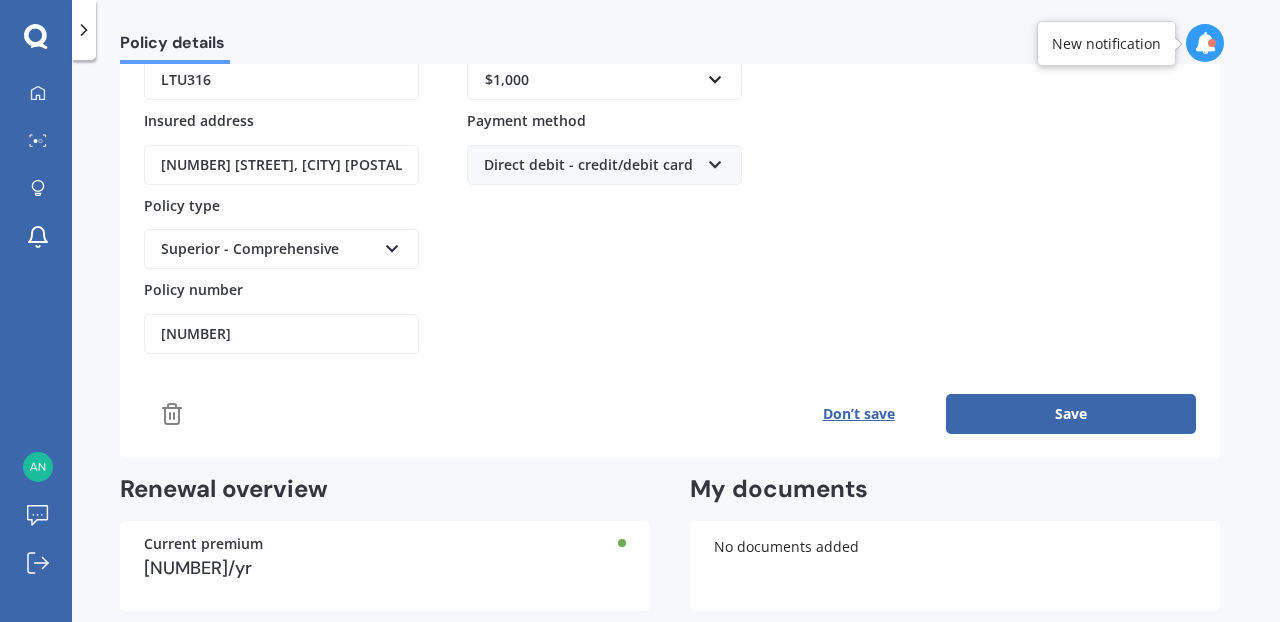 click on "Save" at bounding box center [1071, 414] 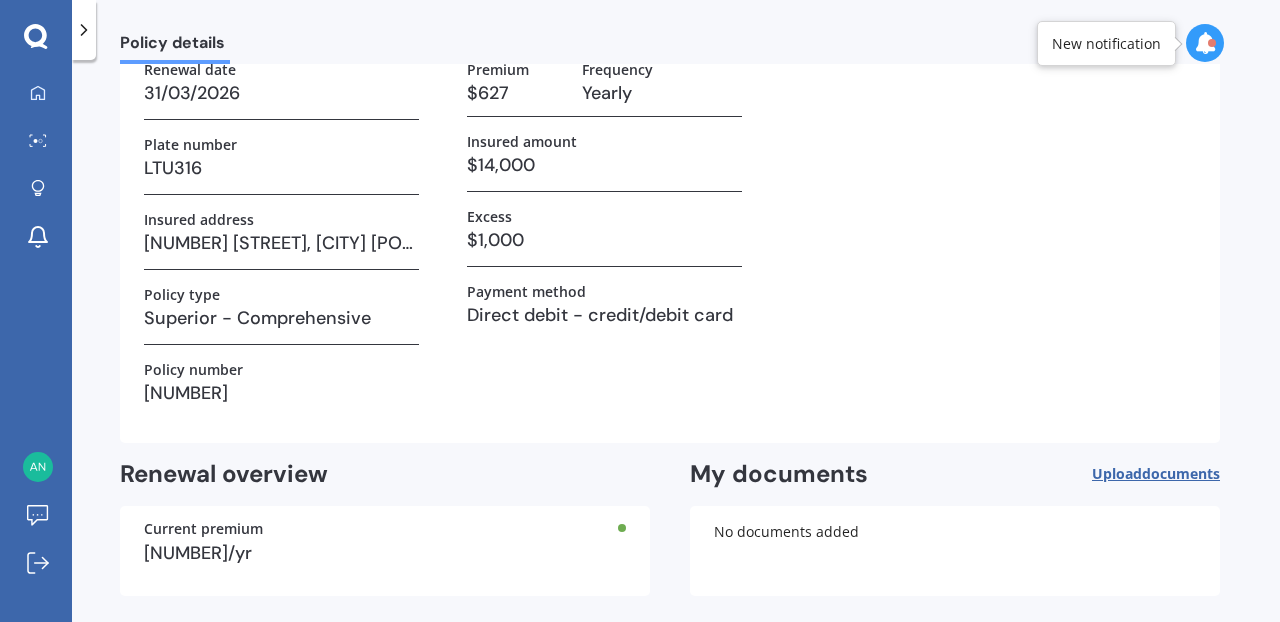 scroll, scrollTop: 219, scrollLeft: 0, axis: vertical 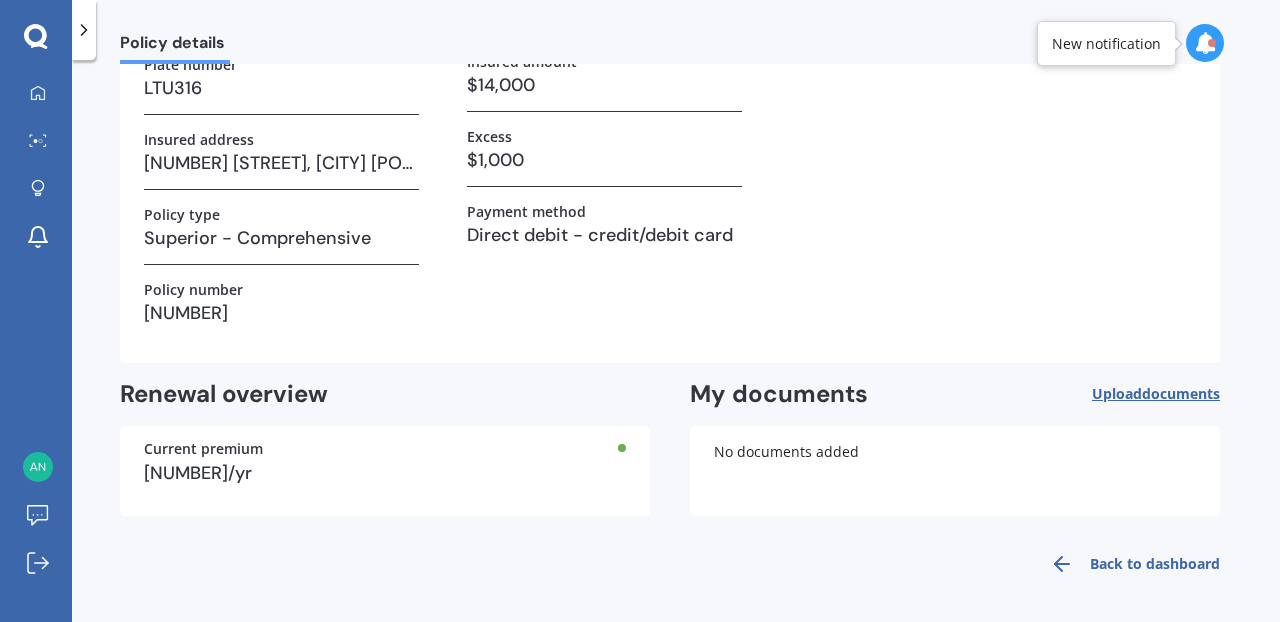click 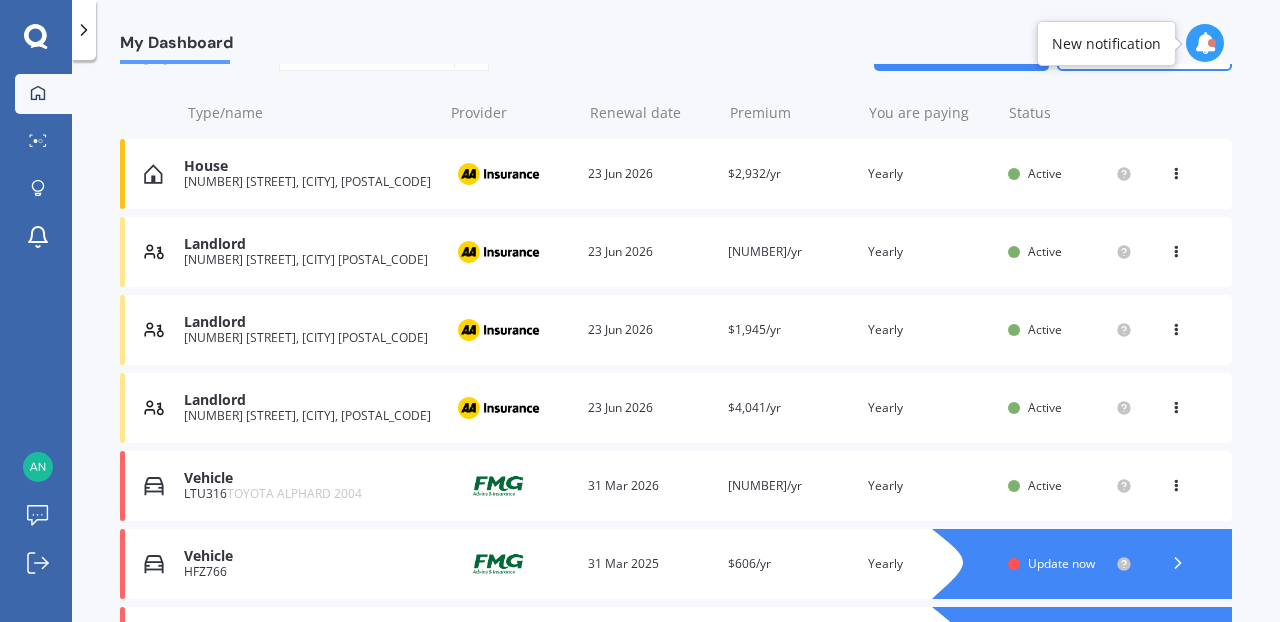 scroll, scrollTop: 0, scrollLeft: 0, axis: both 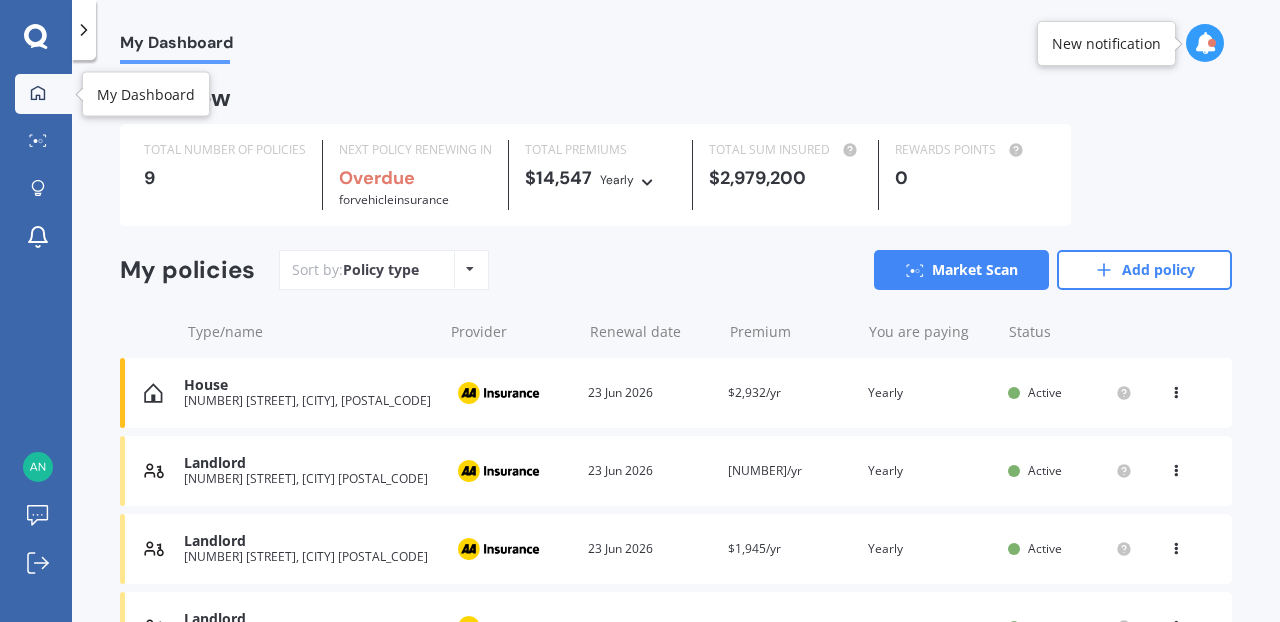 click 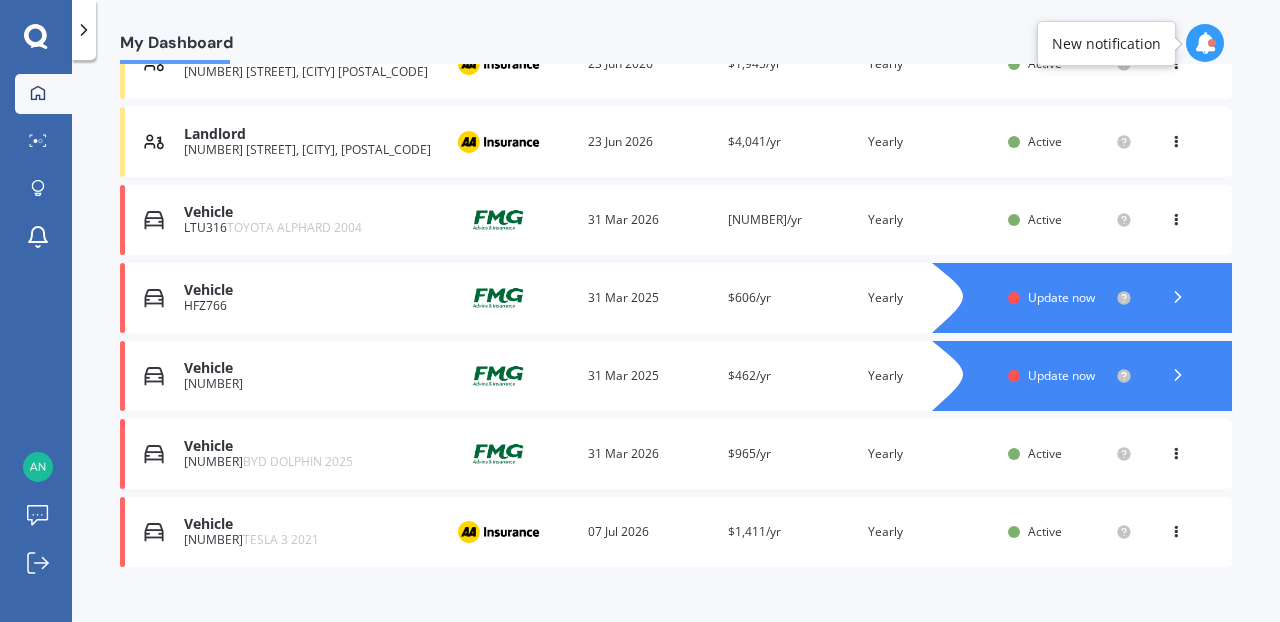 scroll, scrollTop: 509, scrollLeft: 0, axis: vertical 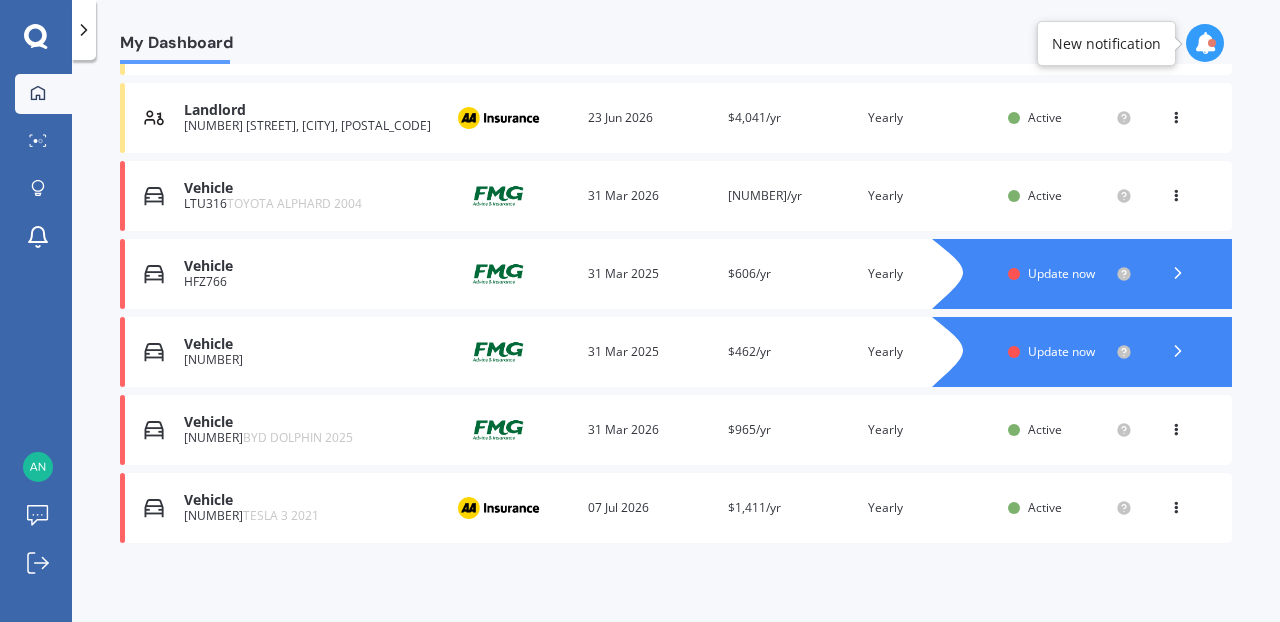 click 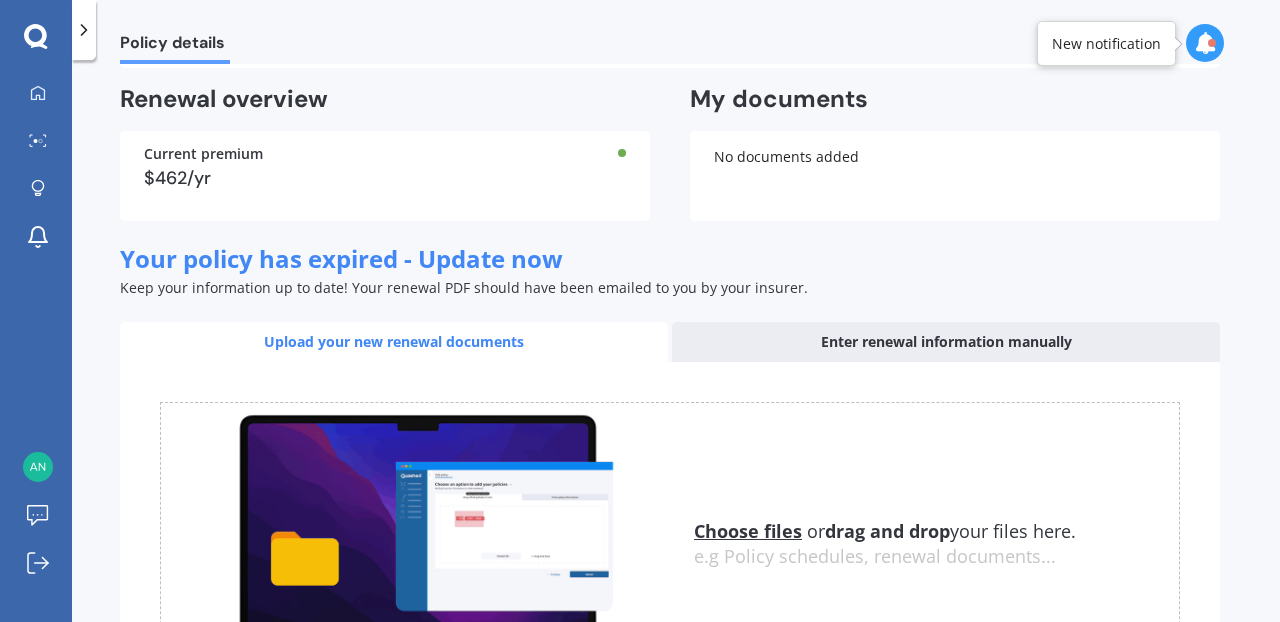 scroll, scrollTop: 318, scrollLeft: 0, axis: vertical 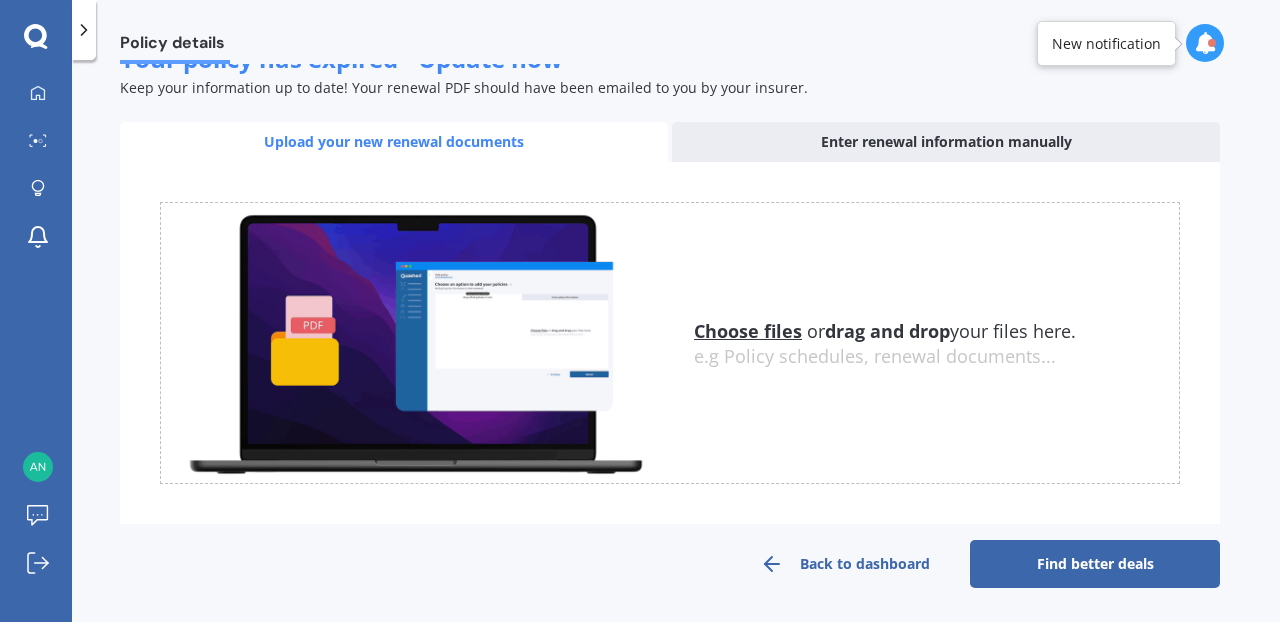 click on "Find better deals" at bounding box center (1095, 564) 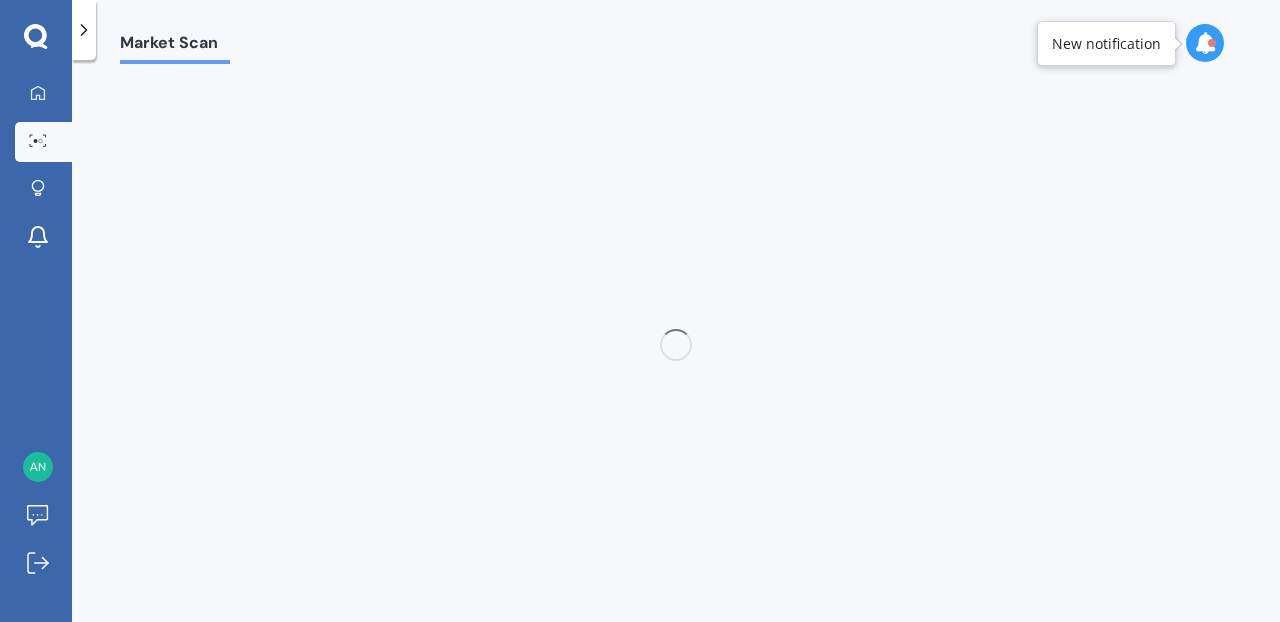 scroll, scrollTop: 0, scrollLeft: 0, axis: both 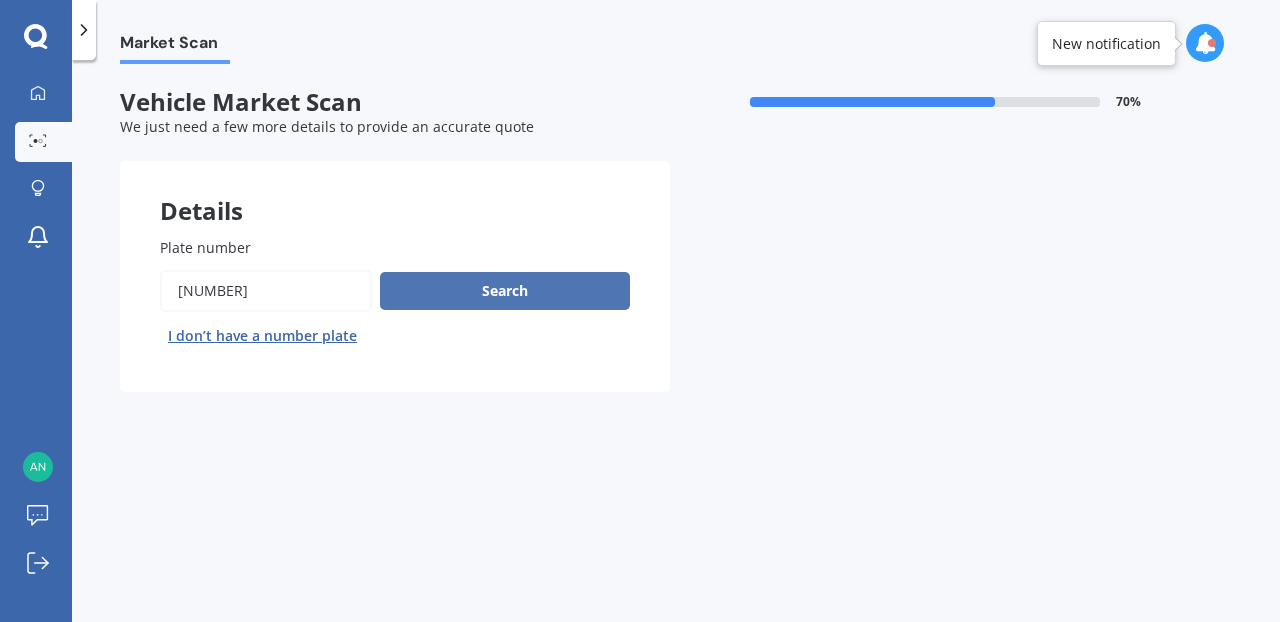 click on "Search" at bounding box center [505, 291] 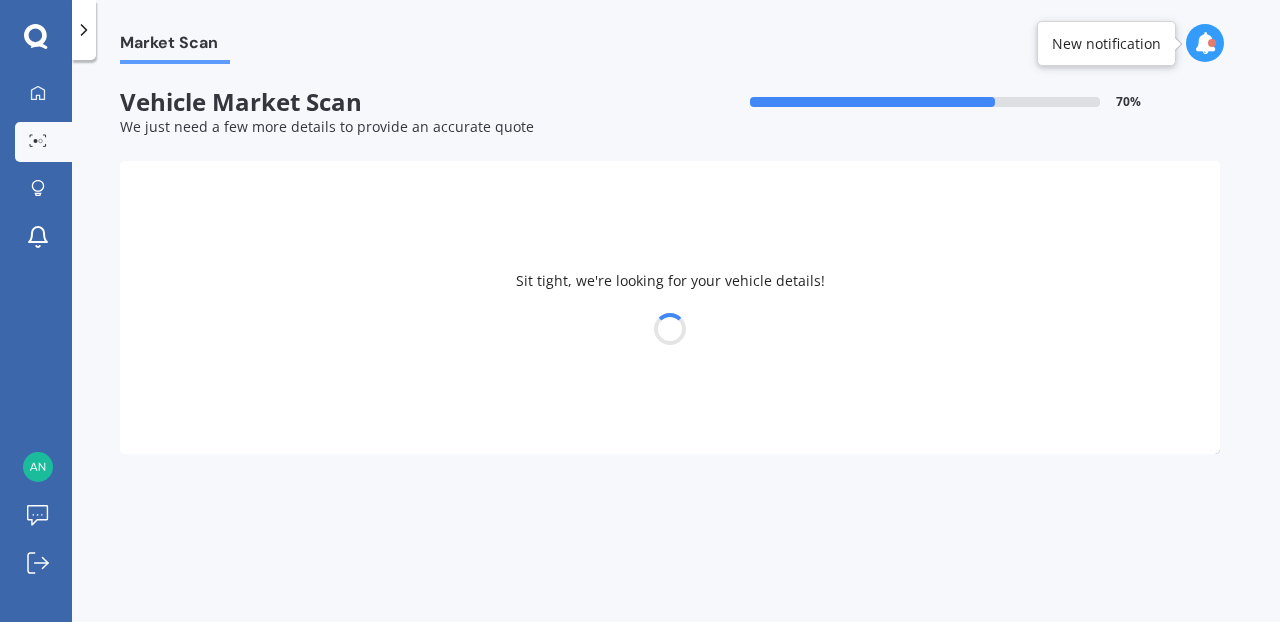 select on "HONDA" 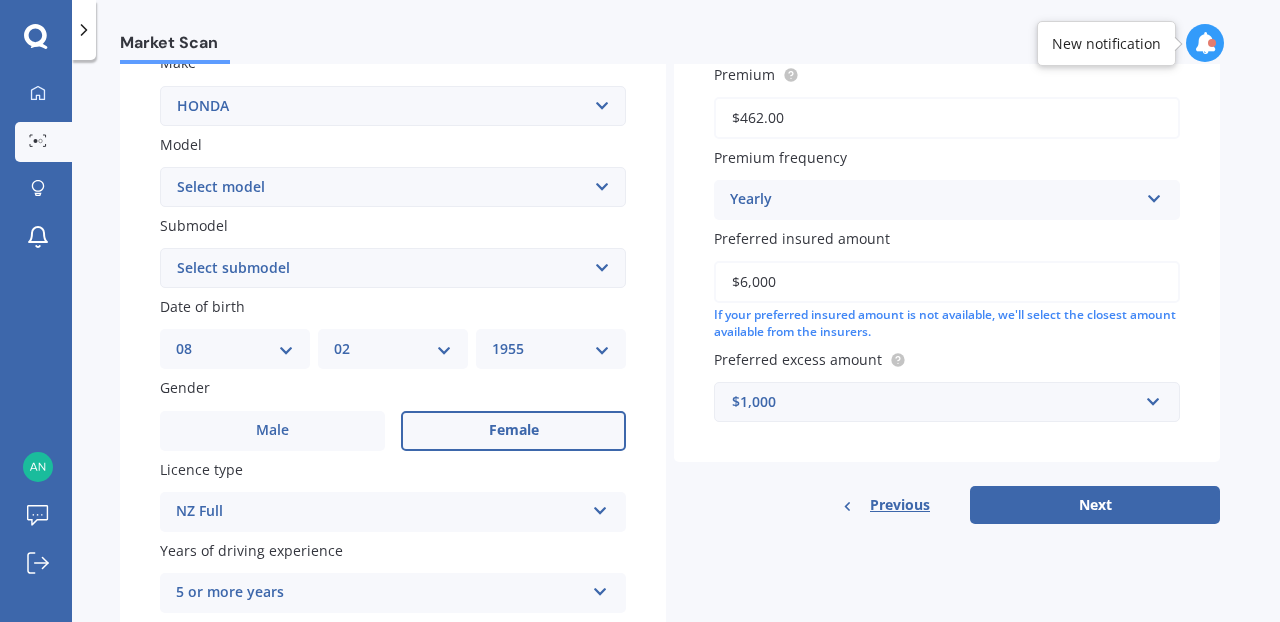 scroll, scrollTop: 421, scrollLeft: 0, axis: vertical 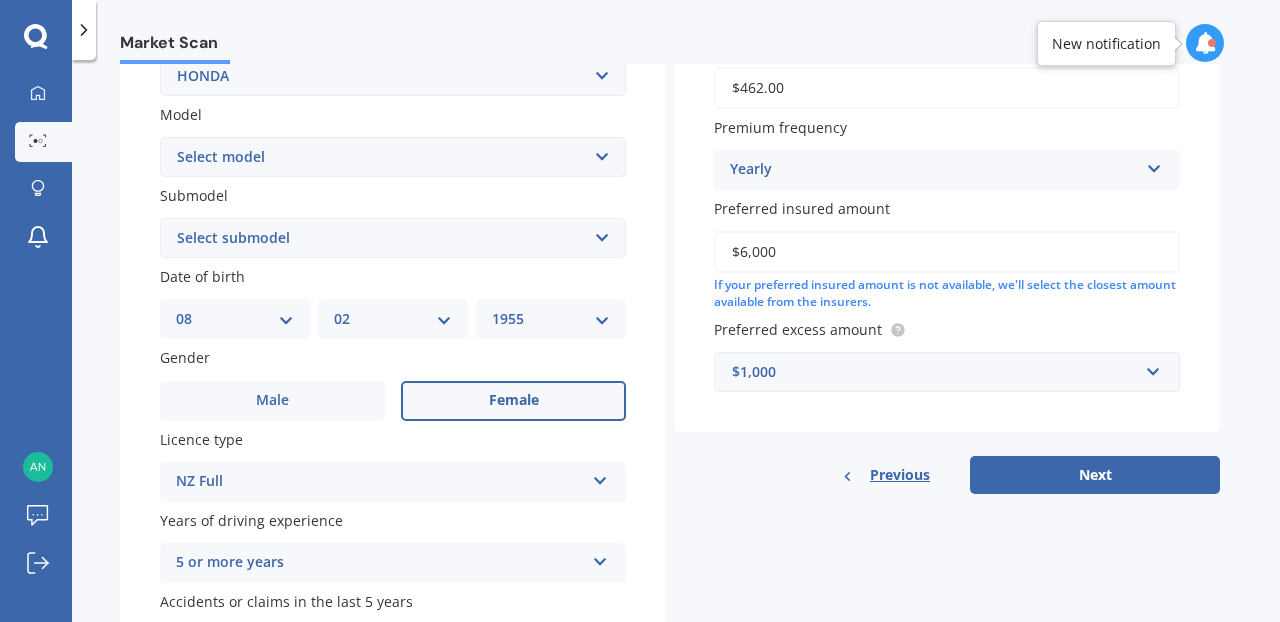 select on "14" 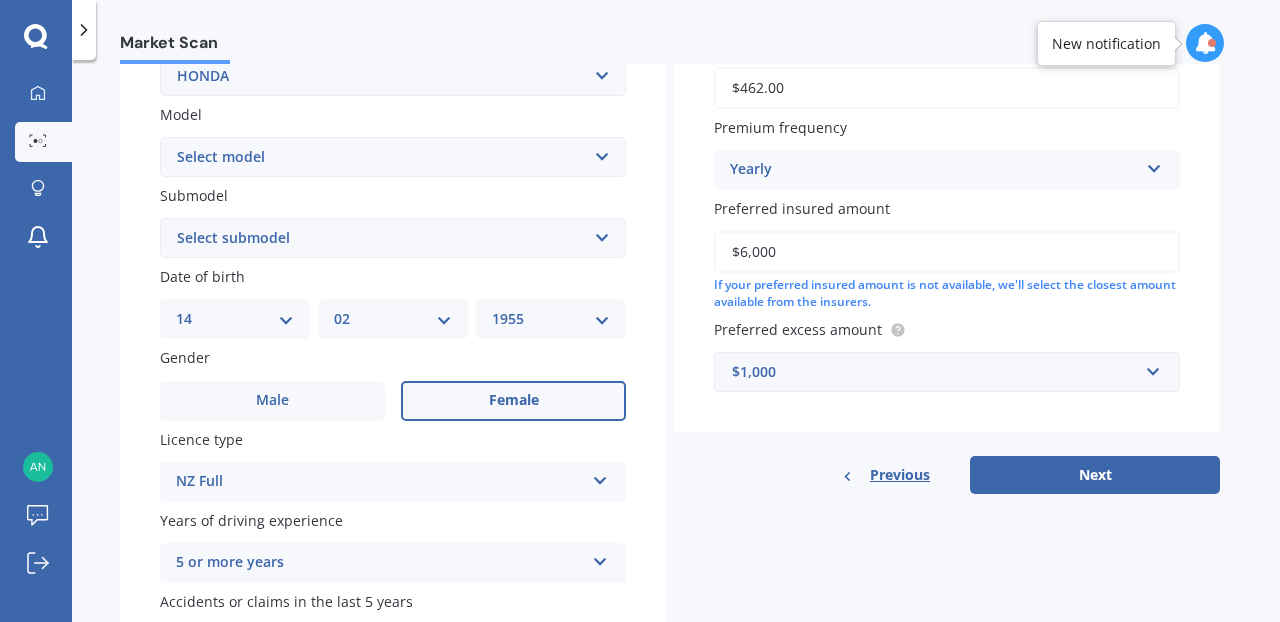 select on "03" 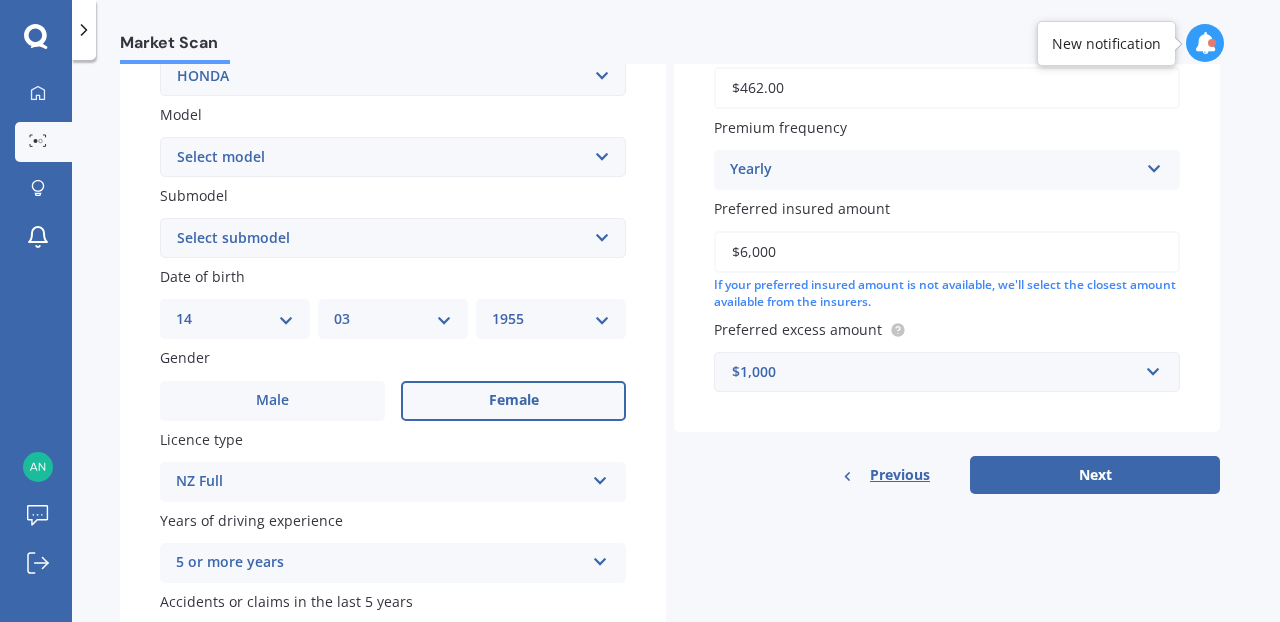 select on "1950" 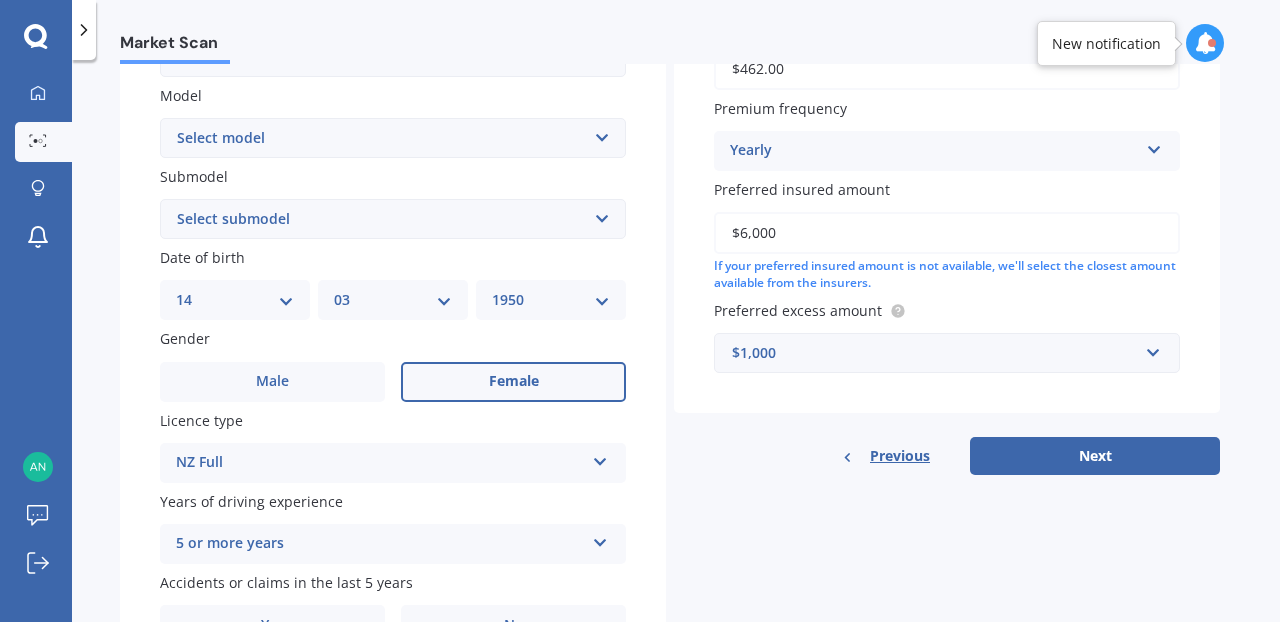 scroll, scrollTop: 454, scrollLeft: 0, axis: vertical 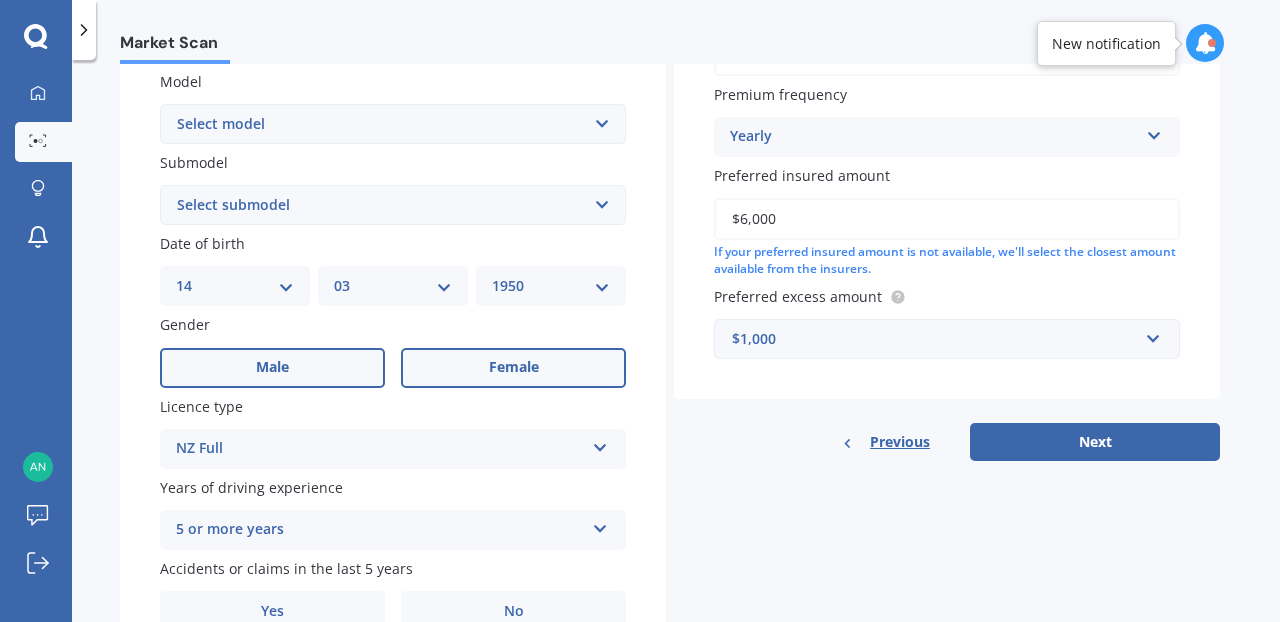 click on "Male" at bounding box center (272, 367) 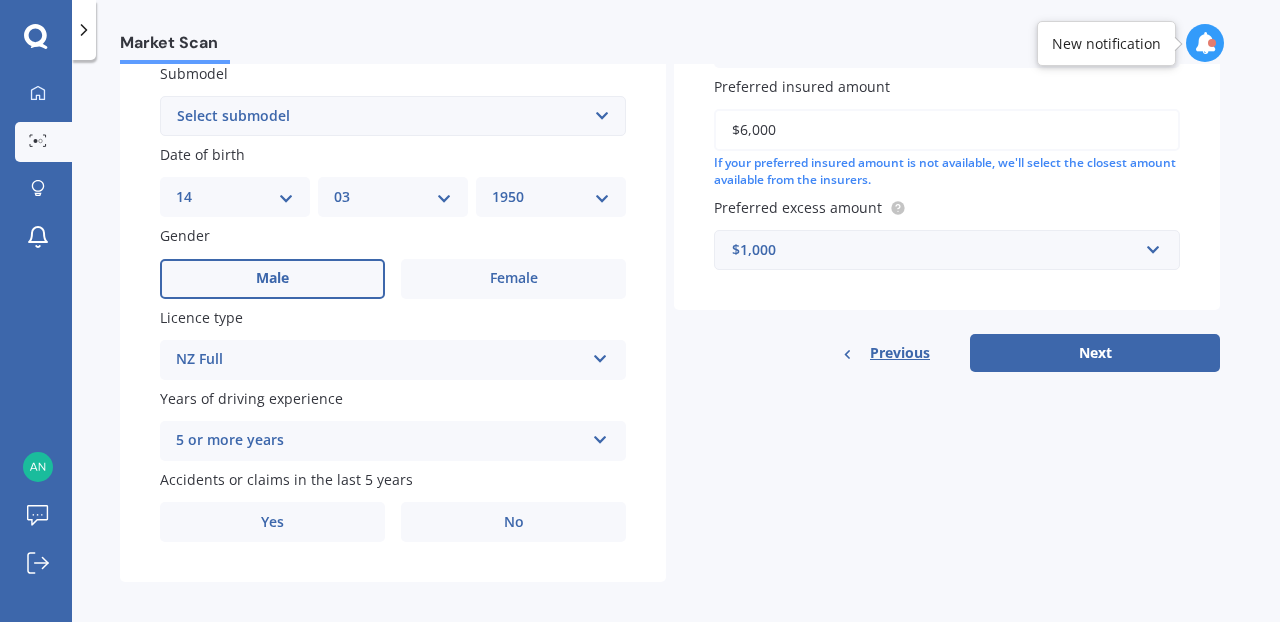 scroll, scrollTop: 547, scrollLeft: 0, axis: vertical 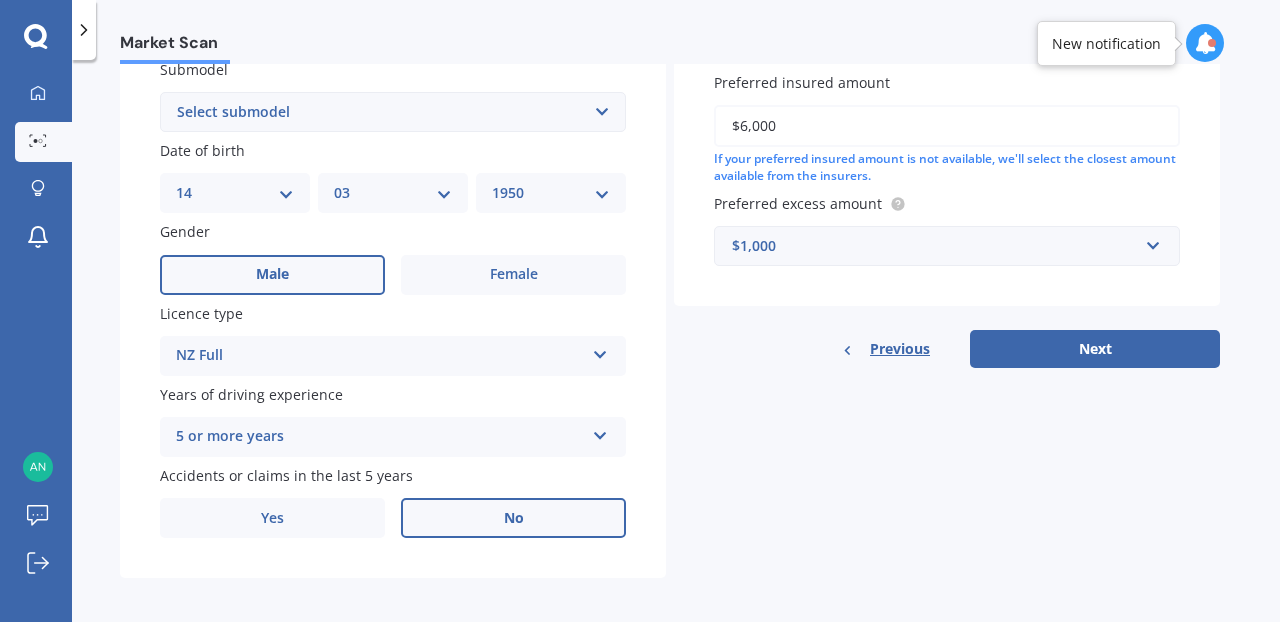 click on "No" at bounding box center [514, 518] 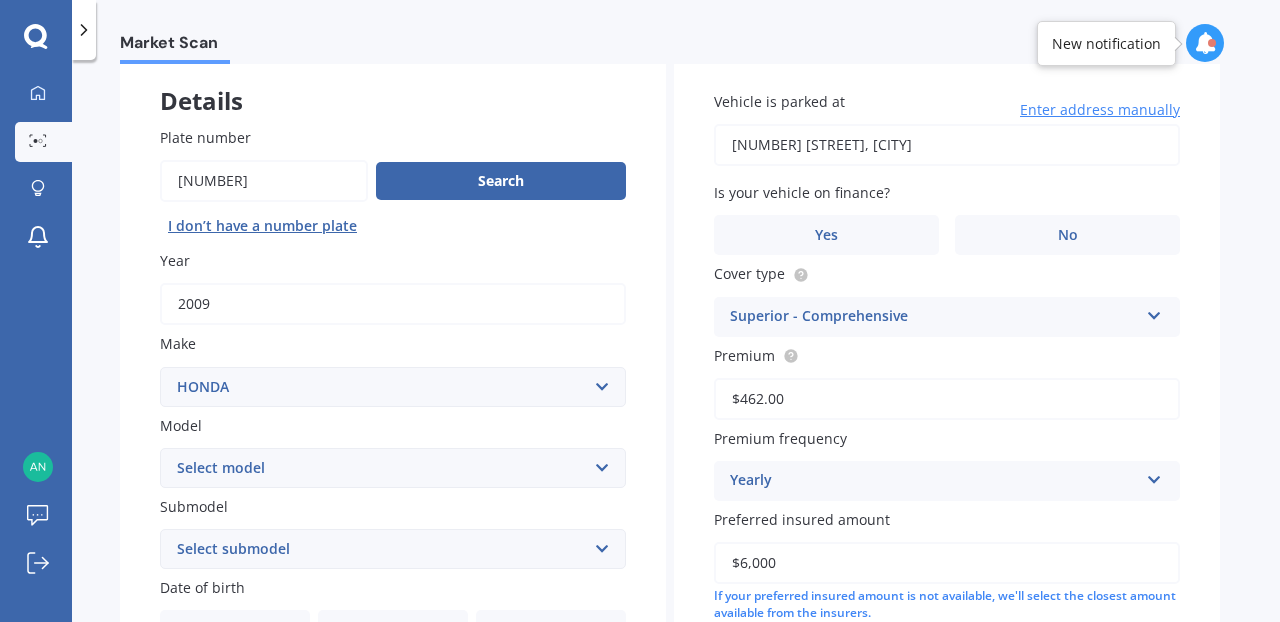 scroll, scrollTop: 81, scrollLeft: 0, axis: vertical 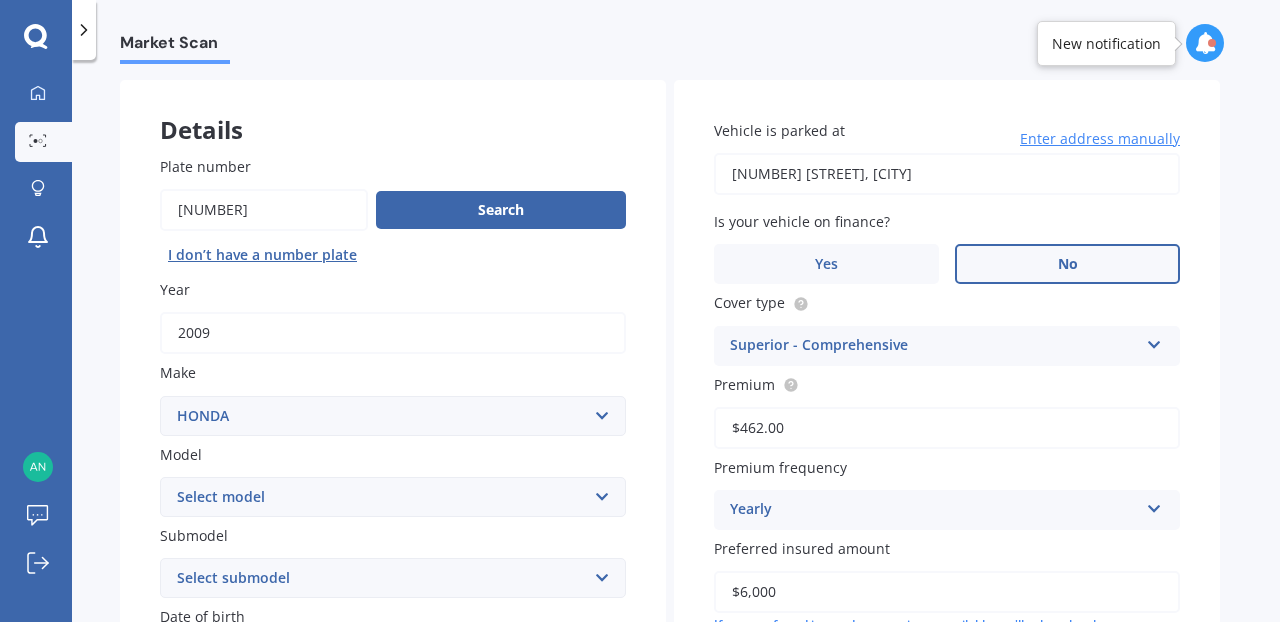 click on "No" at bounding box center (1067, 264) 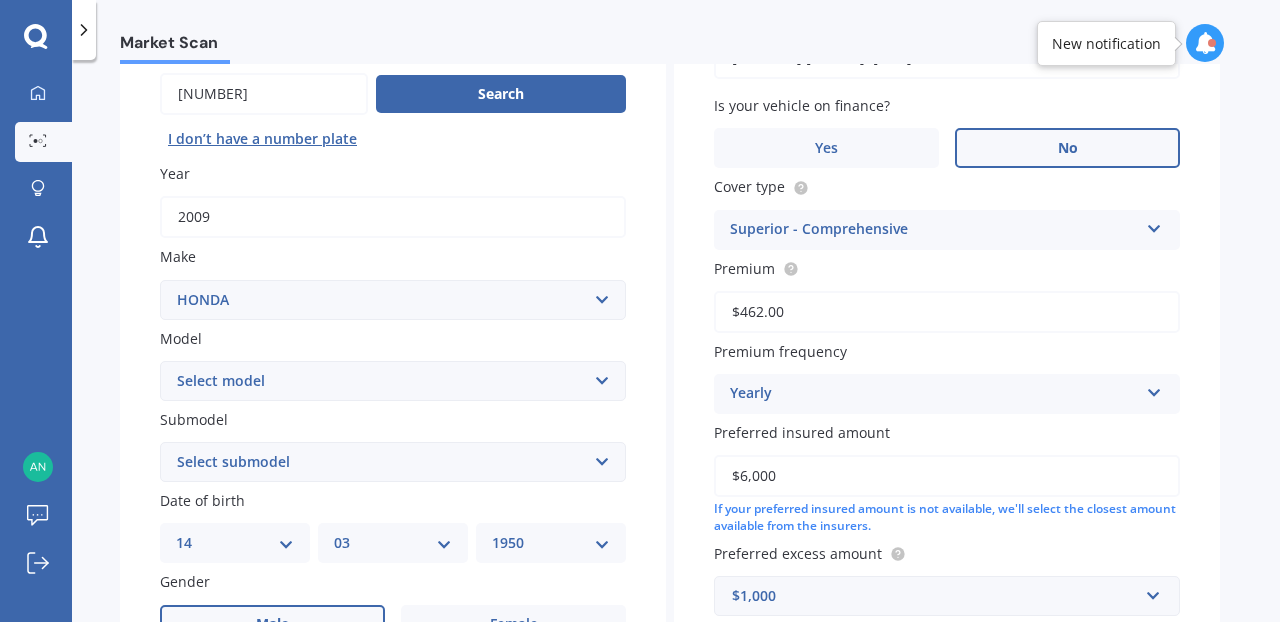 scroll, scrollTop: 219, scrollLeft: 0, axis: vertical 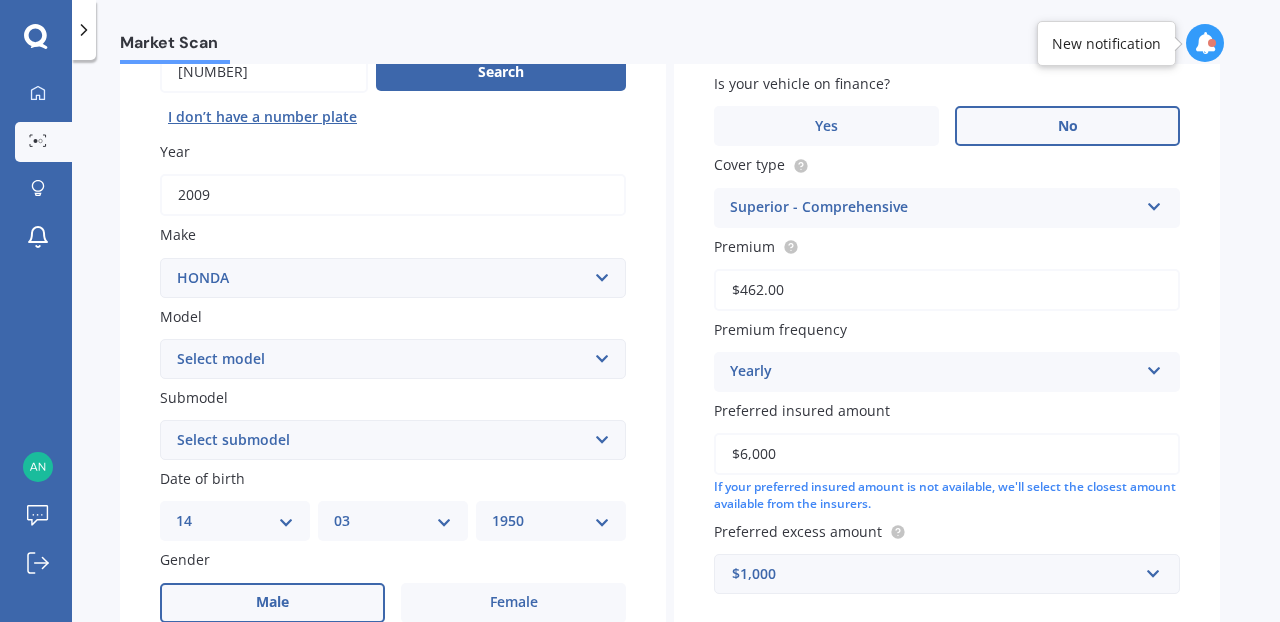 click on "$462.00" at bounding box center (947, 290) 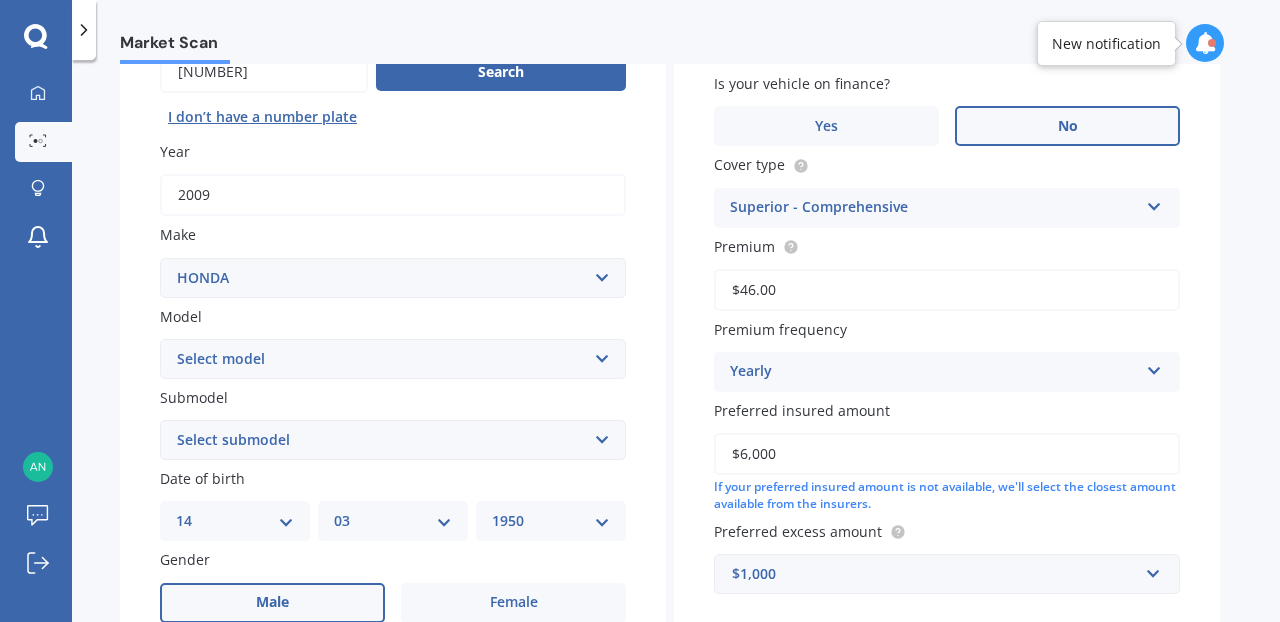 type on "$4.00" 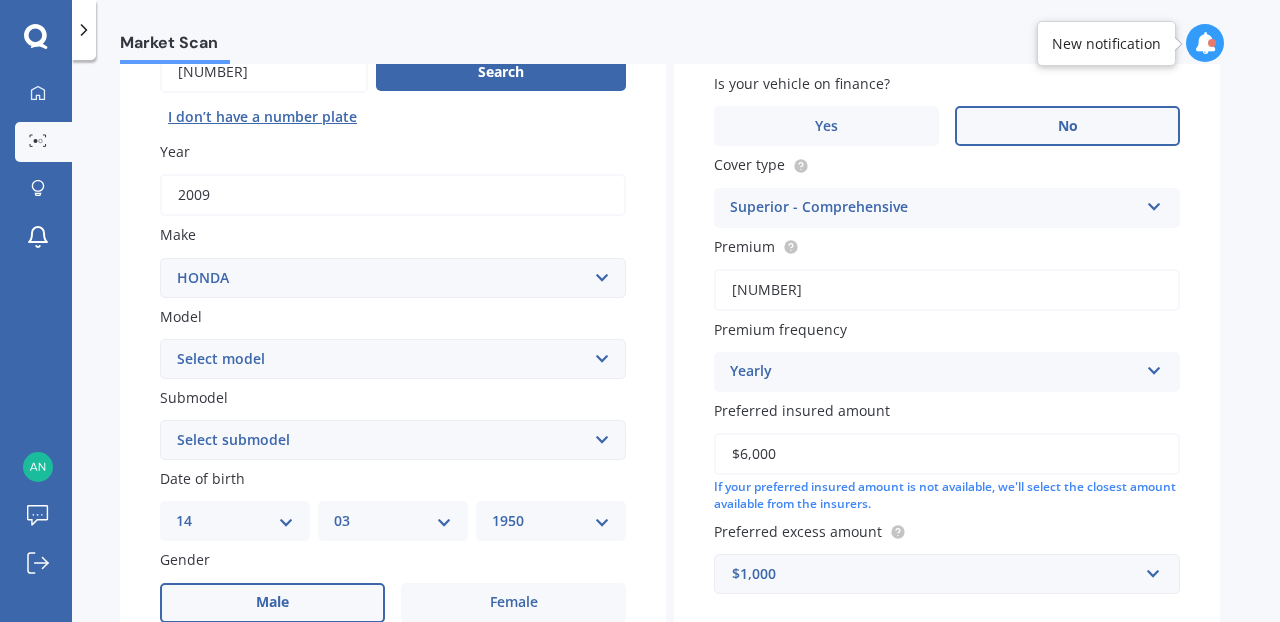 type on "[NUMBER]" 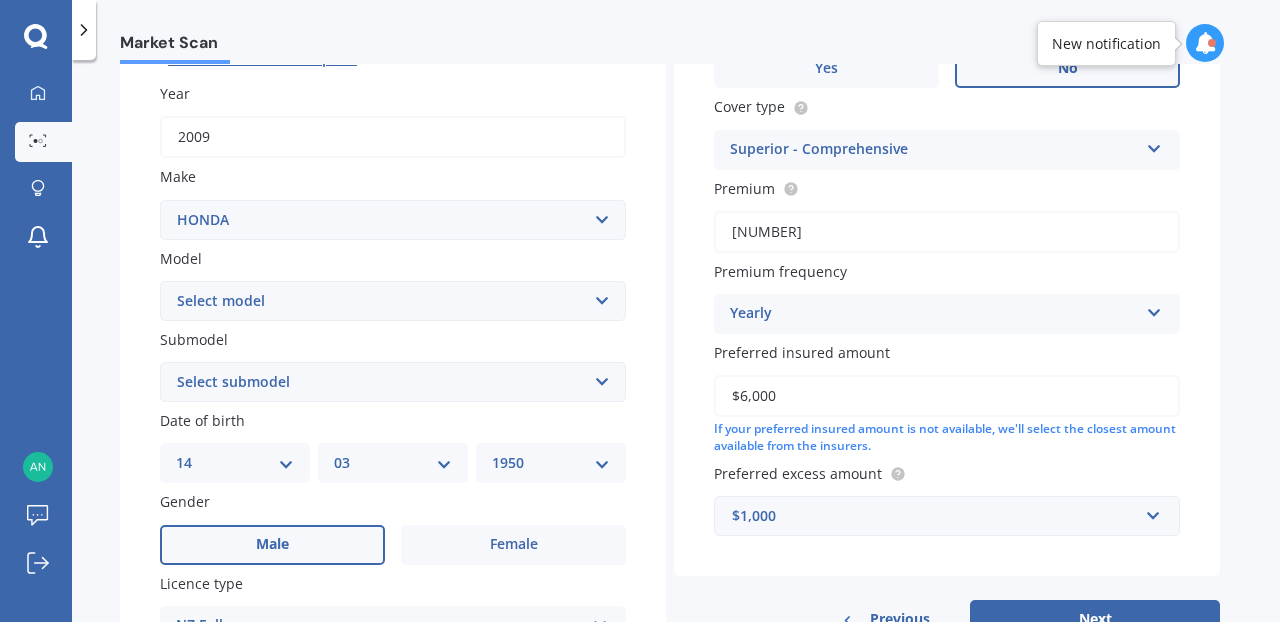 scroll, scrollTop: 361, scrollLeft: 0, axis: vertical 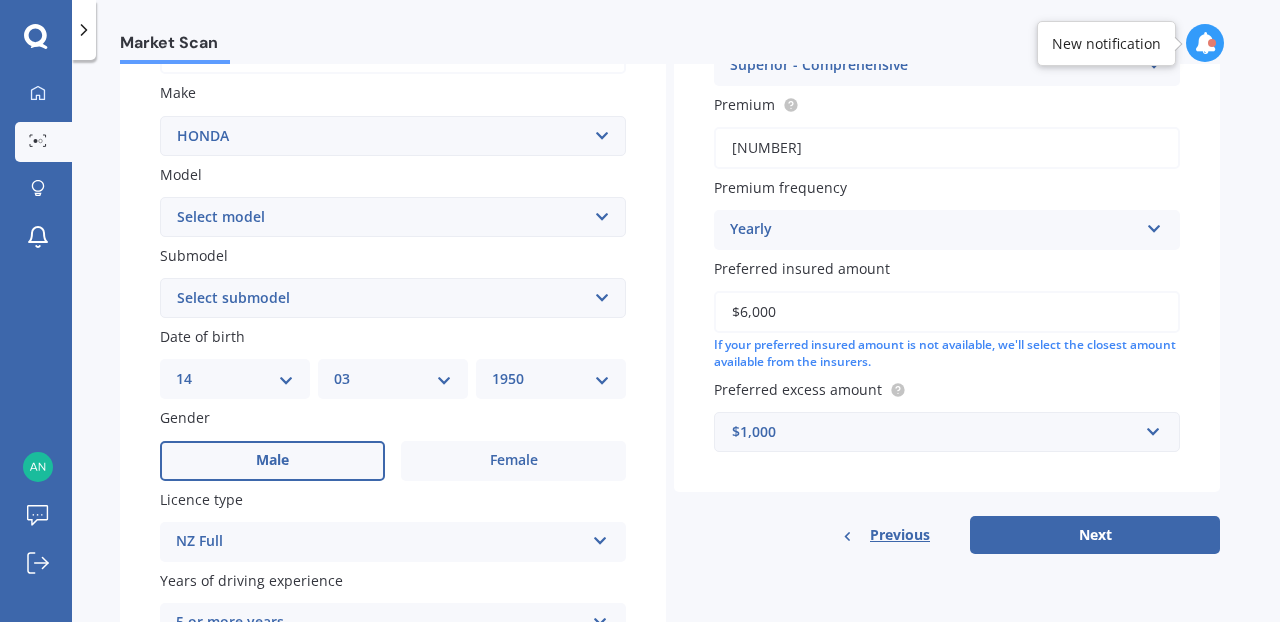 select on "CR-V" 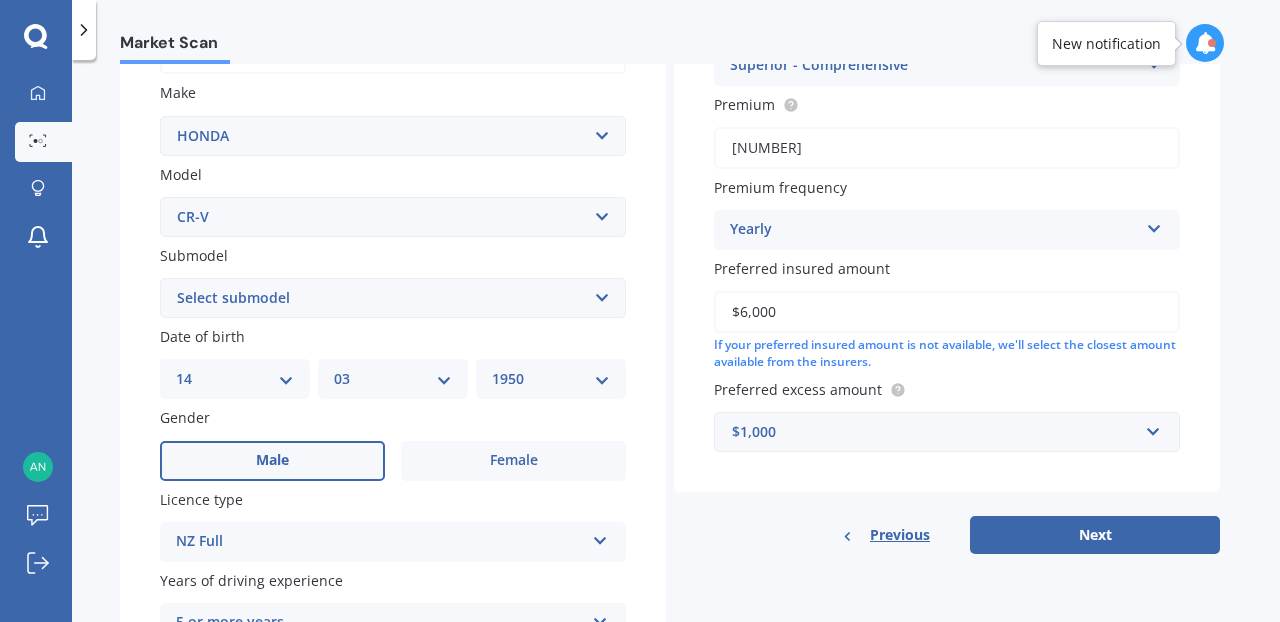 select on "4WD" 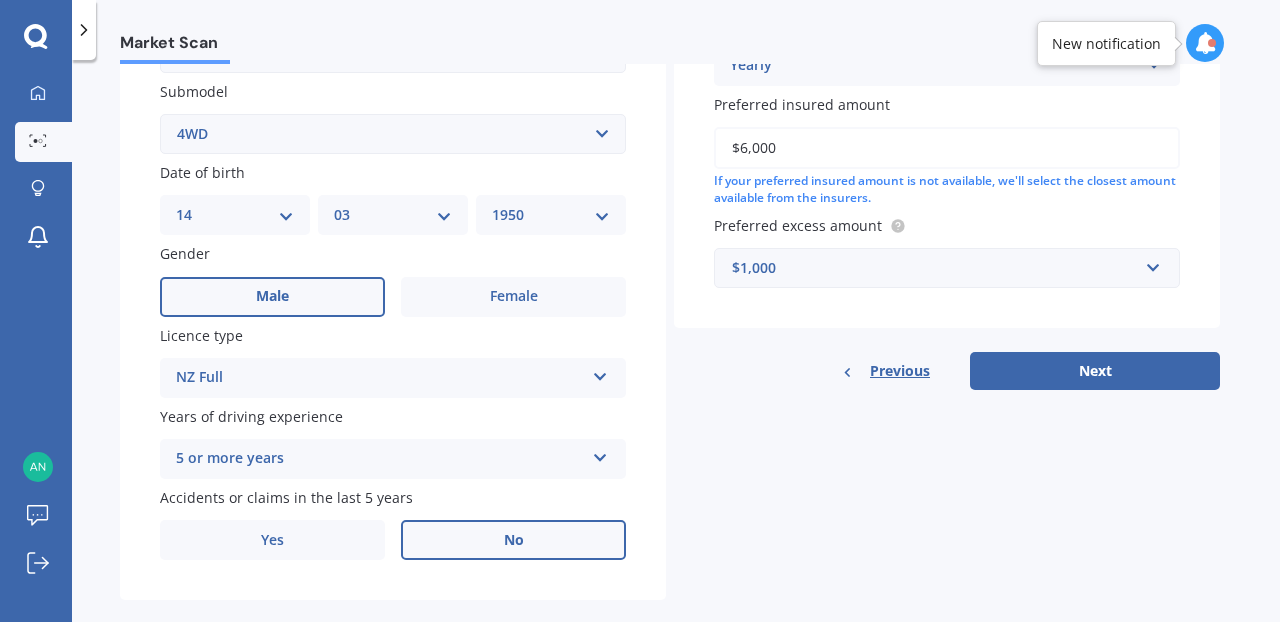 scroll, scrollTop: 548, scrollLeft: 0, axis: vertical 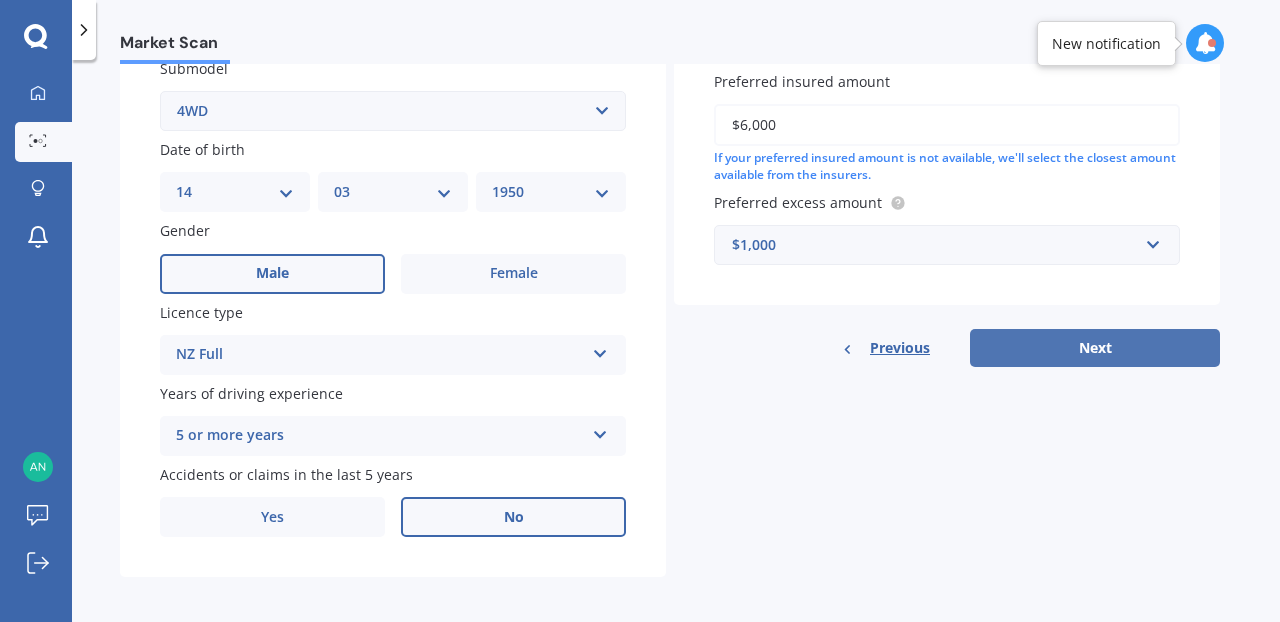 click on "Next" at bounding box center (1095, 348) 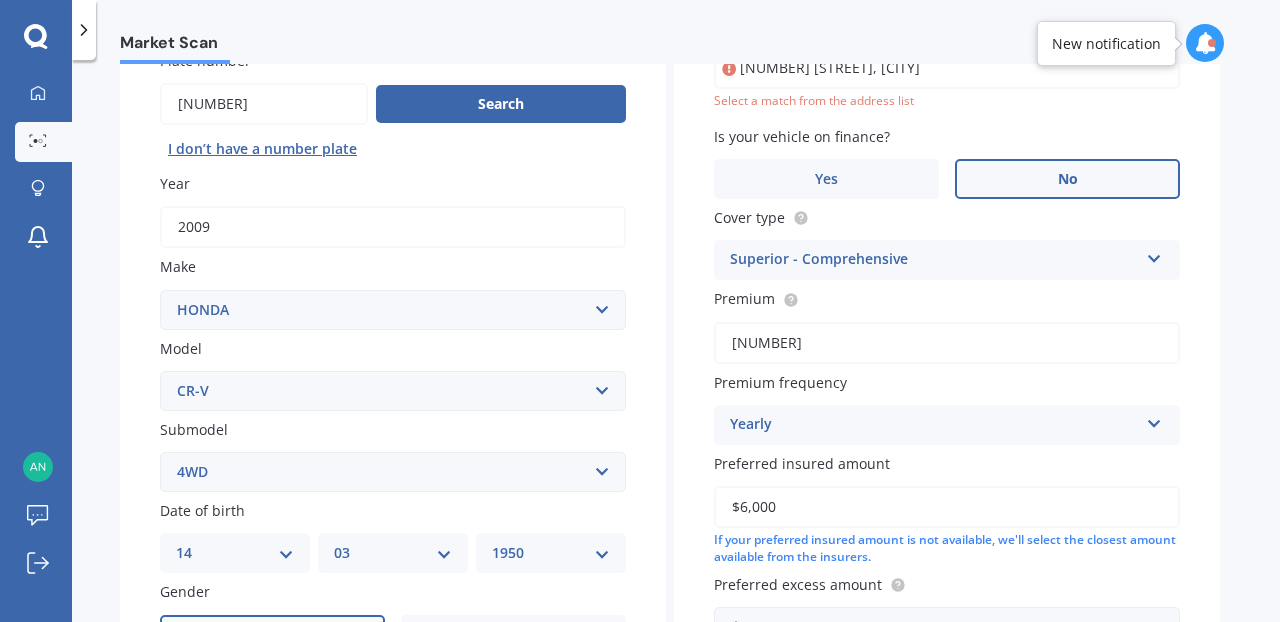 scroll, scrollTop: 135, scrollLeft: 0, axis: vertical 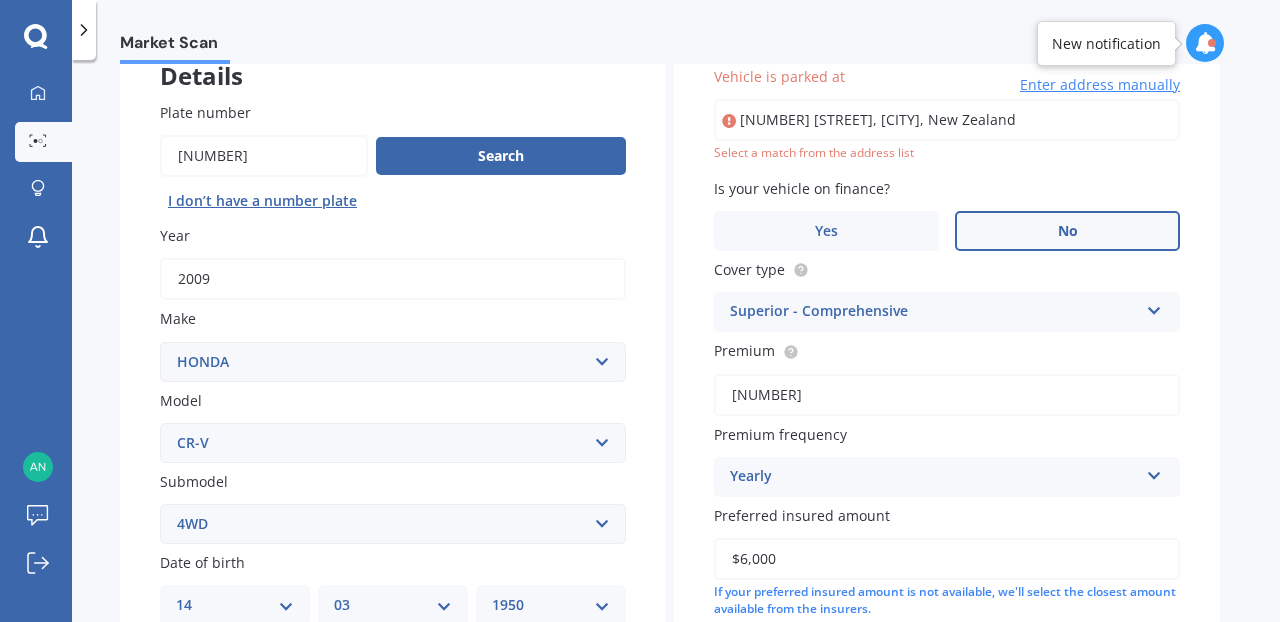 type on "[NUMBER] [STREET], [CITY], [POSTAL_CODE]" 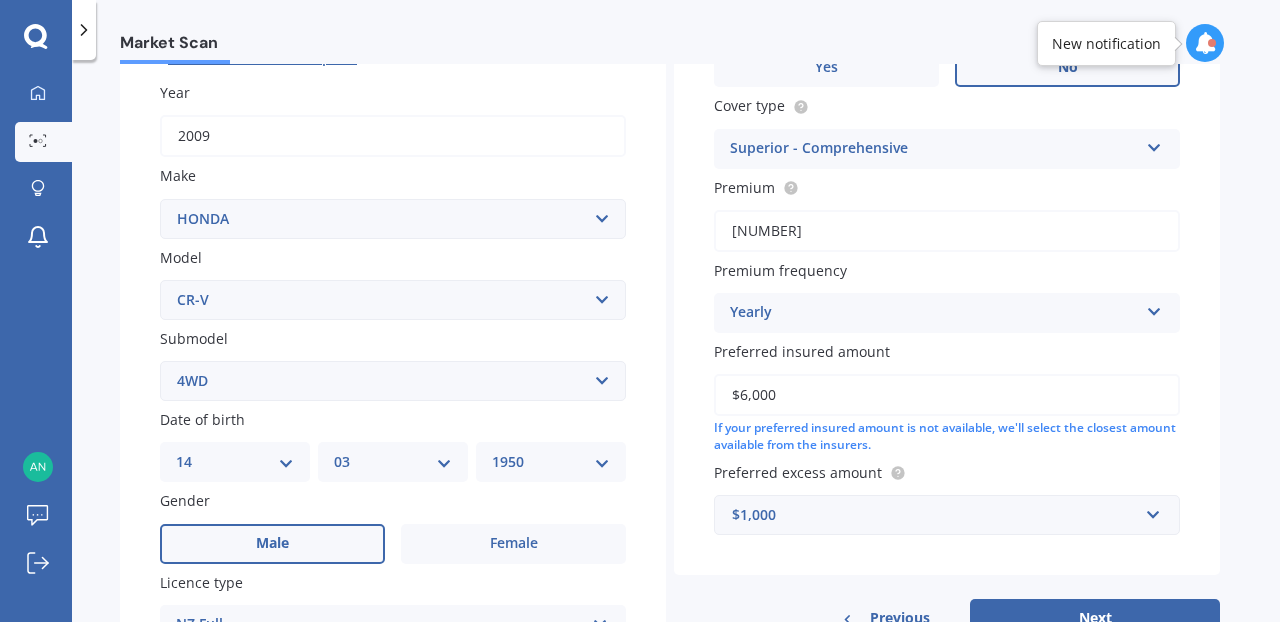 scroll, scrollTop: 548, scrollLeft: 0, axis: vertical 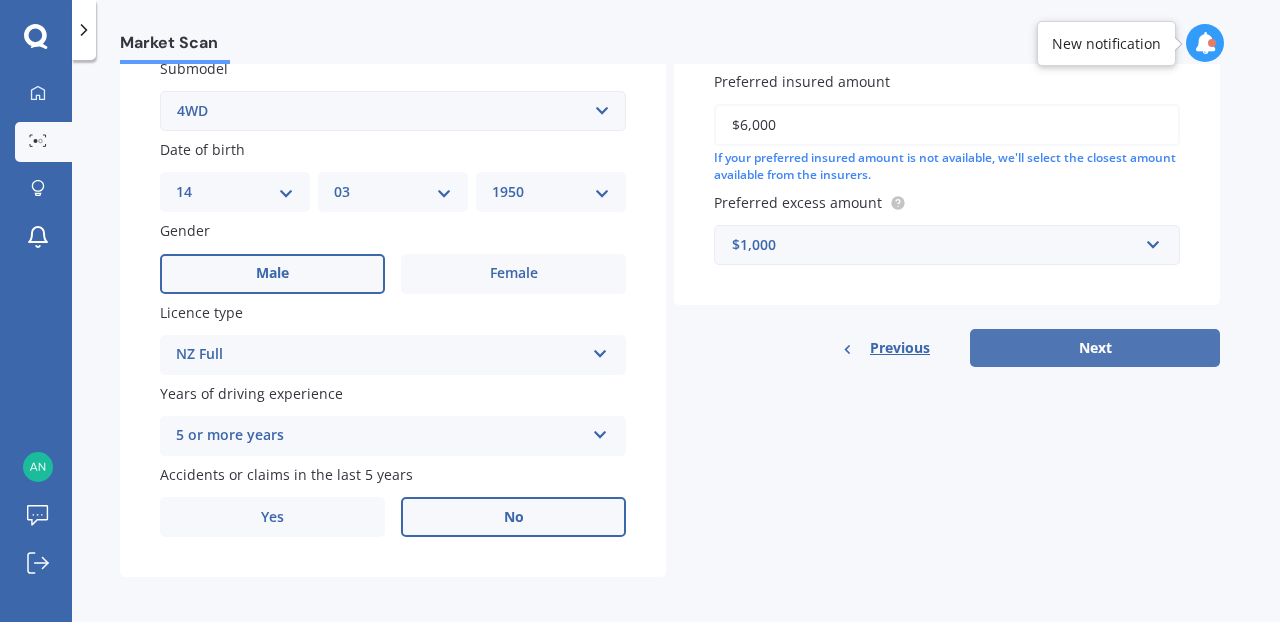 click on "Next" at bounding box center (1095, 348) 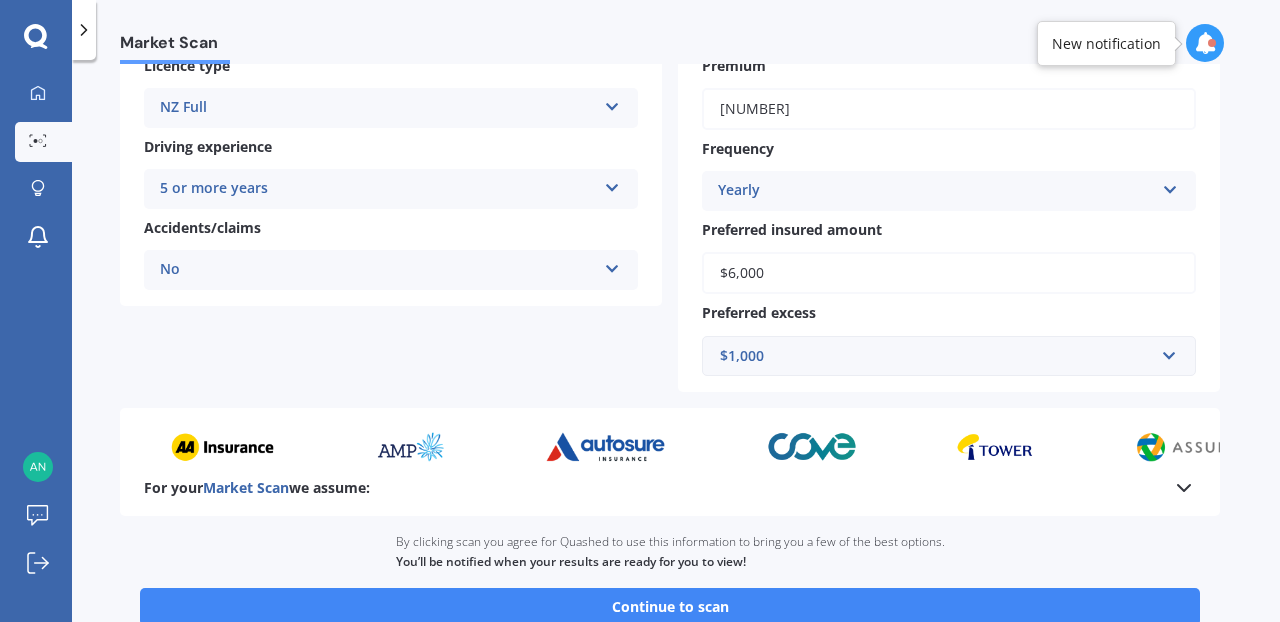scroll, scrollTop: 372, scrollLeft: 0, axis: vertical 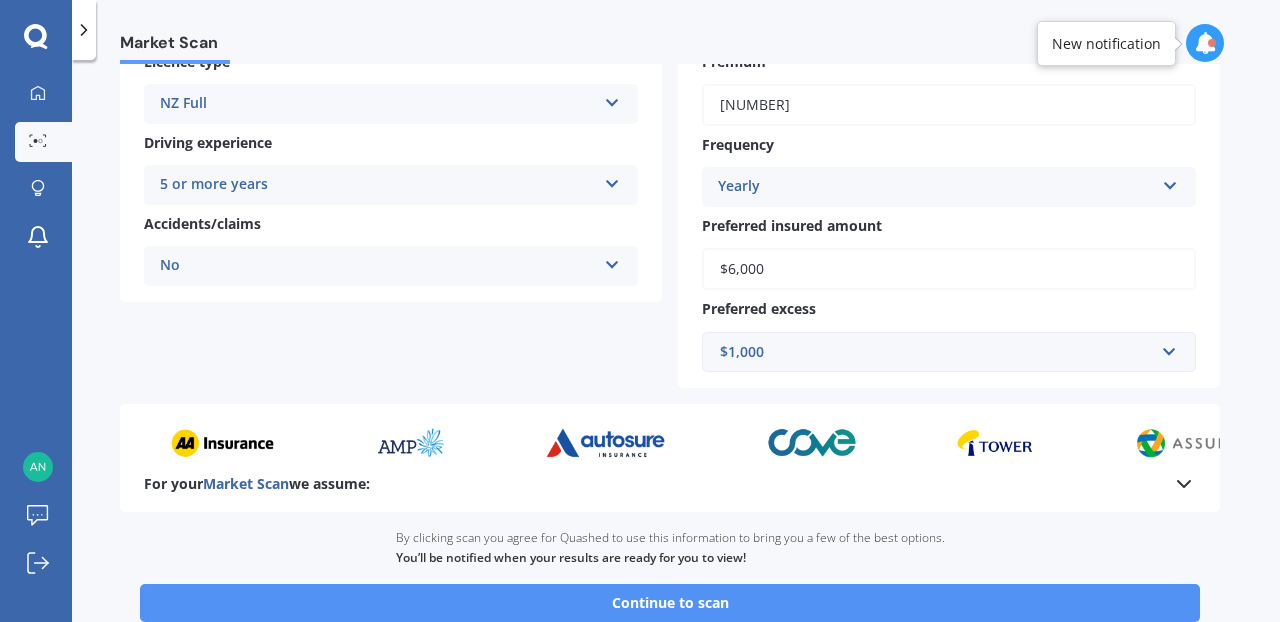 click on "Continue to scan" at bounding box center (670, 603) 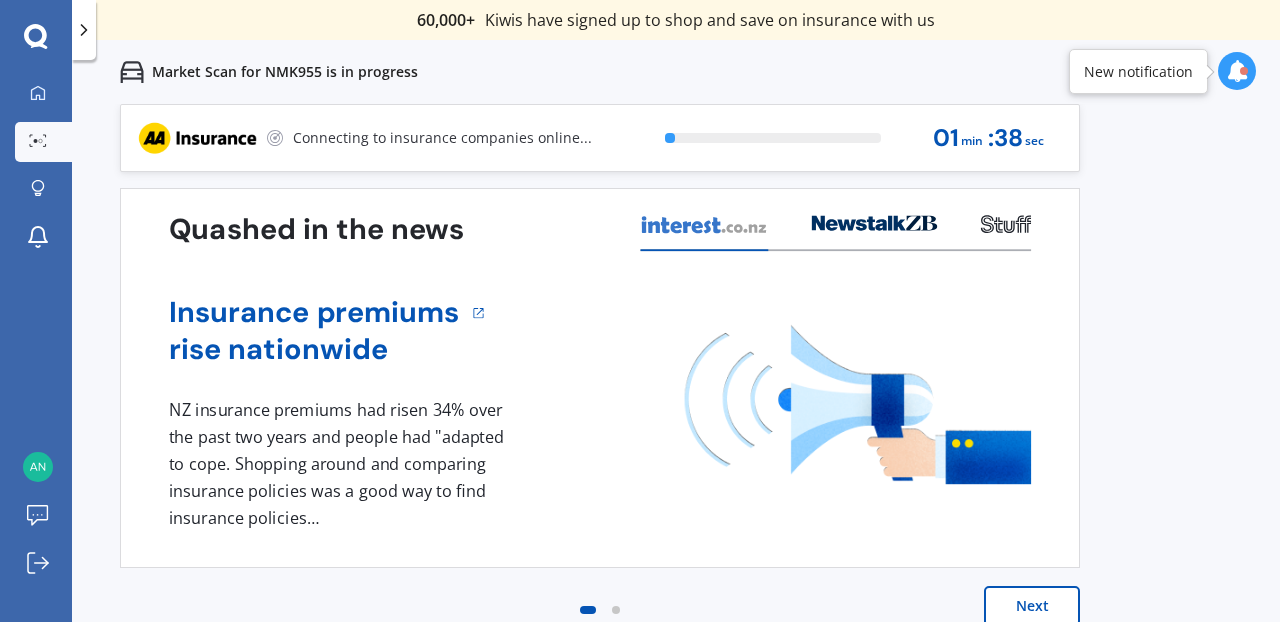 scroll, scrollTop: 0, scrollLeft: 0, axis: both 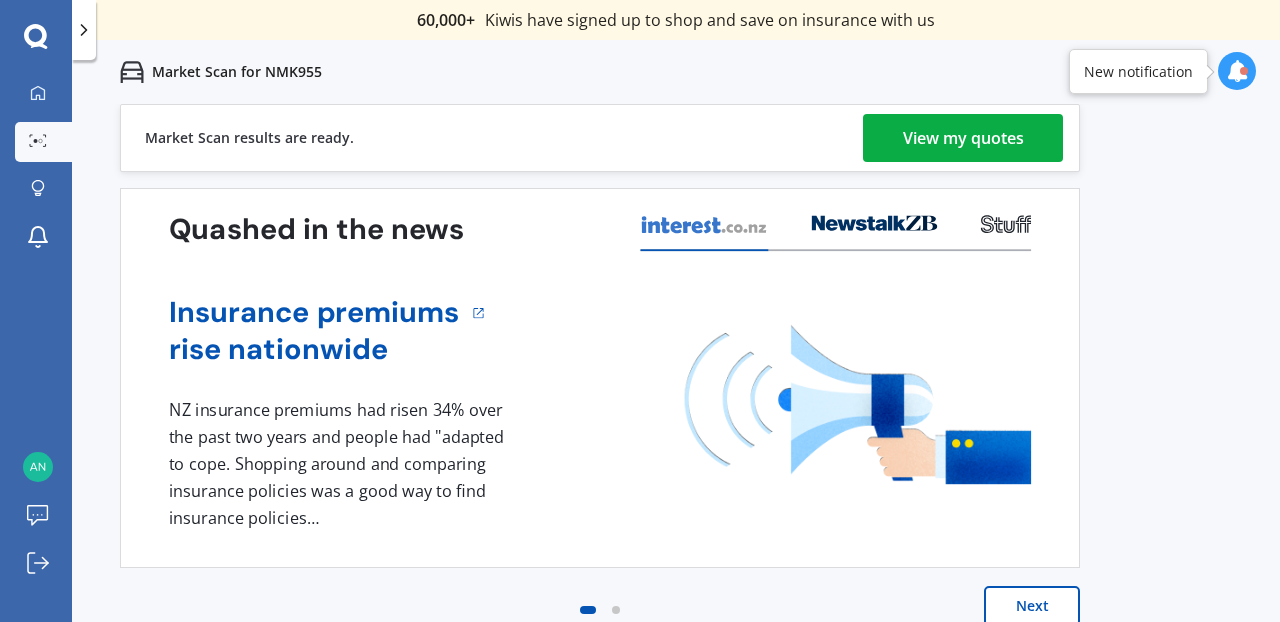 click on "View my quotes" at bounding box center (963, 138) 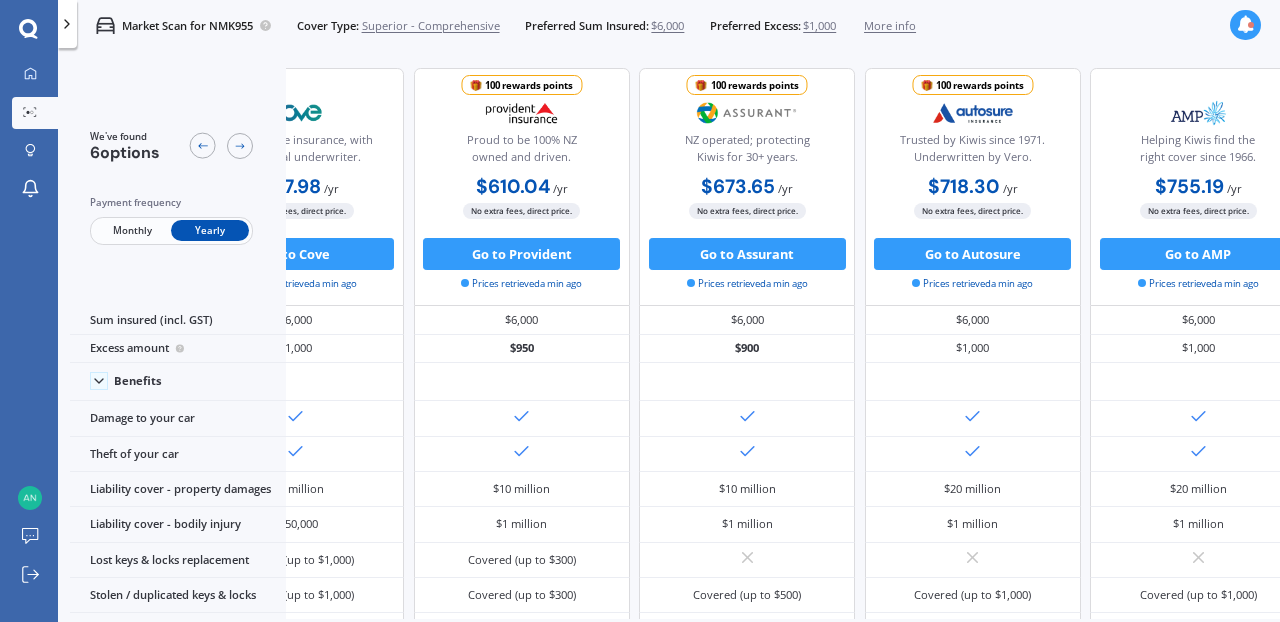 scroll, scrollTop: 0, scrollLeft: 447, axis: horizontal 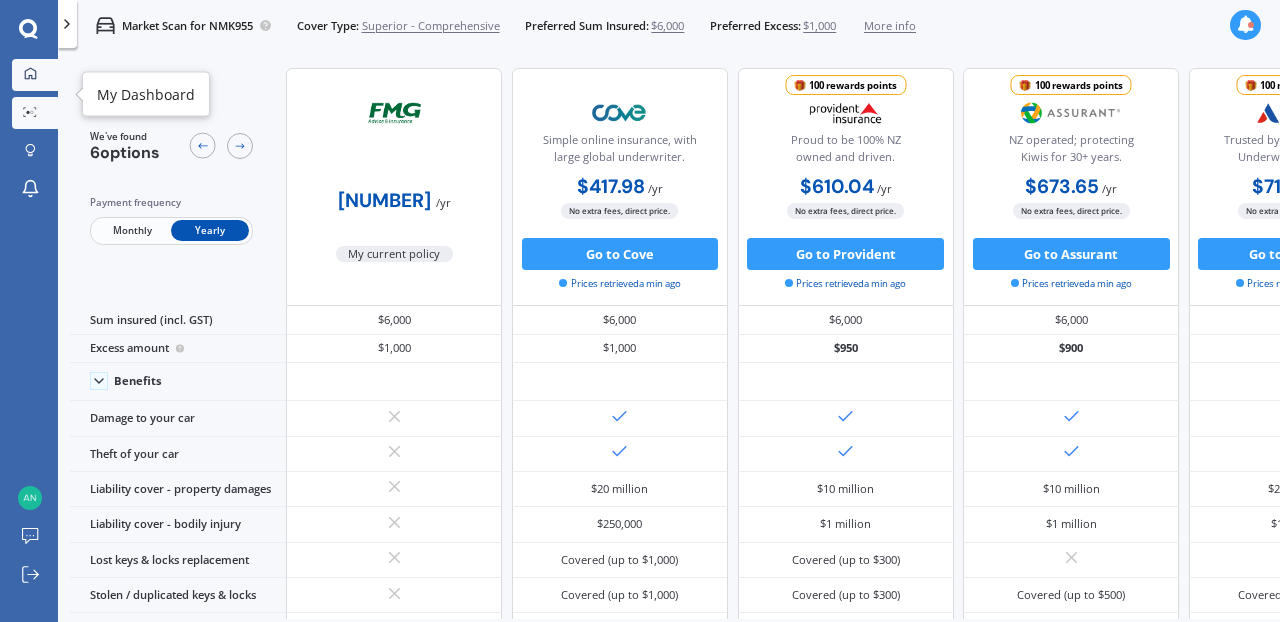 click at bounding box center (30, 74) 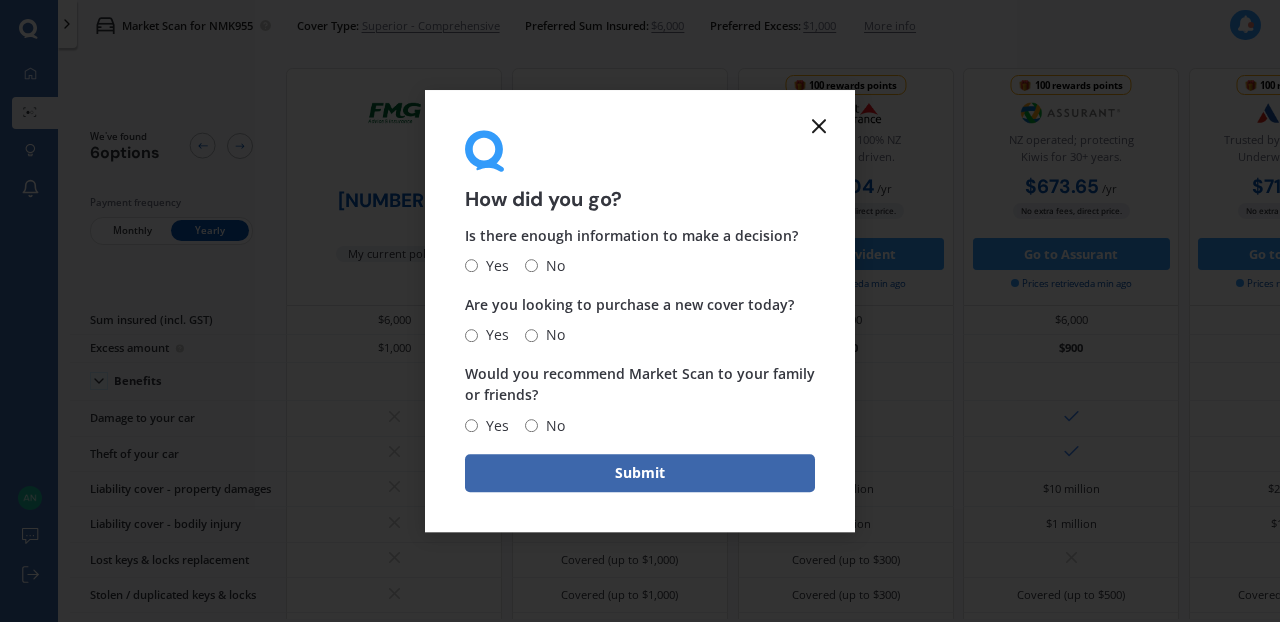 click 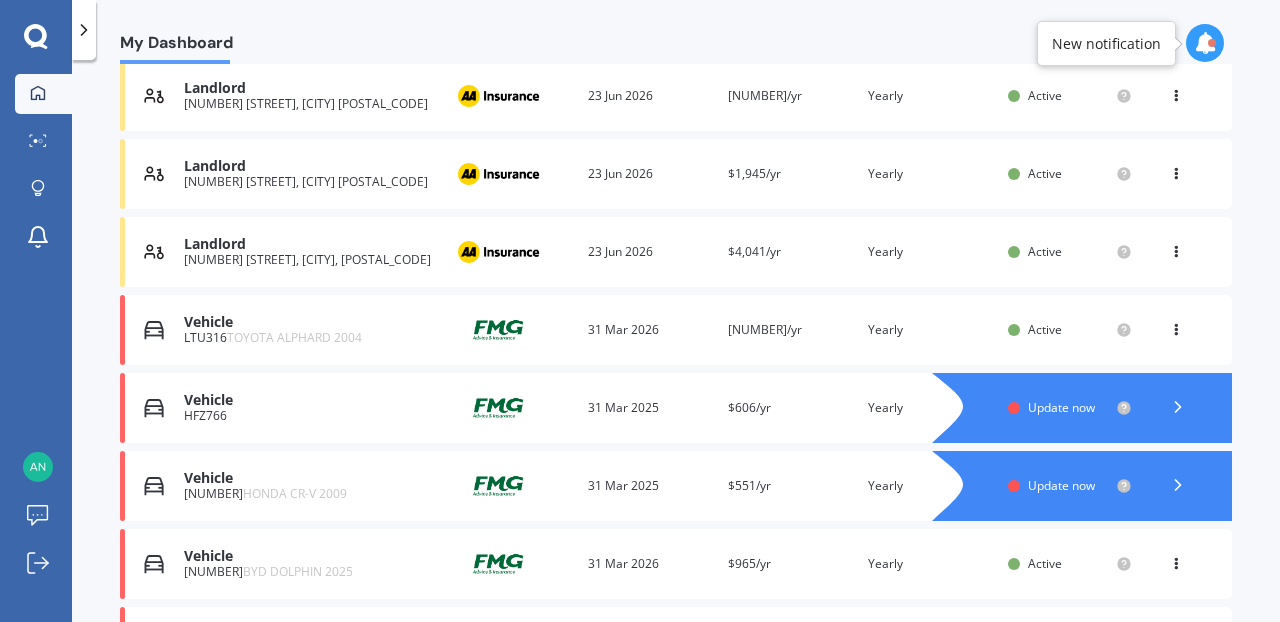 scroll, scrollTop: 379, scrollLeft: 0, axis: vertical 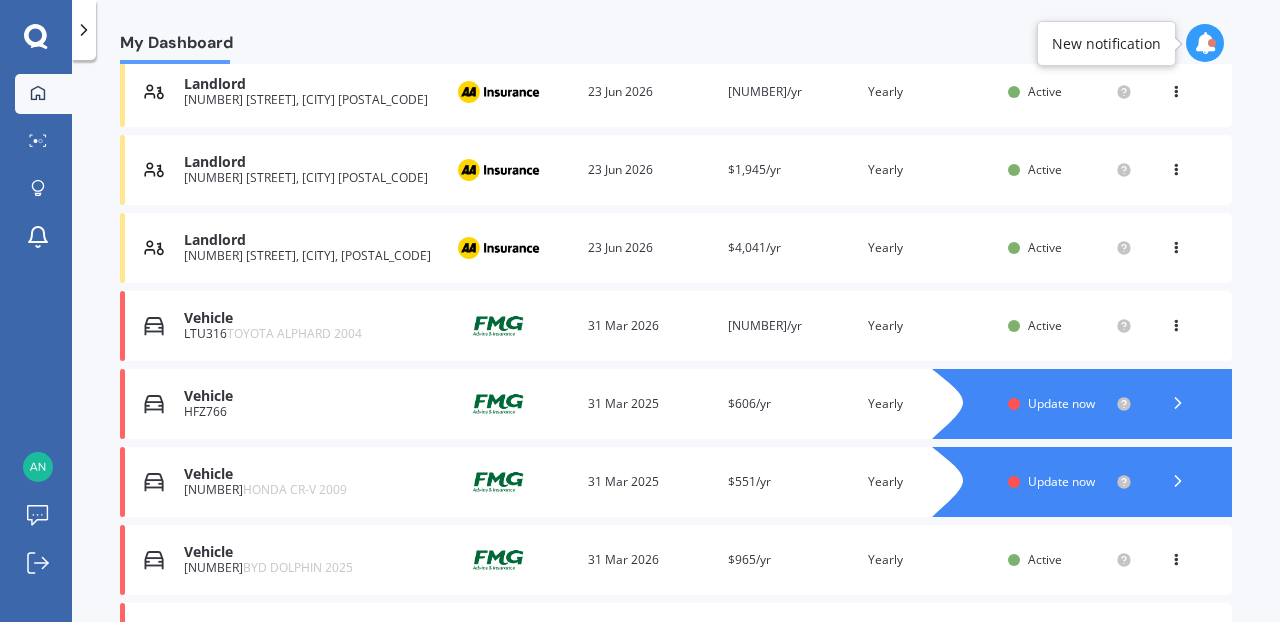click on "Update now" at bounding box center (1061, 481) 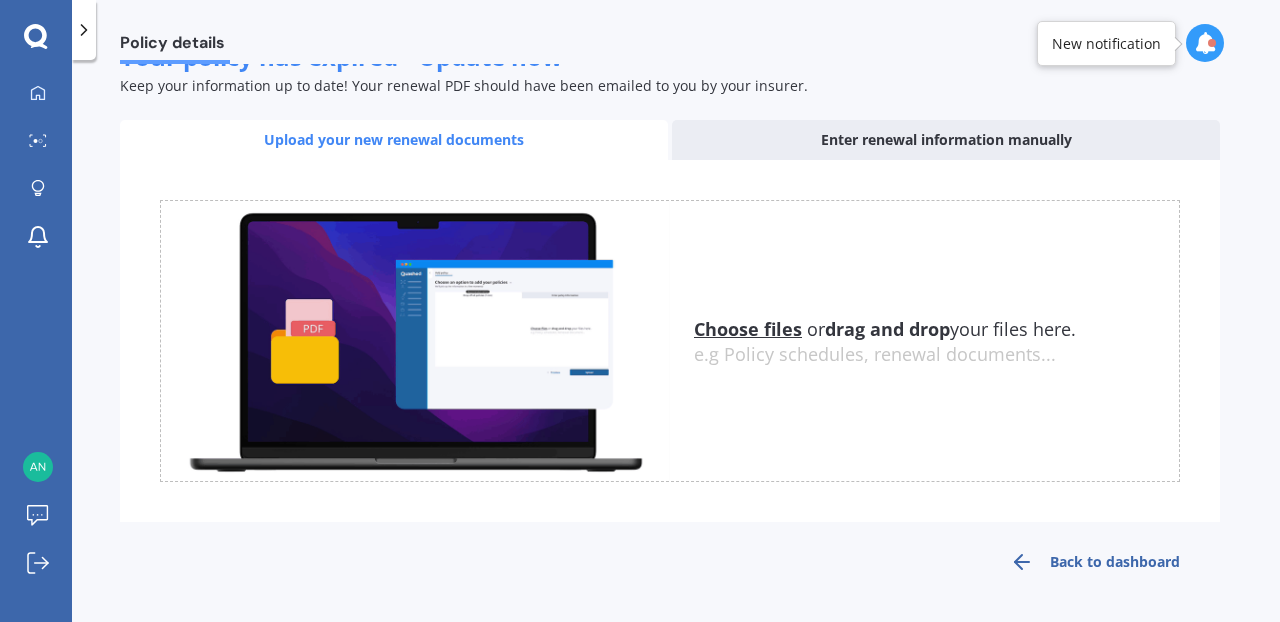 scroll, scrollTop: 0, scrollLeft: 0, axis: both 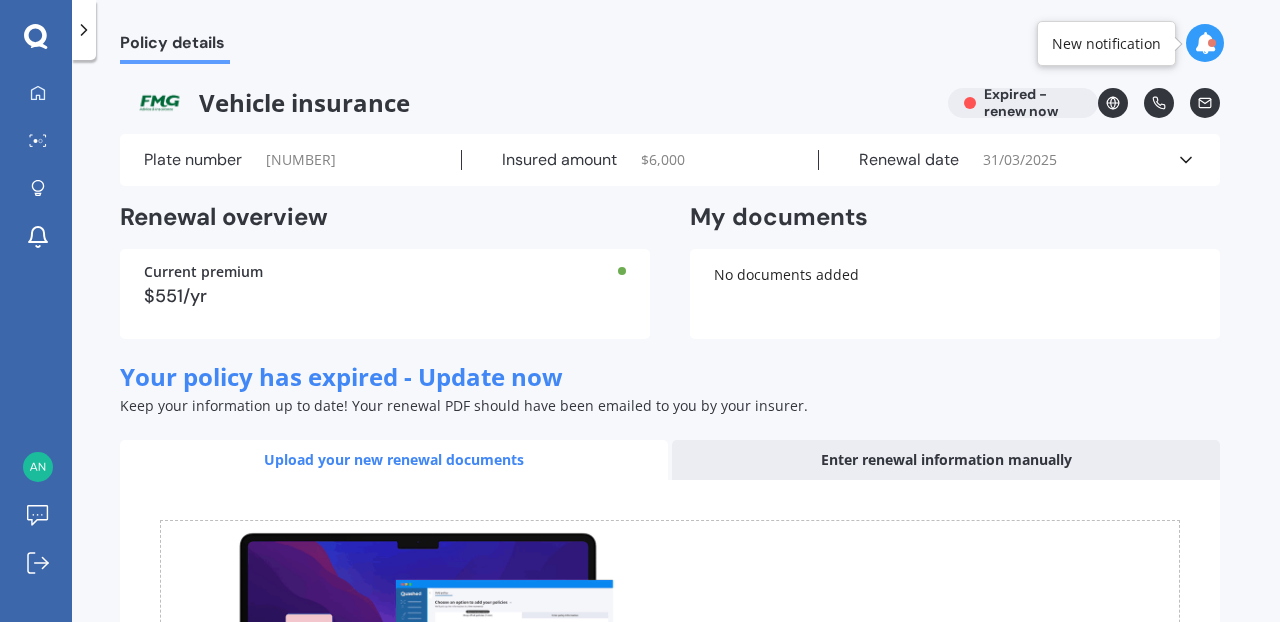 click 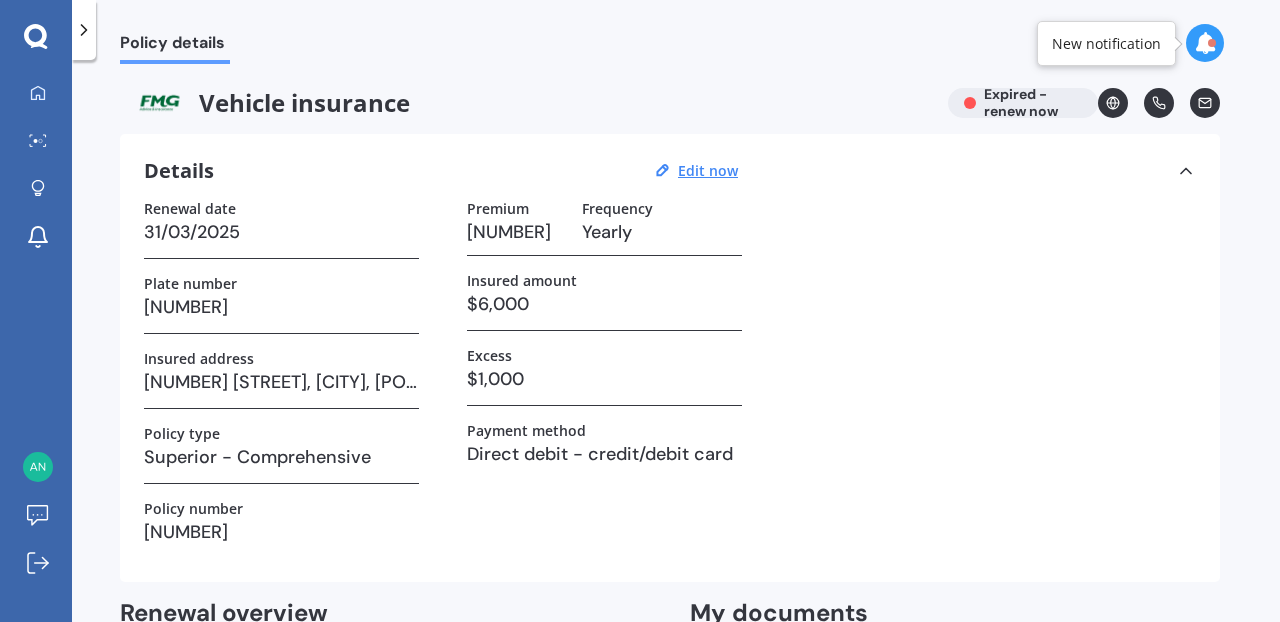 click on "31/03/2025" at bounding box center [281, 232] 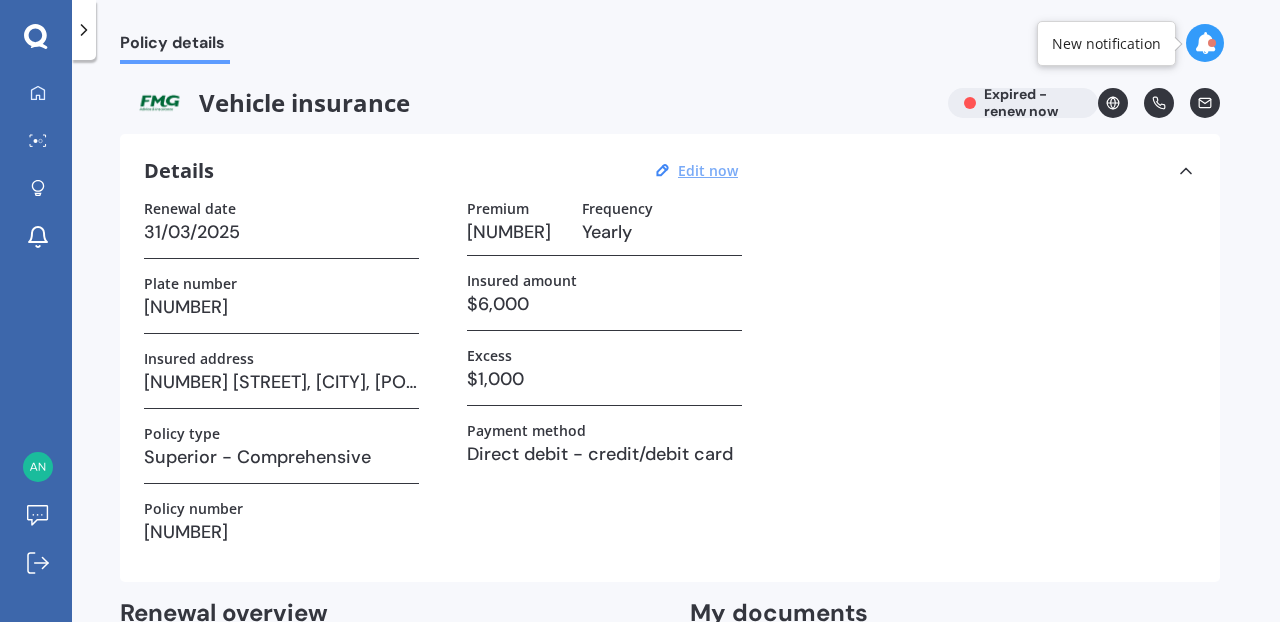 click on "Edit now" at bounding box center [708, 170] 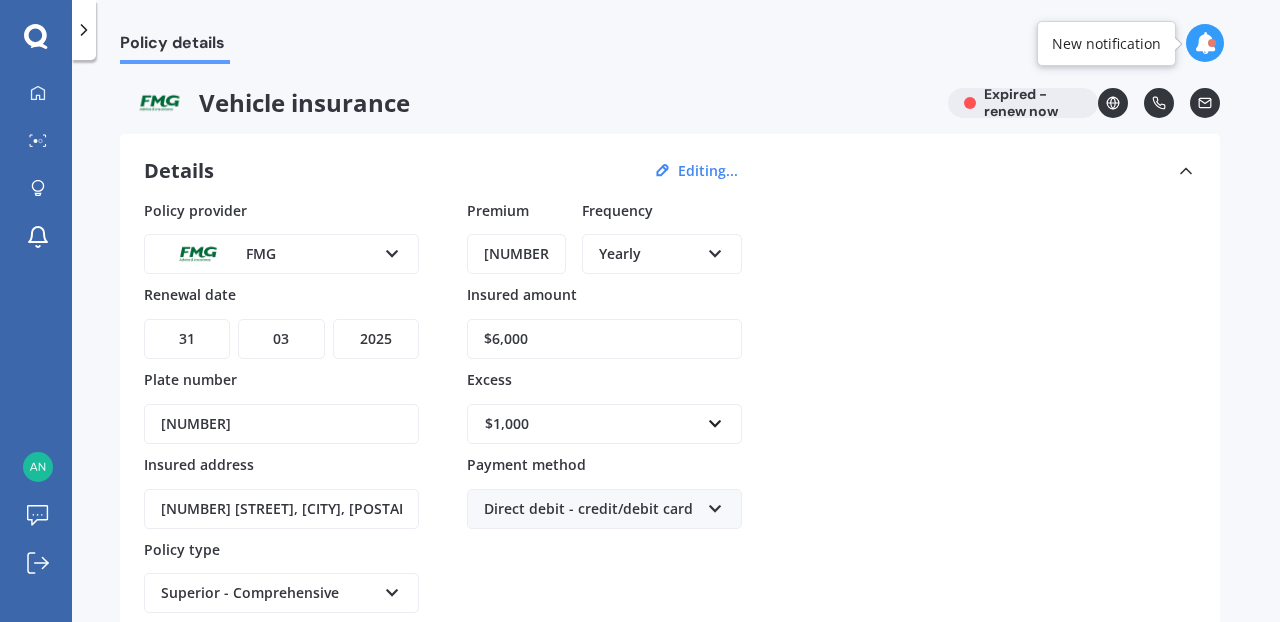 select on "2026" 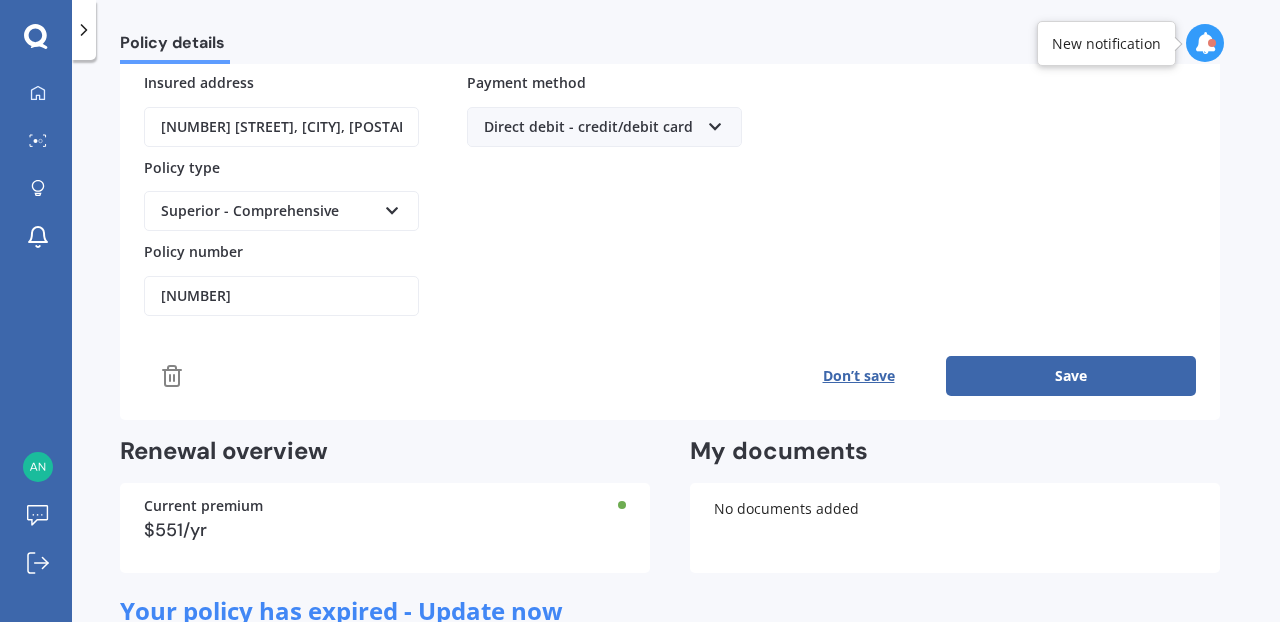 scroll, scrollTop: 419, scrollLeft: 0, axis: vertical 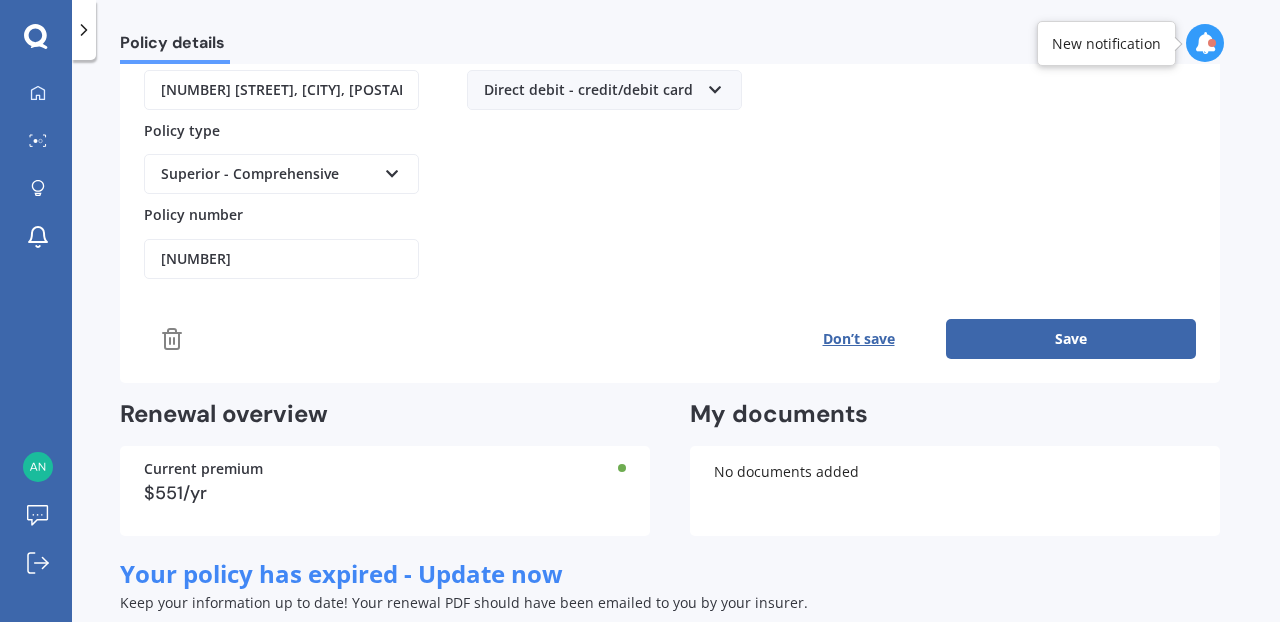 click on "Save" at bounding box center (1071, 339) 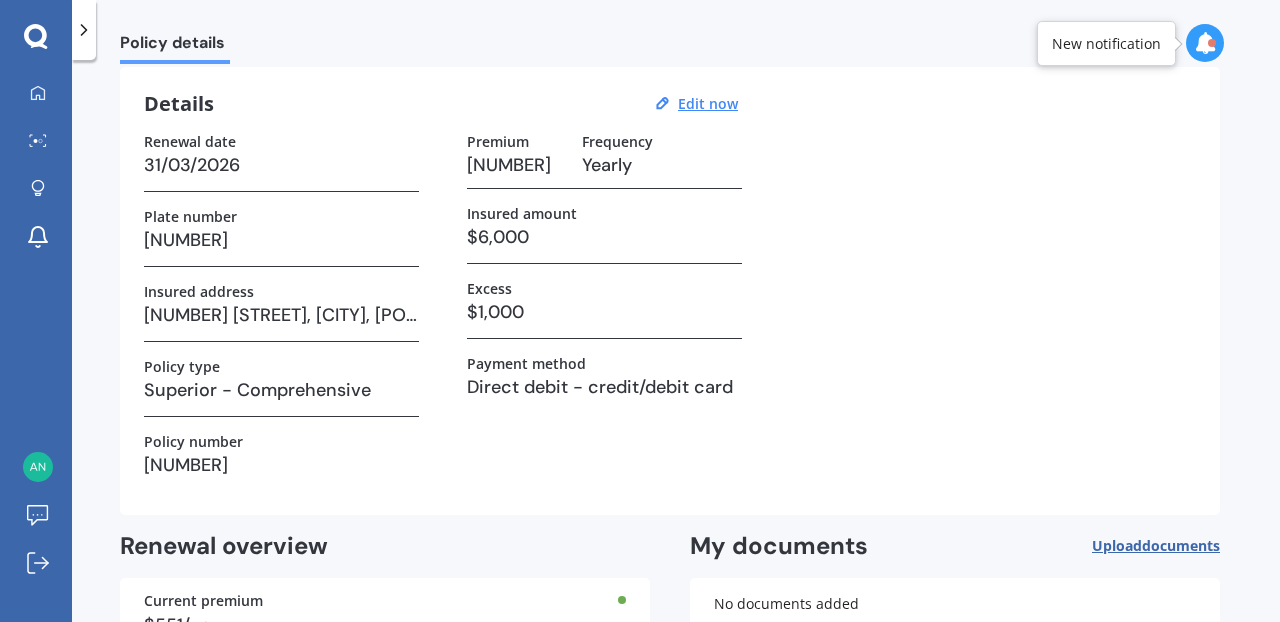 scroll, scrollTop: 0, scrollLeft: 0, axis: both 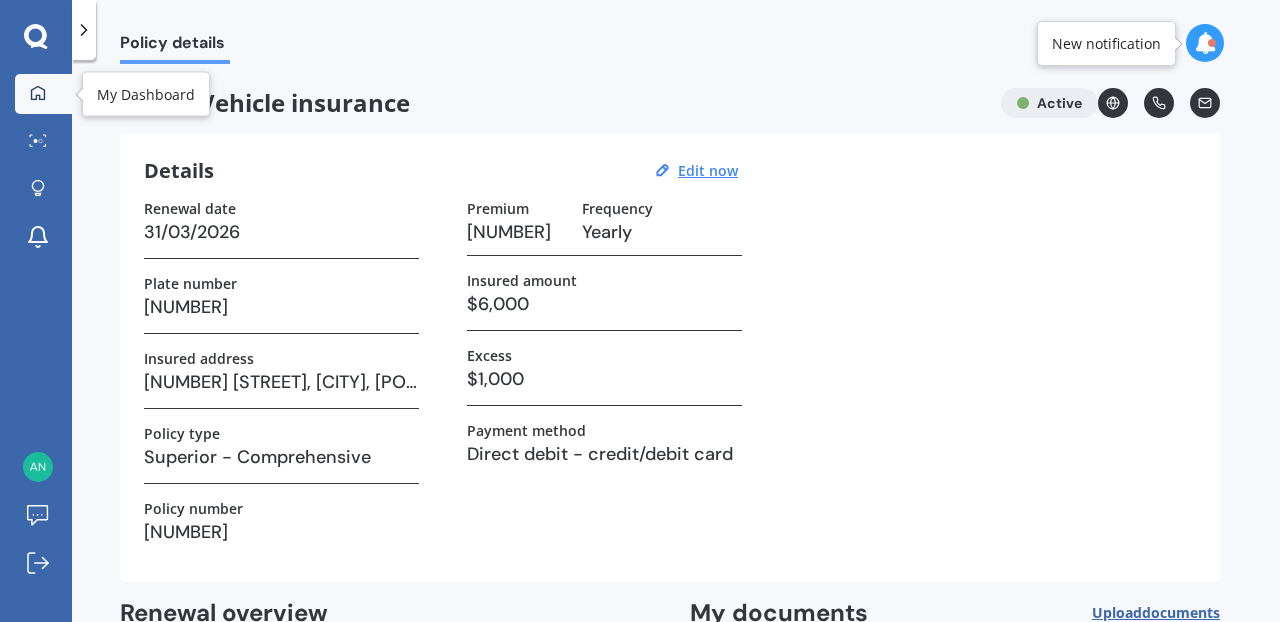 click 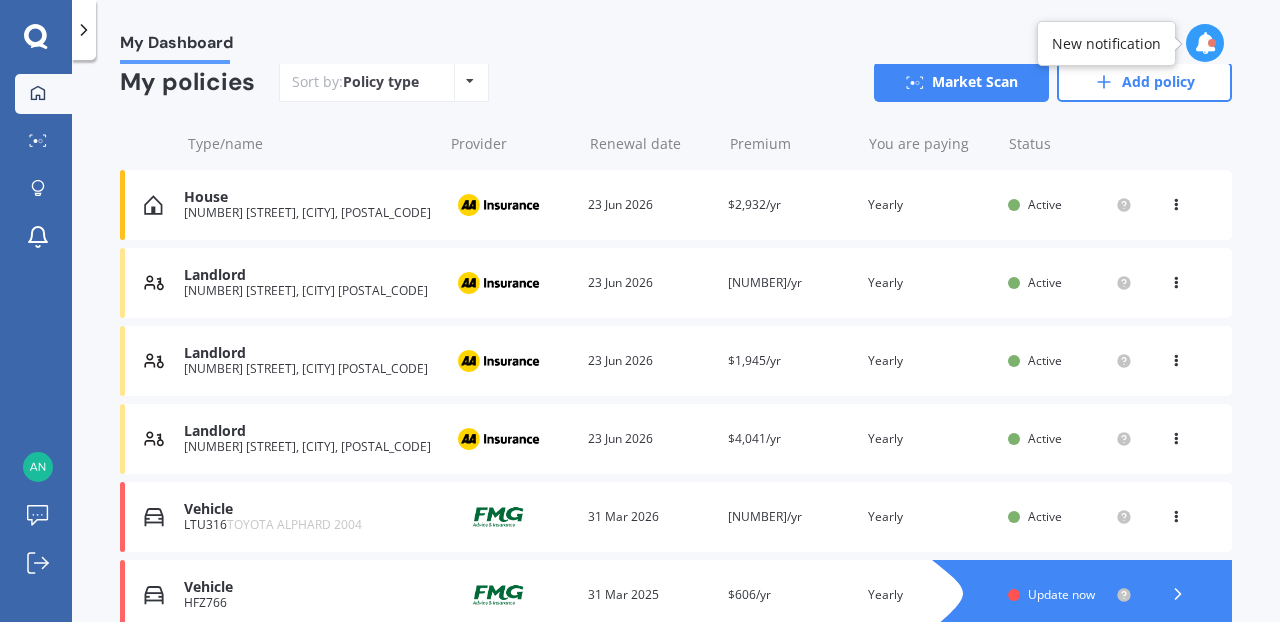 scroll, scrollTop: 509, scrollLeft: 0, axis: vertical 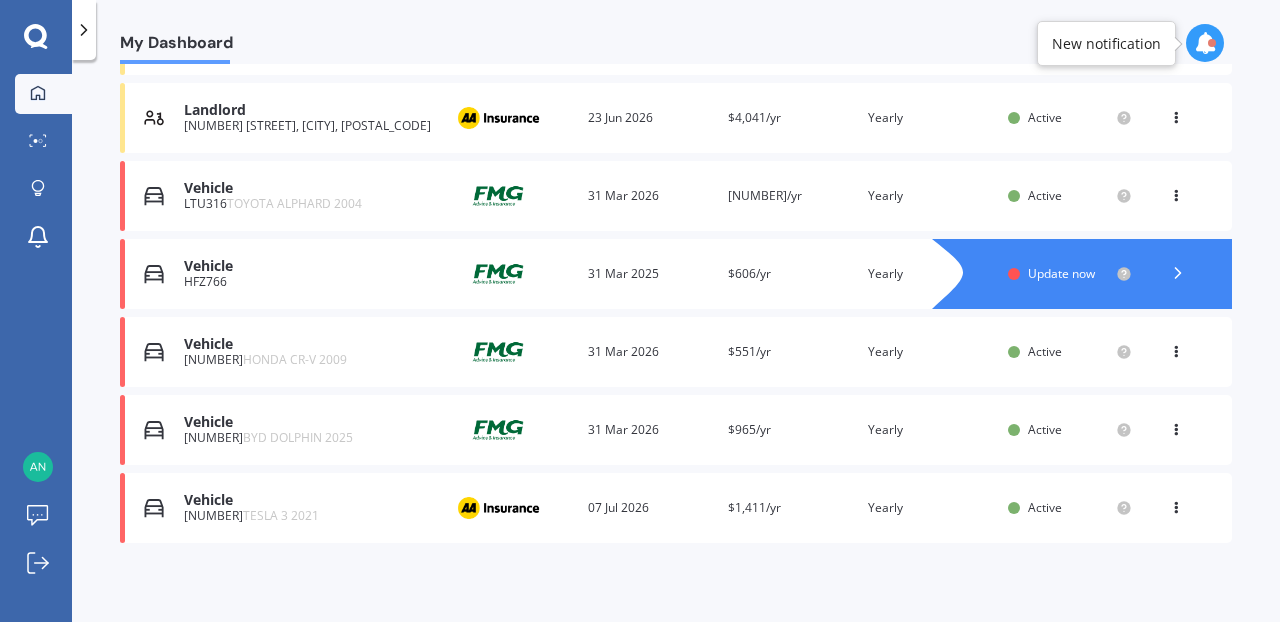 click on "Update now" at bounding box center [1061, 273] 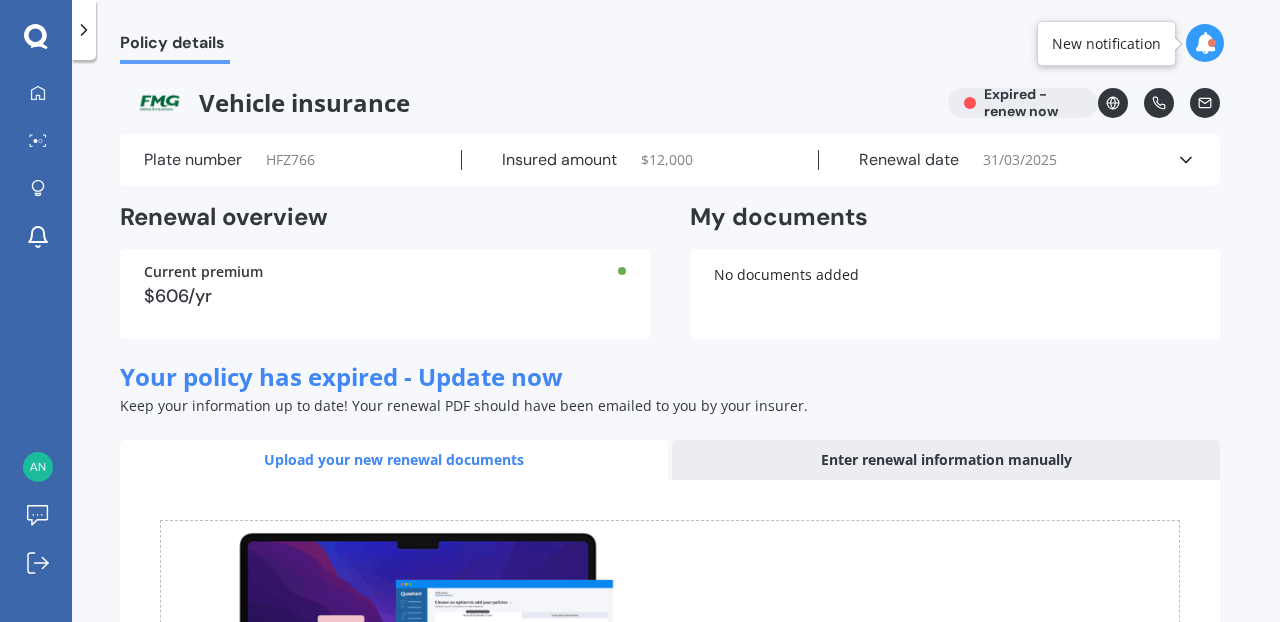 scroll, scrollTop: 318, scrollLeft: 0, axis: vertical 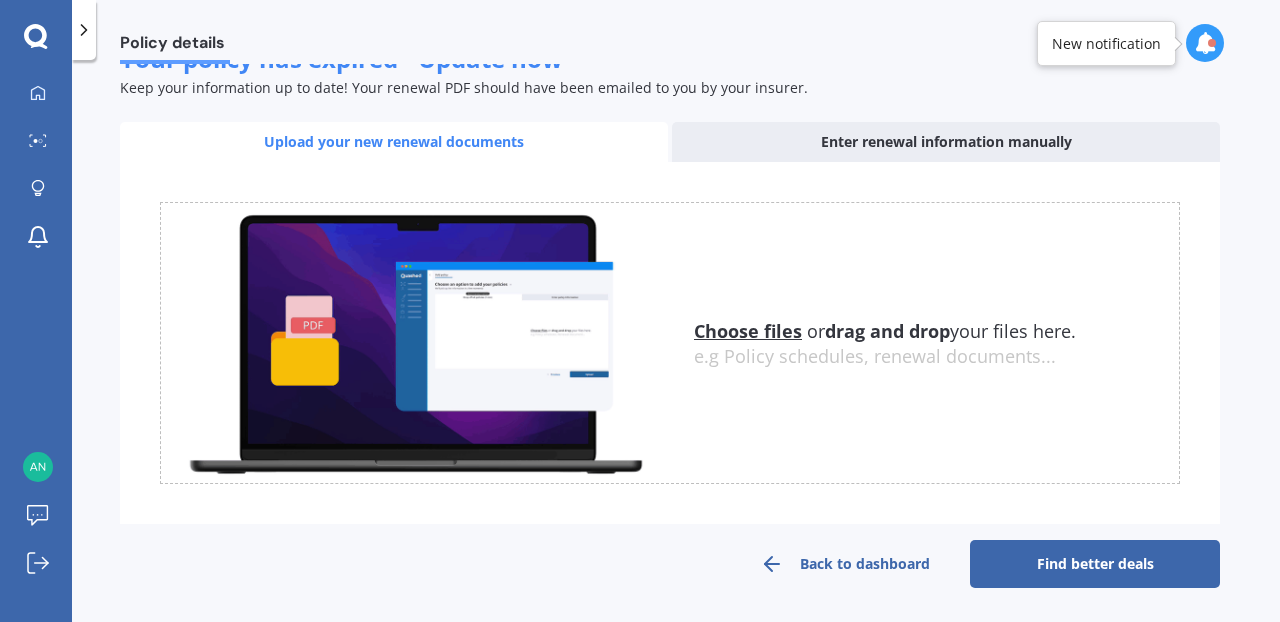 click on "Find better deals" at bounding box center (1095, 564) 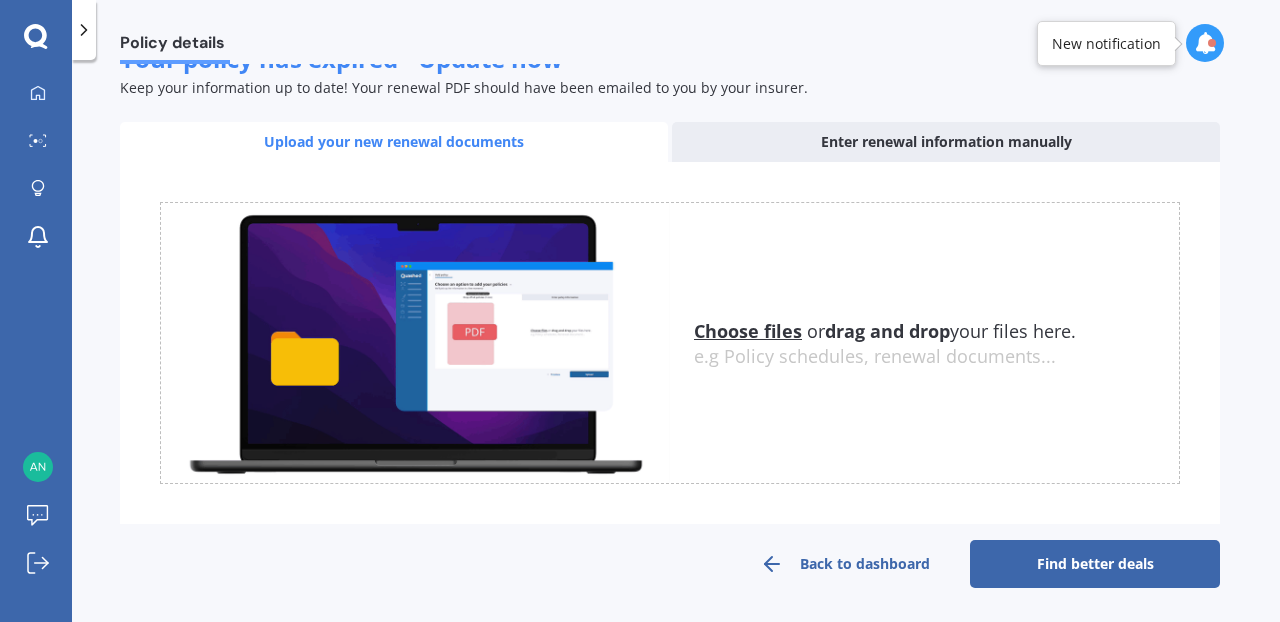 scroll, scrollTop: 0, scrollLeft: 0, axis: both 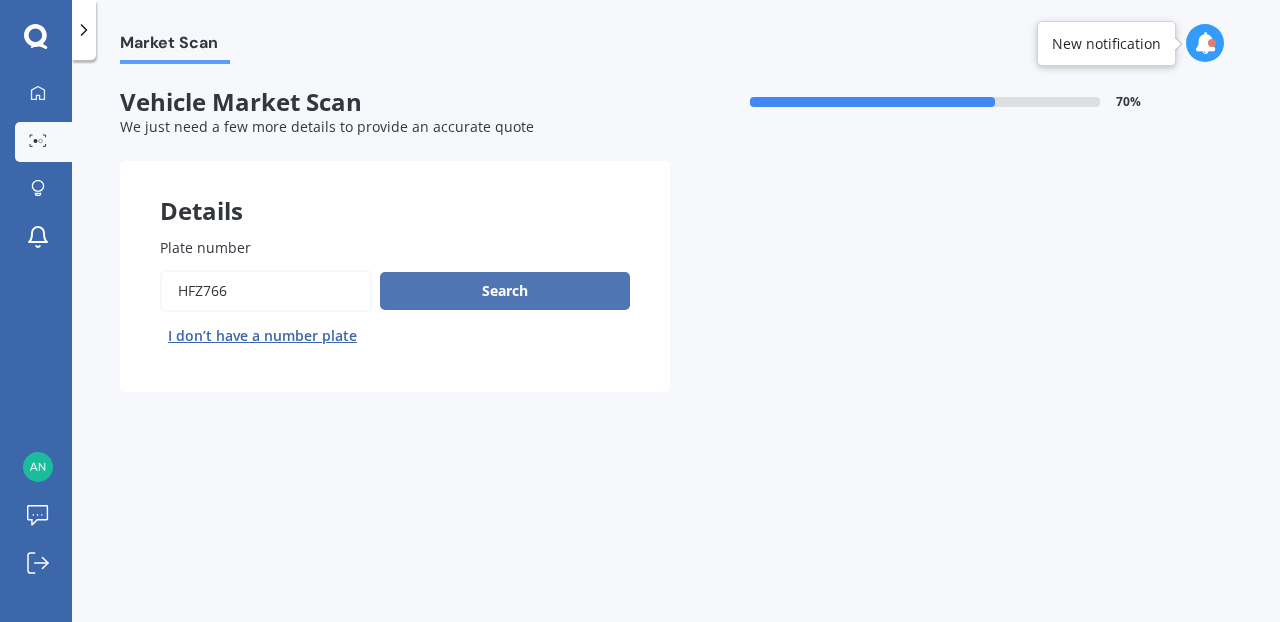 click on "Search" at bounding box center [505, 291] 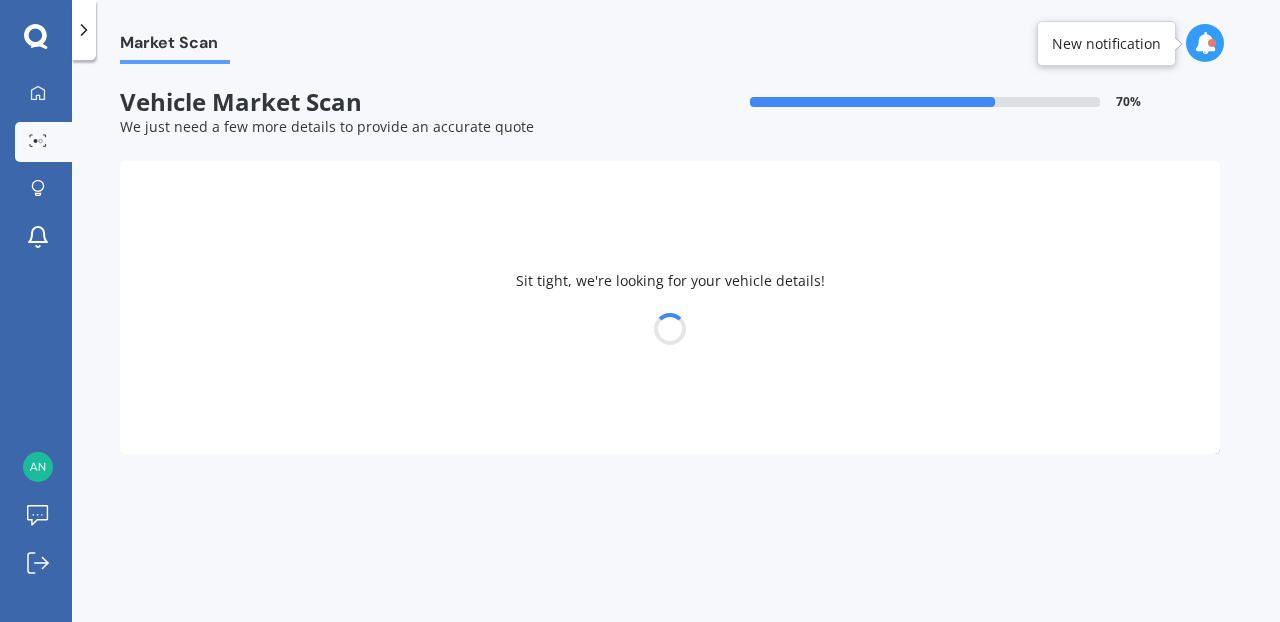 select on "HONDA" 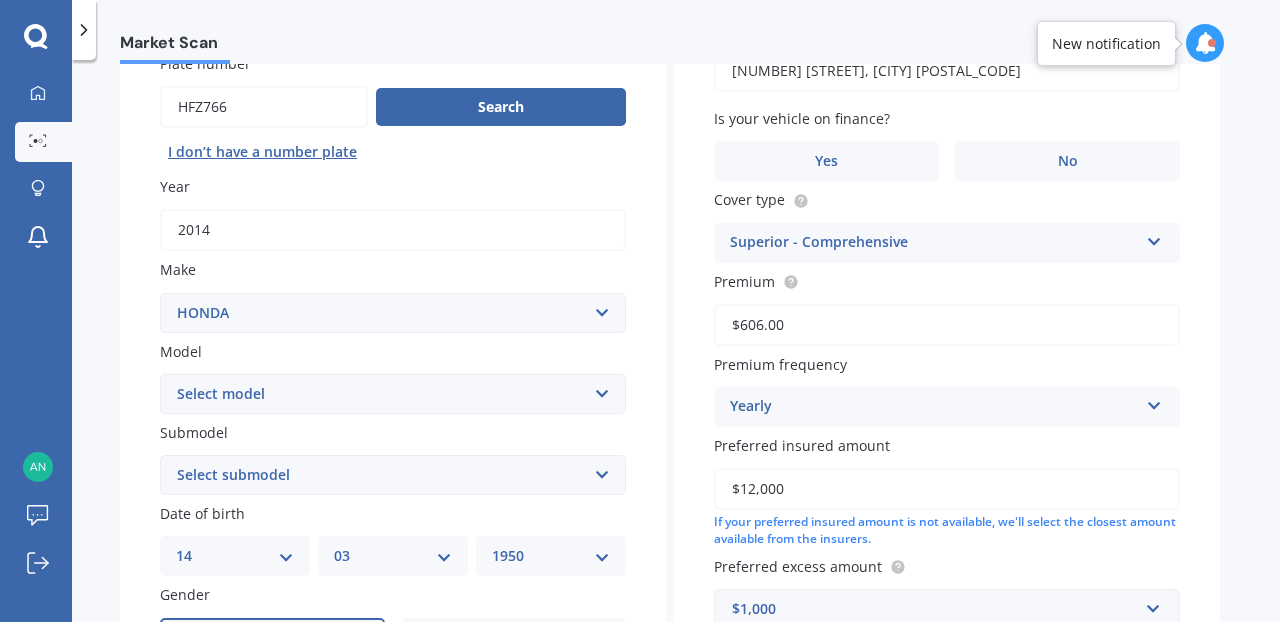 scroll, scrollTop: 213, scrollLeft: 0, axis: vertical 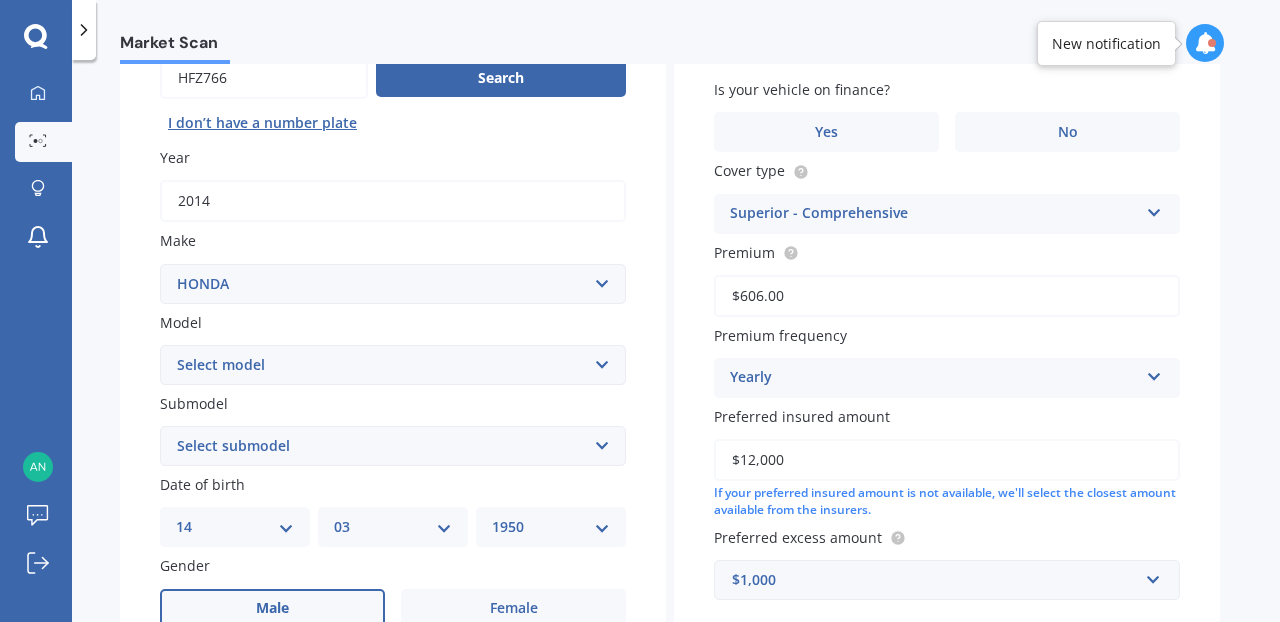 select on "CR-V" 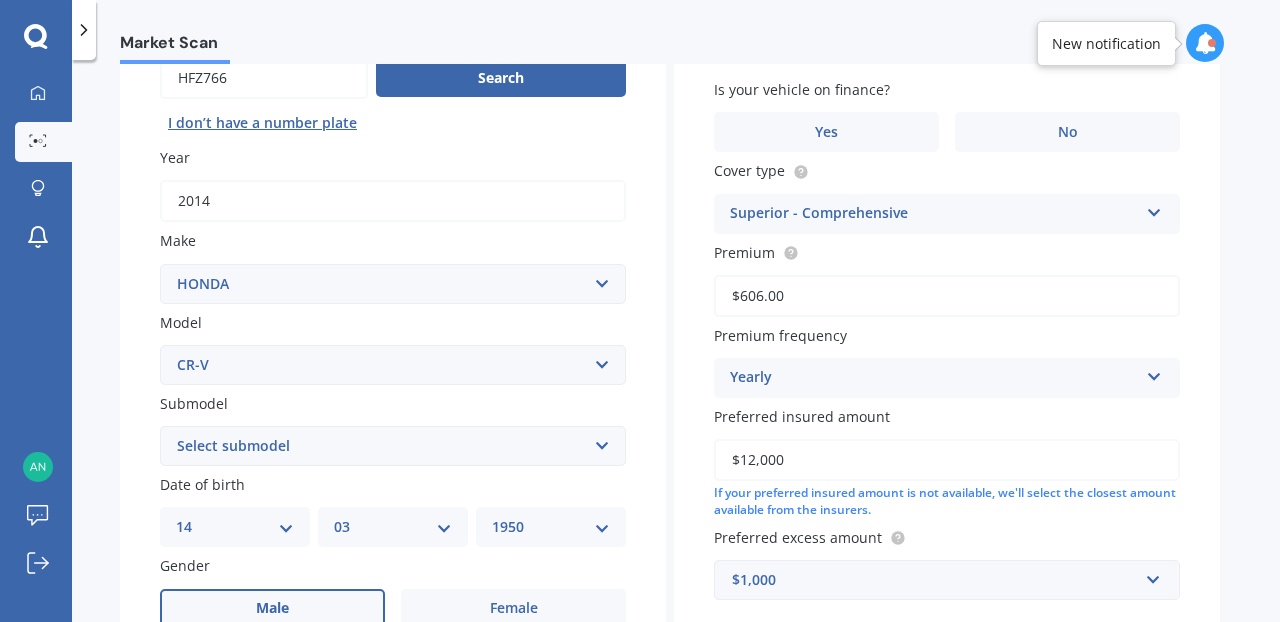 select on "4WD" 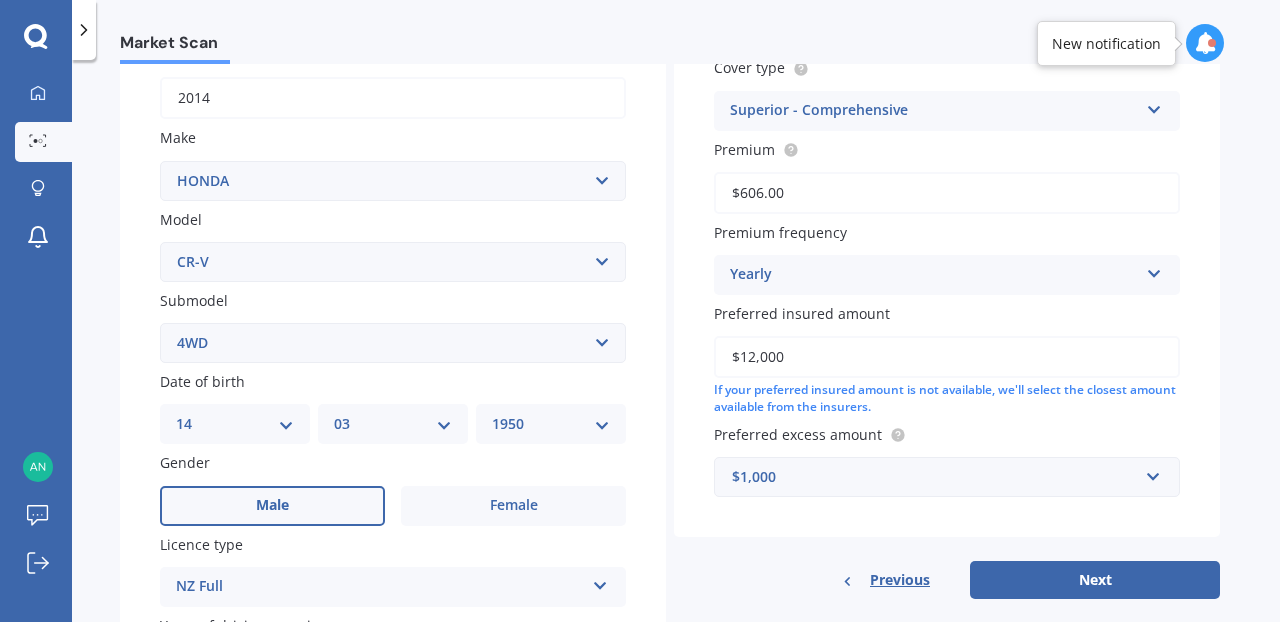 scroll, scrollTop: 347, scrollLeft: 0, axis: vertical 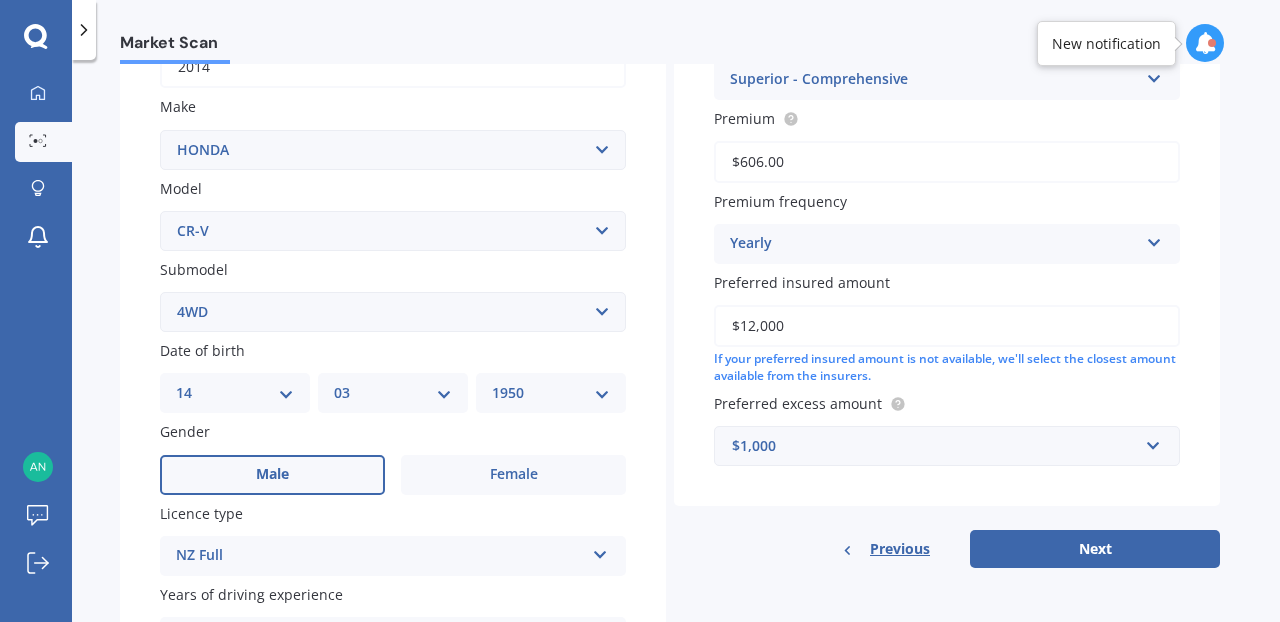 select on "06" 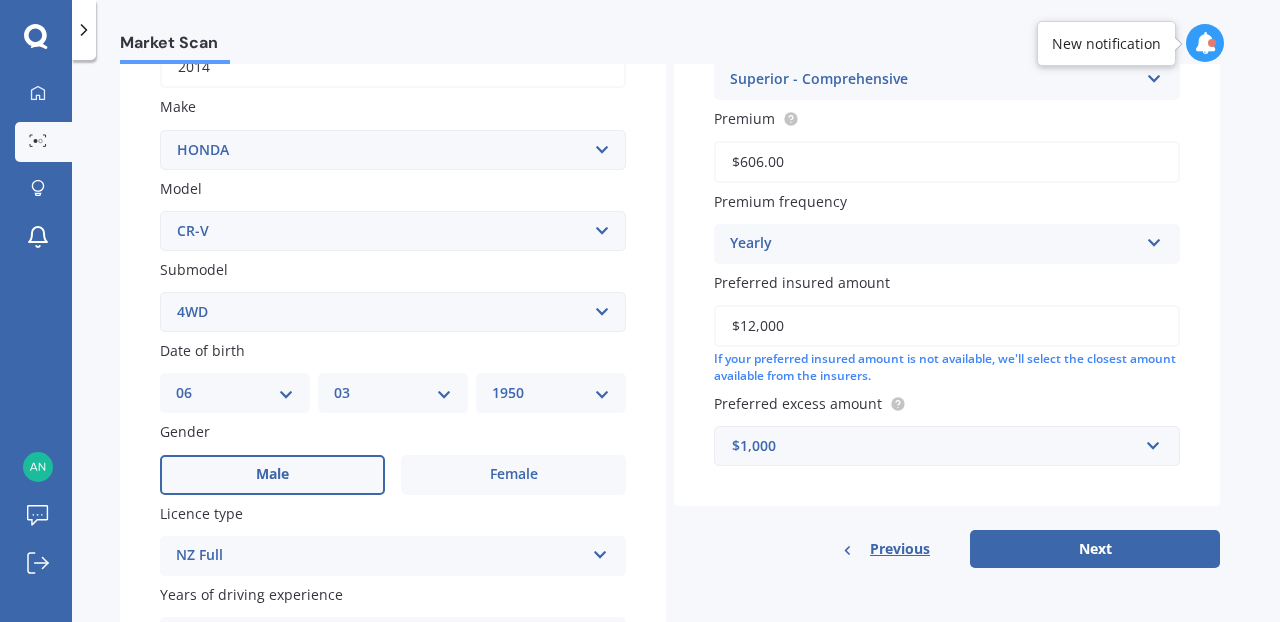 select on "12" 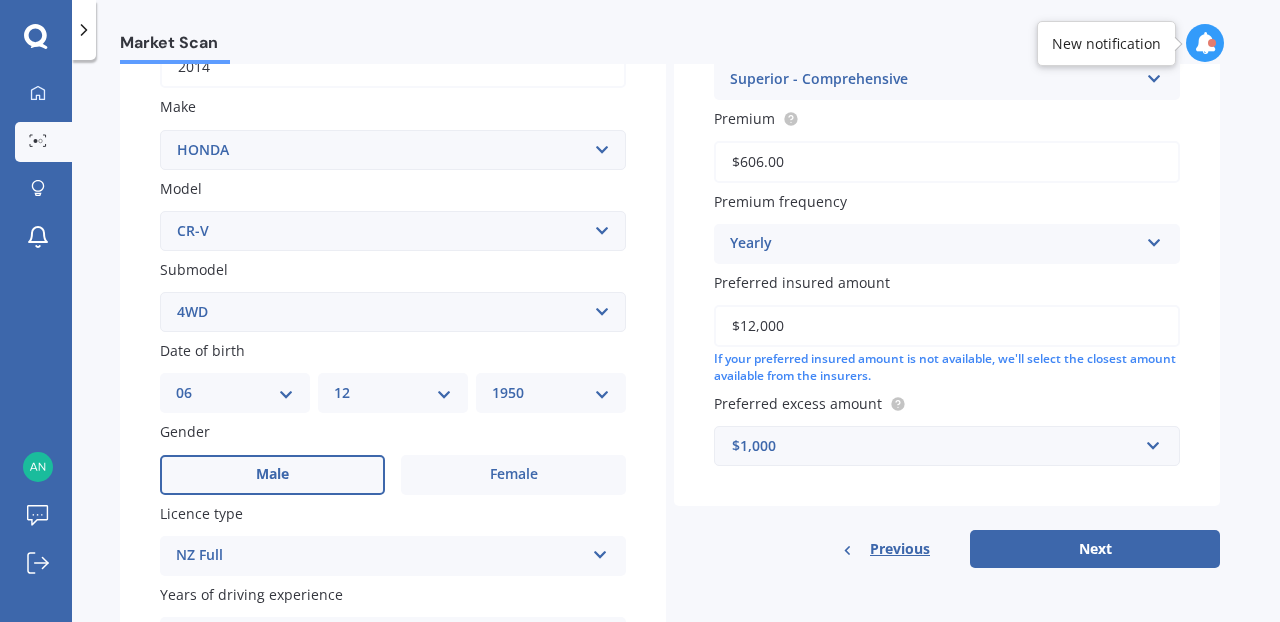 select on "1983" 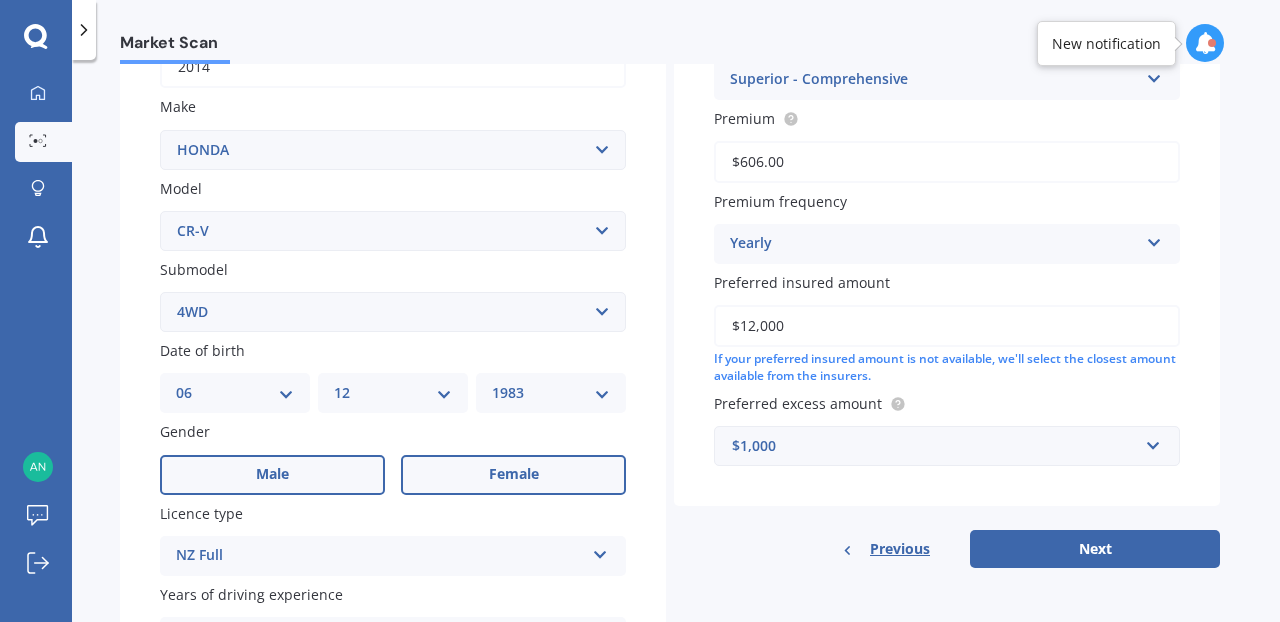 click on "Female" at bounding box center [514, 474] 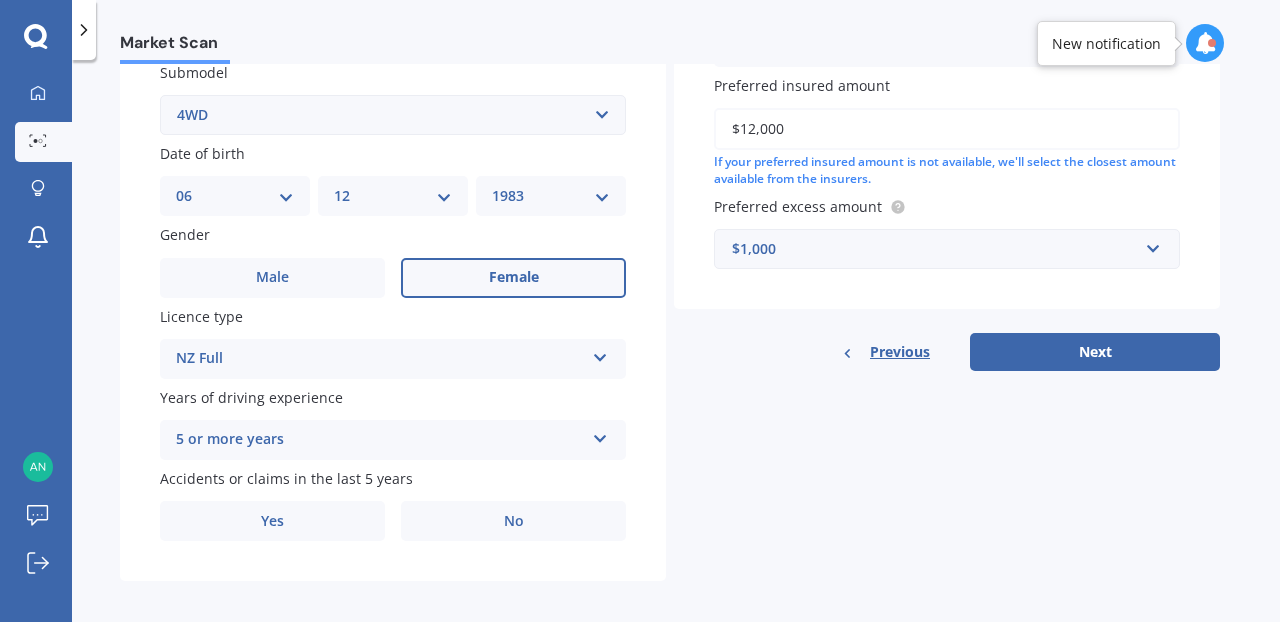 scroll, scrollTop: 548, scrollLeft: 0, axis: vertical 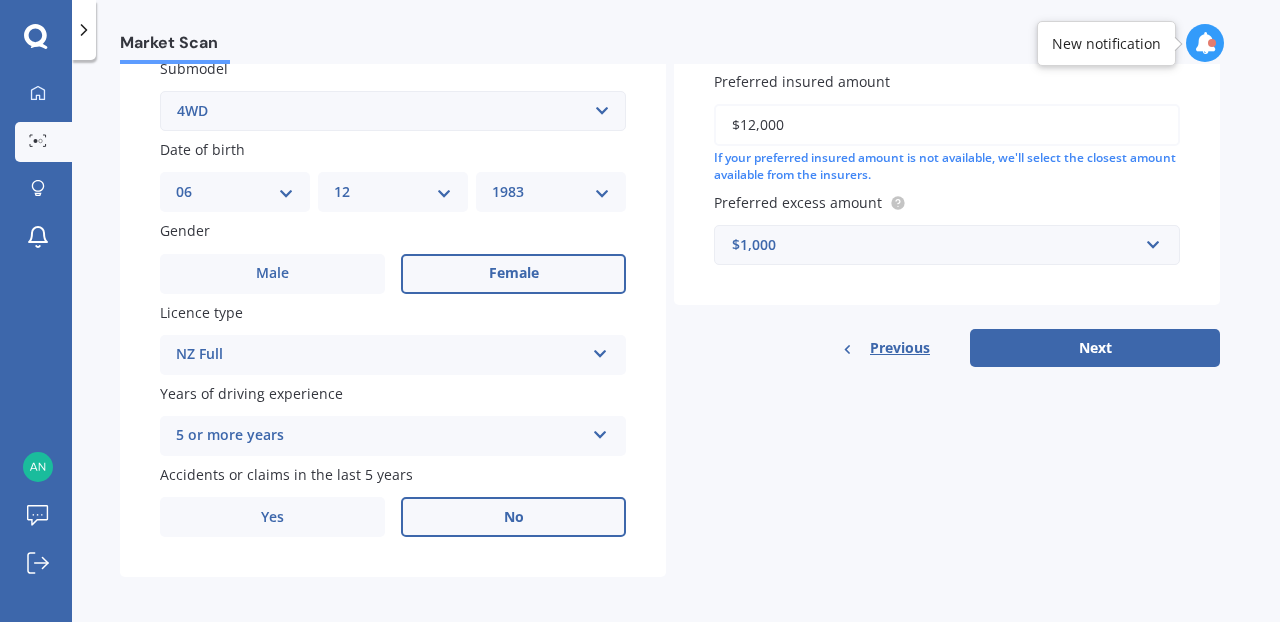 click on "No" at bounding box center [514, 517] 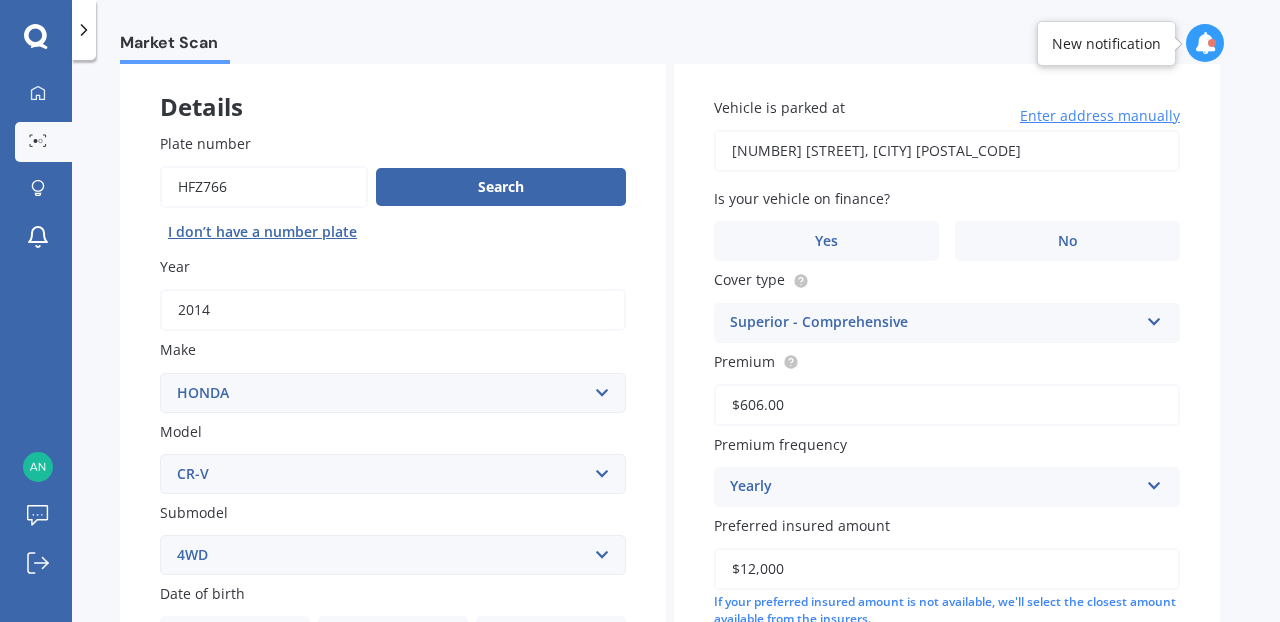 scroll, scrollTop: 100, scrollLeft: 0, axis: vertical 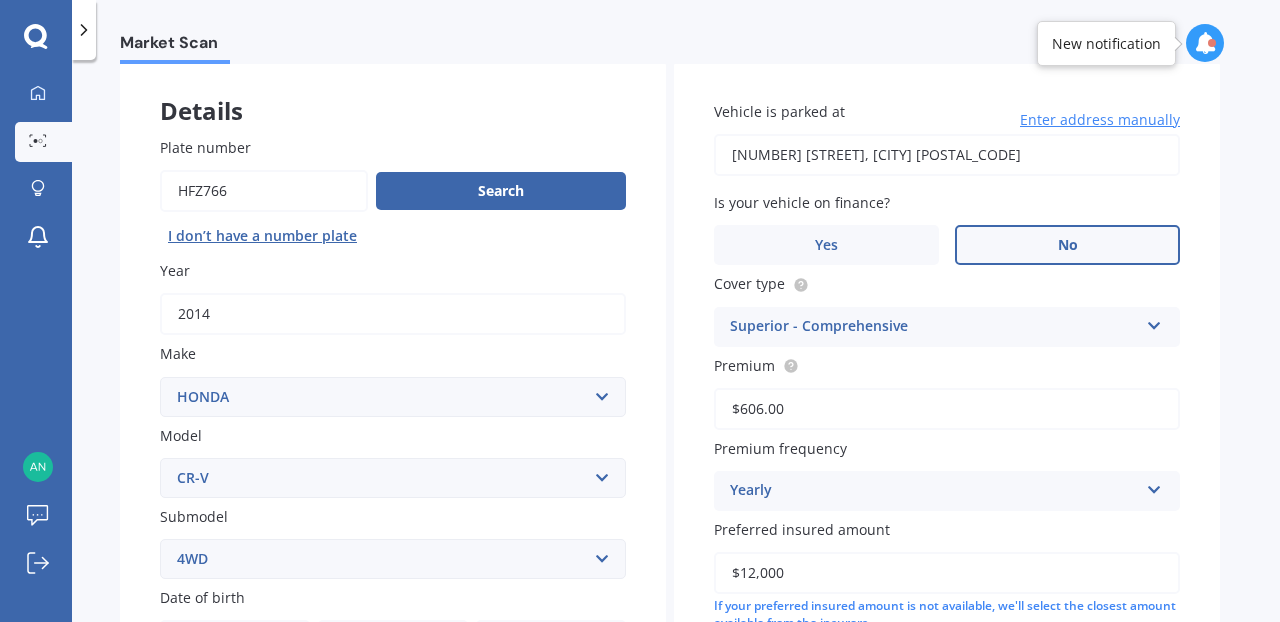 click on "No" at bounding box center [1068, 245] 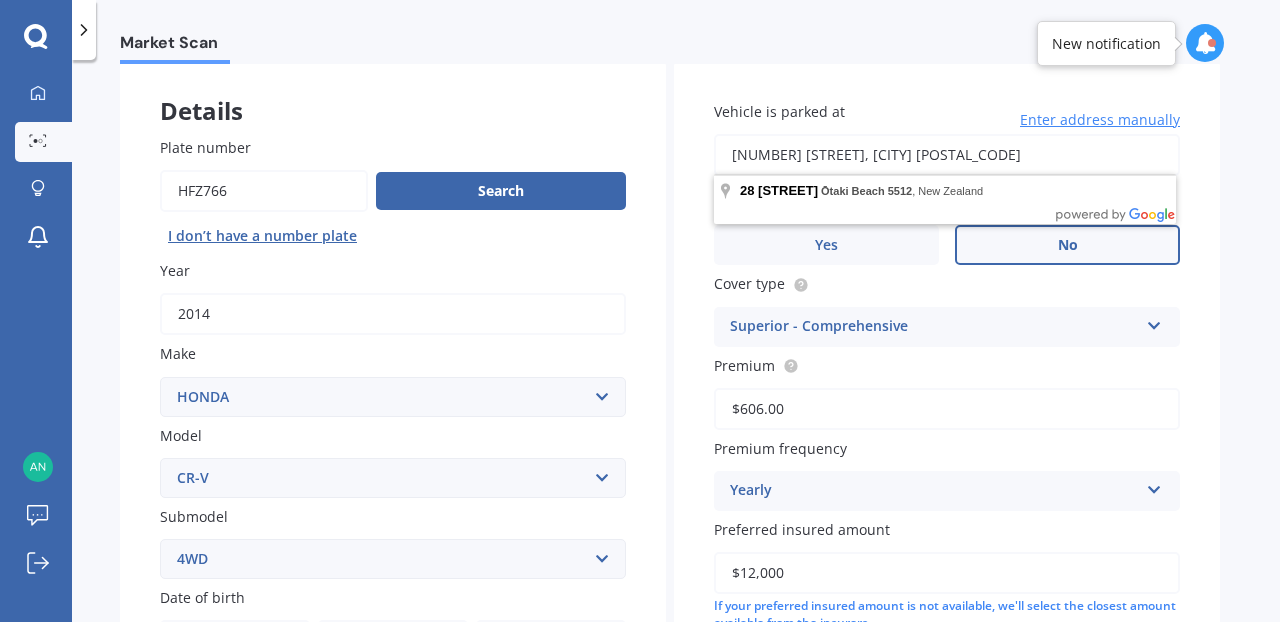 click on "[NUMBER] [STREET], [CITY] [POSTAL_CODE]" at bounding box center (947, 155) 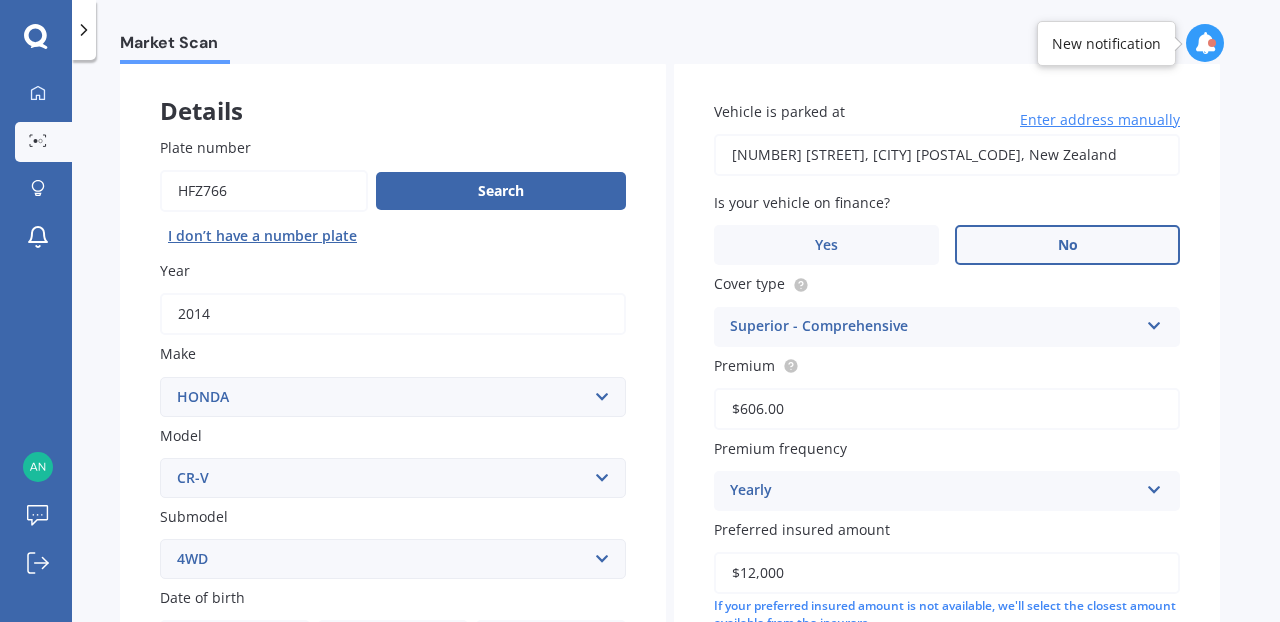 type on "[NUMBER] [STREET], [CITY] [POSTAL_CODE]" 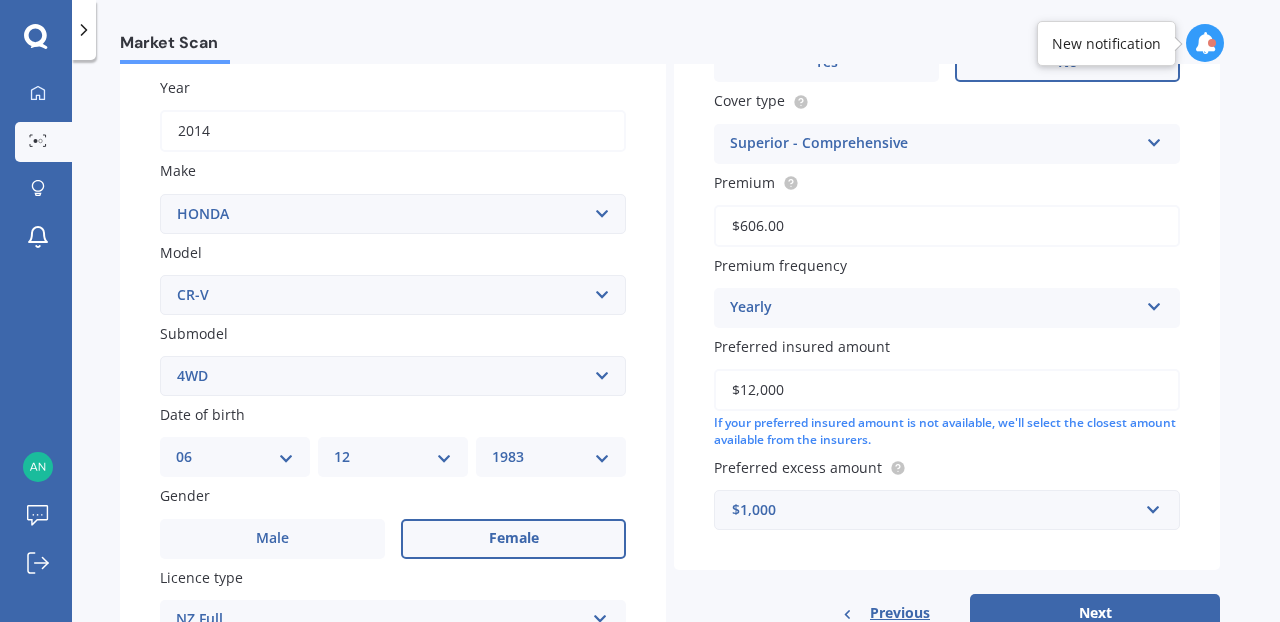 scroll, scrollTop: 287, scrollLeft: 0, axis: vertical 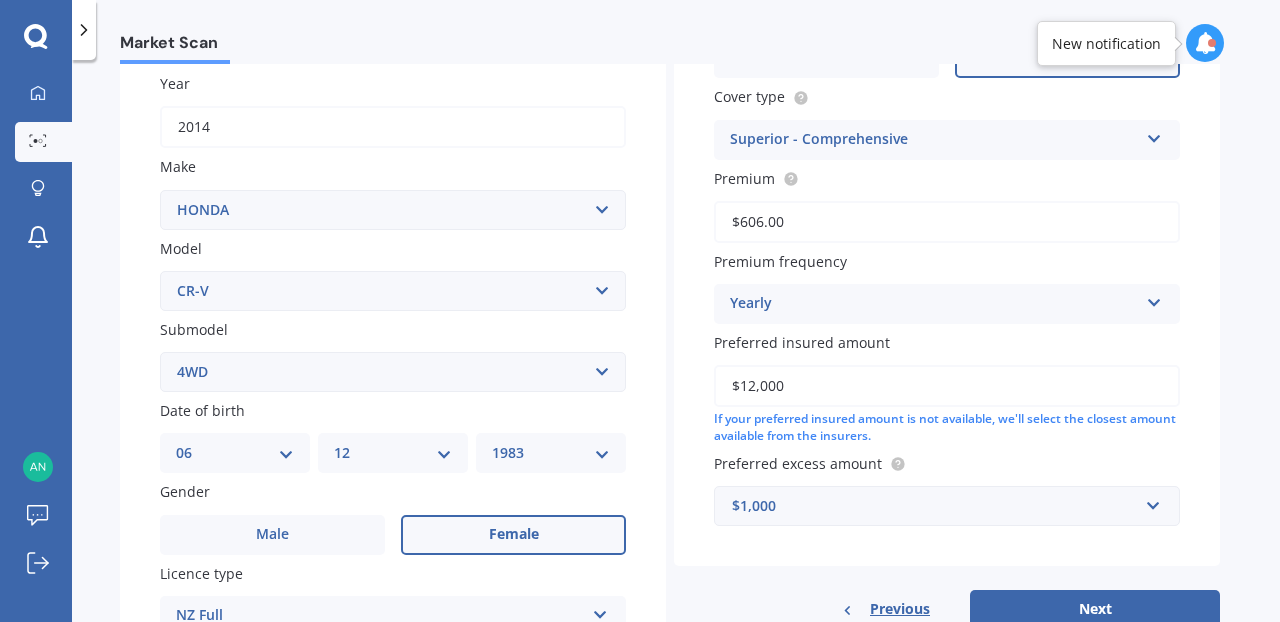 click on "$606.00" at bounding box center (947, 222) 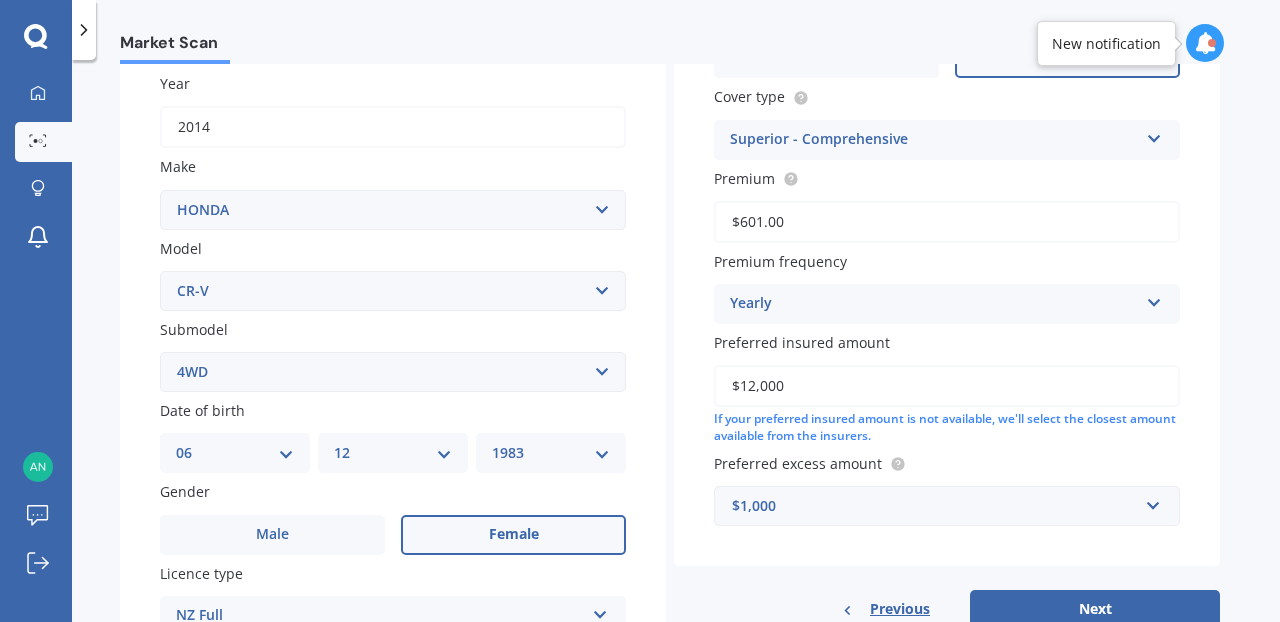 type on "$601.00" 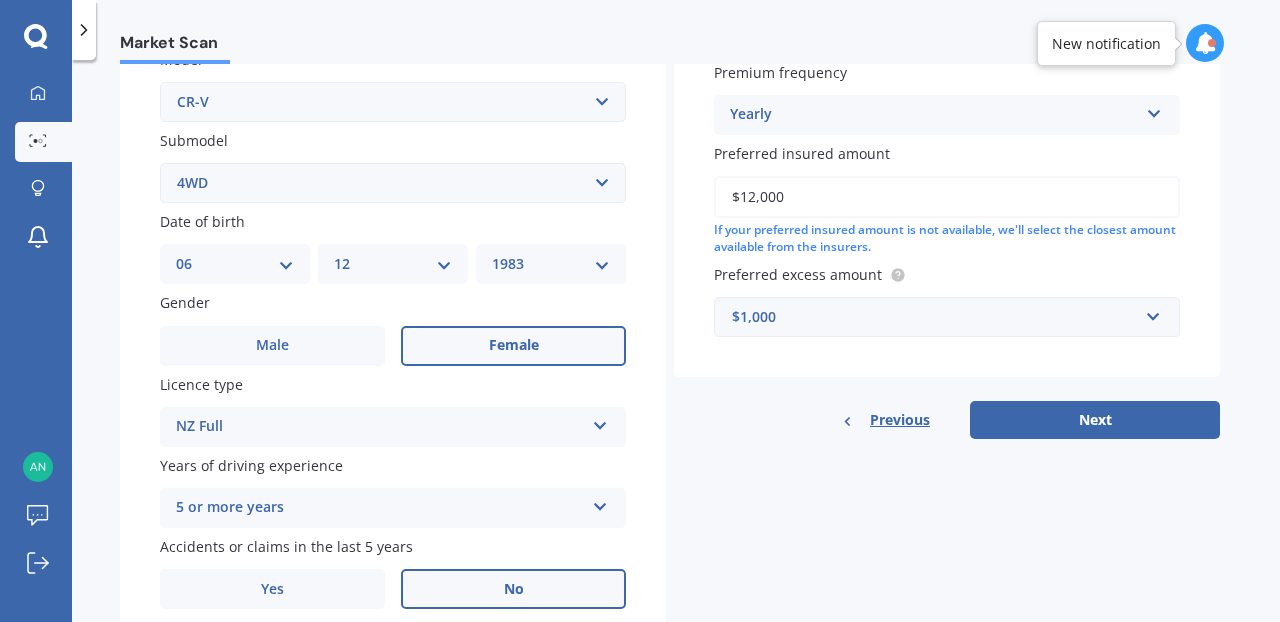 scroll, scrollTop: 548, scrollLeft: 0, axis: vertical 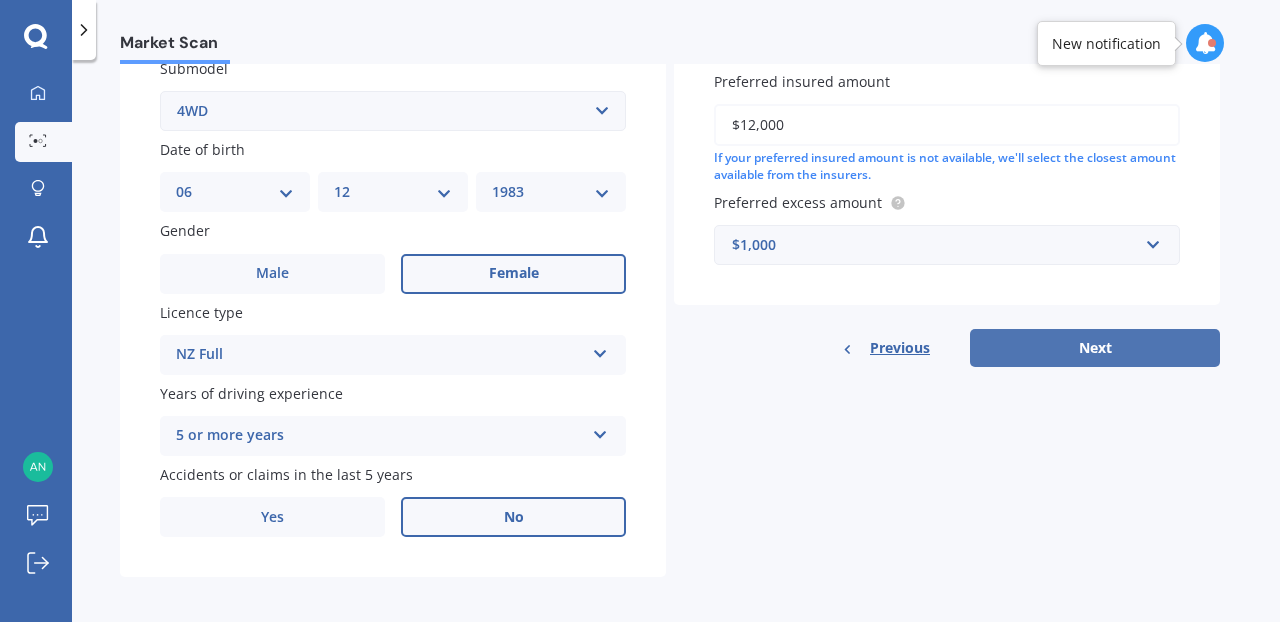 click on "Next" at bounding box center [1095, 348] 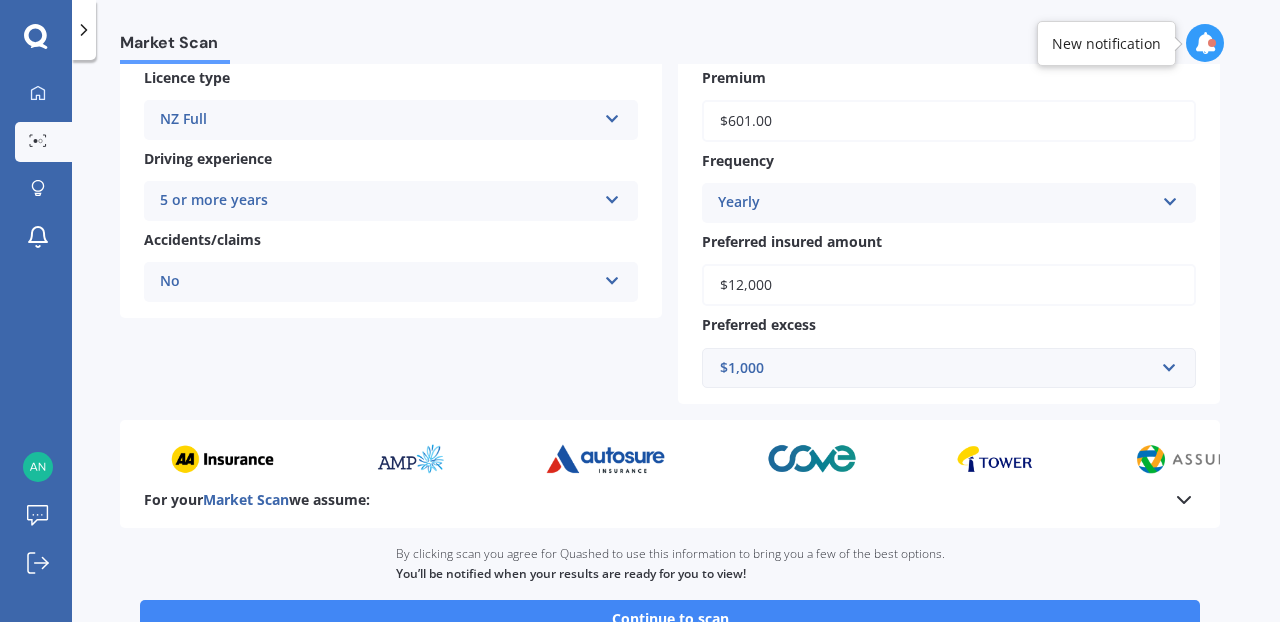 scroll, scrollTop: 386, scrollLeft: 0, axis: vertical 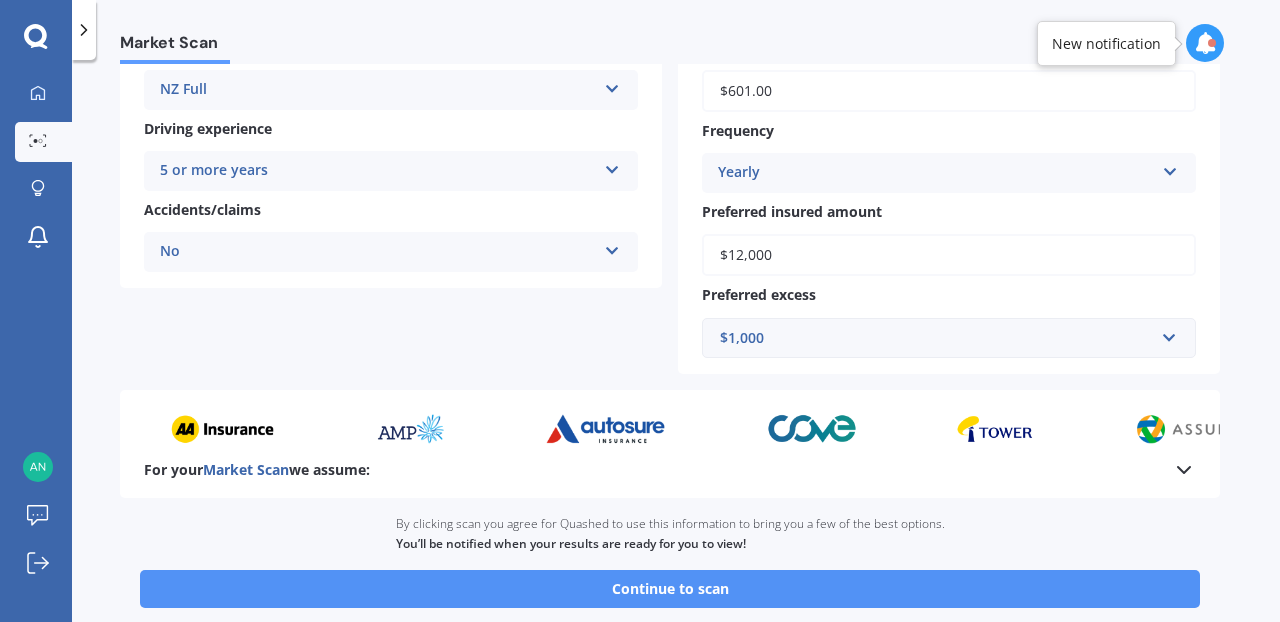 click on "Continue to scan" at bounding box center (670, 589) 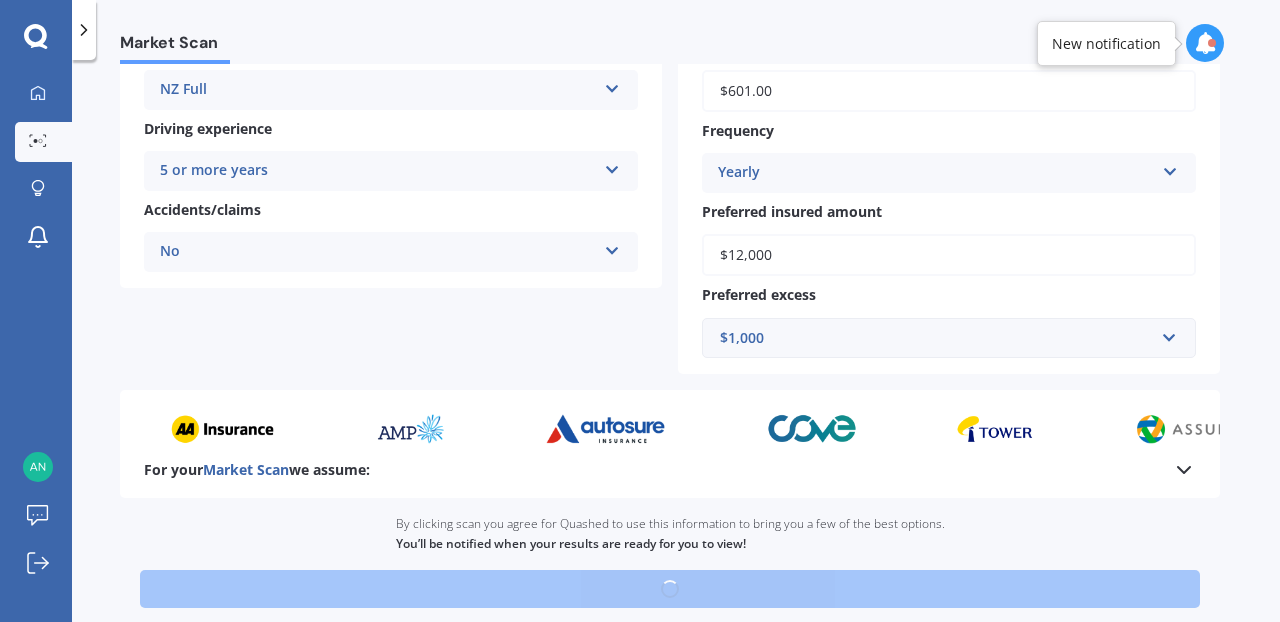 scroll, scrollTop: 0, scrollLeft: 0, axis: both 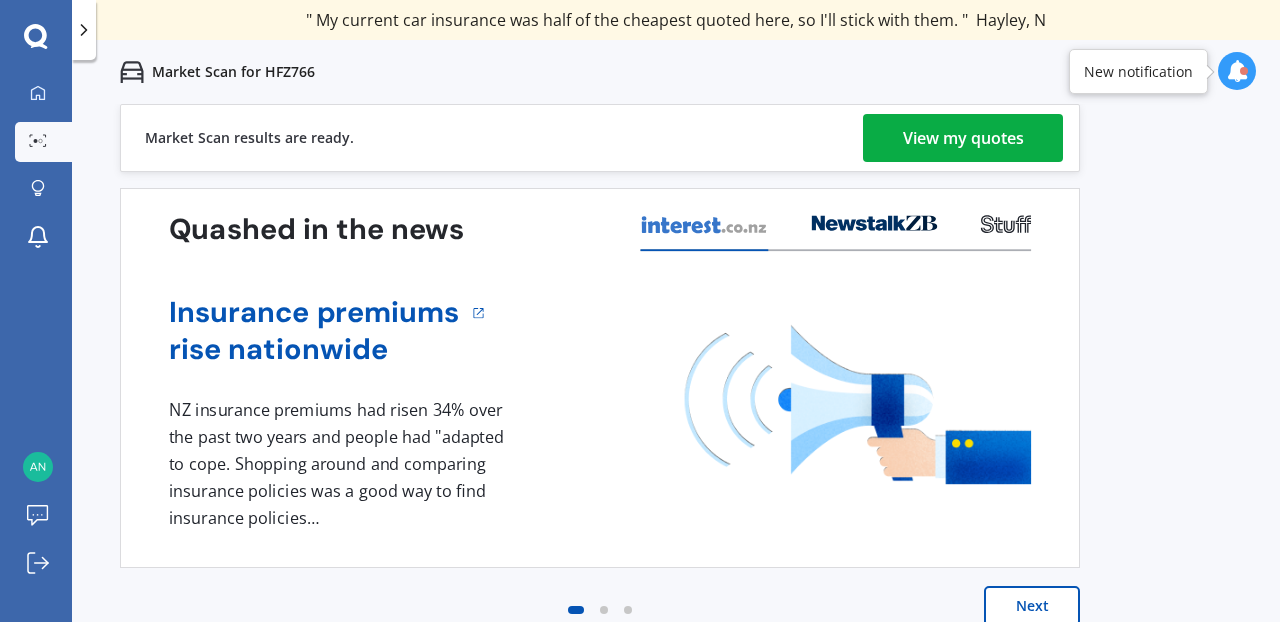 click on "View my quotes" at bounding box center (963, 138) 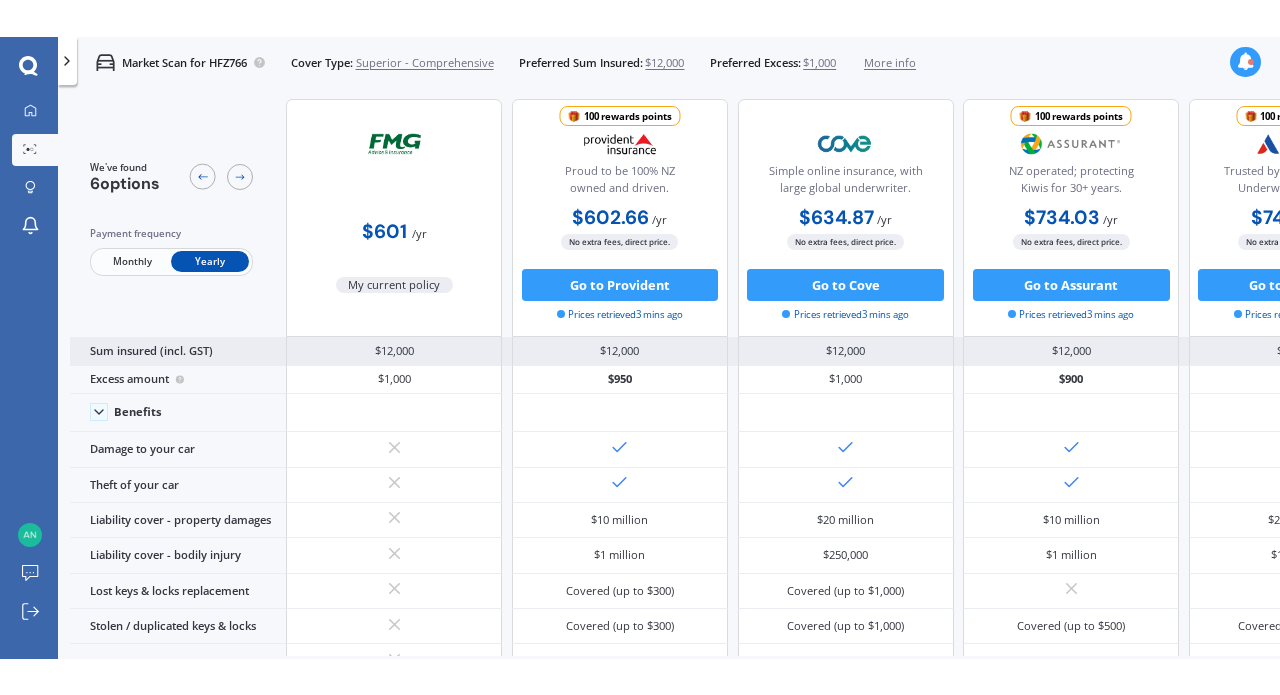 scroll, scrollTop: 0, scrollLeft: 0, axis: both 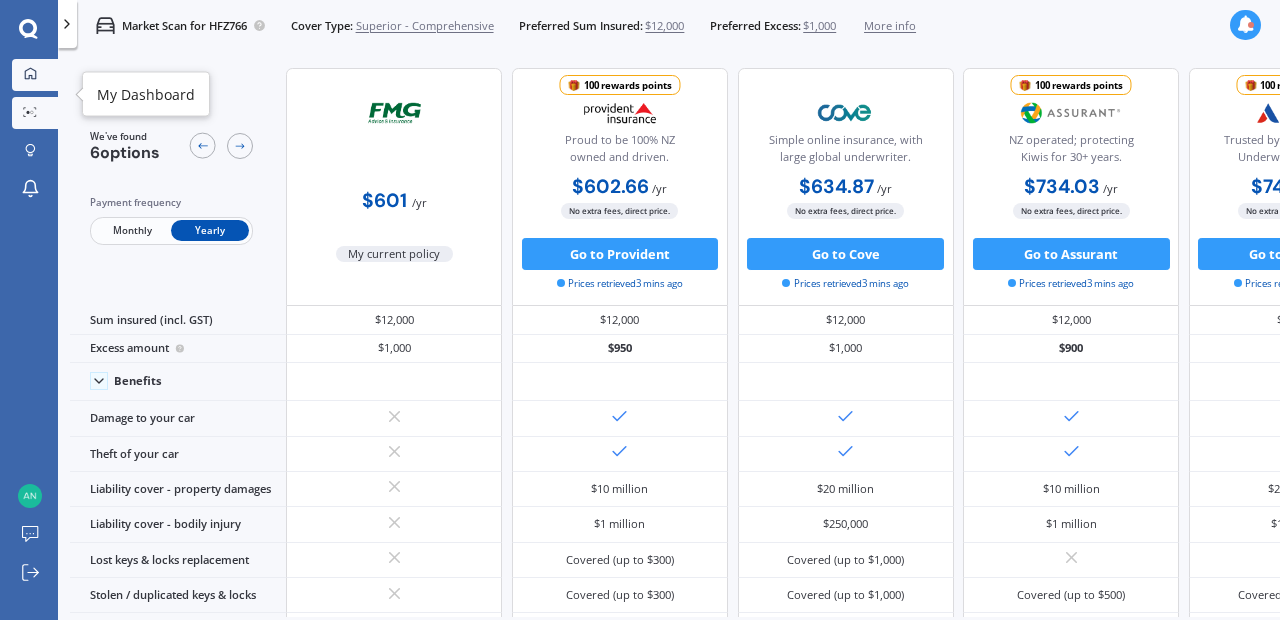 click 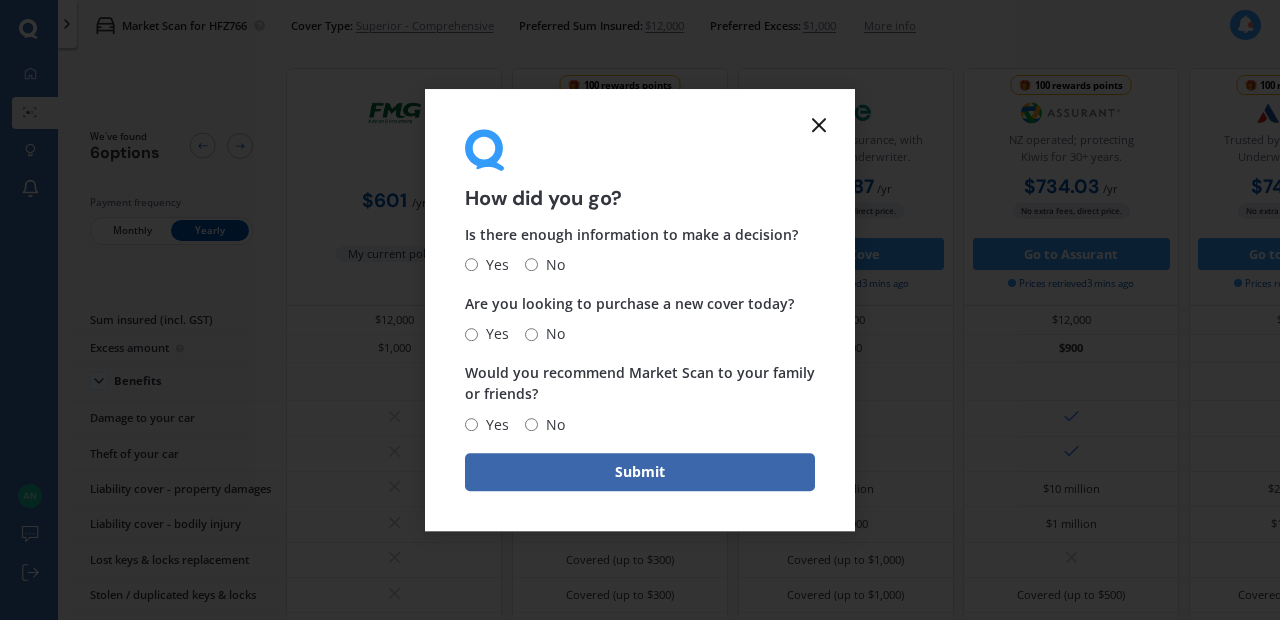 click 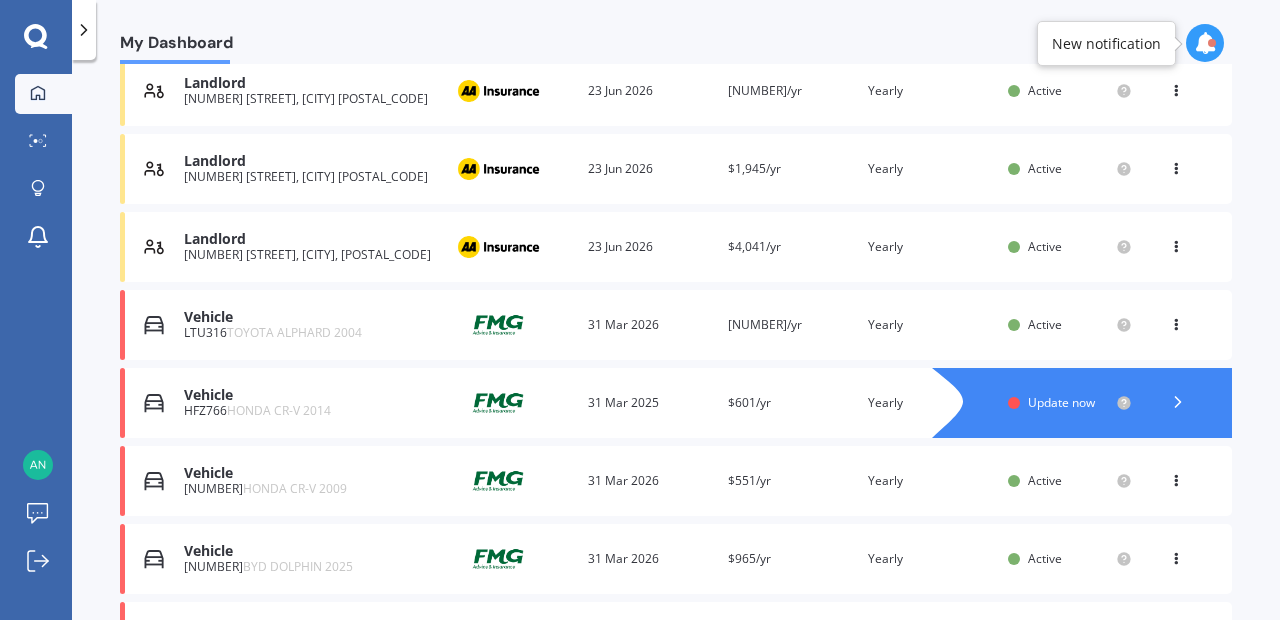 scroll, scrollTop: 415, scrollLeft: 0, axis: vertical 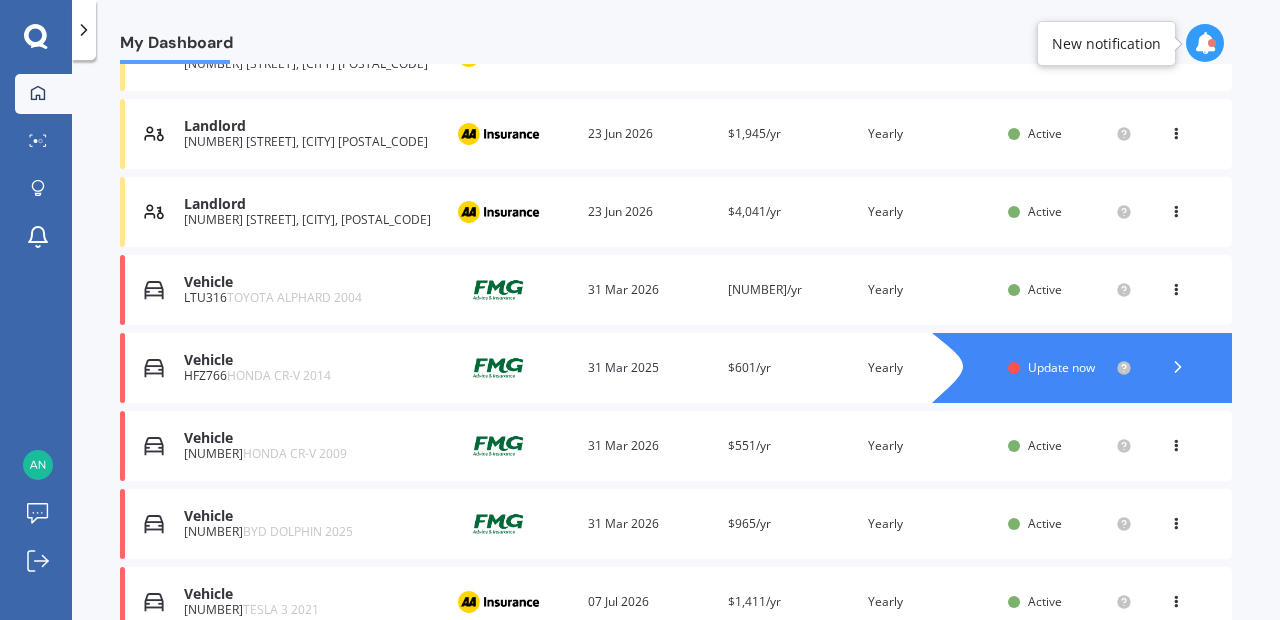 click on "Update now" at bounding box center [1061, 367] 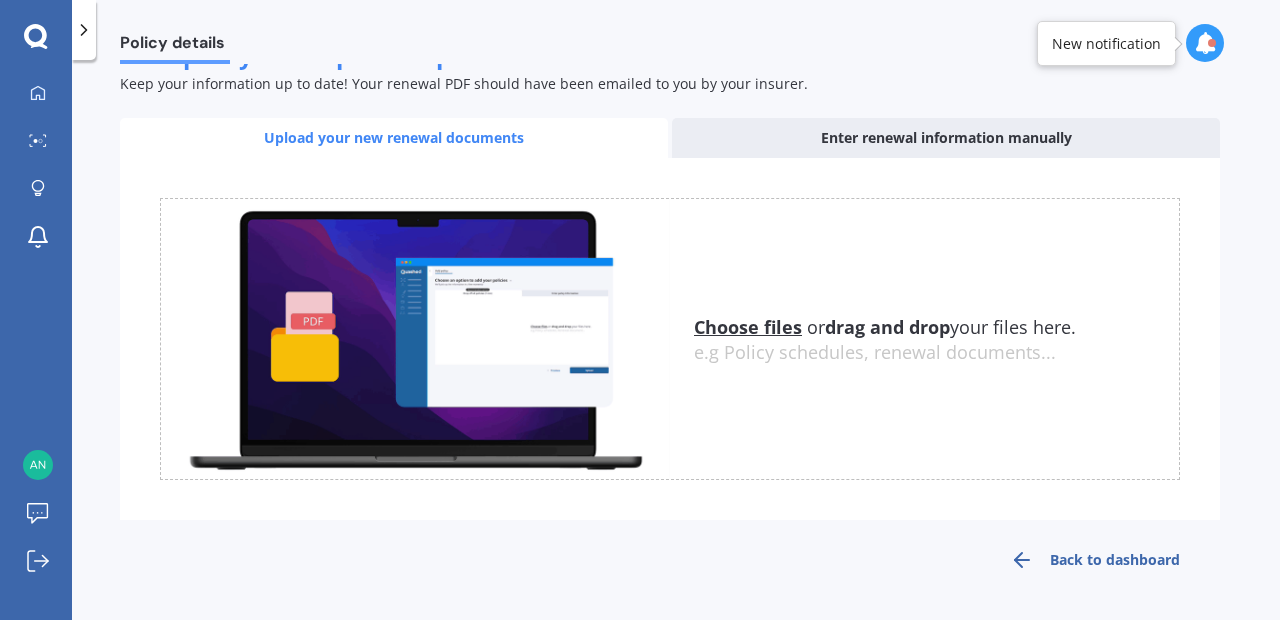scroll, scrollTop: 0, scrollLeft: 0, axis: both 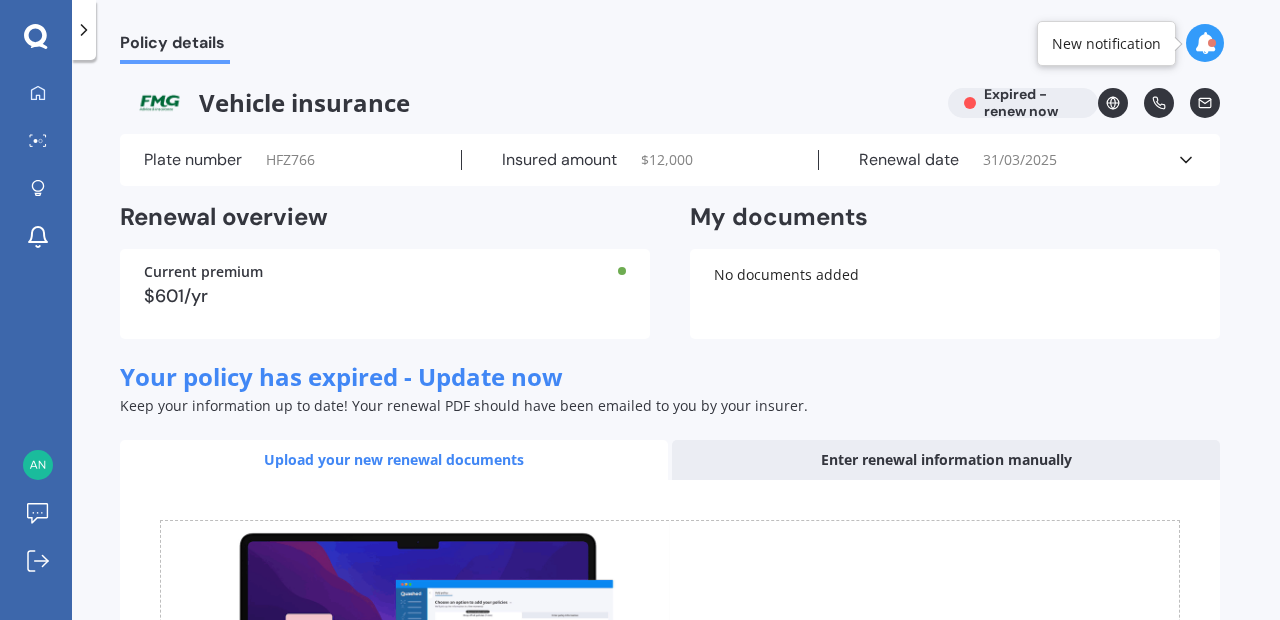 click 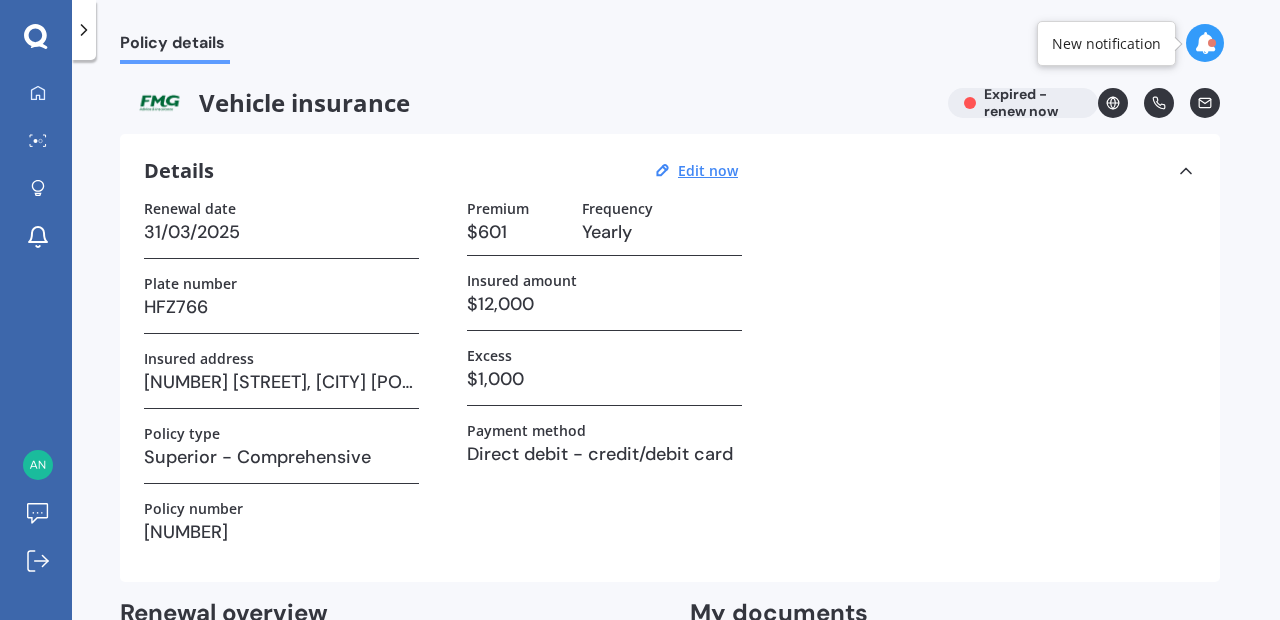 click on "31/03/2025" at bounding box center [281, 232] 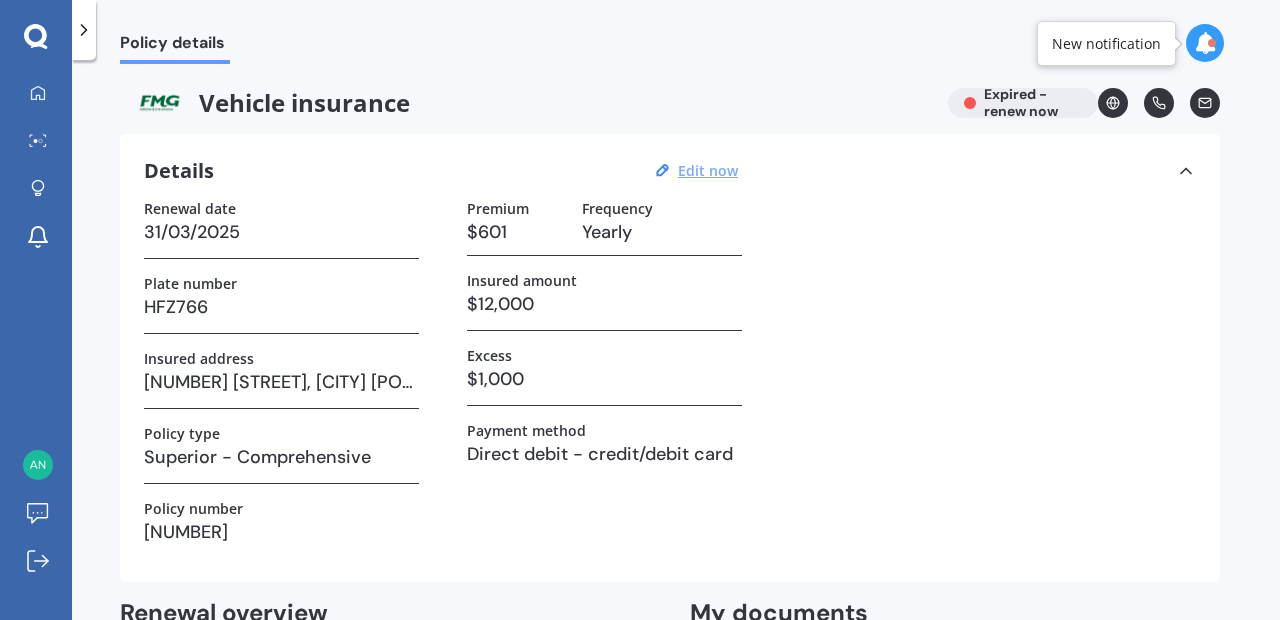 click on "Edit now" at bounding box center [708, 170] 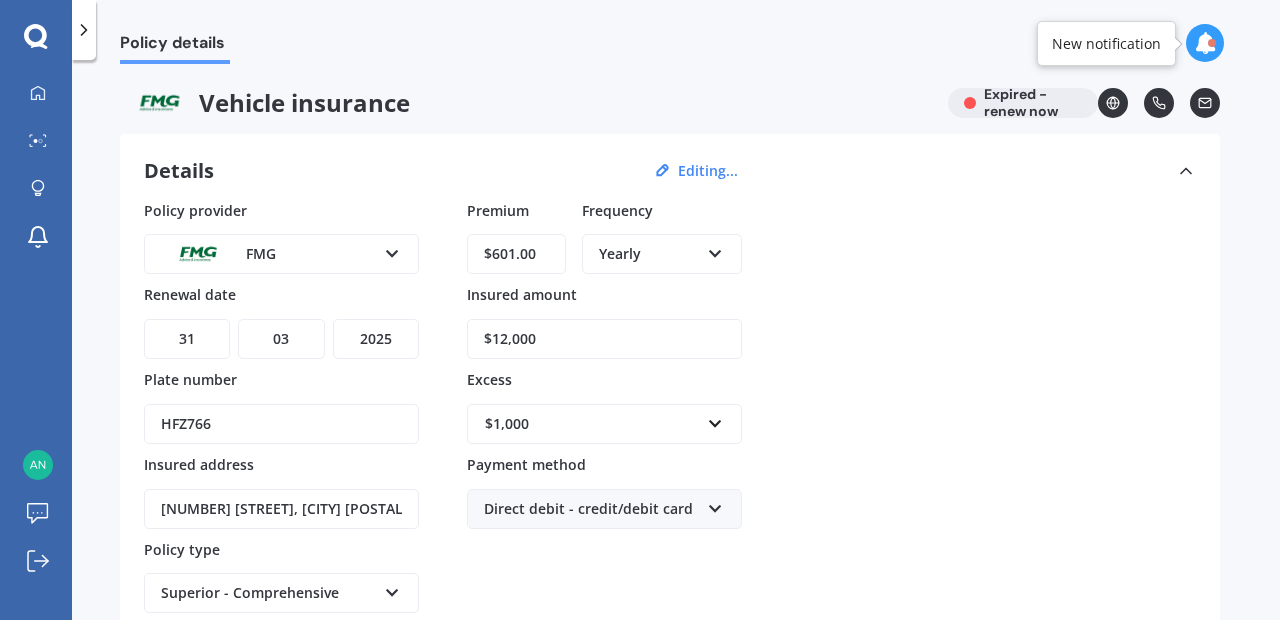select on "2026" 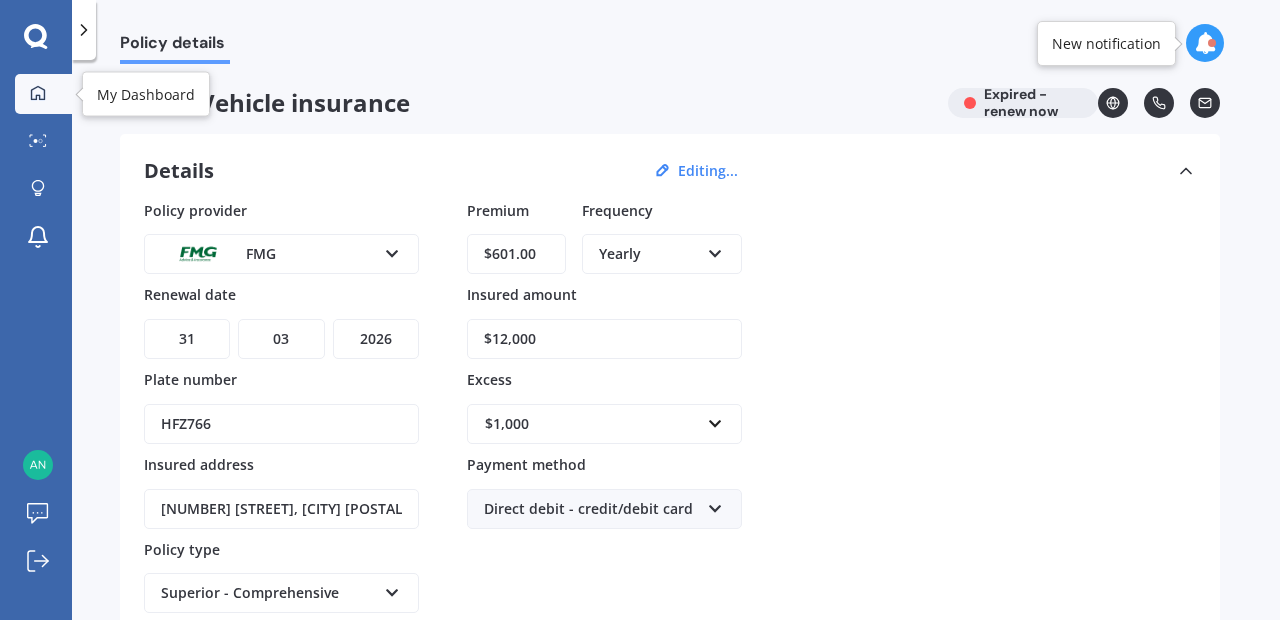 click 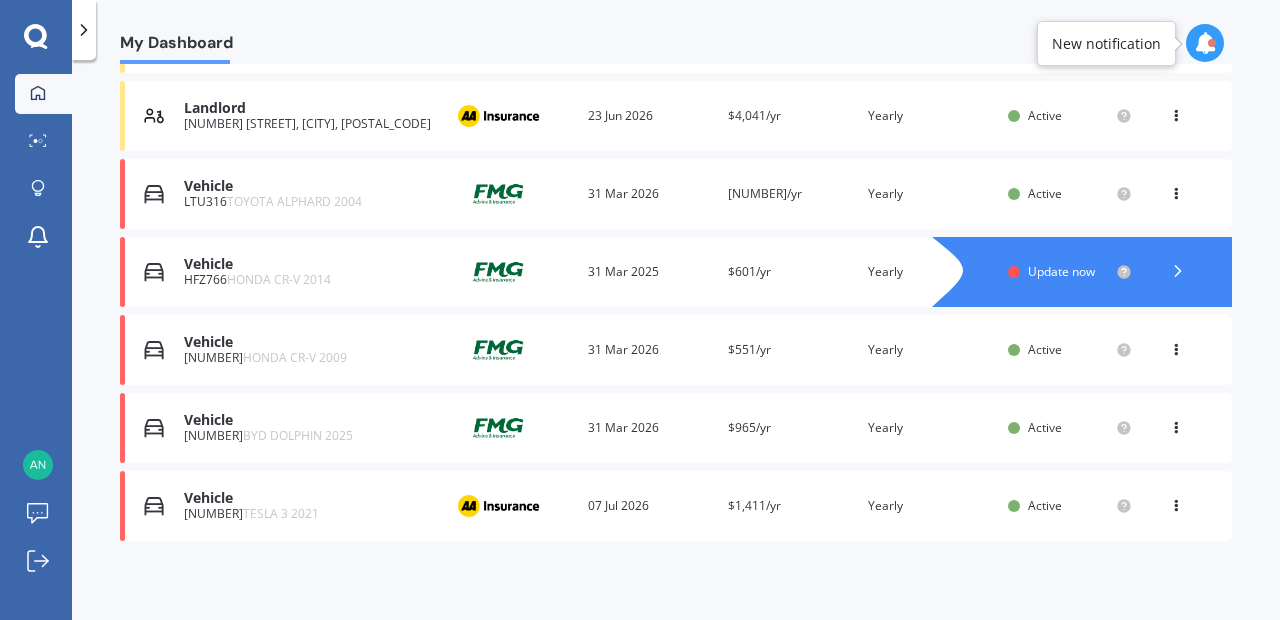 scroll, scrollTop: 365, scrollLeft: 0, axis: vertical 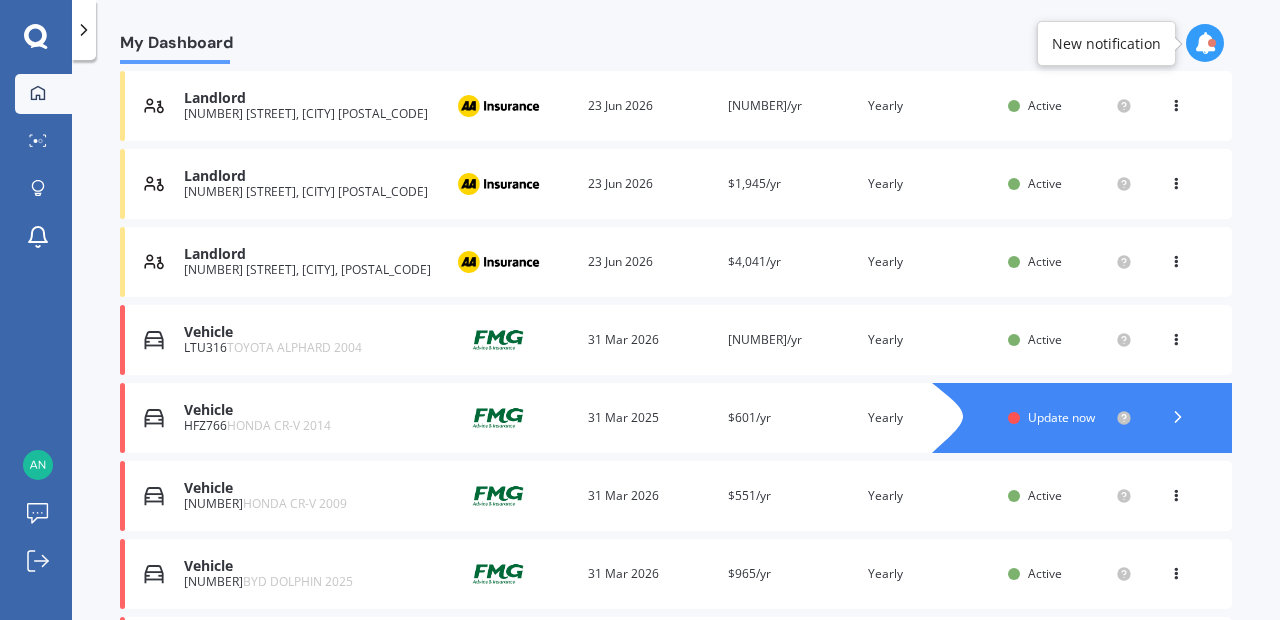 click on "Update now" at bounding box center (1061, 417) 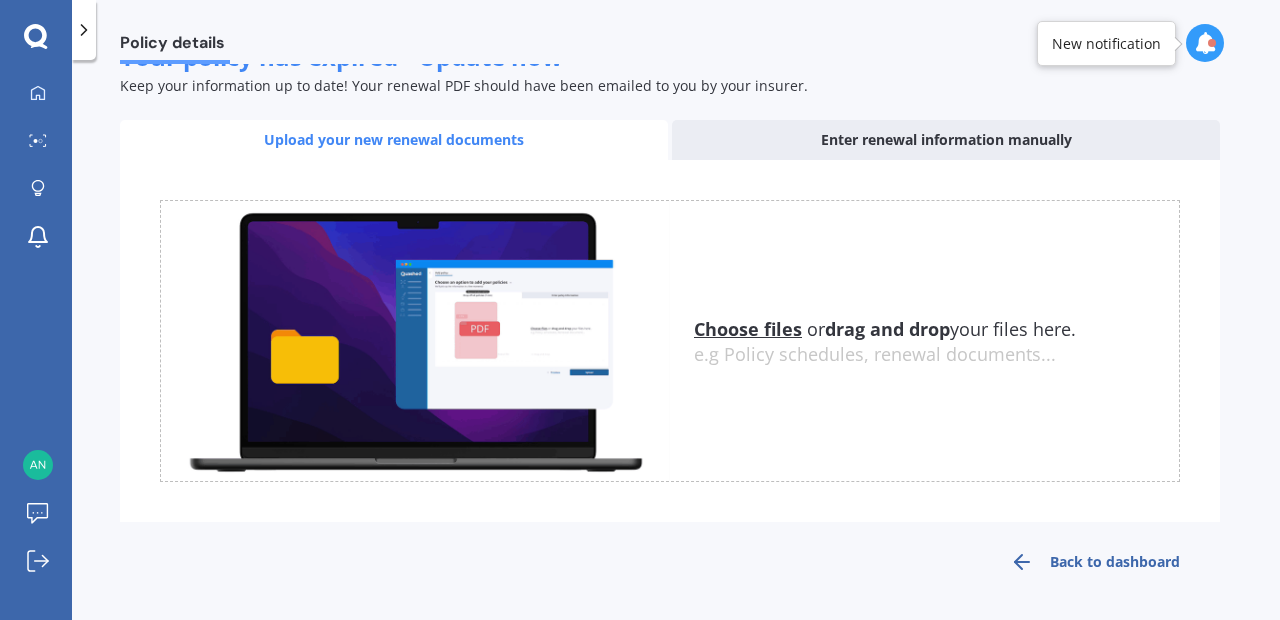 scroll, scrollTop: 0, scrollLeft: 0, axis: both 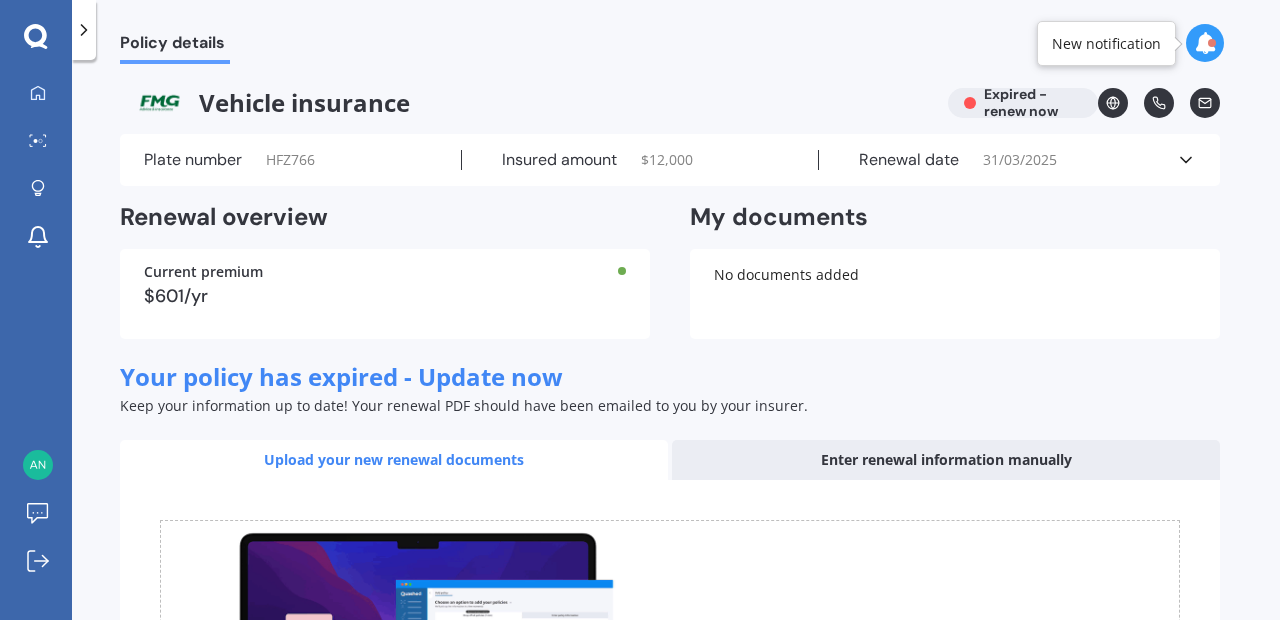click 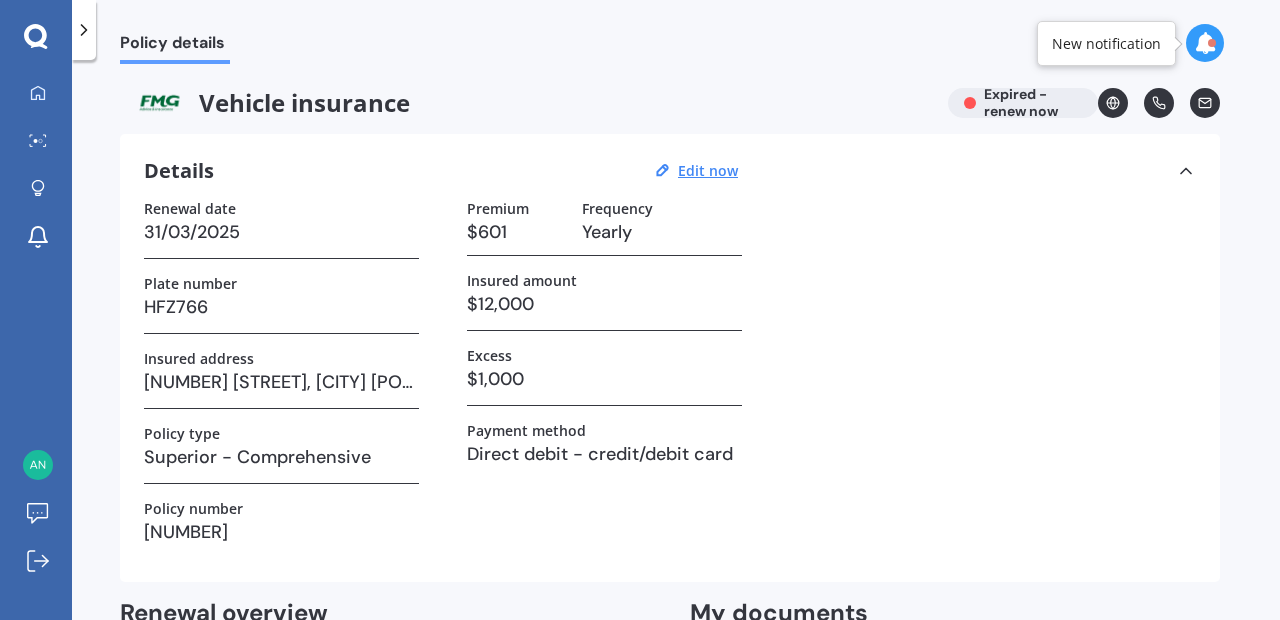 click on "31/03/2025" at bounding box center [281, 232] 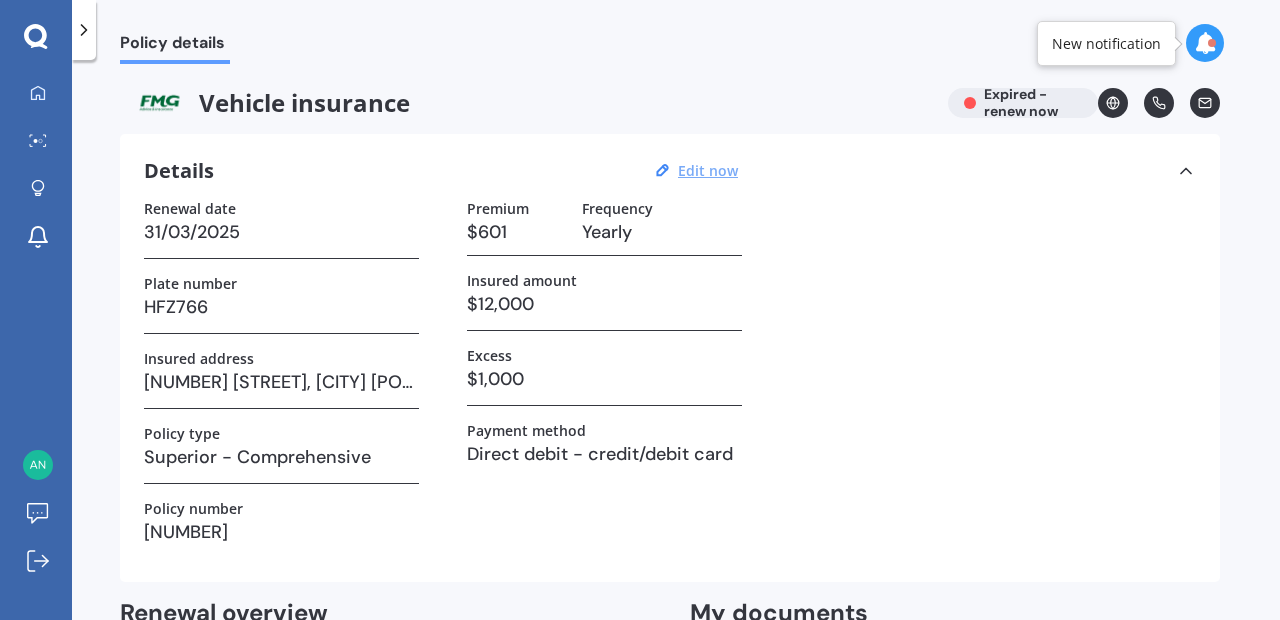click on "Edit now" at bounding box center [708, 170] 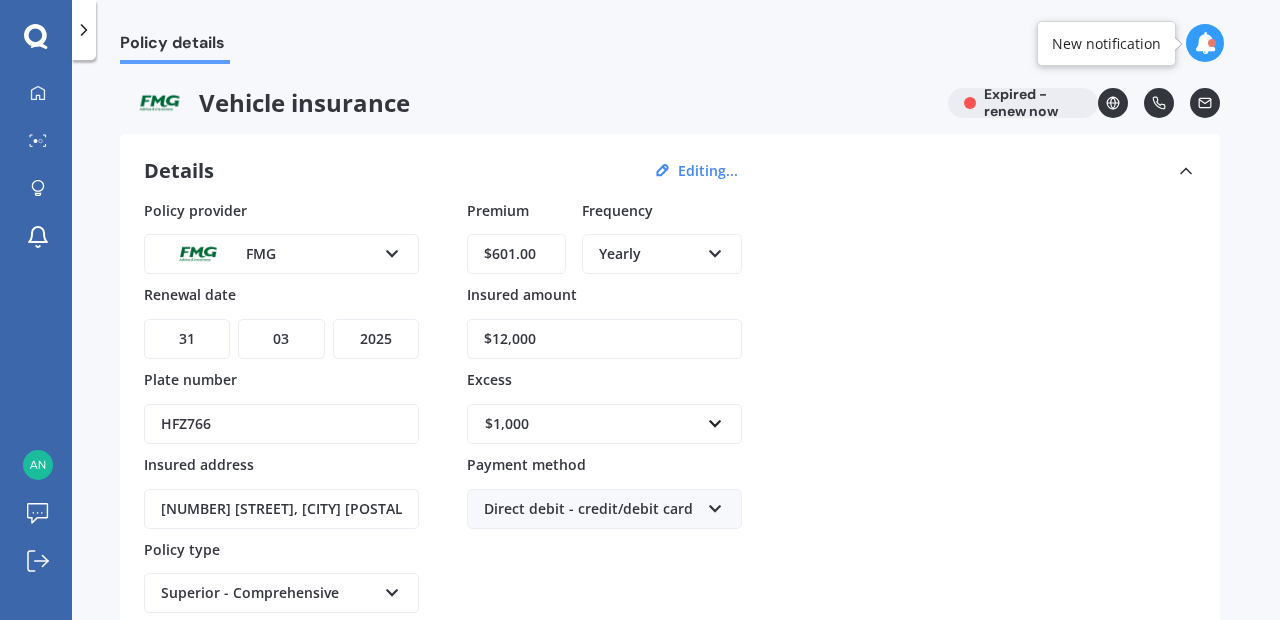select on "2026" 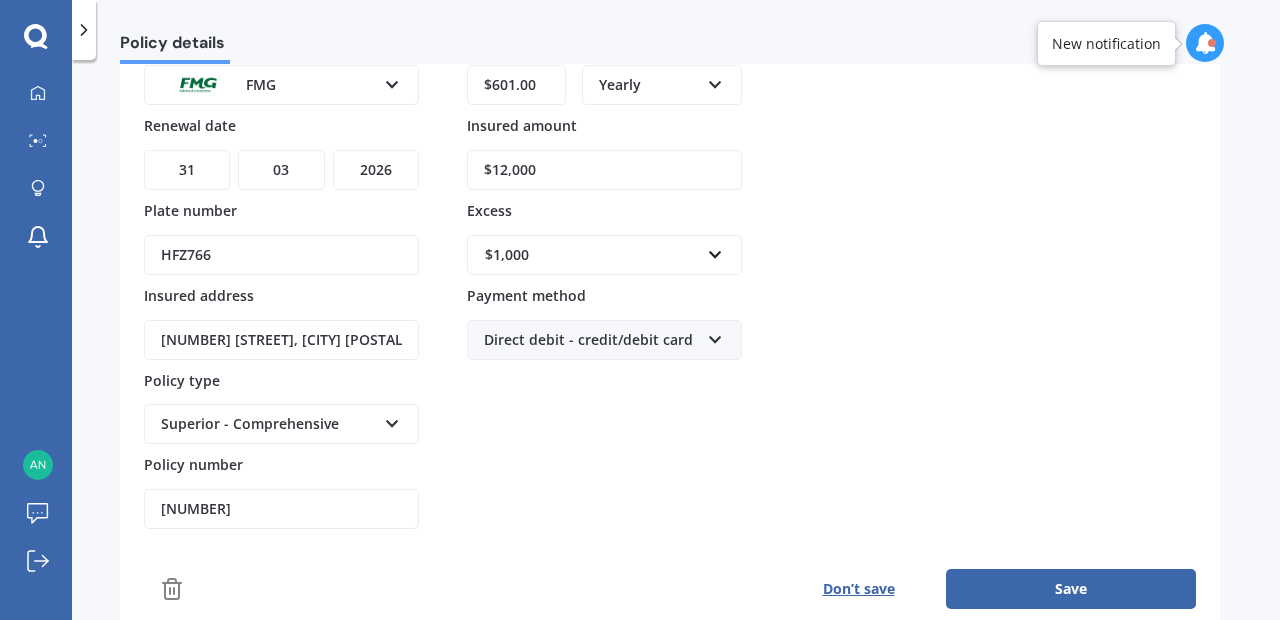 scroll, scrollTop: 205, scrollLeft: 0, axis: vertical 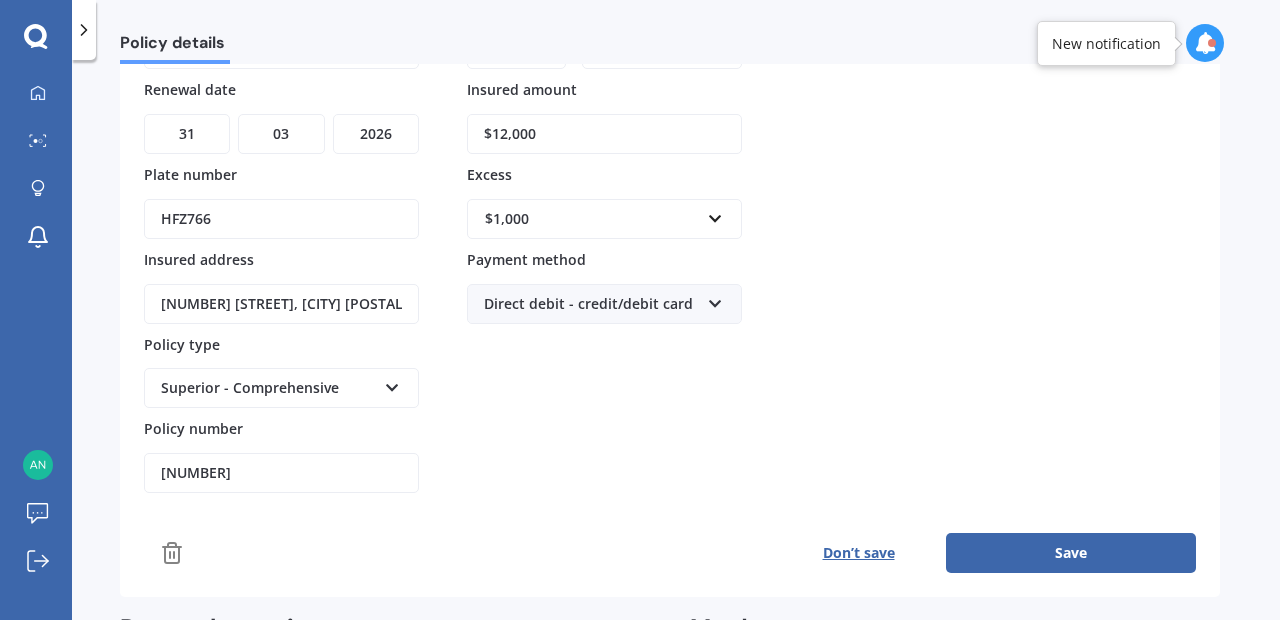 click on "Save" at bounding box center [1071, 553] 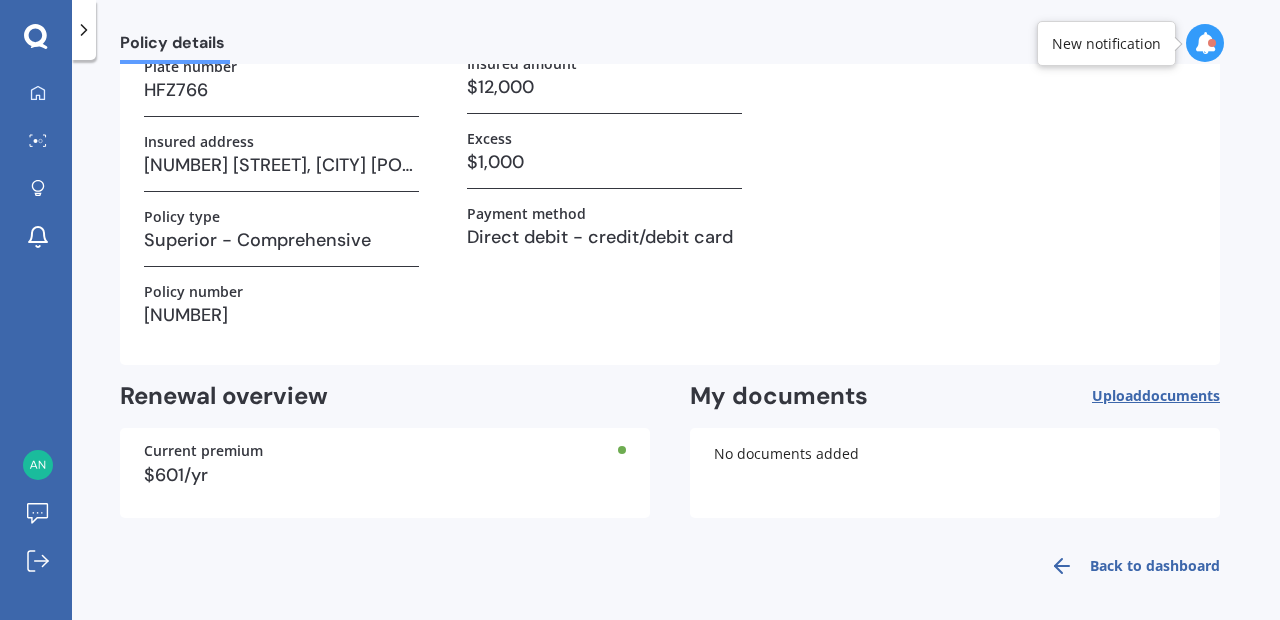 scroll, scrollTop: 221, scrollLeft: 0, axis: vertical 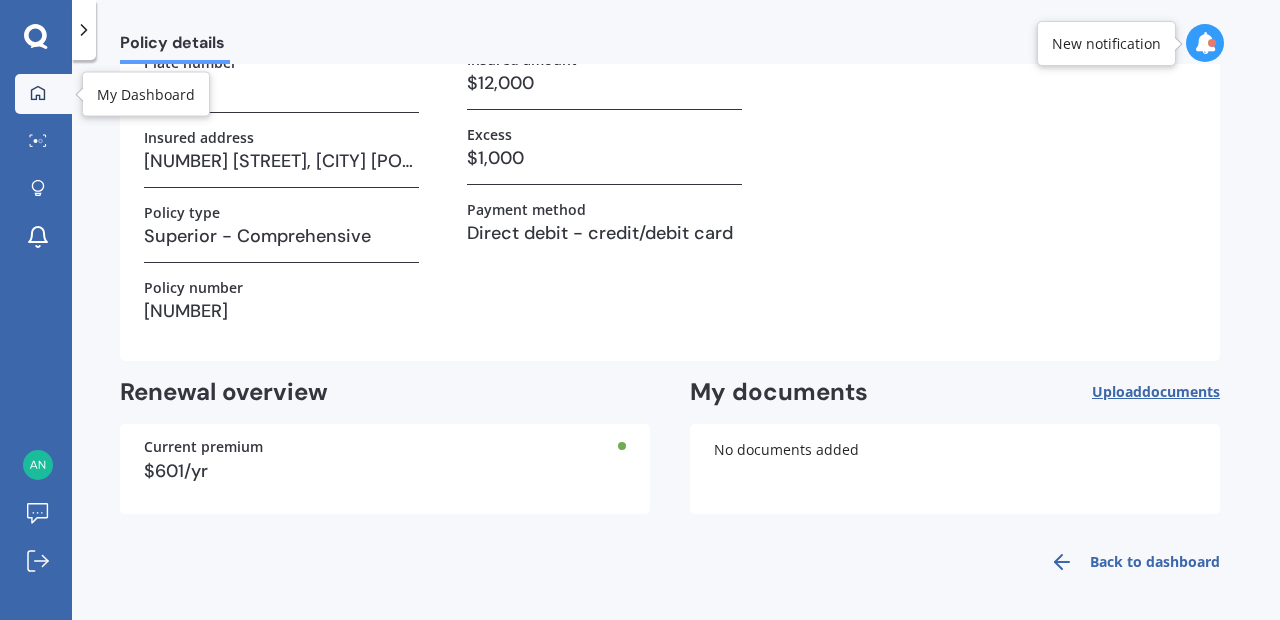 click at bounding box center (38, 94) 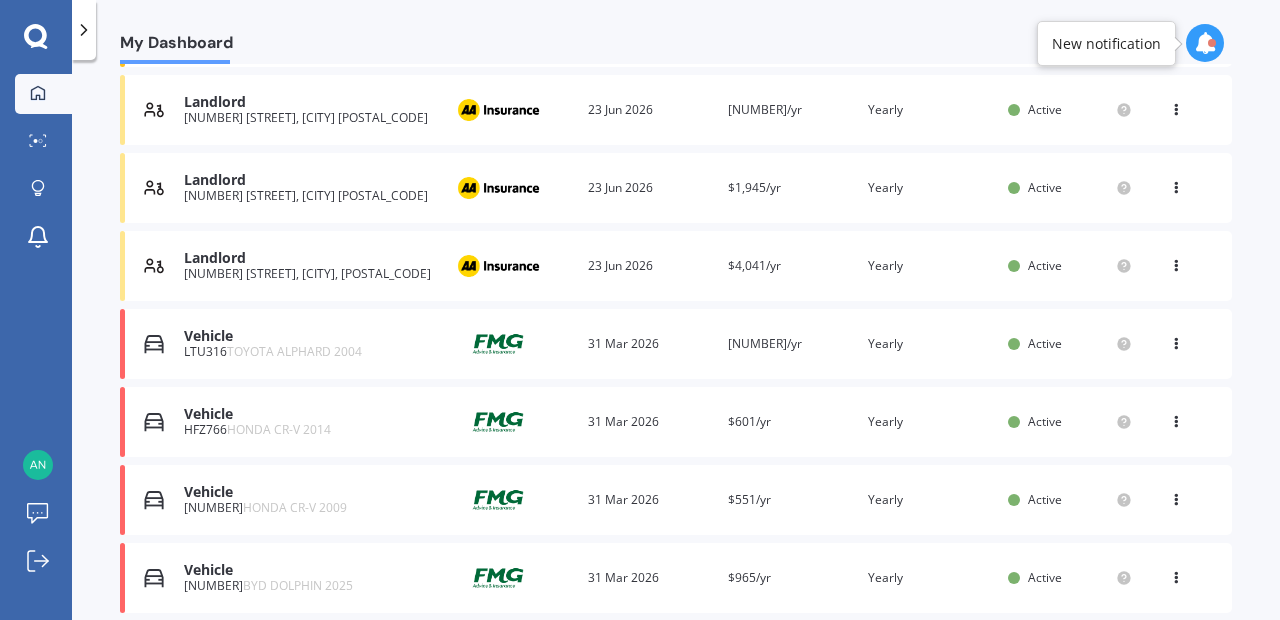 scroll, scrollTop: 511, scrollLeft: 0, axis: vertical 